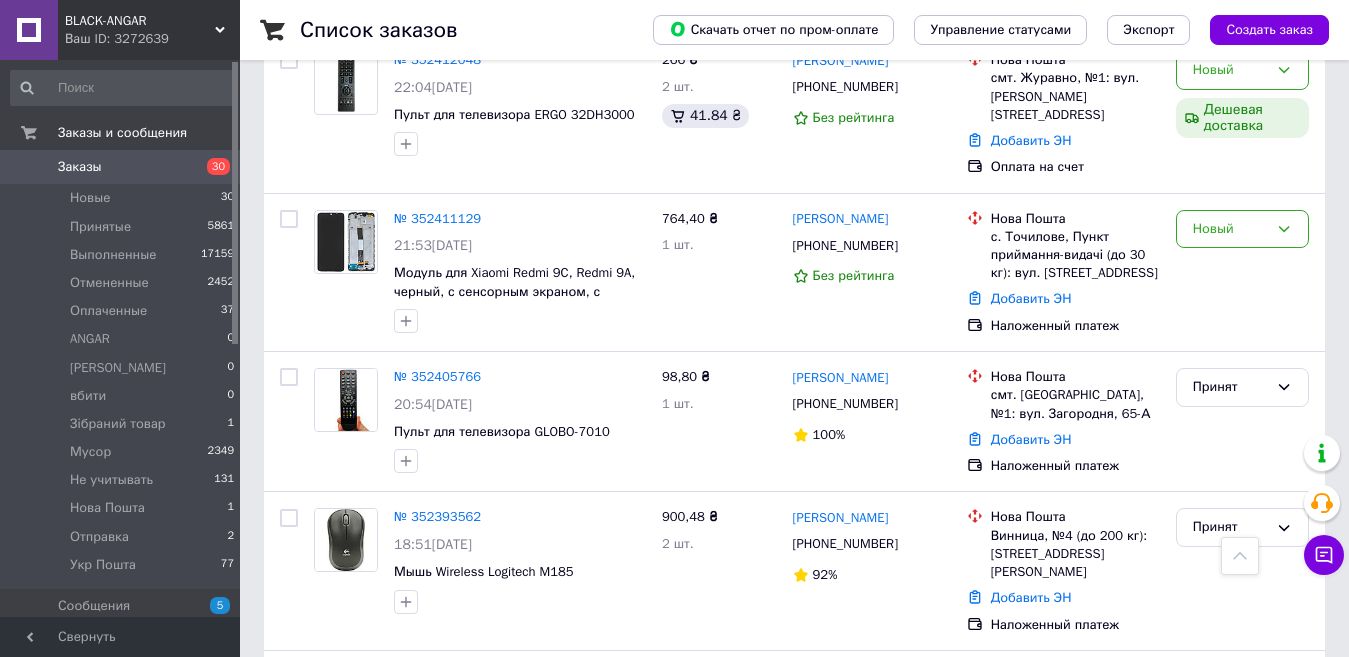 scroll, scrollTop: 1000, scrollLeft: 0, axis: vertical 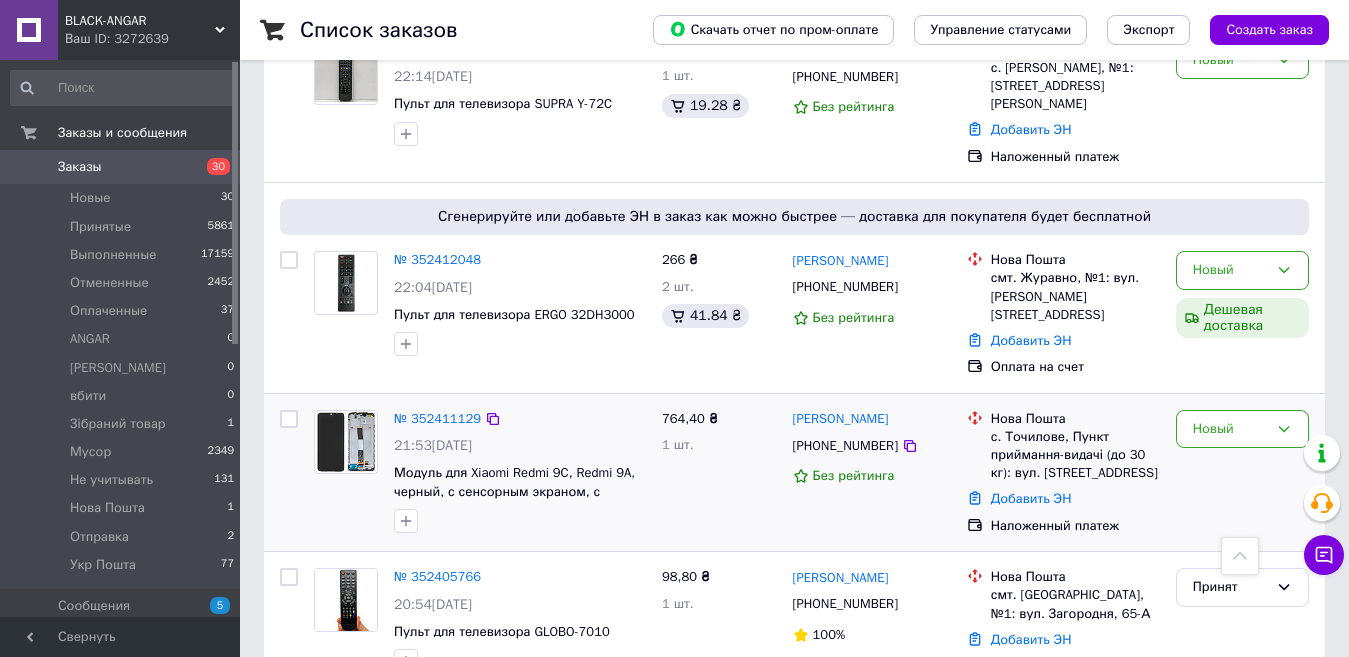 click at bounding box center (289, 419) 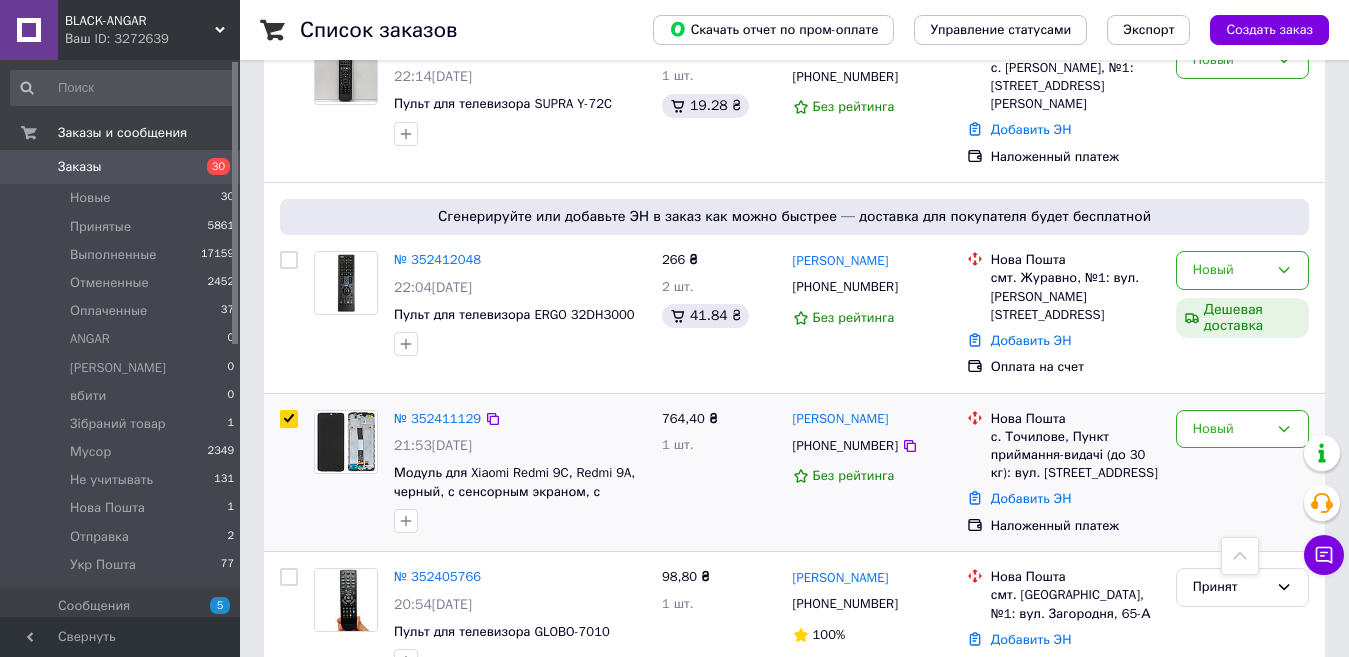 checkbox on "true" 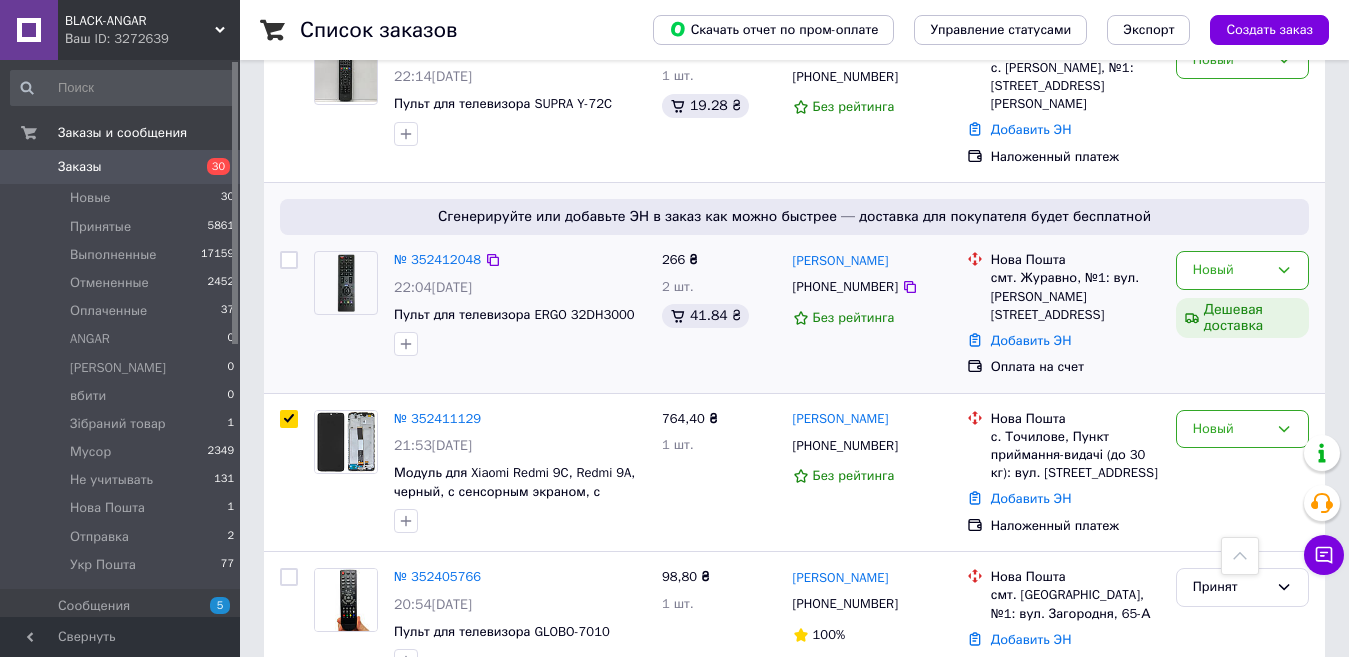 click at bounding box center (289, 260) 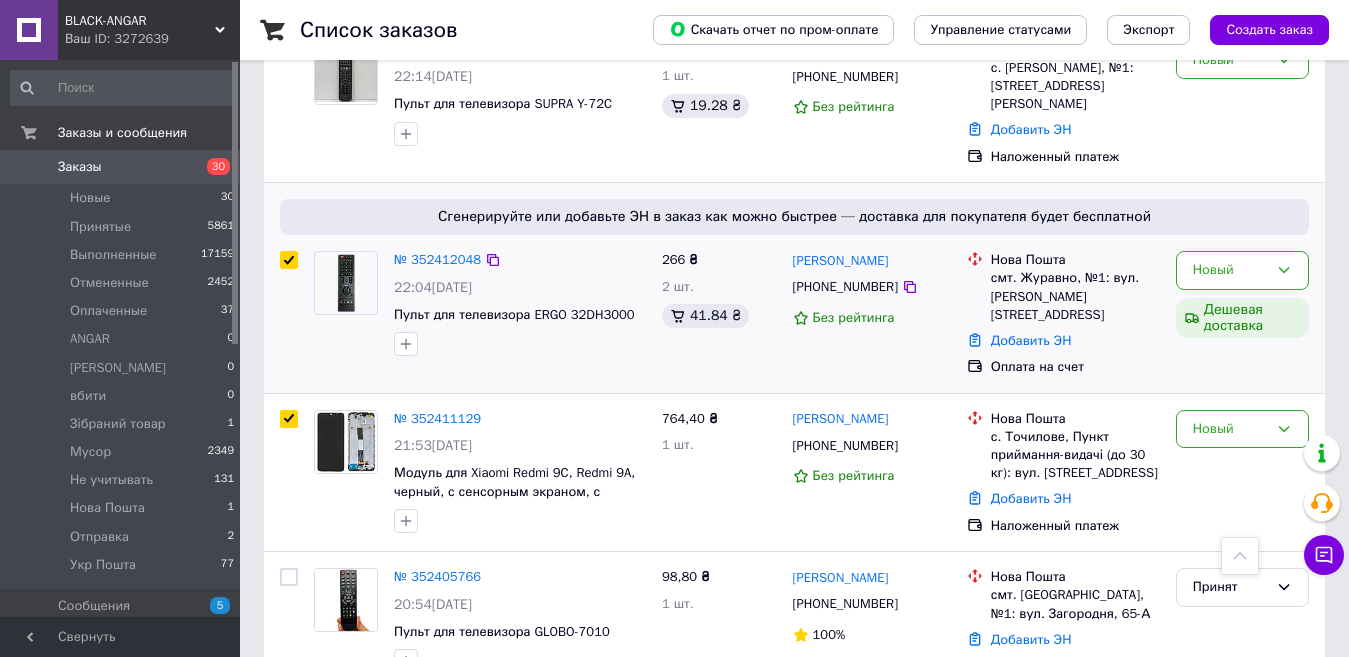 checkbox on "true" 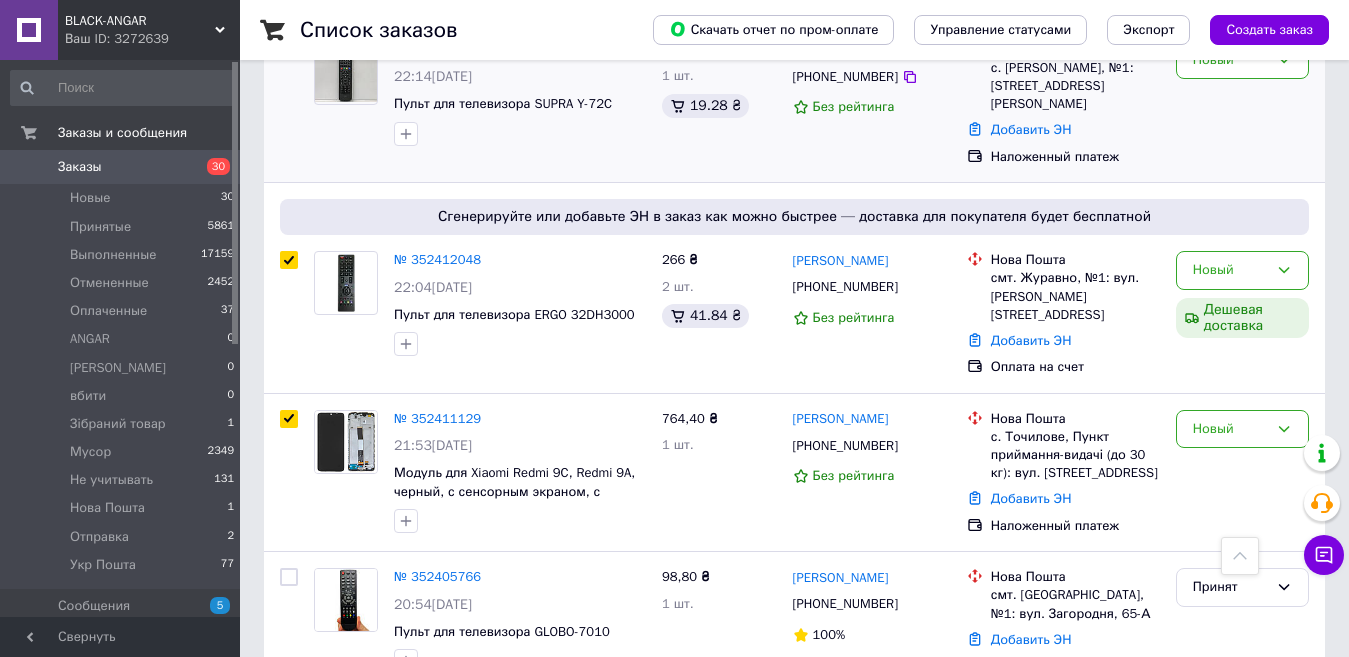 scroll, scrollTop: 800, scrollLeft: 0, axis: vertical 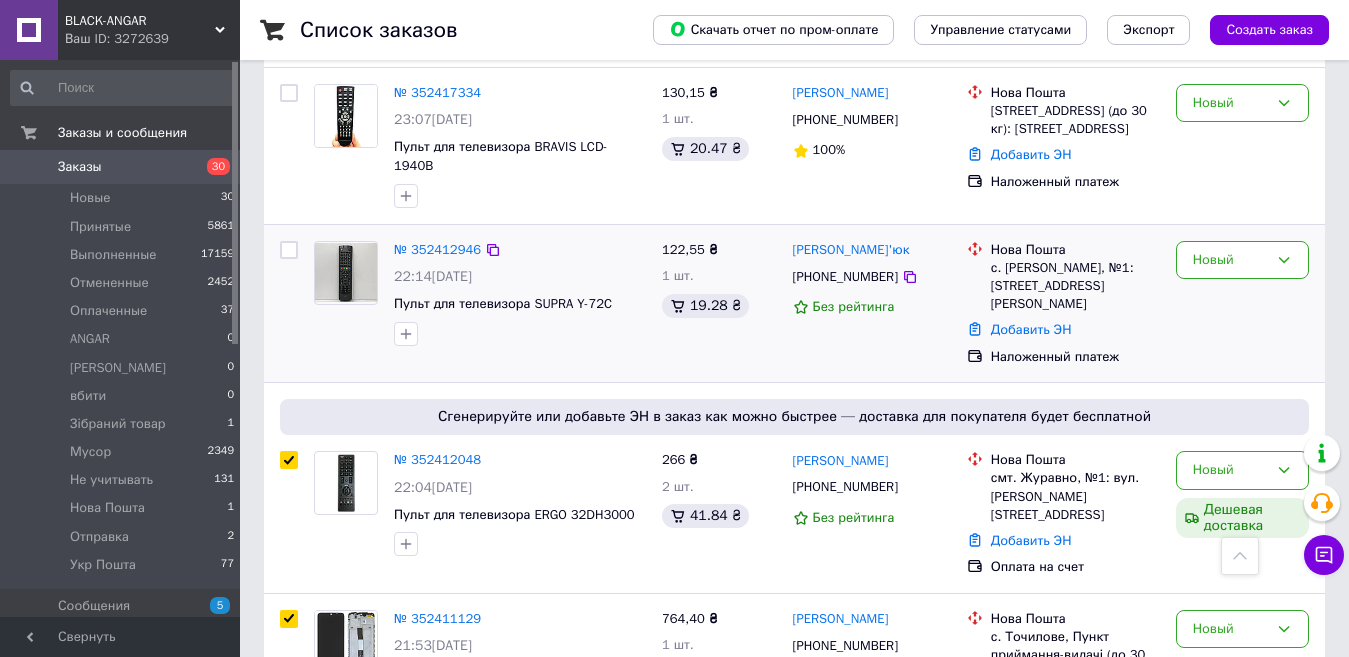 click at bounding box center [289, 250] 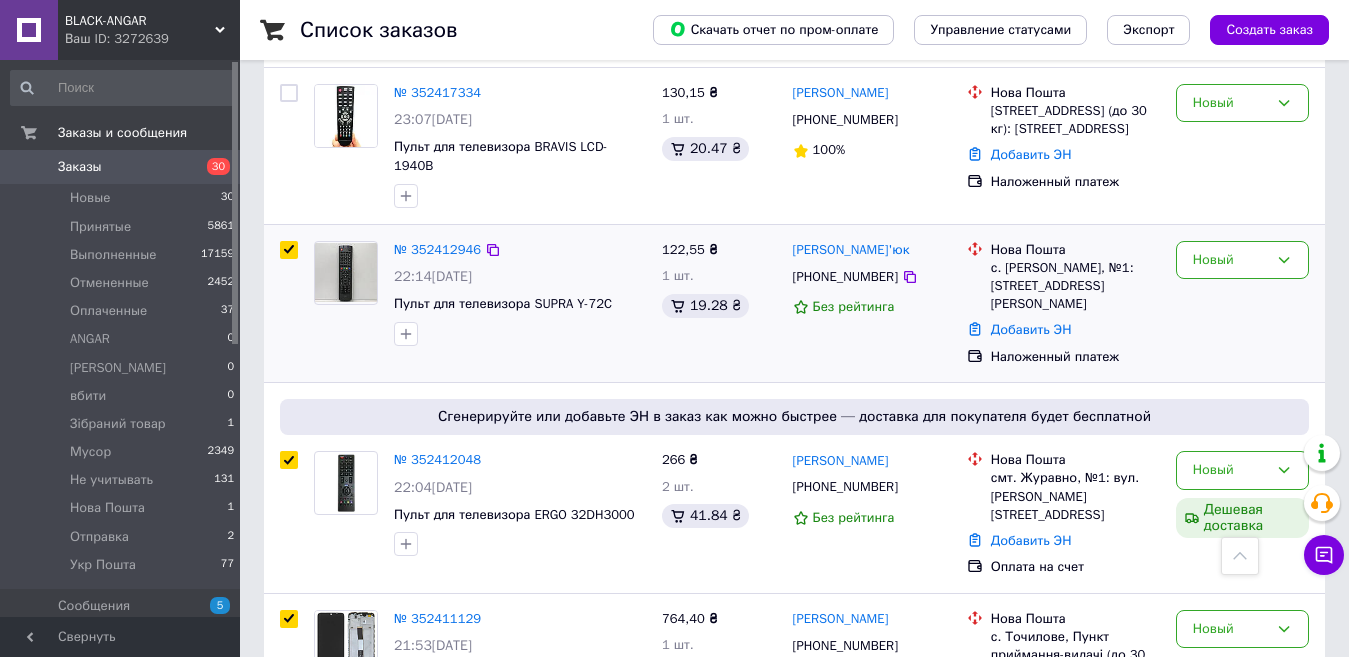 checkbox on "true" 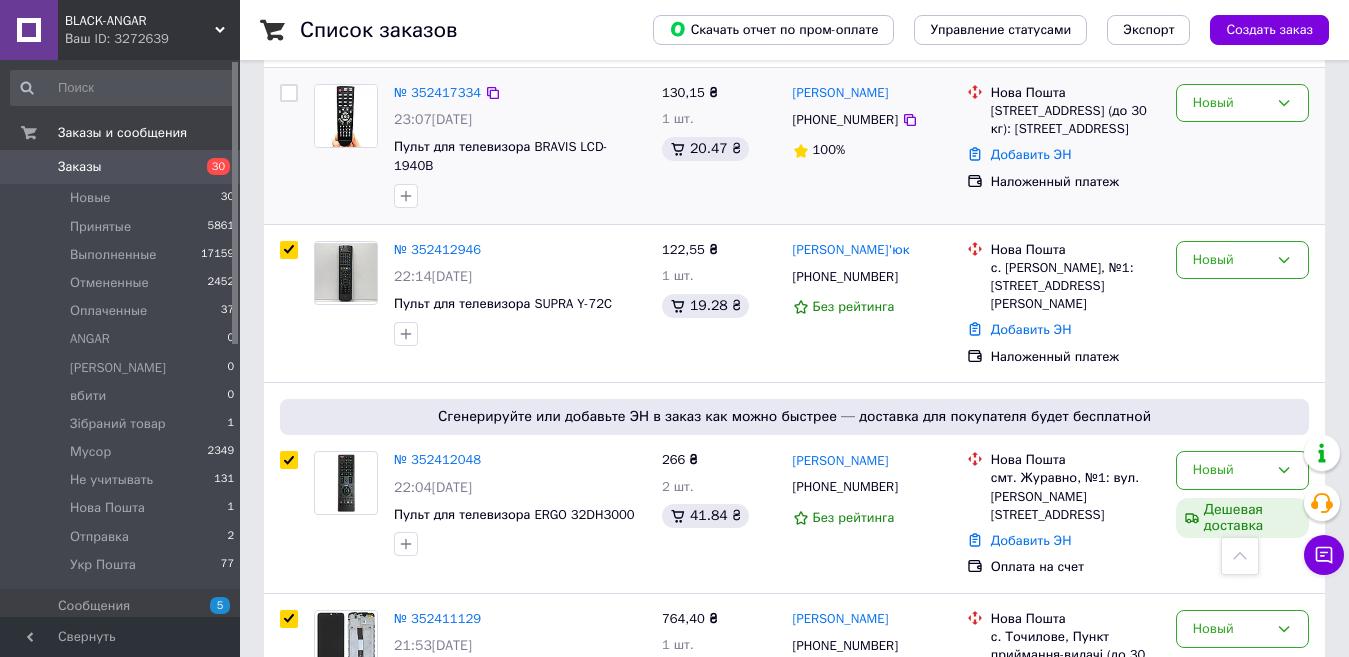 scroll, scrollTop: 600, scrollLeft: 0, axis: vertical 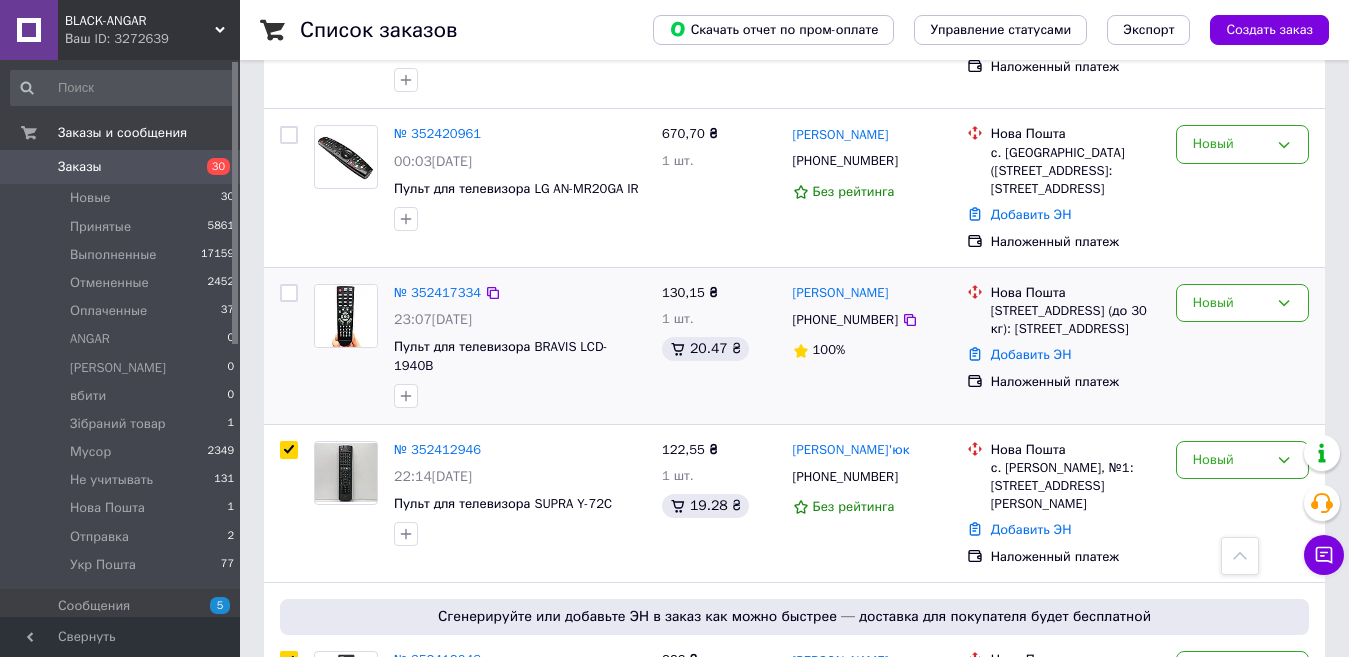 click at bounding box center (289, 293) 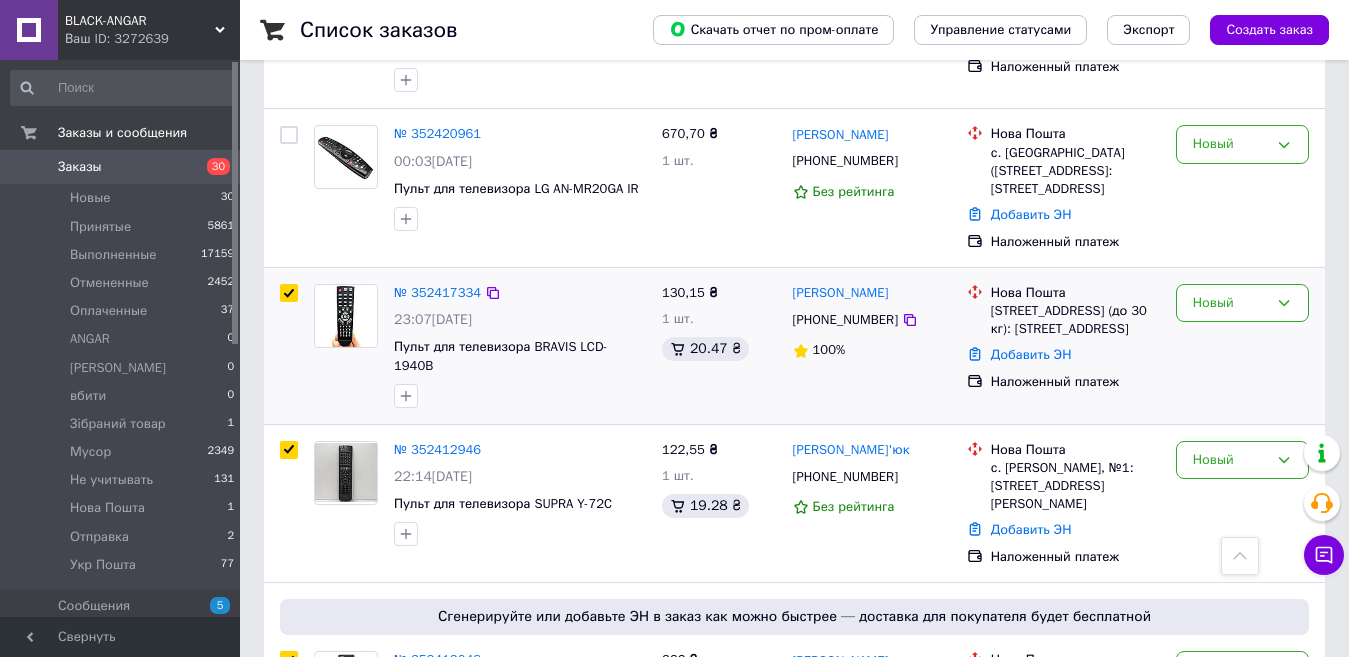 checkbox on "true" 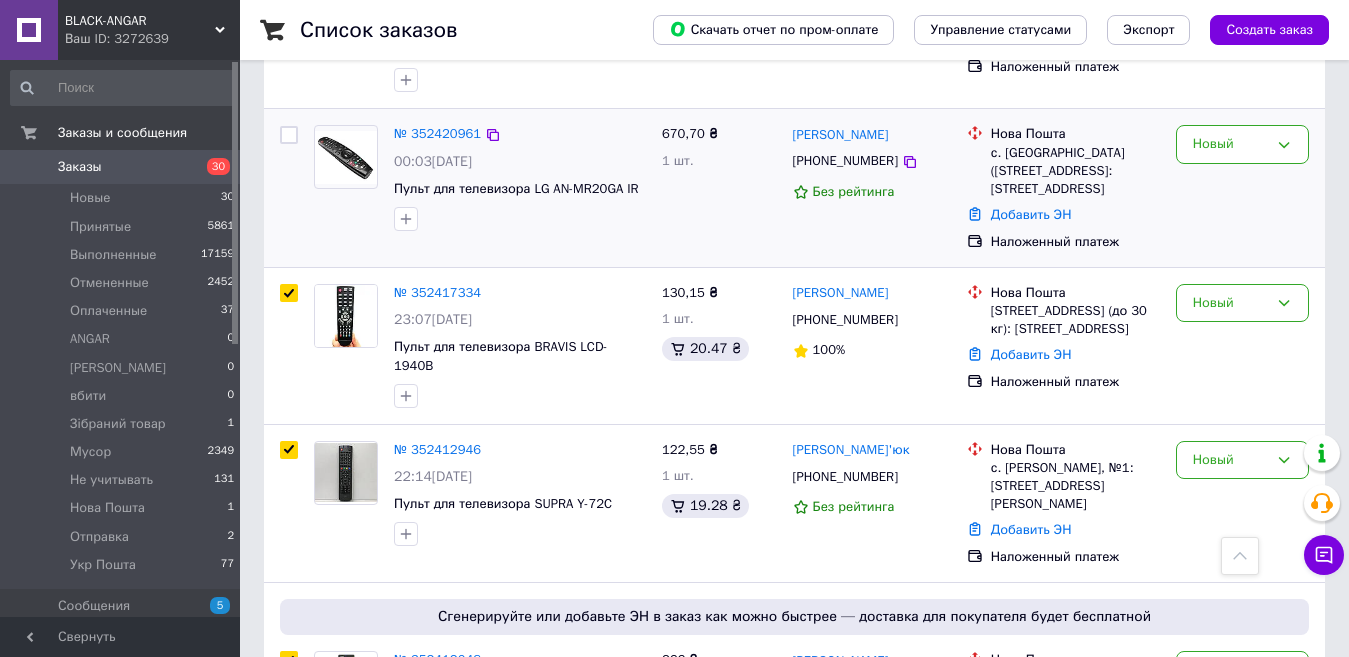 checkbox on "true" 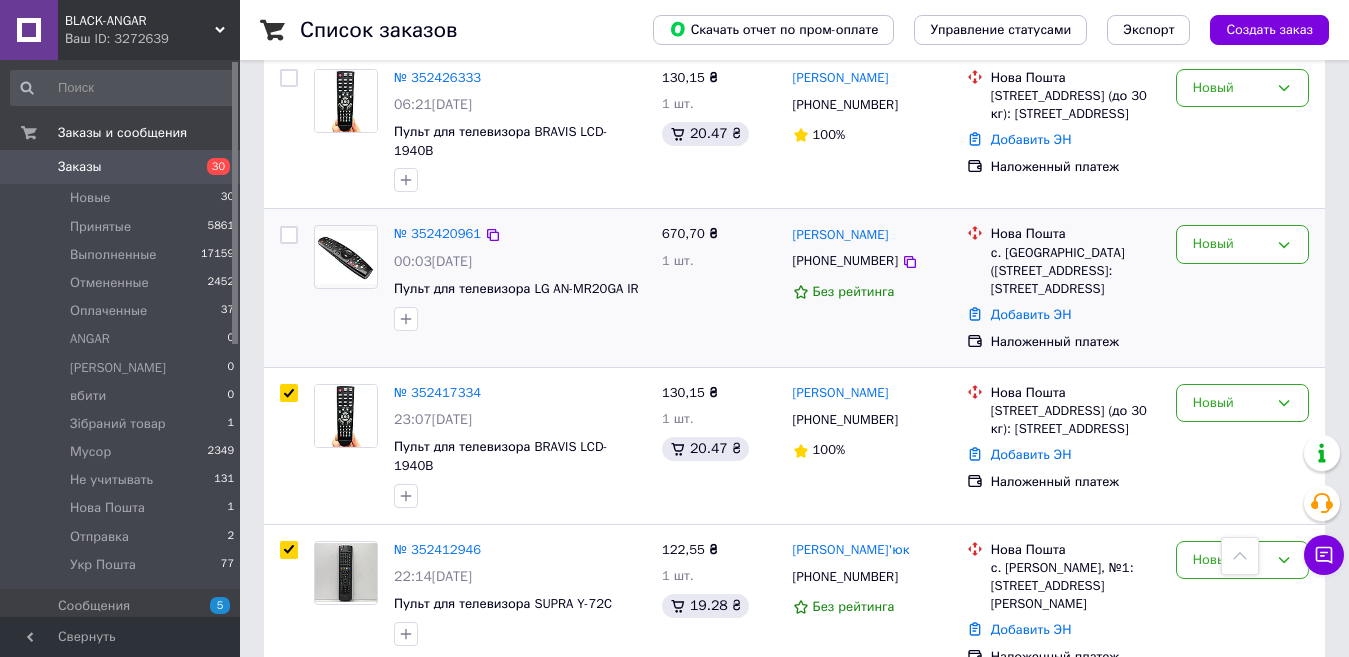 click at bounding box center [289, 235] 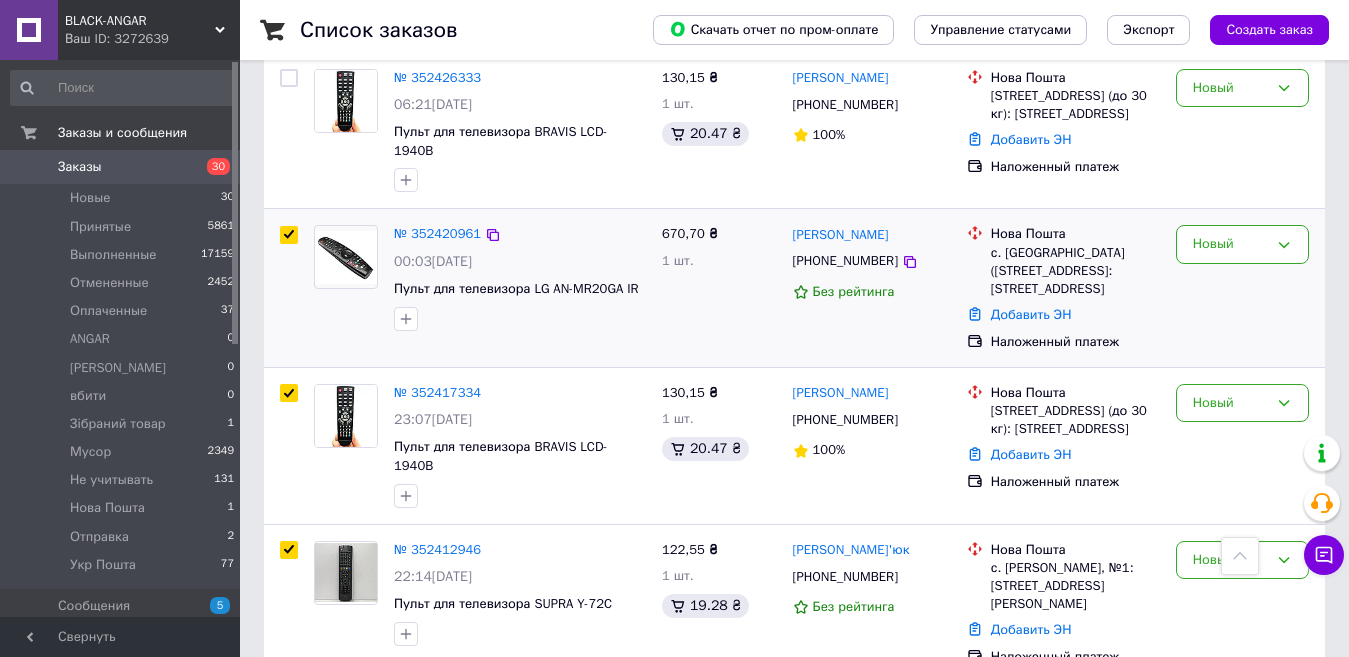 checkbox on "true" 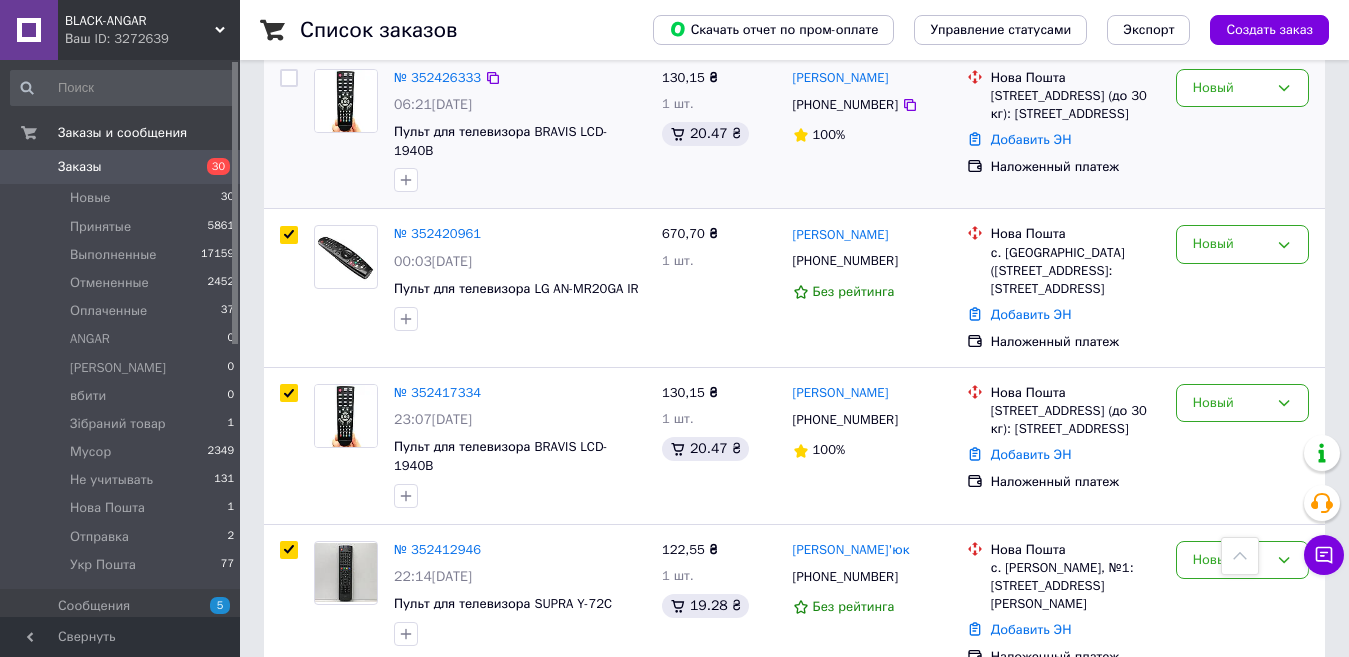 checkbox on "true" 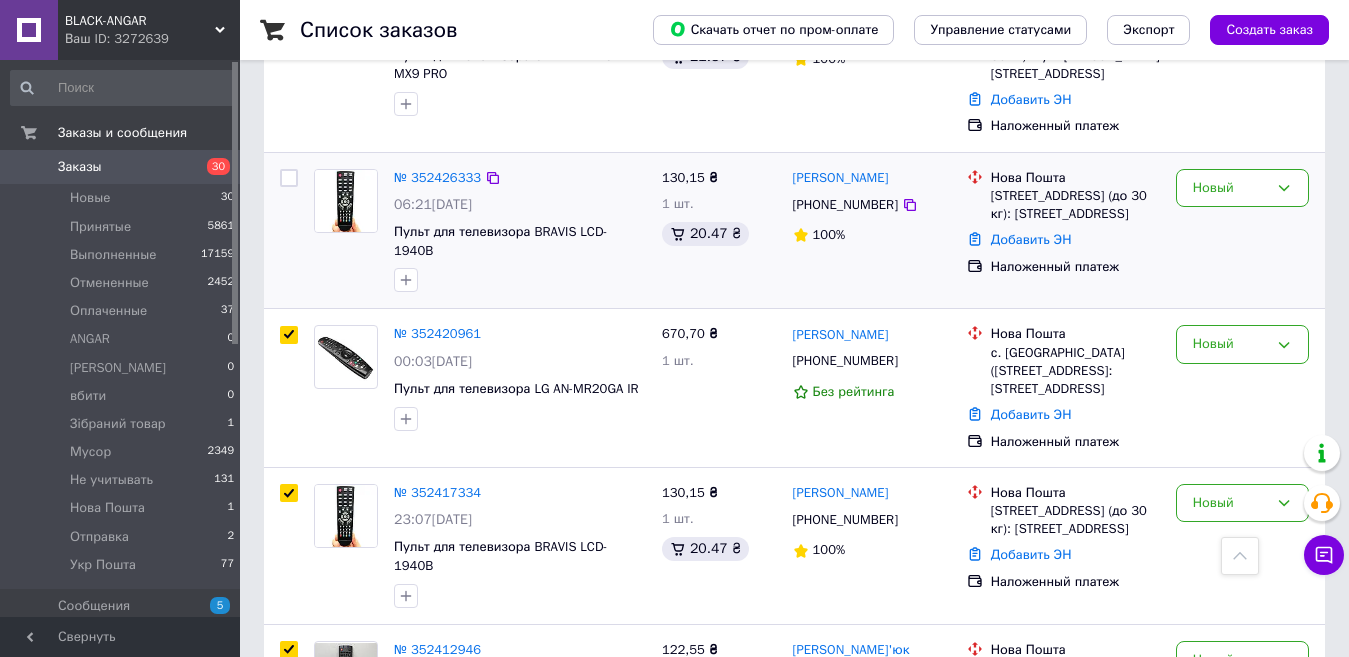 click at bounding box center [289, 178] 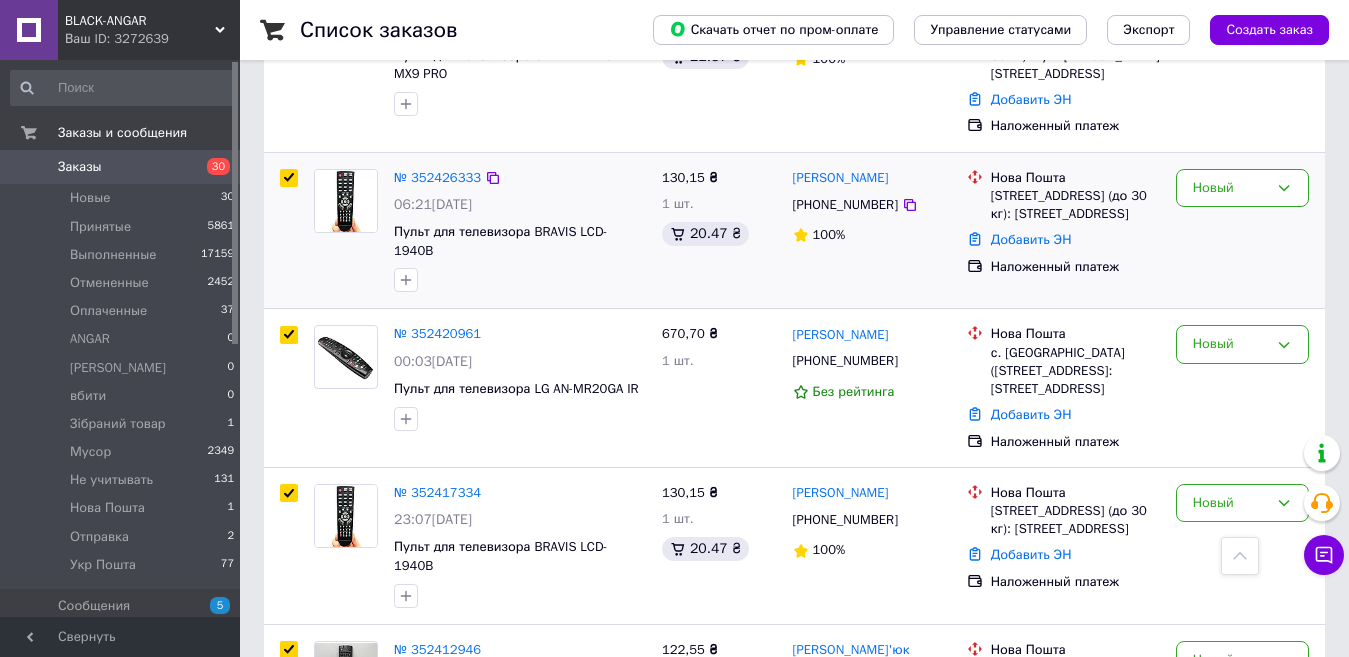 checkbox on "true" 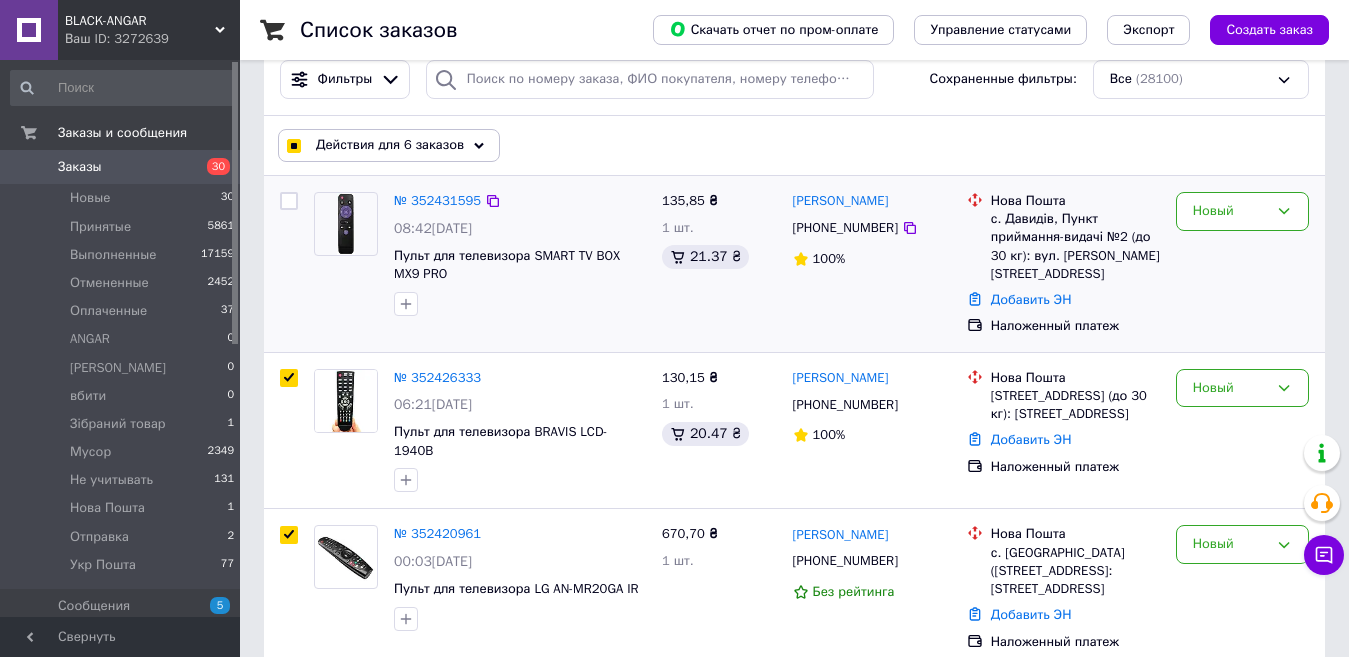 scroll, scrollTop: 100, scrollLeft: 0, axis: vertical 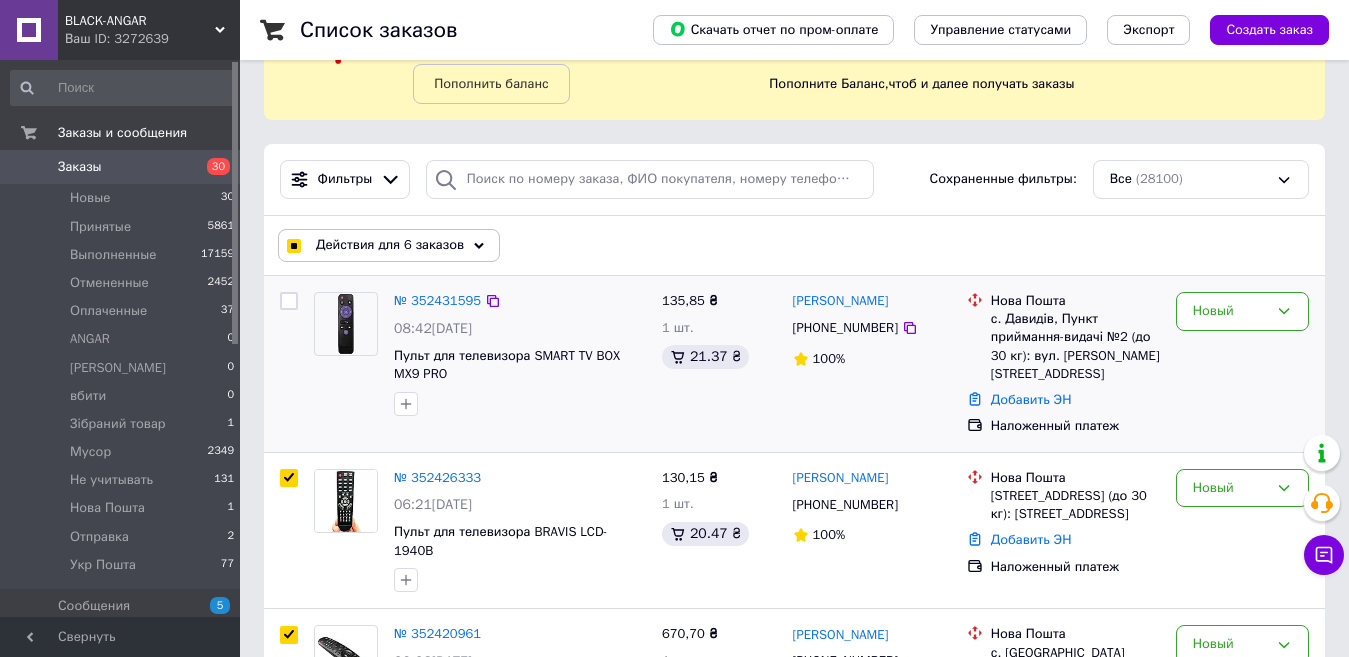 click at bounding box center [289, 301] 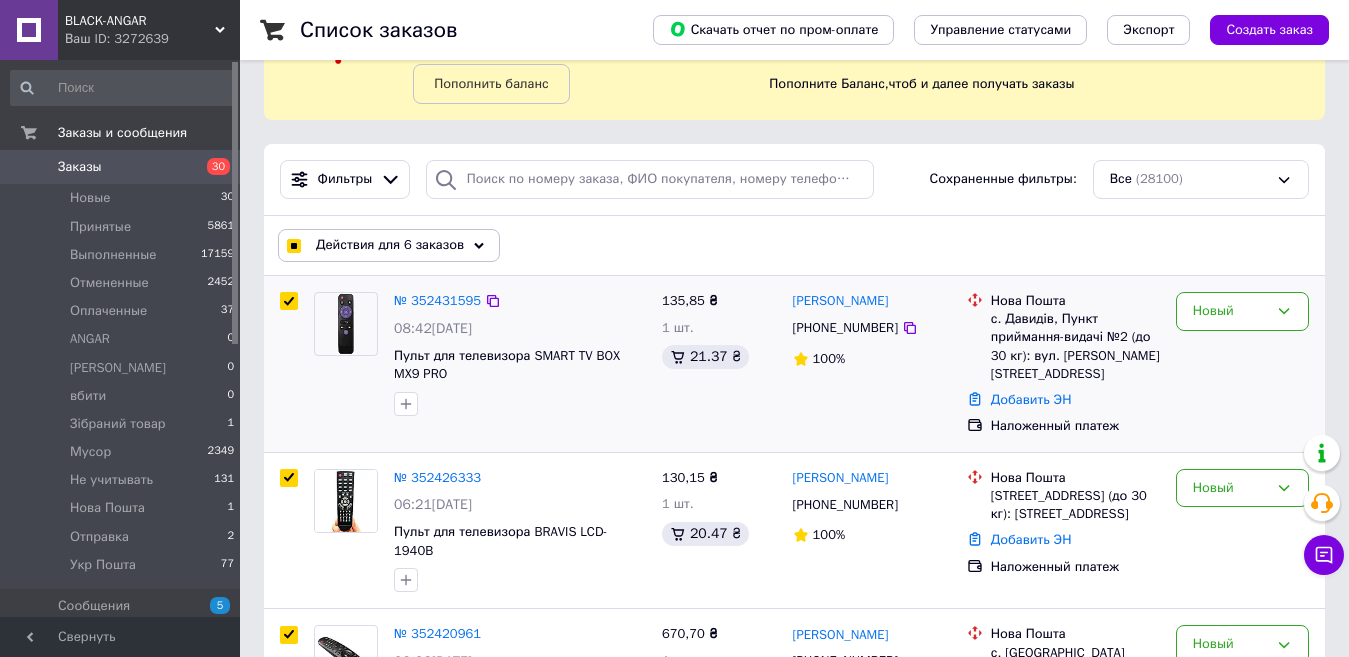 checkbox on "true" 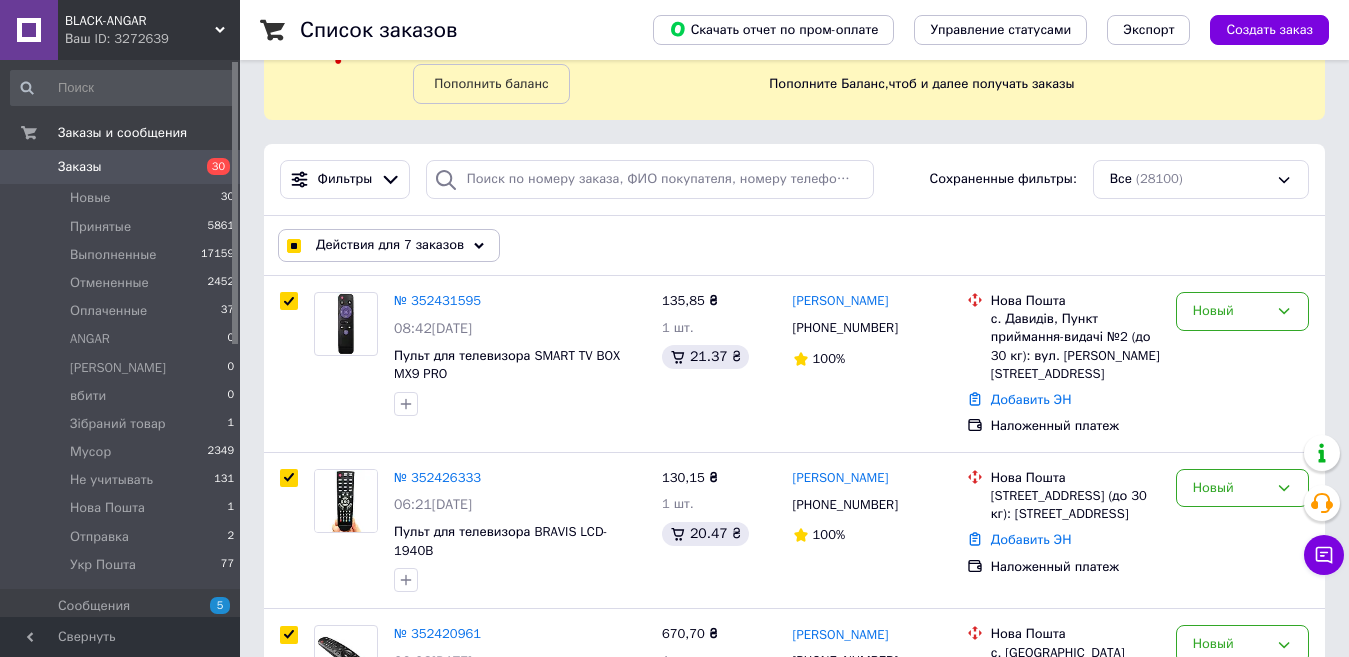 click on "Действия для 7 заказов" at bounding box center (390, 245) 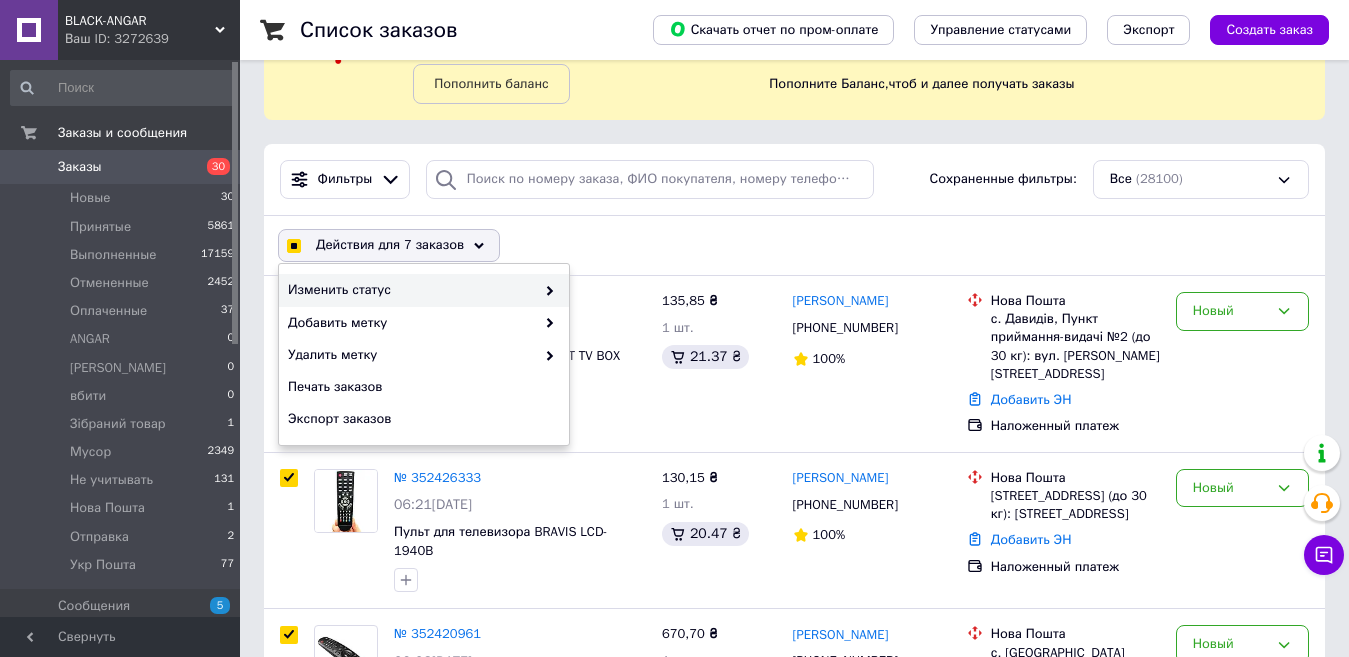 click on "Изменить статус" at bounding box center (411, 290) 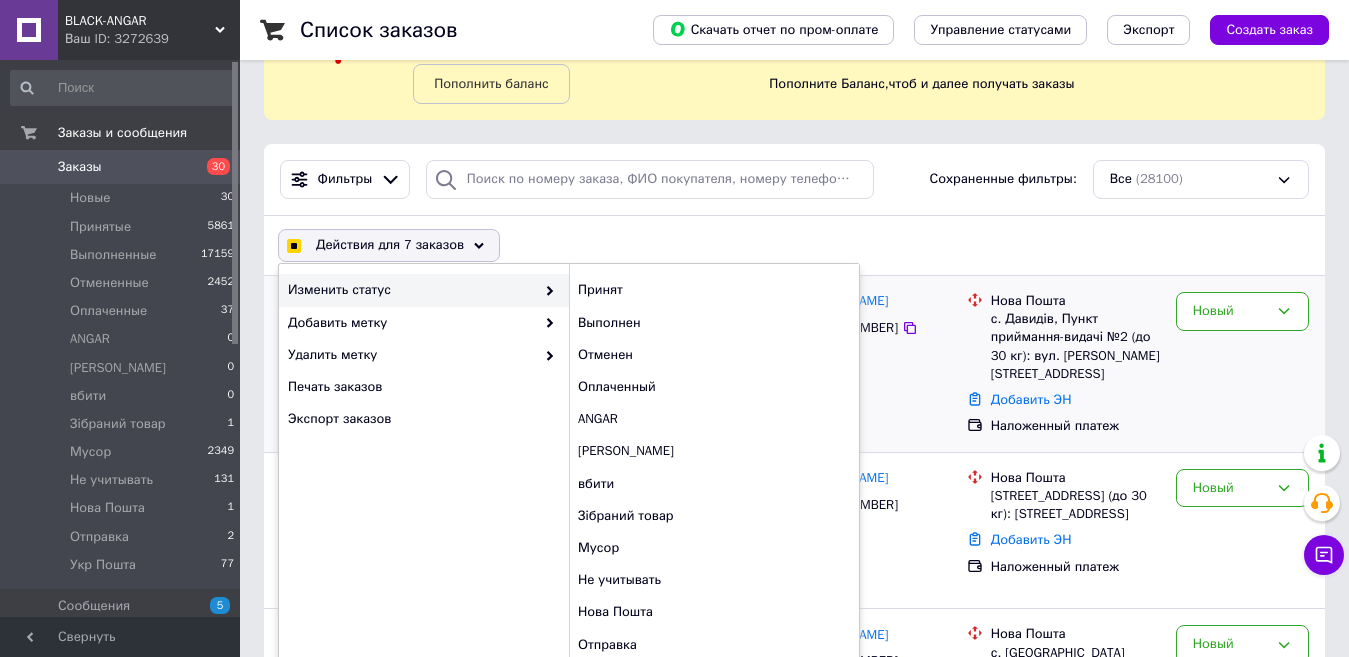 checkbox on "true" 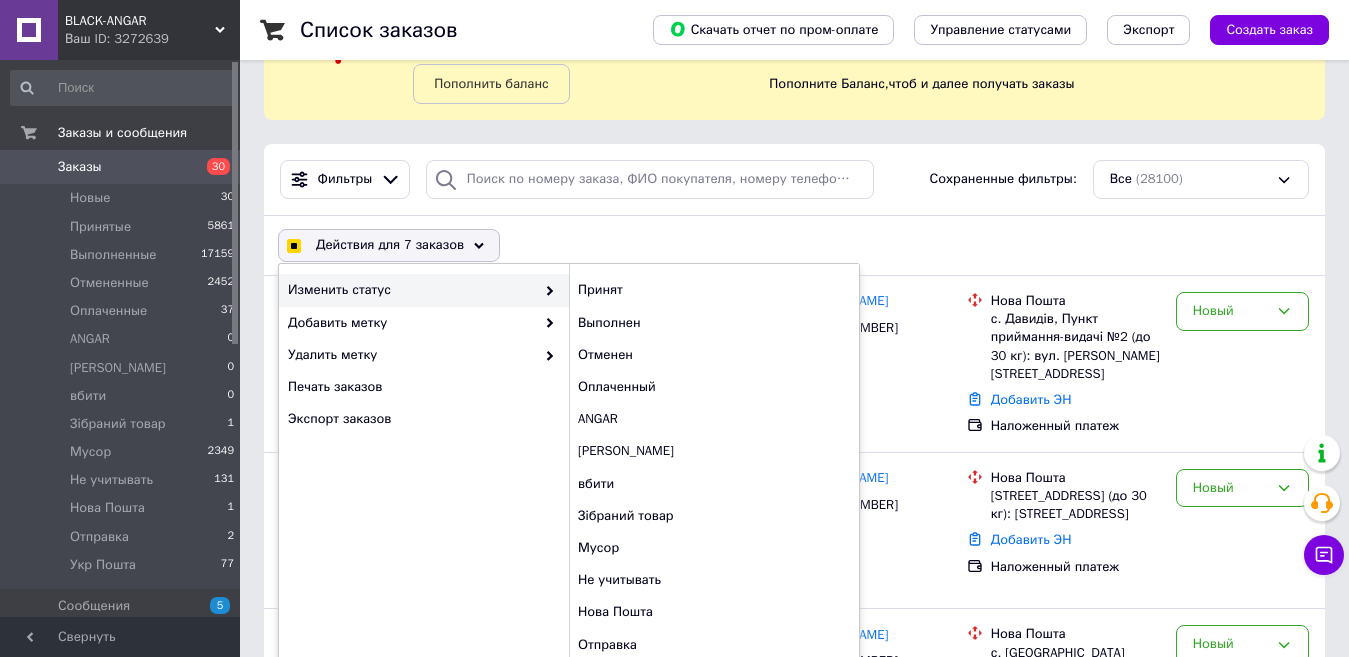 checkbox on "false" 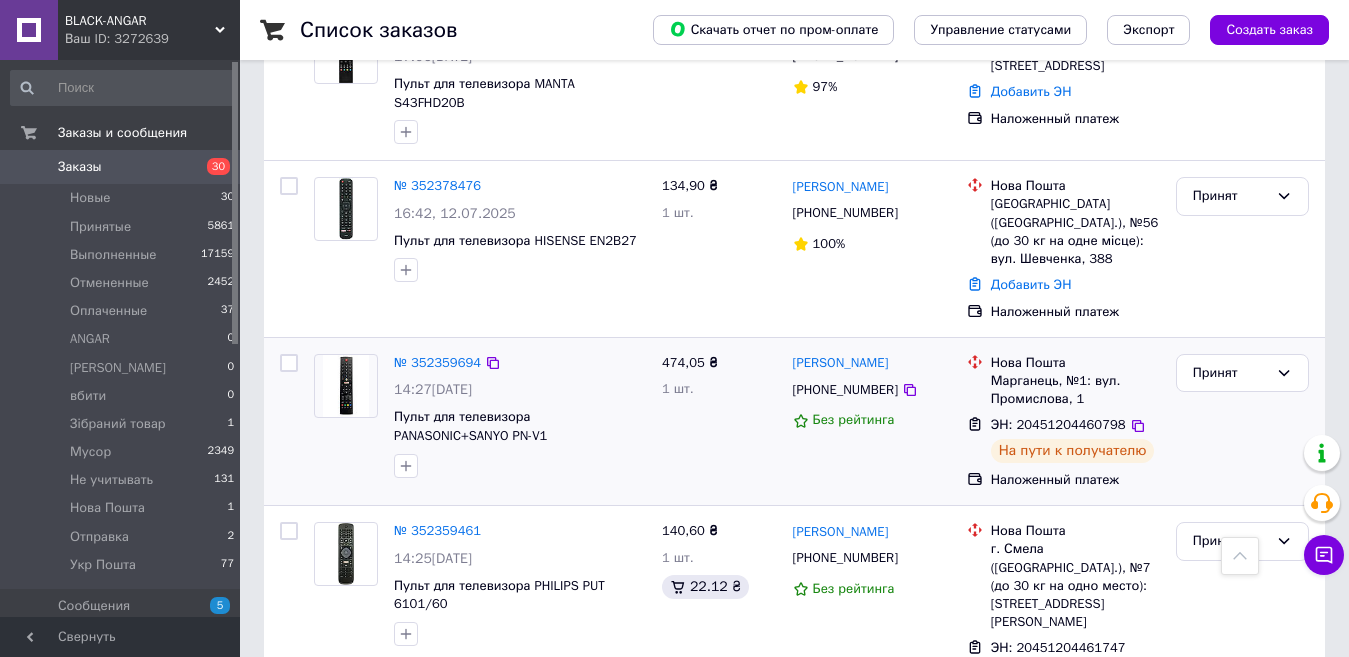 scroll, scrollTop: 2100, scrollLeft: 0, axis: vertical 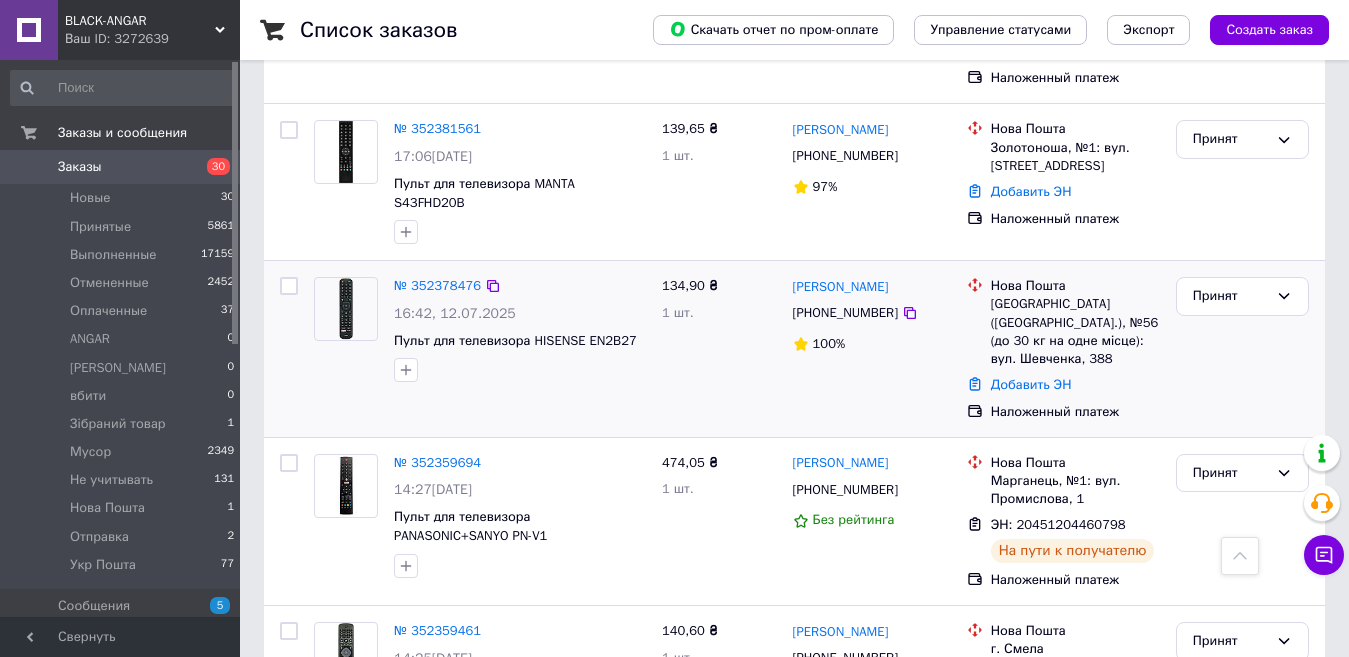 click at bounding box center (346, 309) 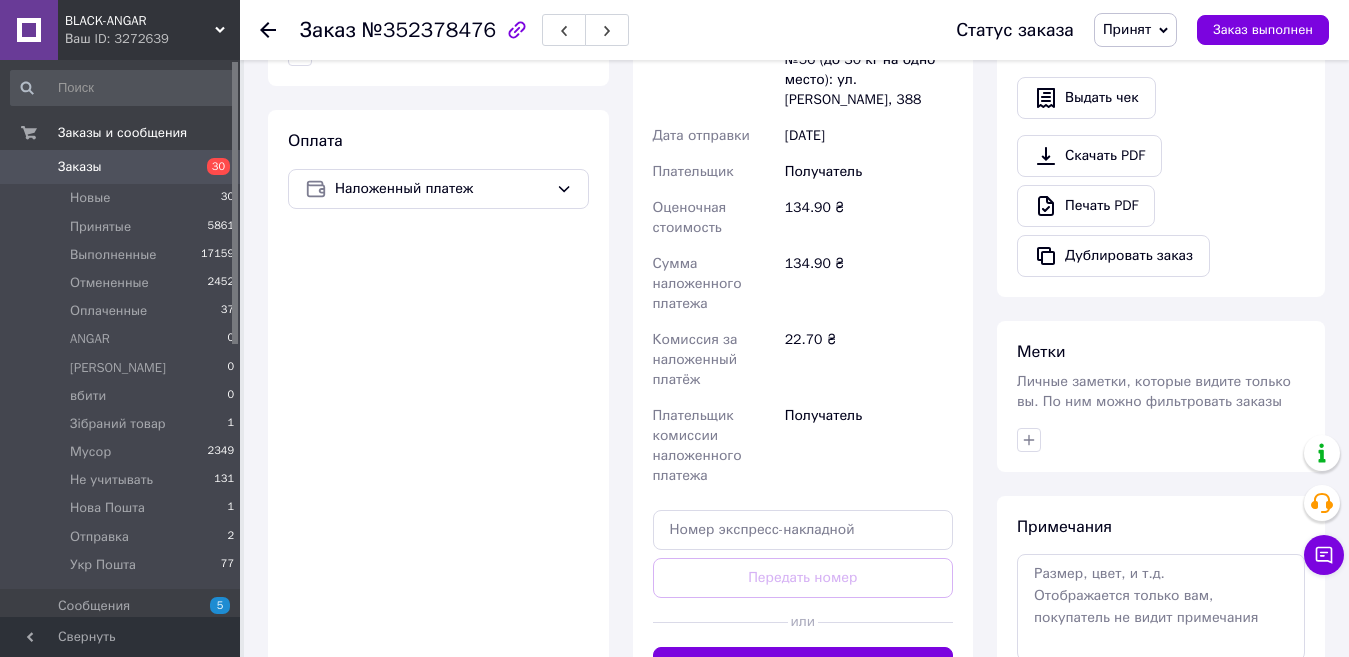 scroll, scrollTop: 825, scrollLeft: 0, axis: vertical 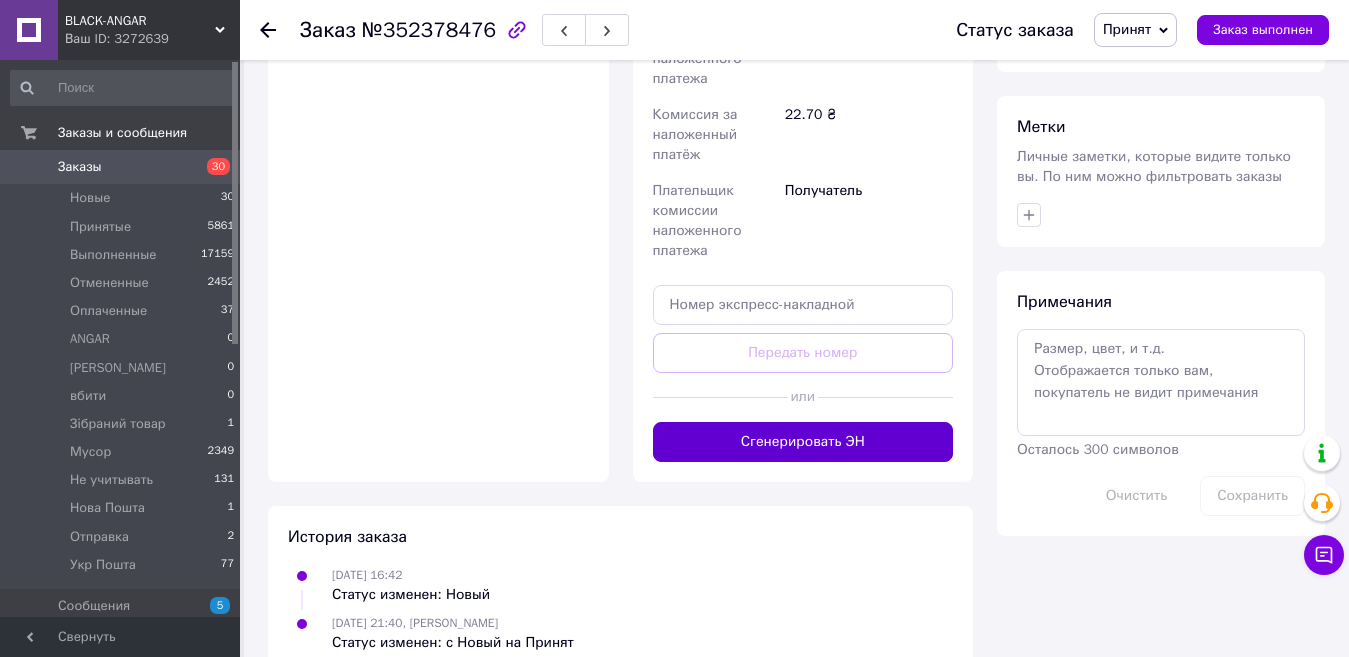 click on "Сгенерировать ЭН" at bounding box center (803, 442) 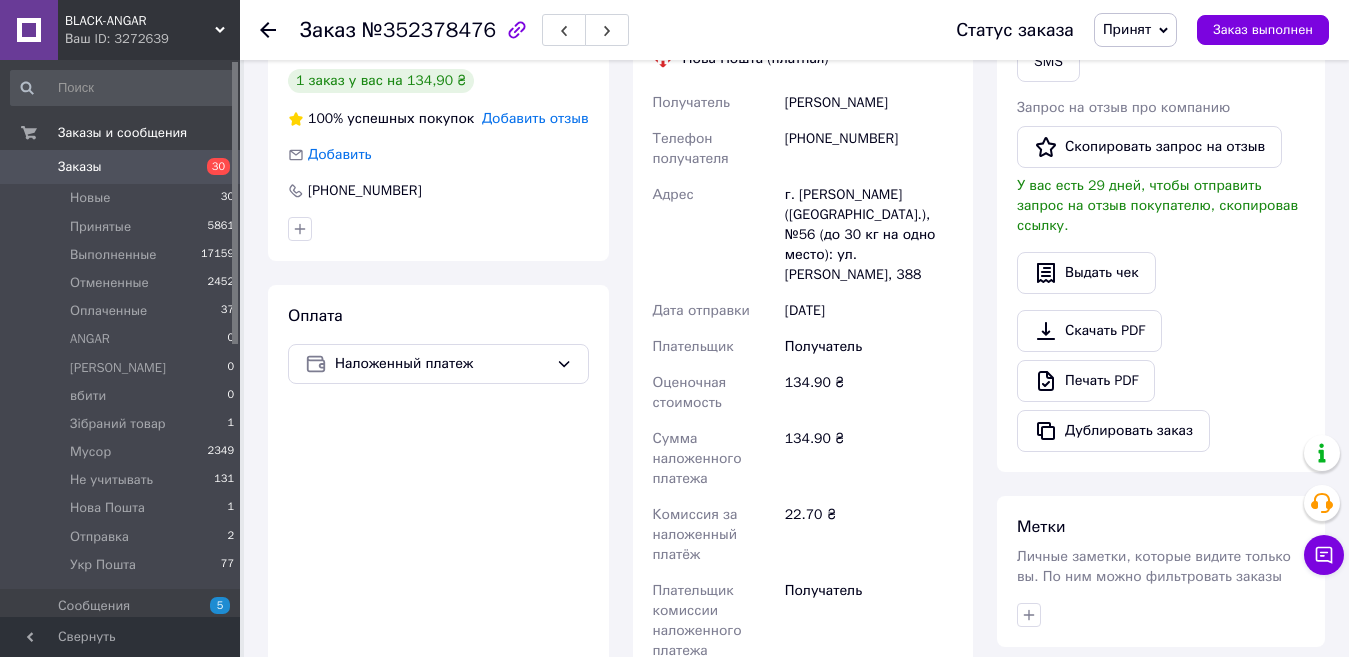 scroll, scrollTop: 0, scrollLeft: 0, axis: both 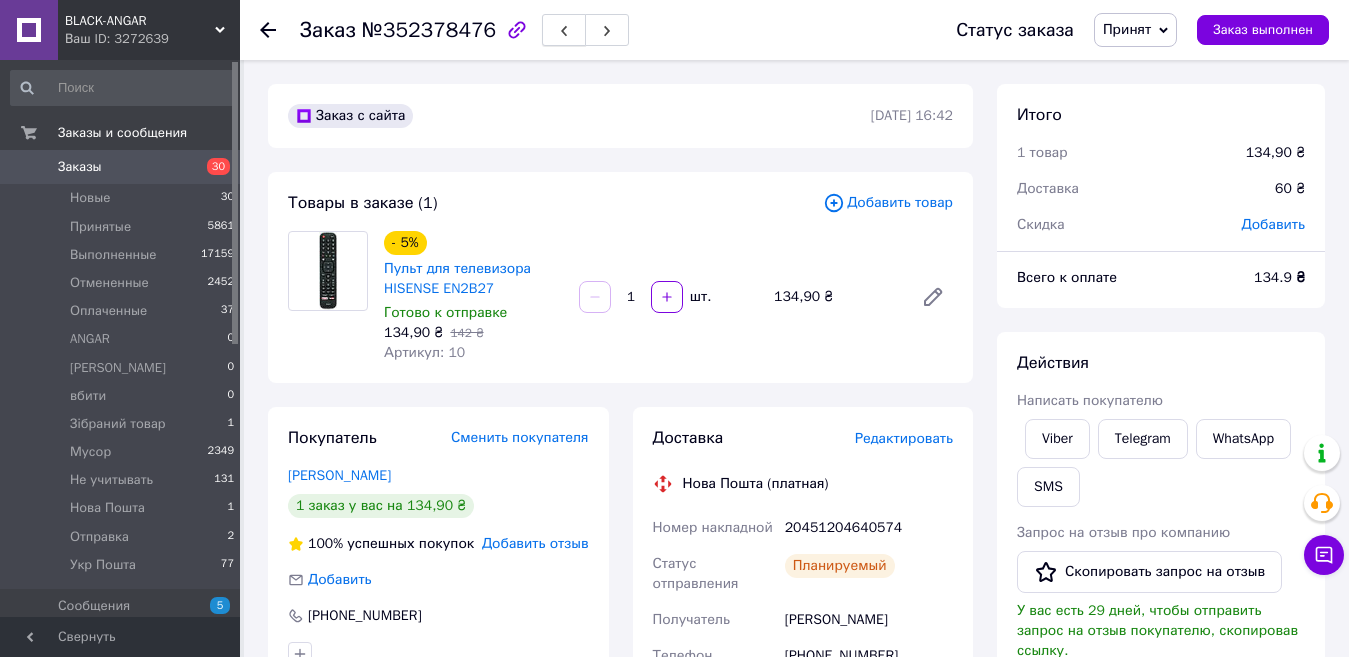click at bounding box center (564, 30) 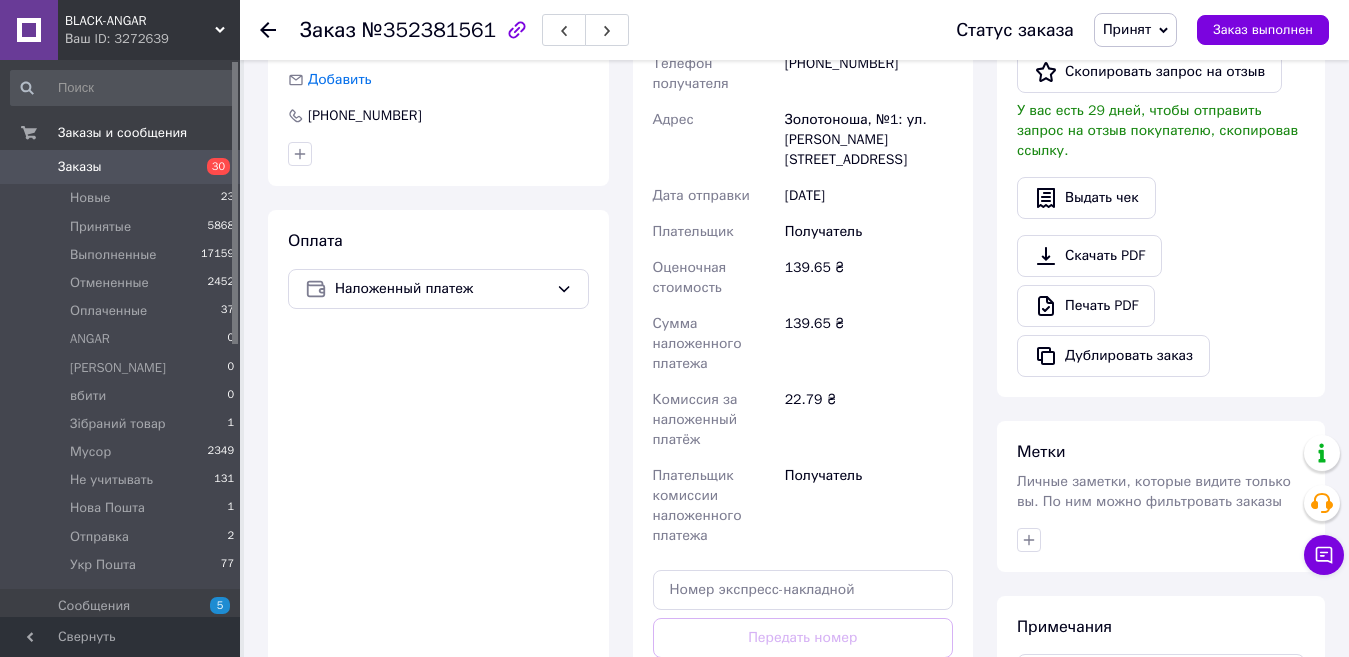 scroll, scrollTop: 800, scrollLeft: 0, axis: vertical 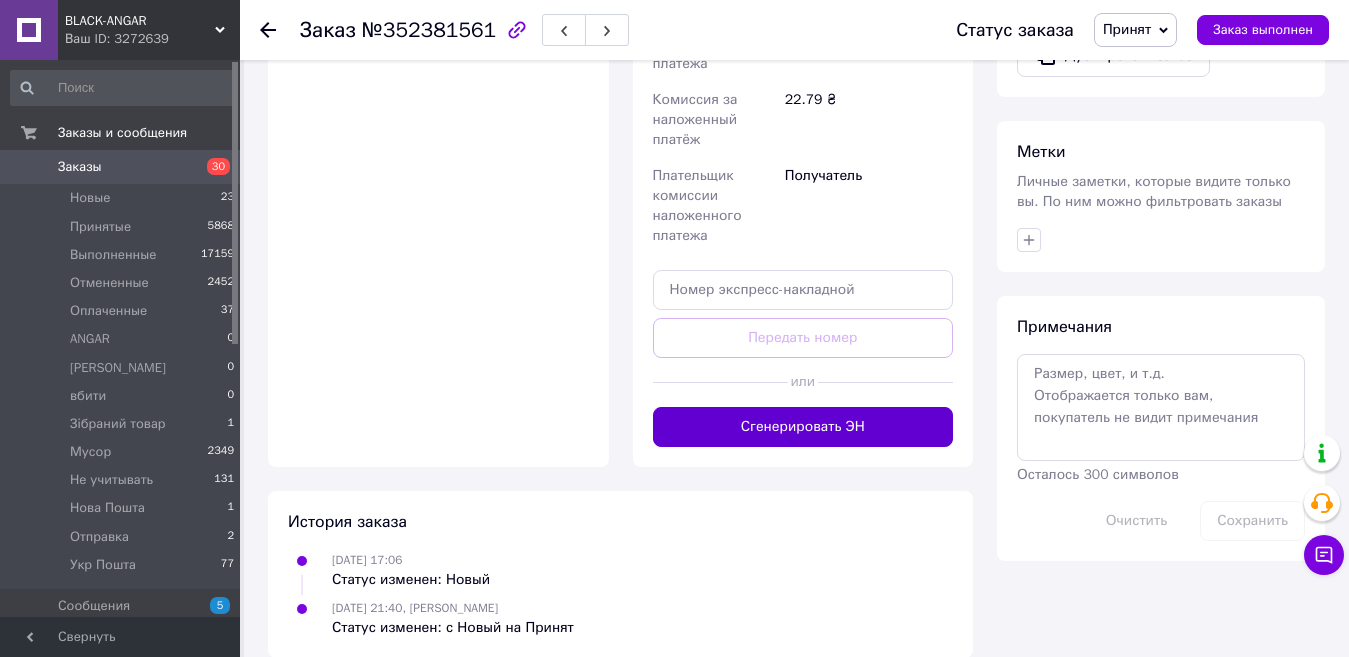 click on "Сгенерировать ЭН" at bounding box center [803, 427] 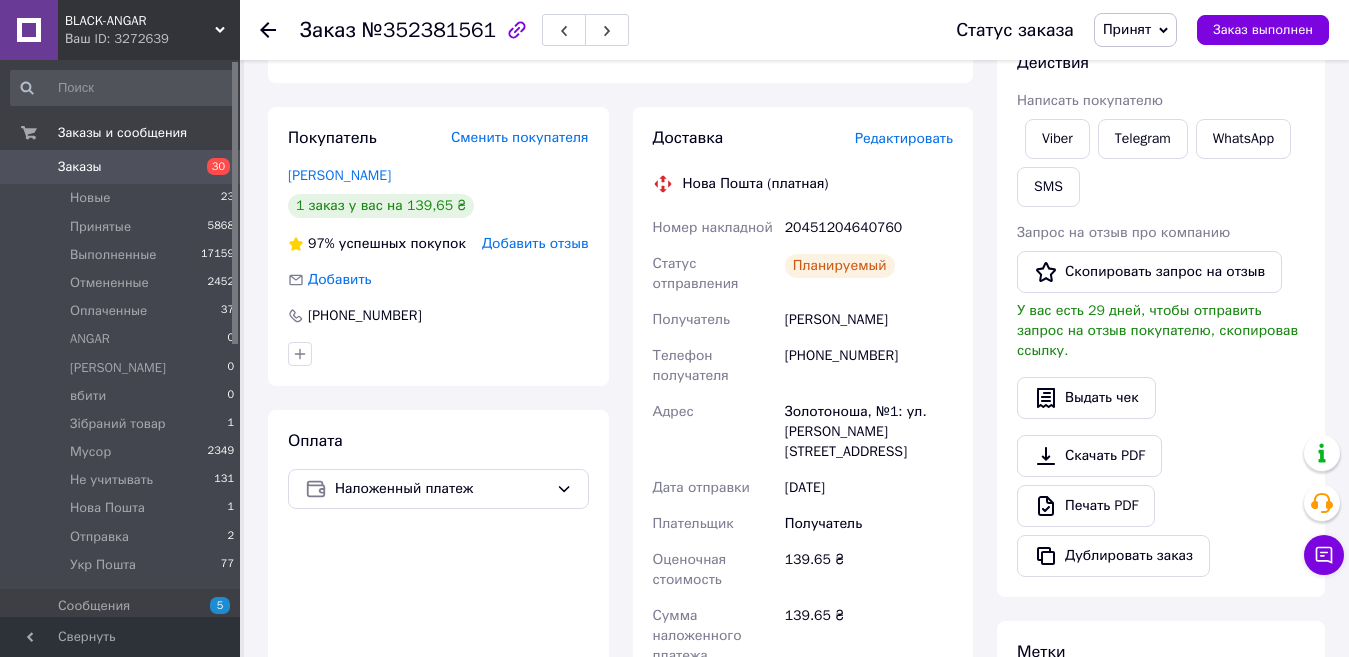 scroll, scrollTop: 0, scrollLeft: 0, axis: both 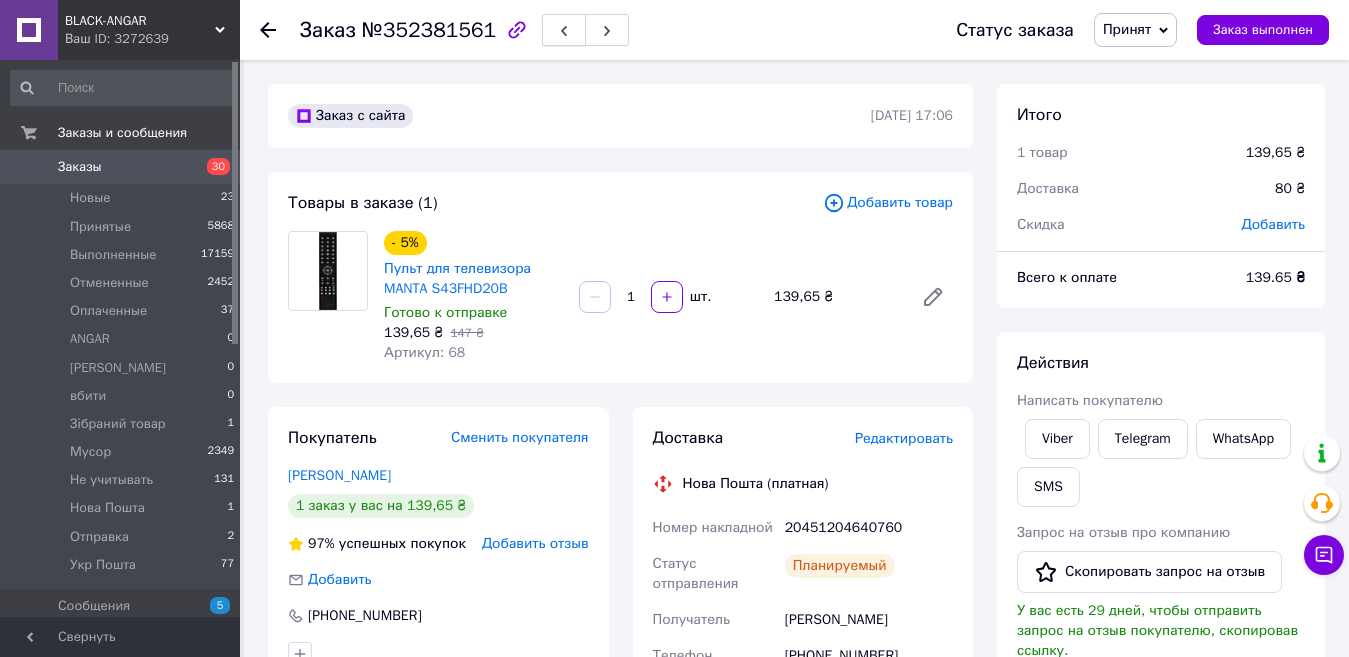 click at bounding box center (564, 30) 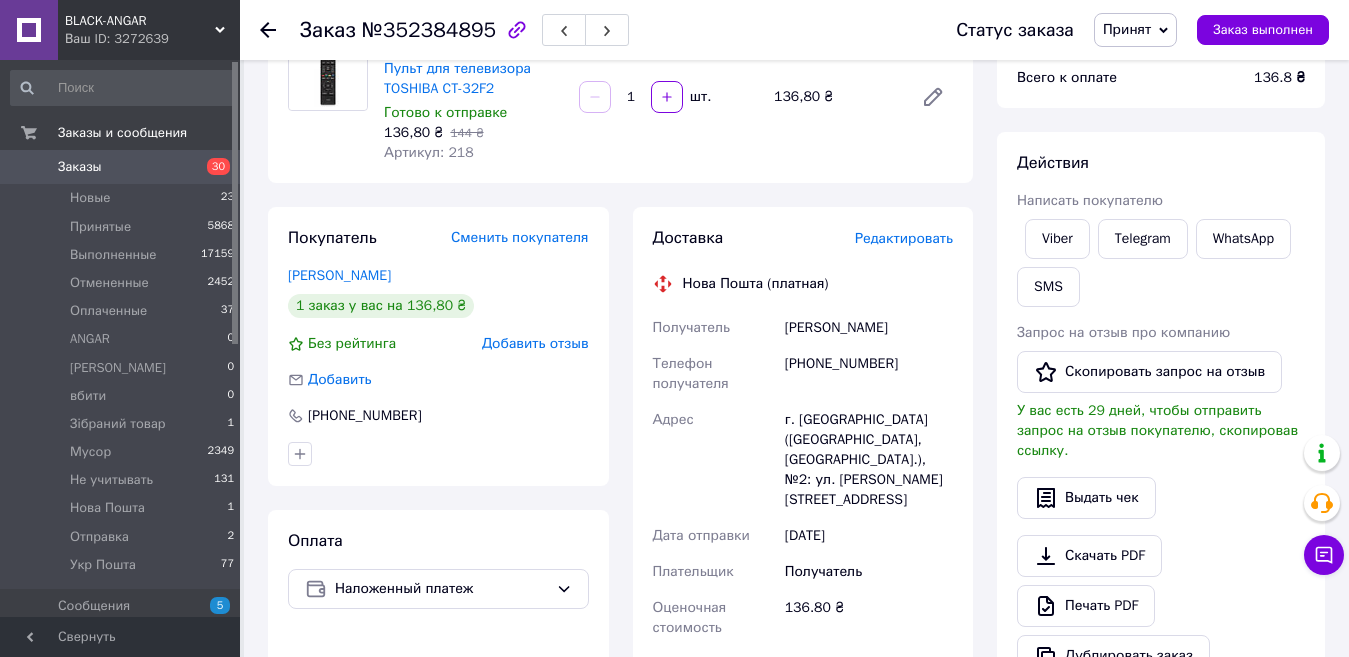 scroll, scrollTop: 700, scrollLeft: 0, axis: vertical 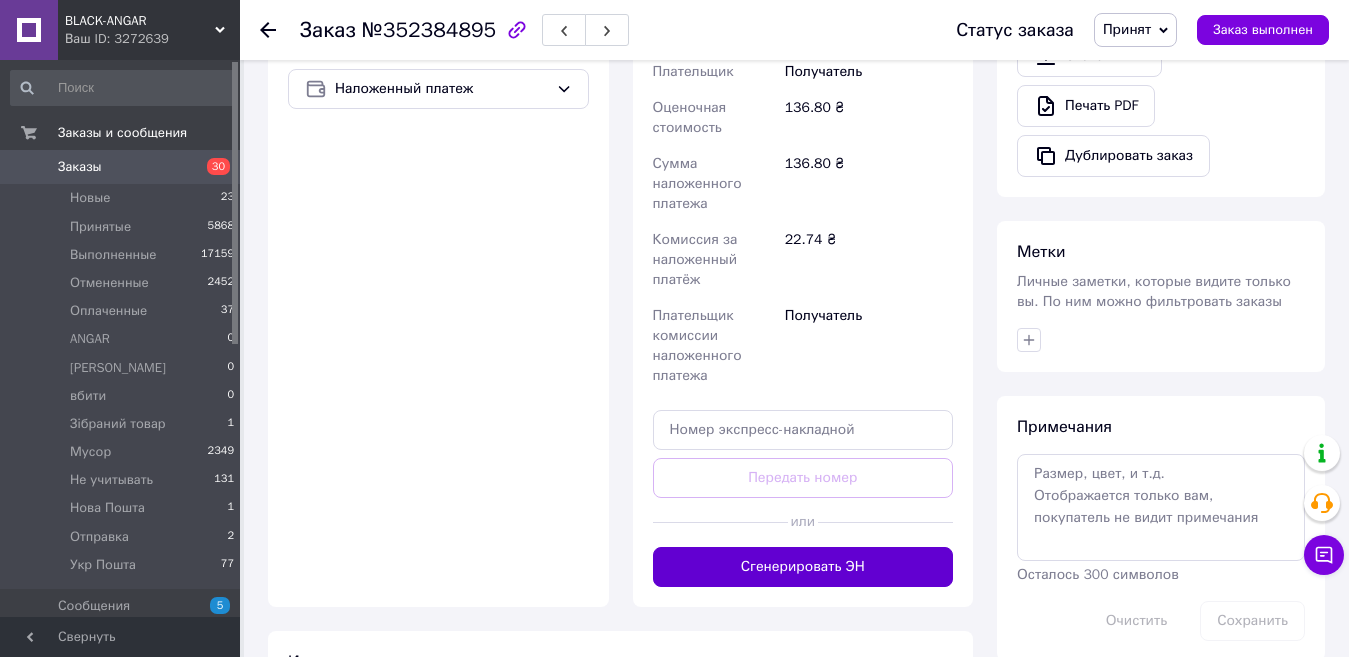click on "Сгенерировать ЭН" at bounding box center (803, 567) 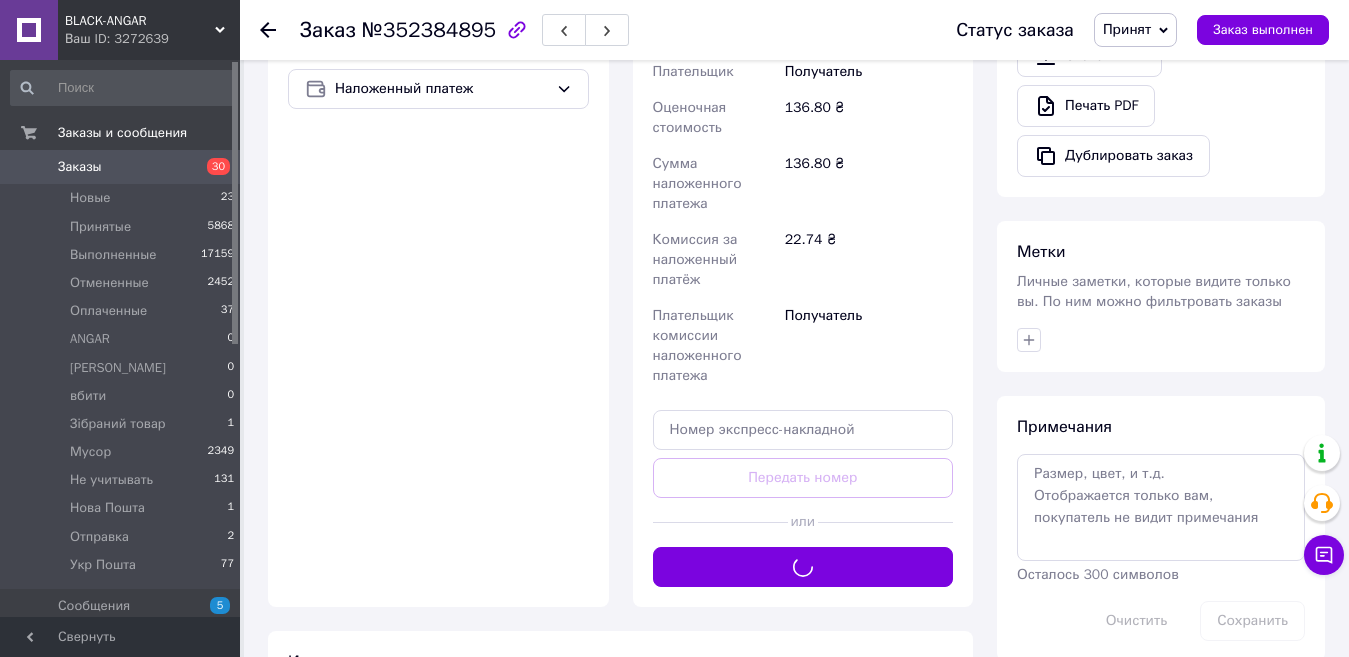 scroll, scrollTop: 100, scrollLeft: 0, axis: vertical 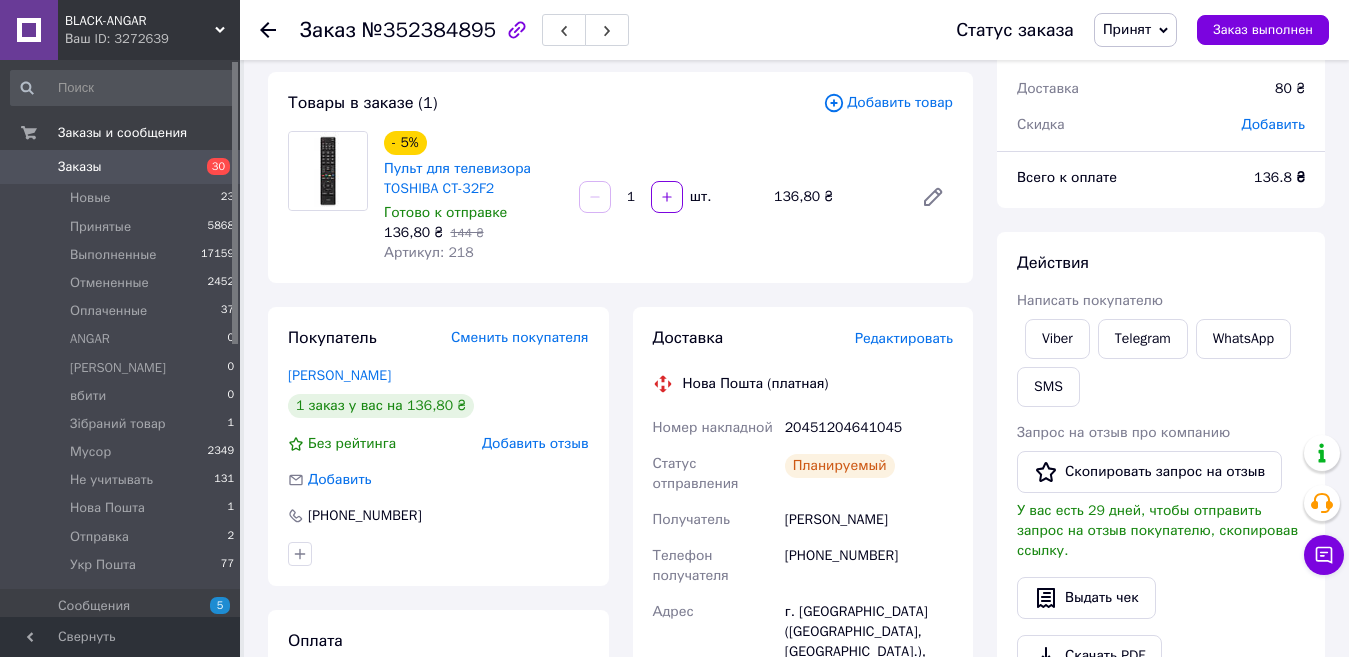 drag, startPoint x: 630, startPoint y: 198, endPoint x: 608, endPoint y: 203, distance: 22.561028 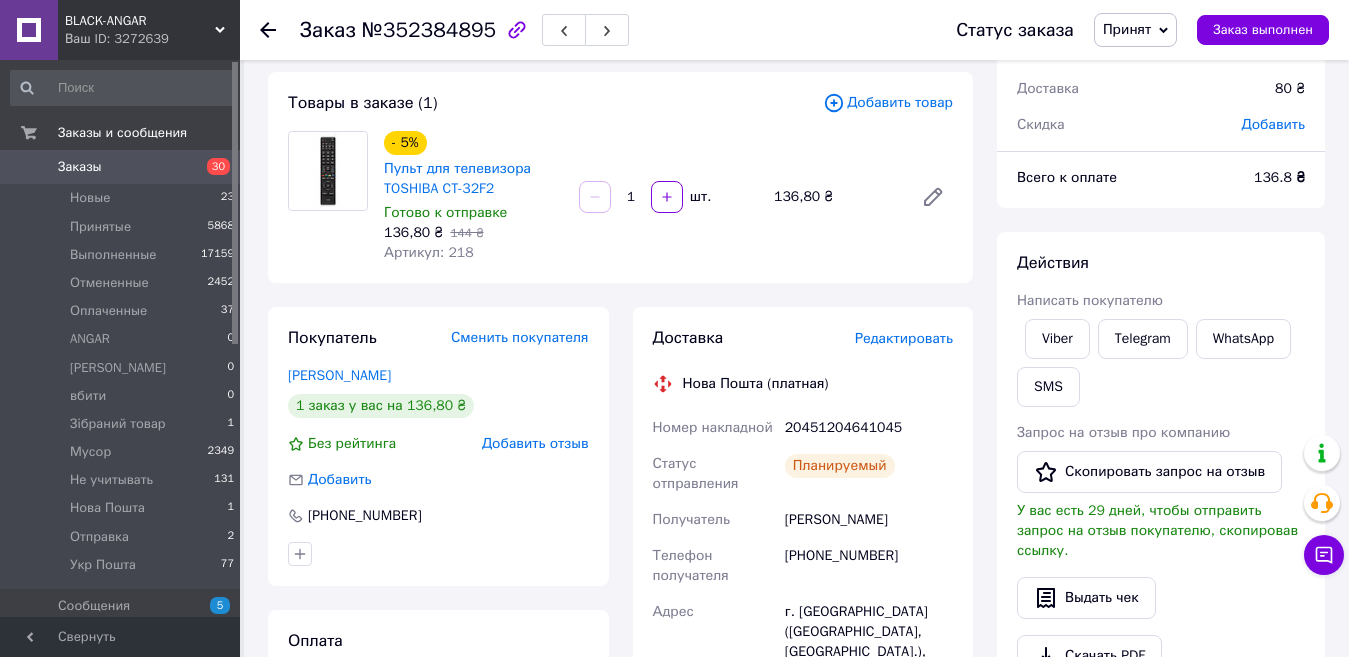 scroll, scrollTop: 200, scrollLeft: 0, axis: vertical 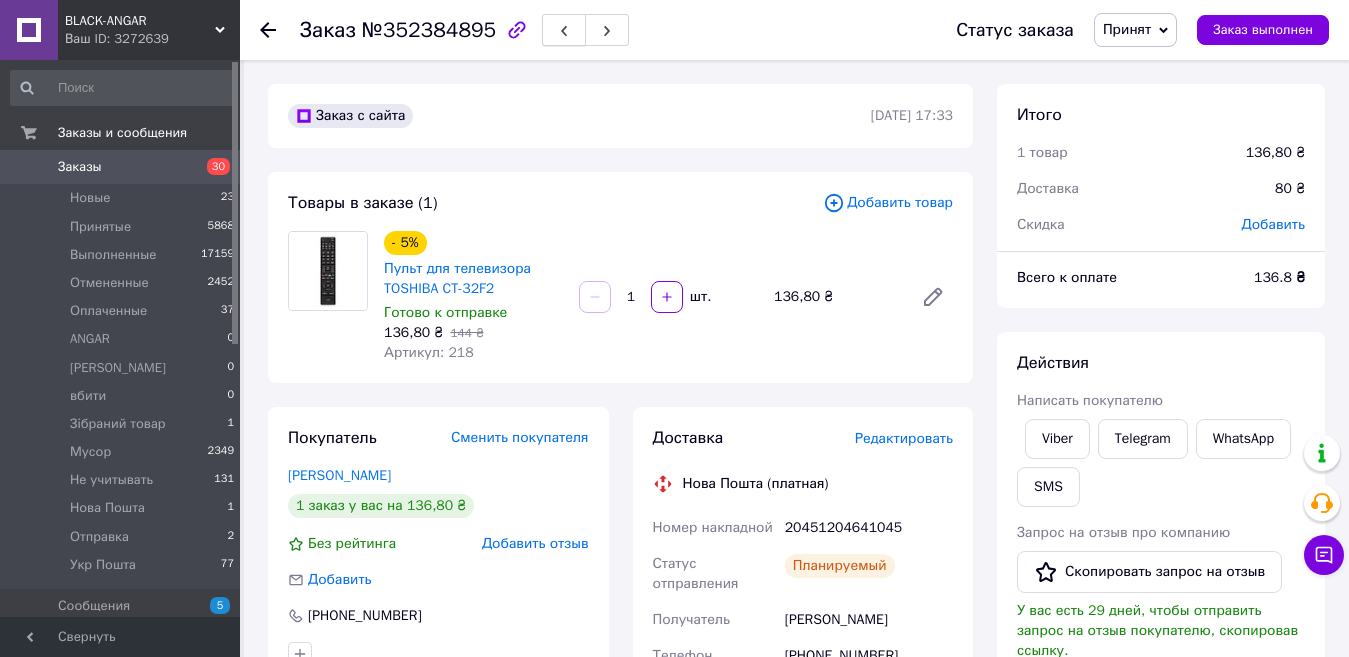 click at bounding box center [564, 30] 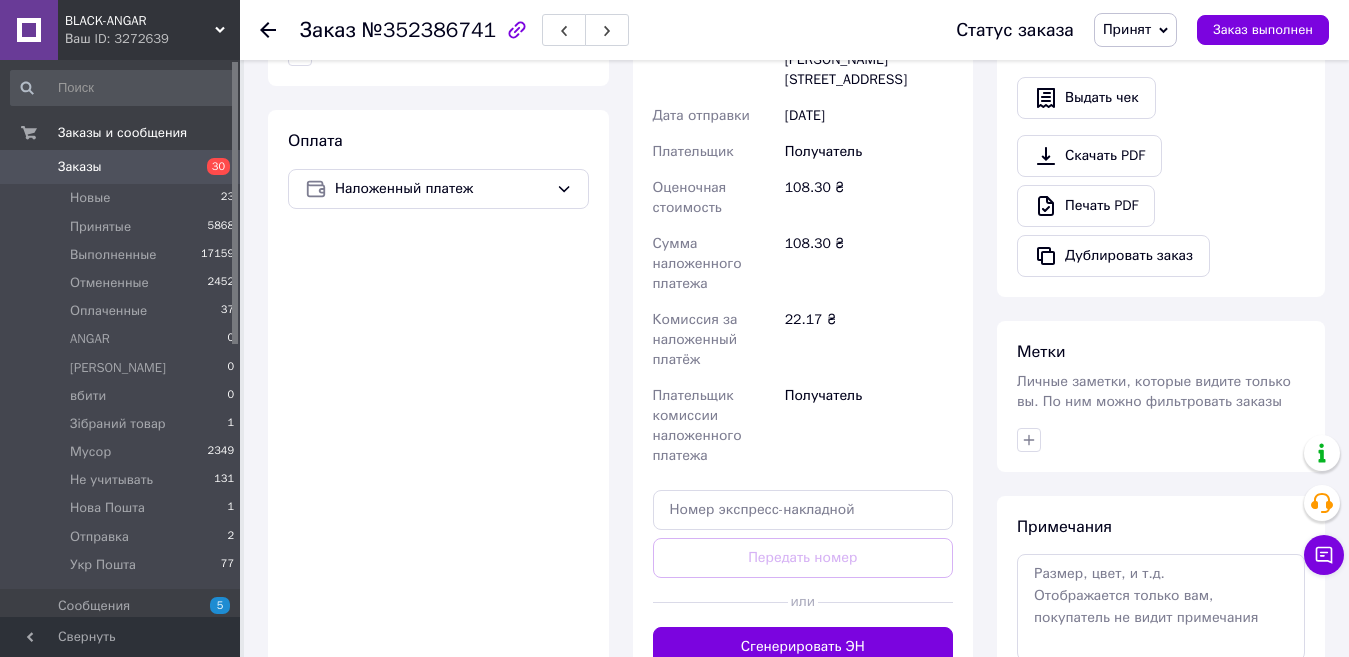 scroll, scrollTop: 800, scrollLeft: 0, axis: vertical 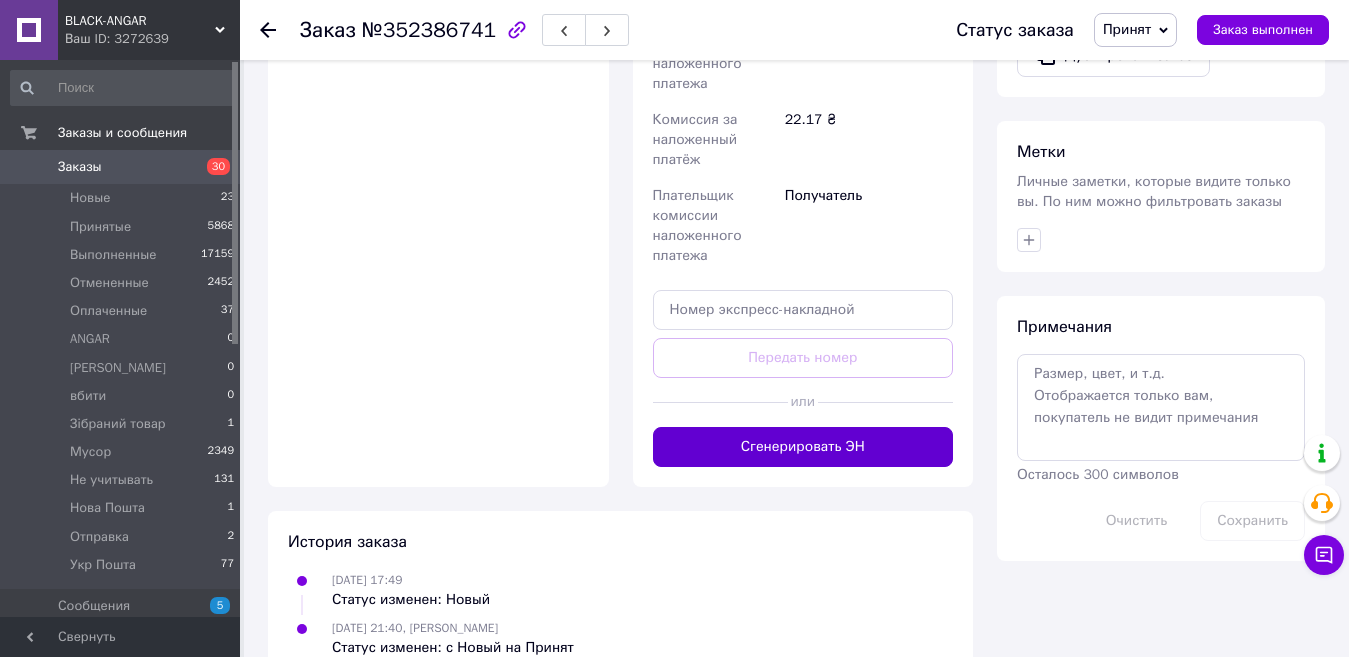 click on "Сгенерировать ЭН" at bounding box center (803, 447) 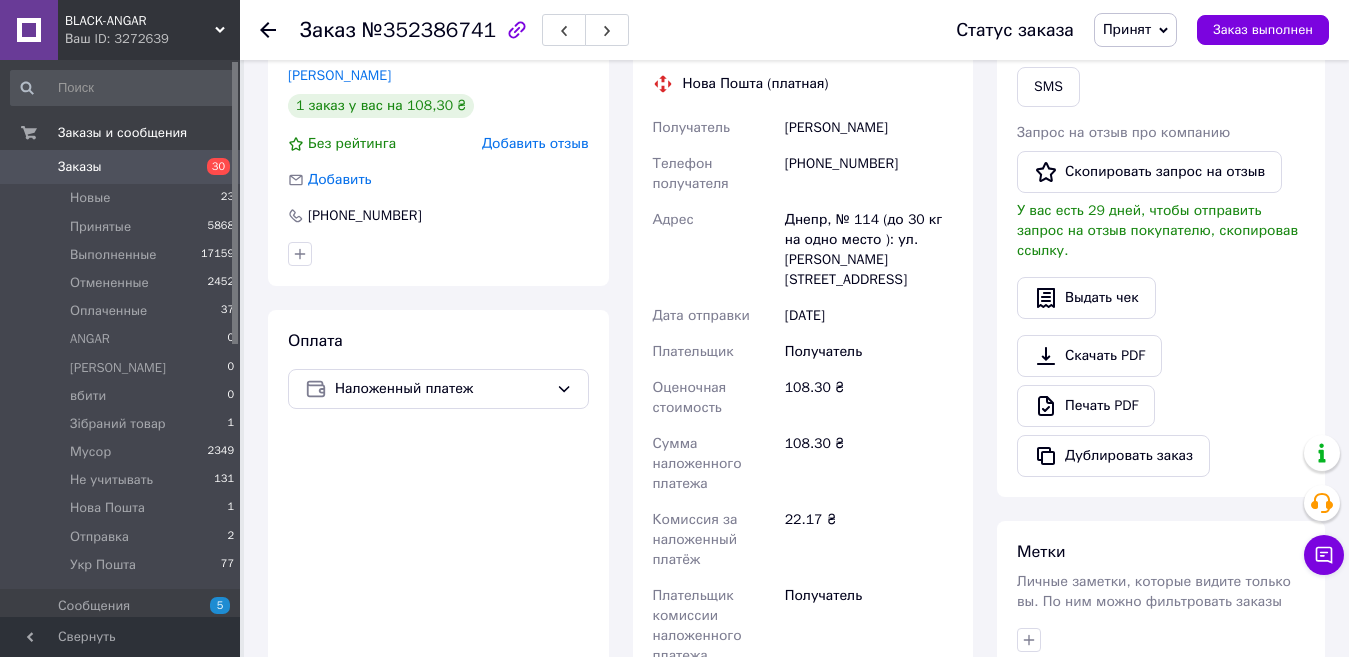 scroll, scrollTop: 0, scrollLeft: 0, axis: both 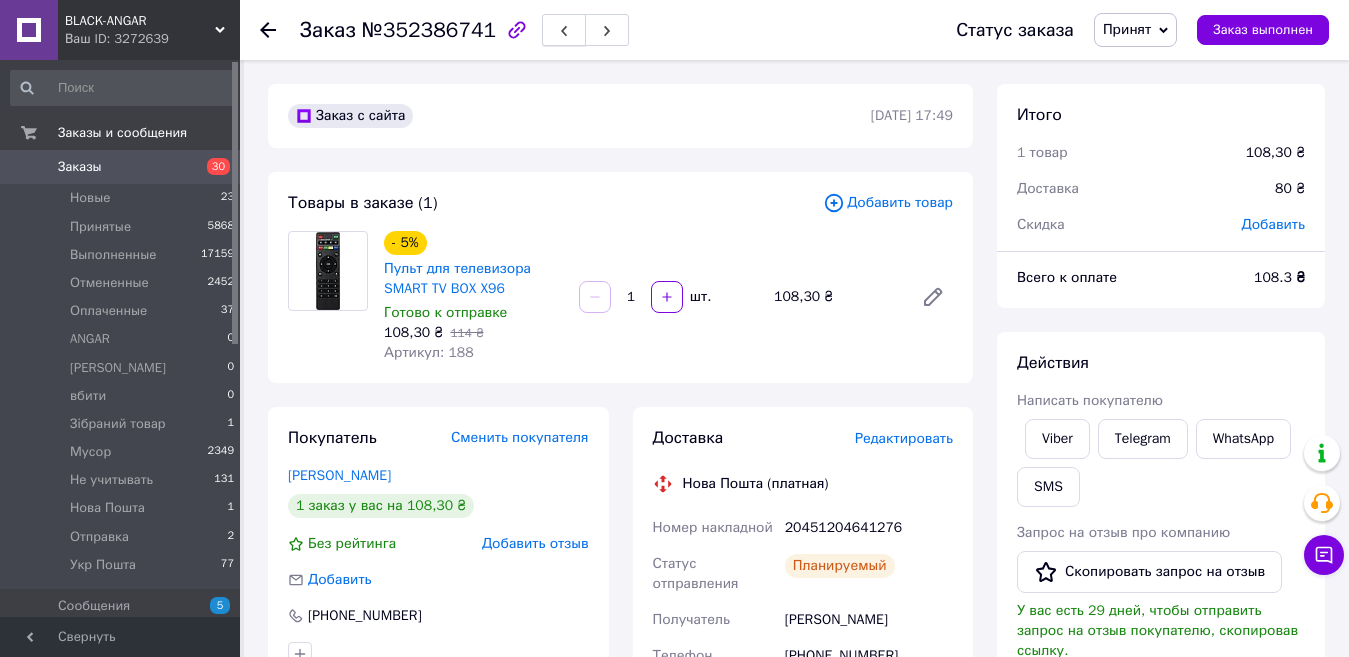 click at bounding box center [564, 30] 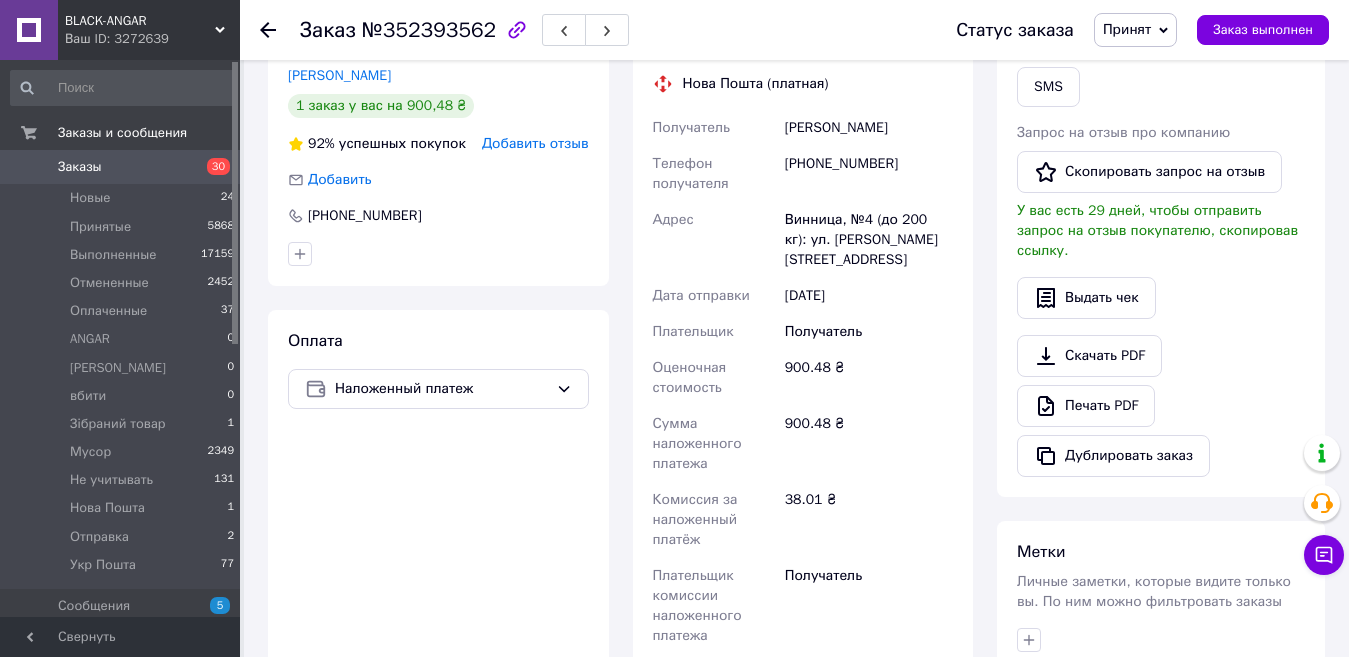 scroll, scrollTop: 600, scrollLeft: 0, axis: vertical 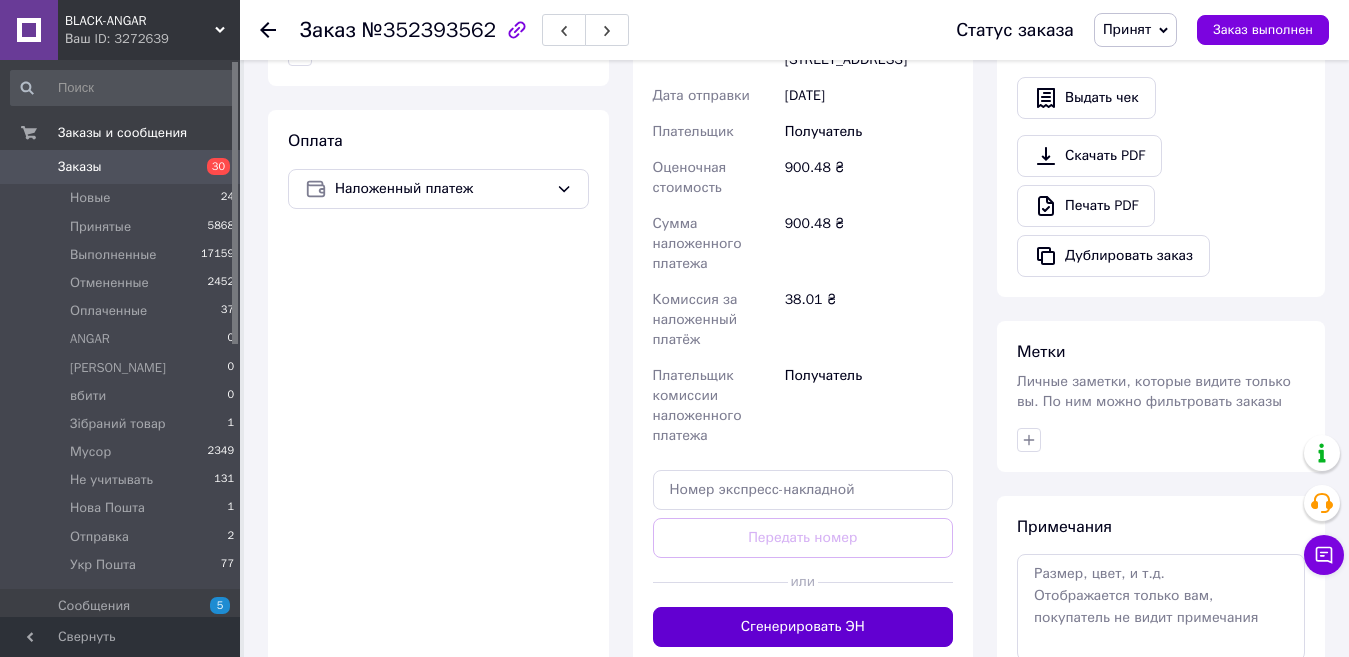 click on "Сгенерировать ЭН" at bounding box center [803, 627] 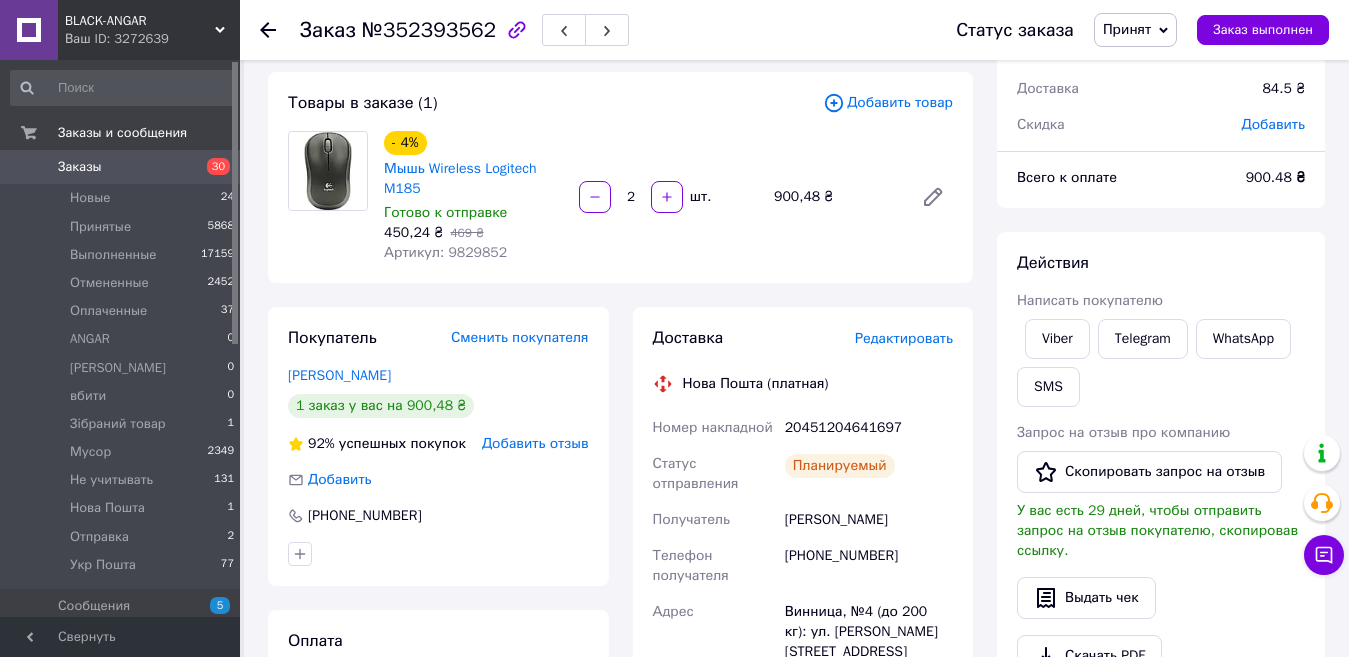 scroll, scrollTop: 0, scrollLeft: 0, axis: both 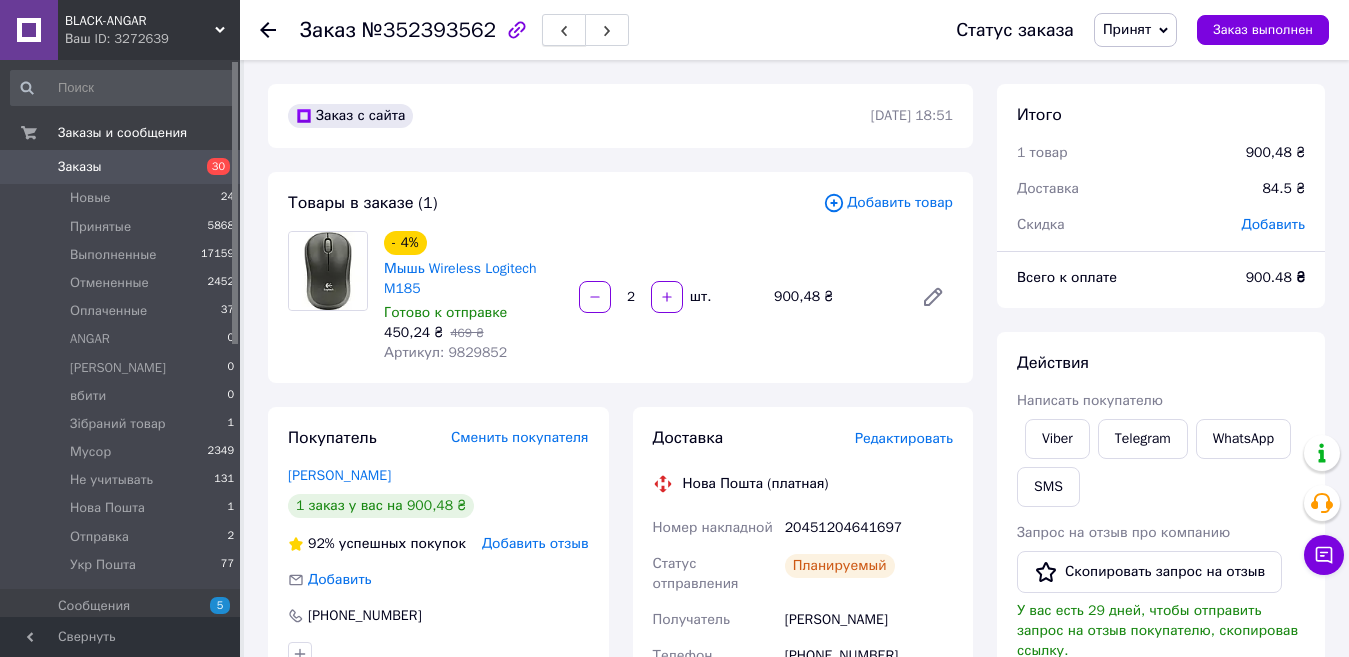 click 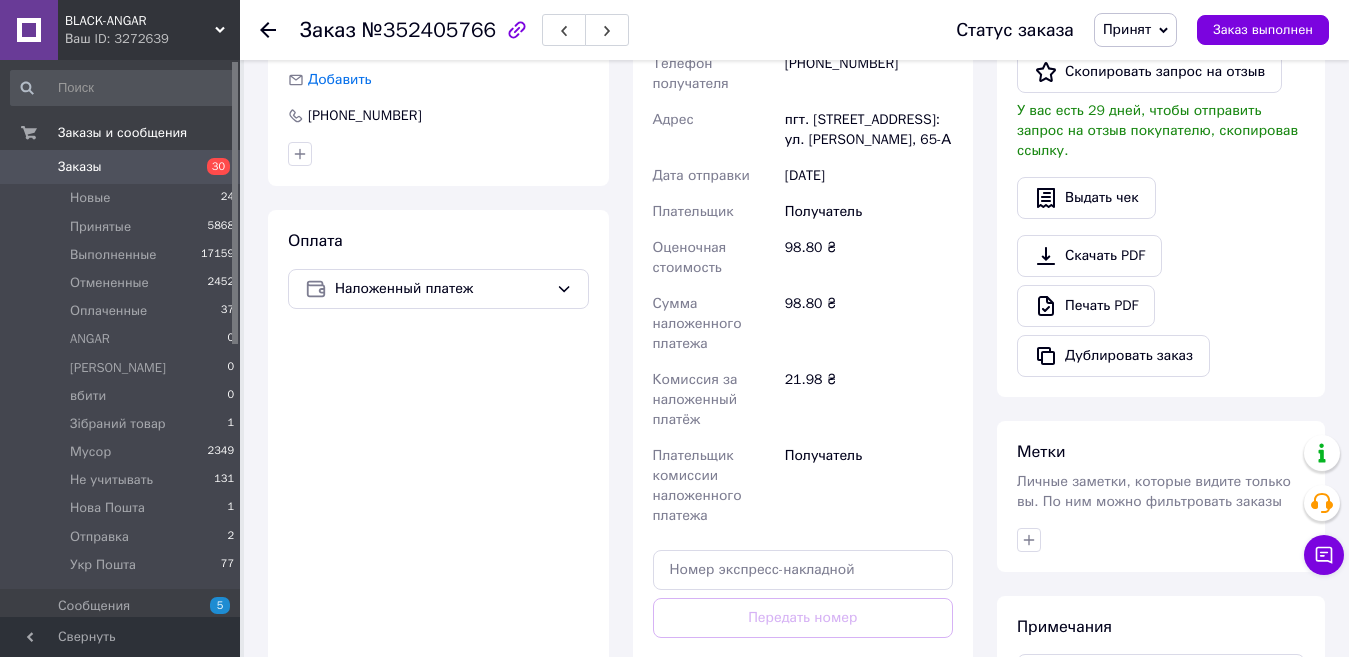 scroll, scrollTop: 800, scrollLeft: 0, axis: vertical 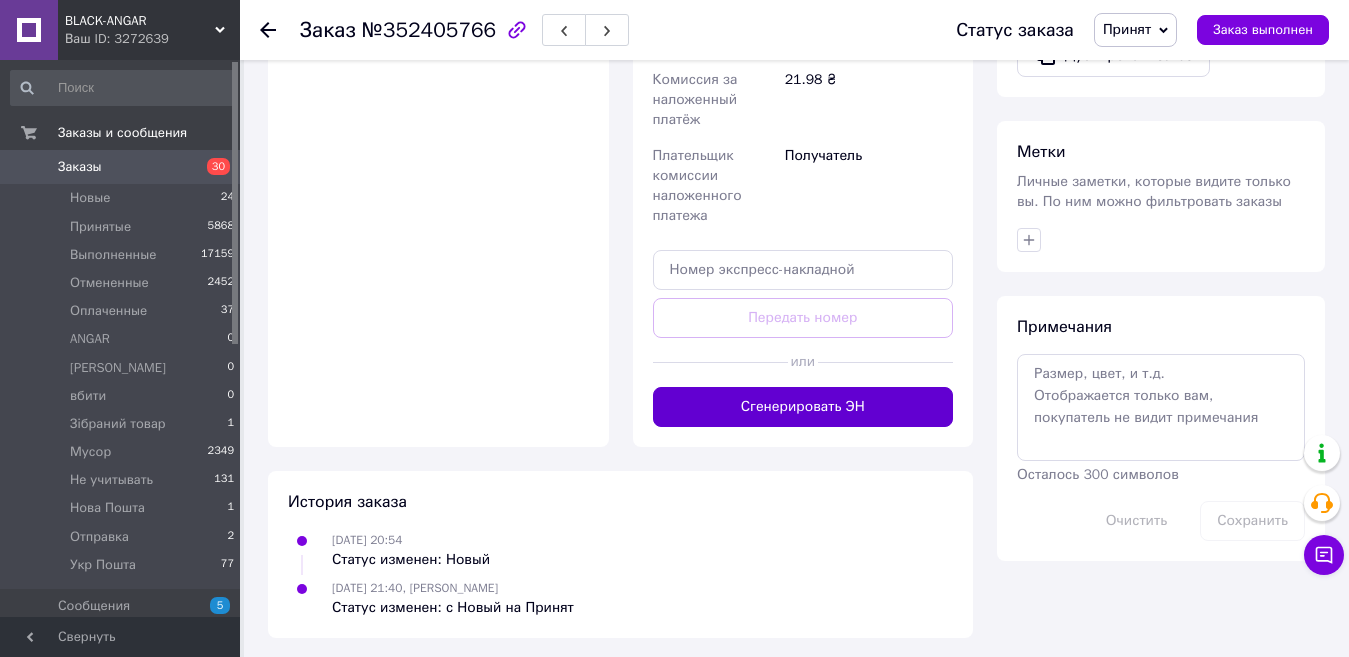 click on "Сгенерировать ЭН" at bounding box center [803, 407] 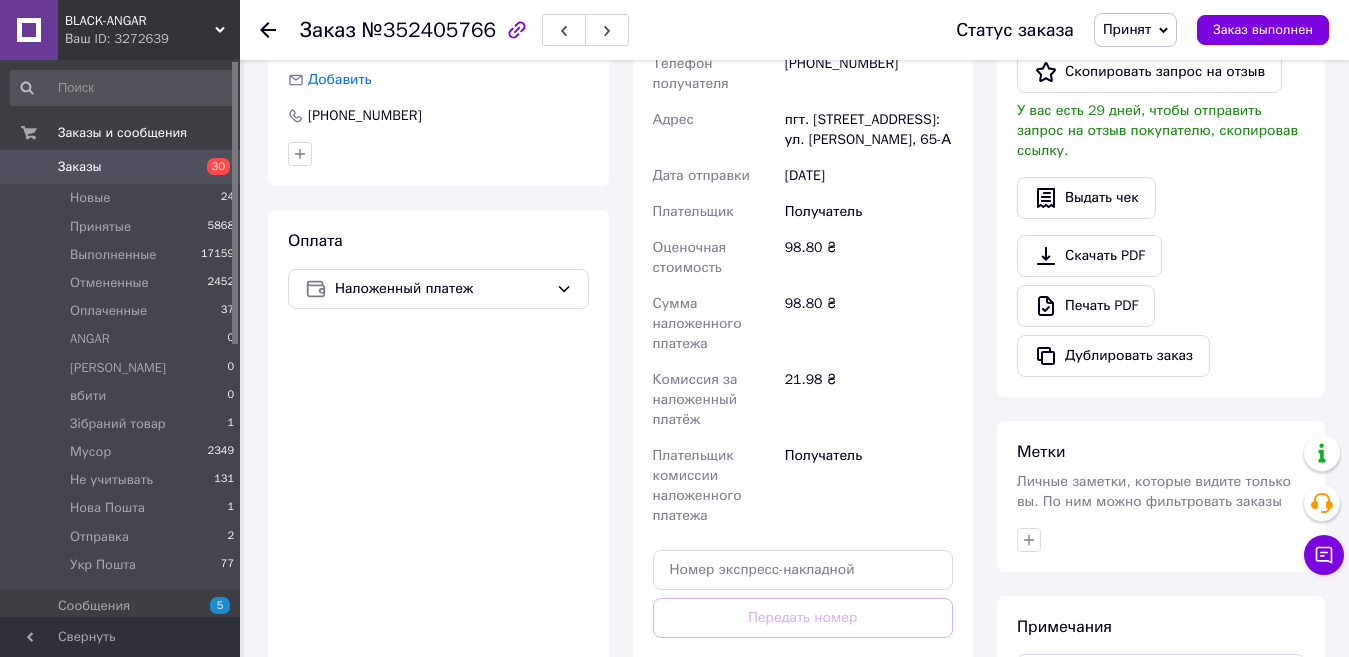 scroll, scrollTop: 0, scrollLeft: 0, axis: both 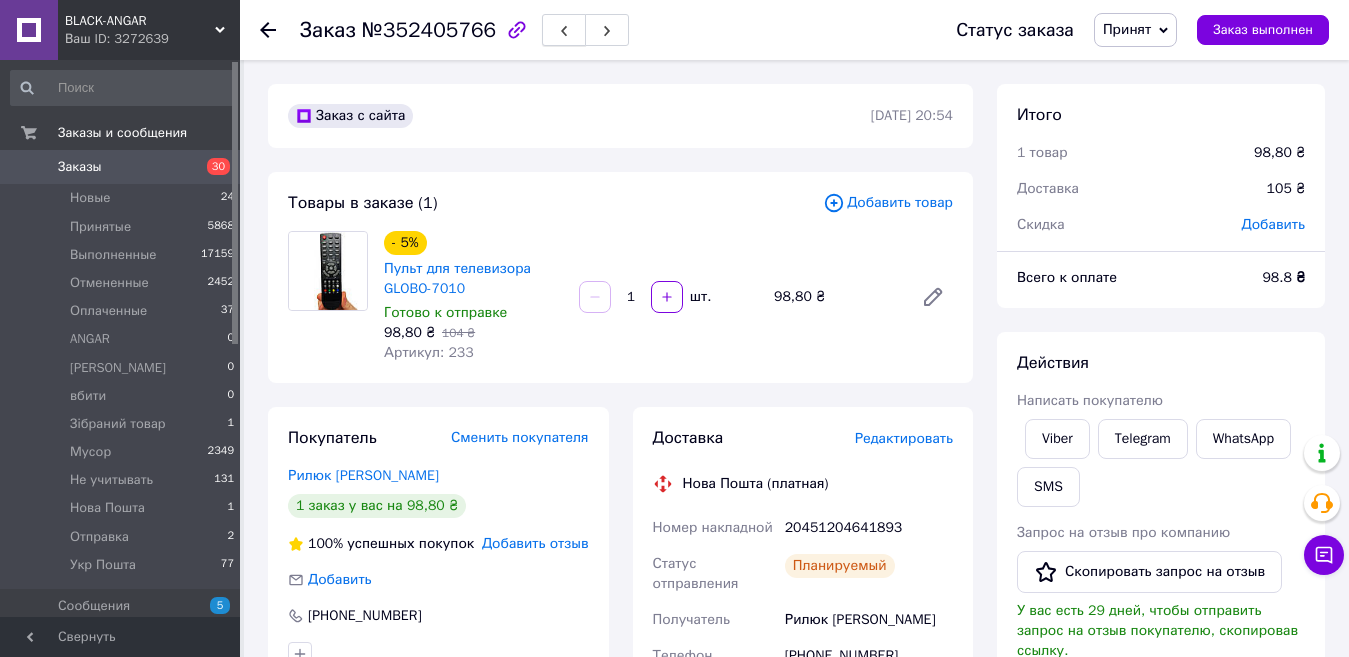 click at bounding box center [564, 30] 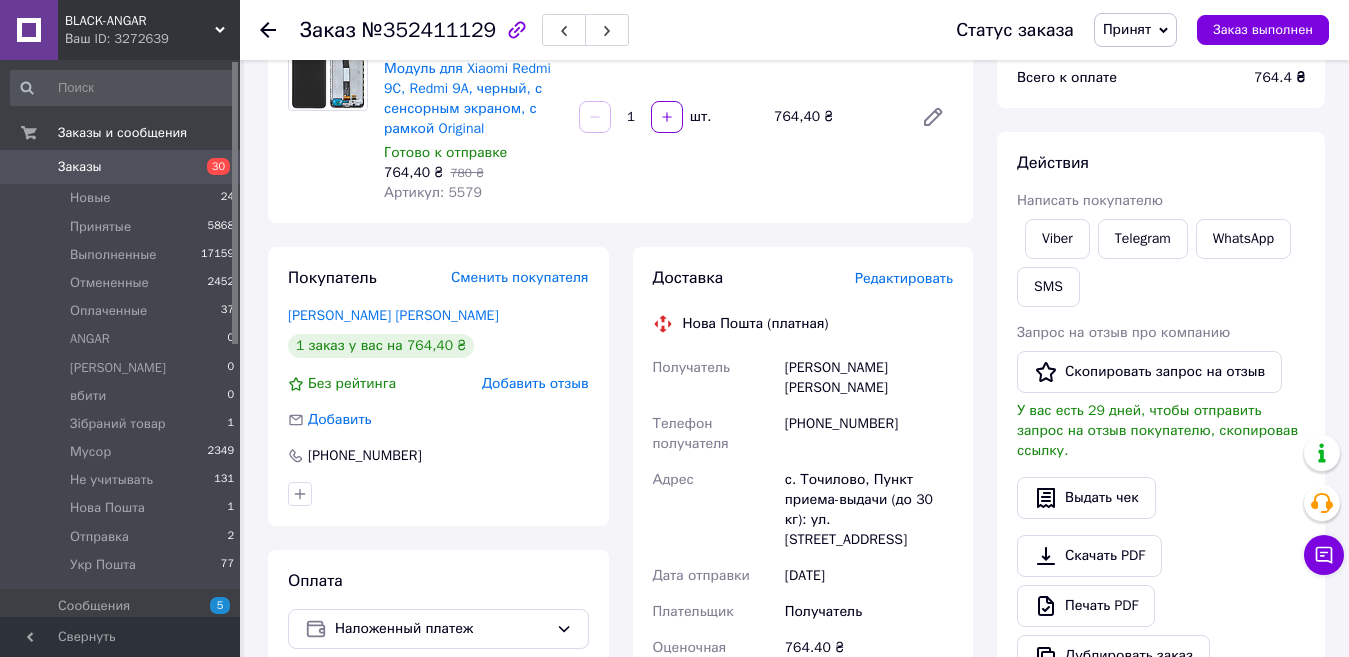 scroll, scrollTop: 100, scrollLeft: 0, axis: vertical 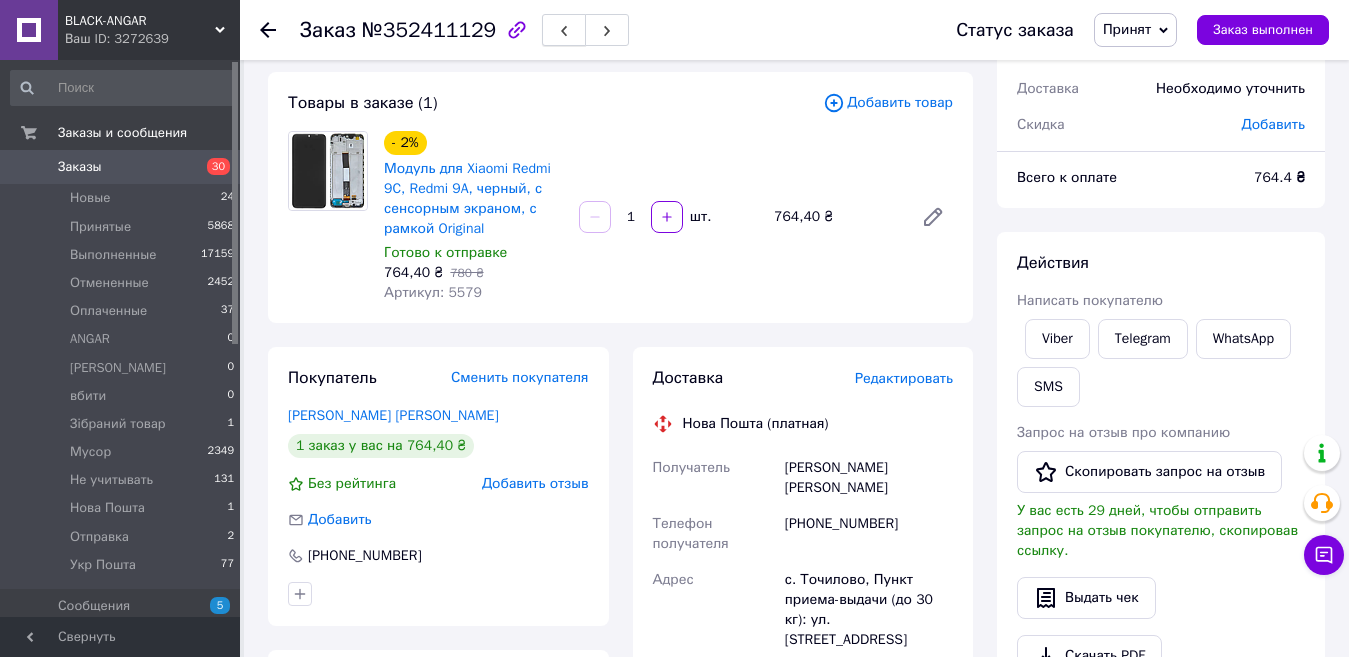 click at bounding box center (564, 30) 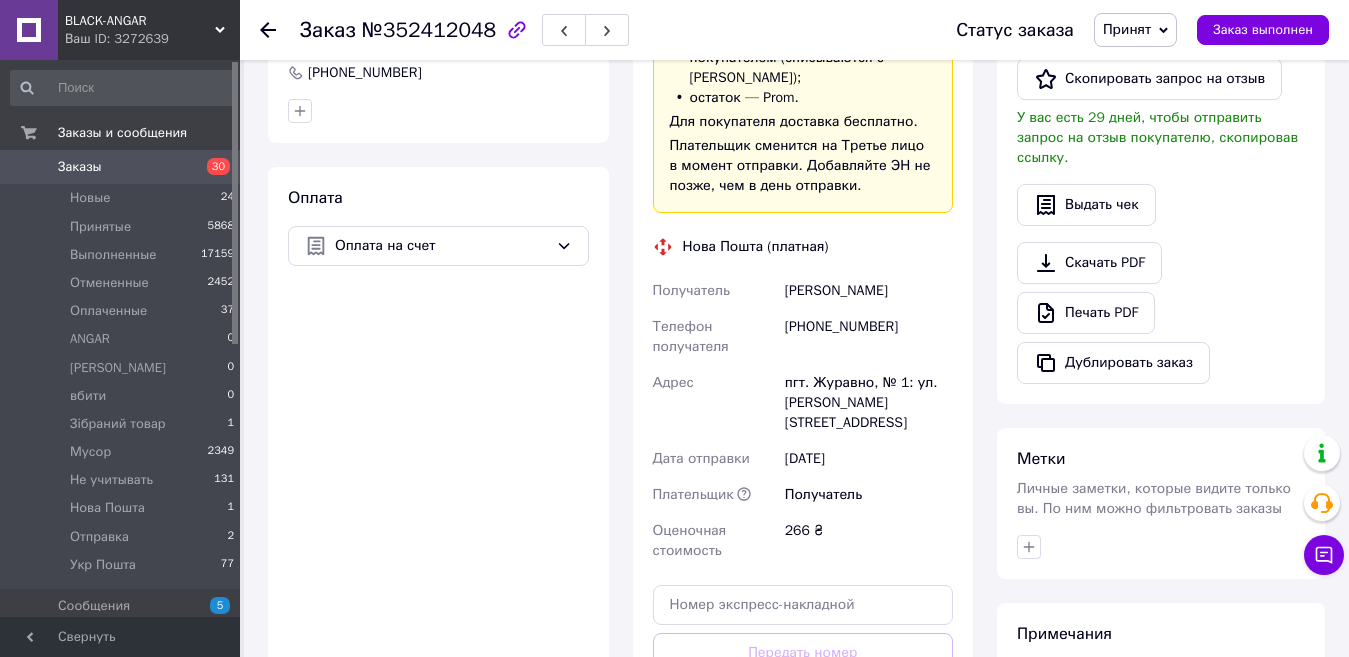 scroll, scrollTop: 863, scrollLeft: 0, axis: vertical 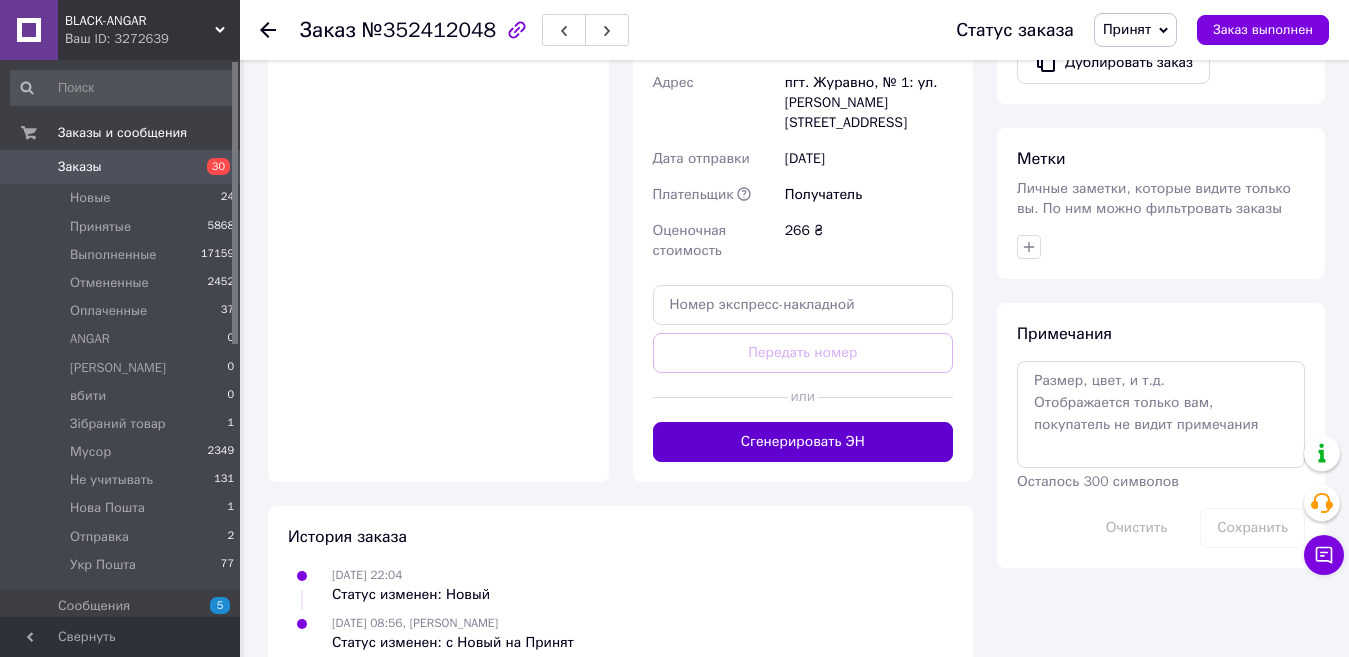 click on "Сгенерировать ЭН" at bounding box center (803, 442) 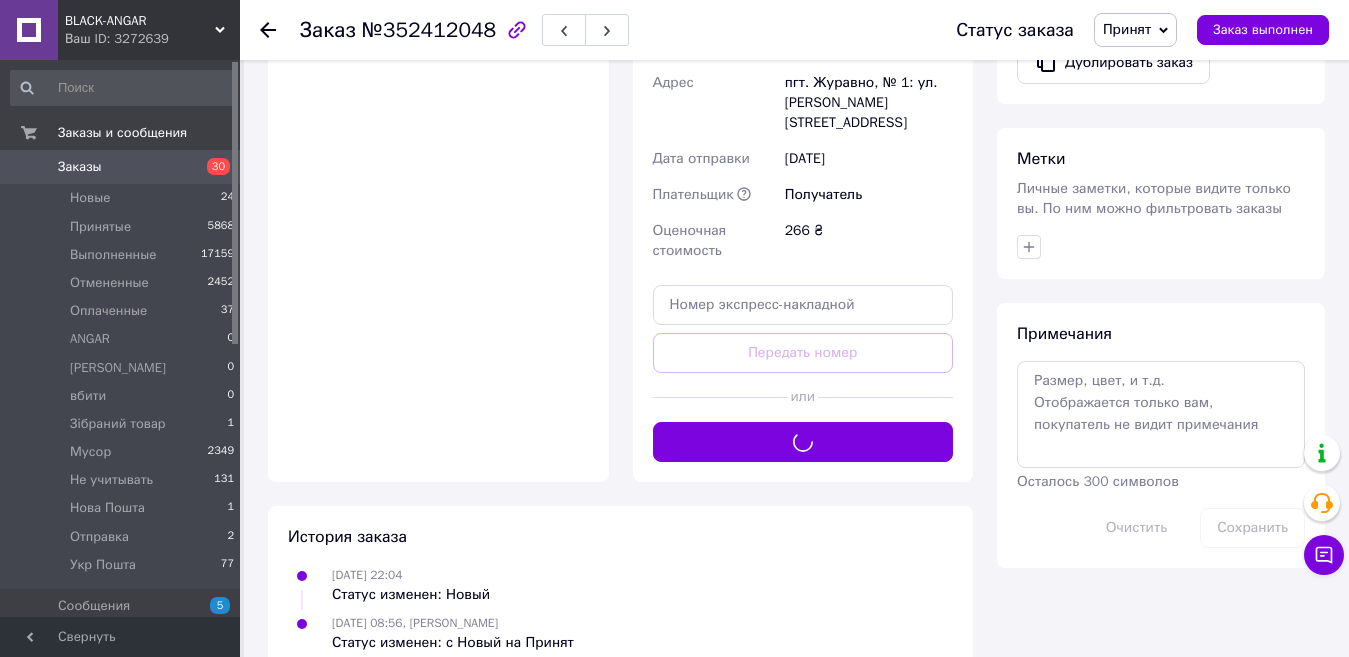 scroll, scrollTop: 163, scrollLeft: 0, axis: vertical 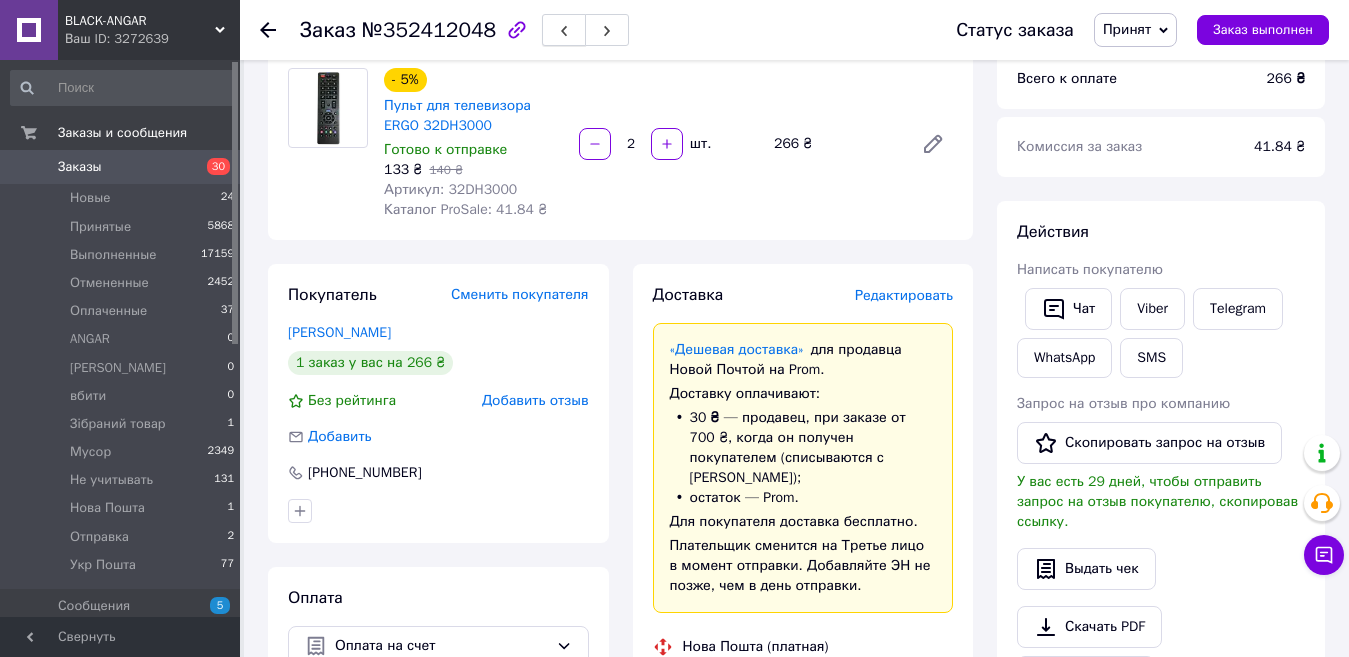 click at bounding box center (564, 30) 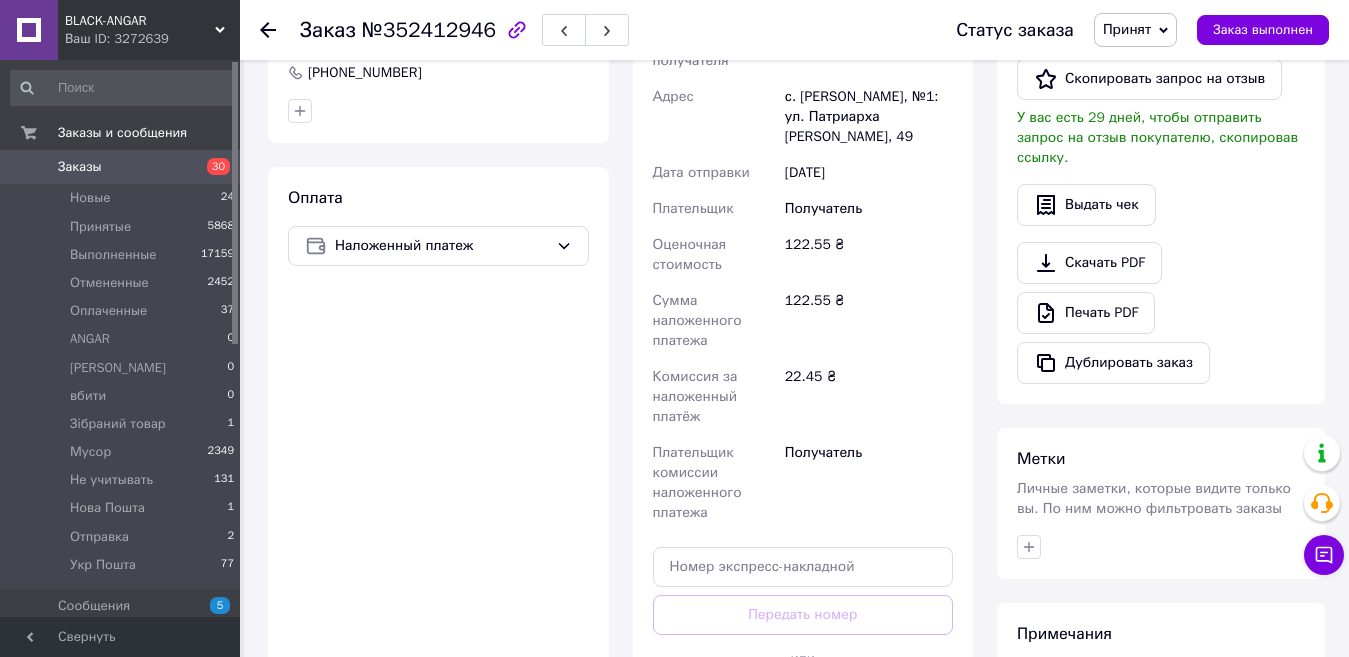 scroll, scrollTop: 763, scrollLeft: 0, axis: vertical 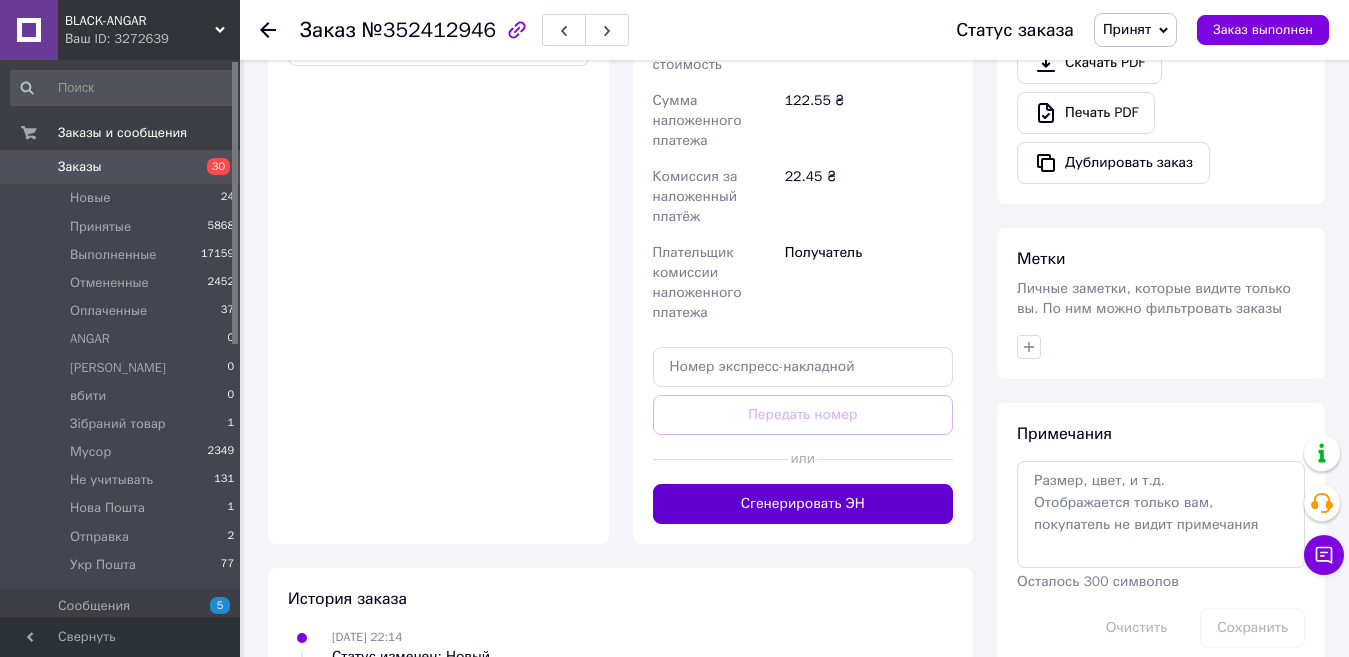 click on "Сгенерировать ЭН" at bounding box center (803, 504) 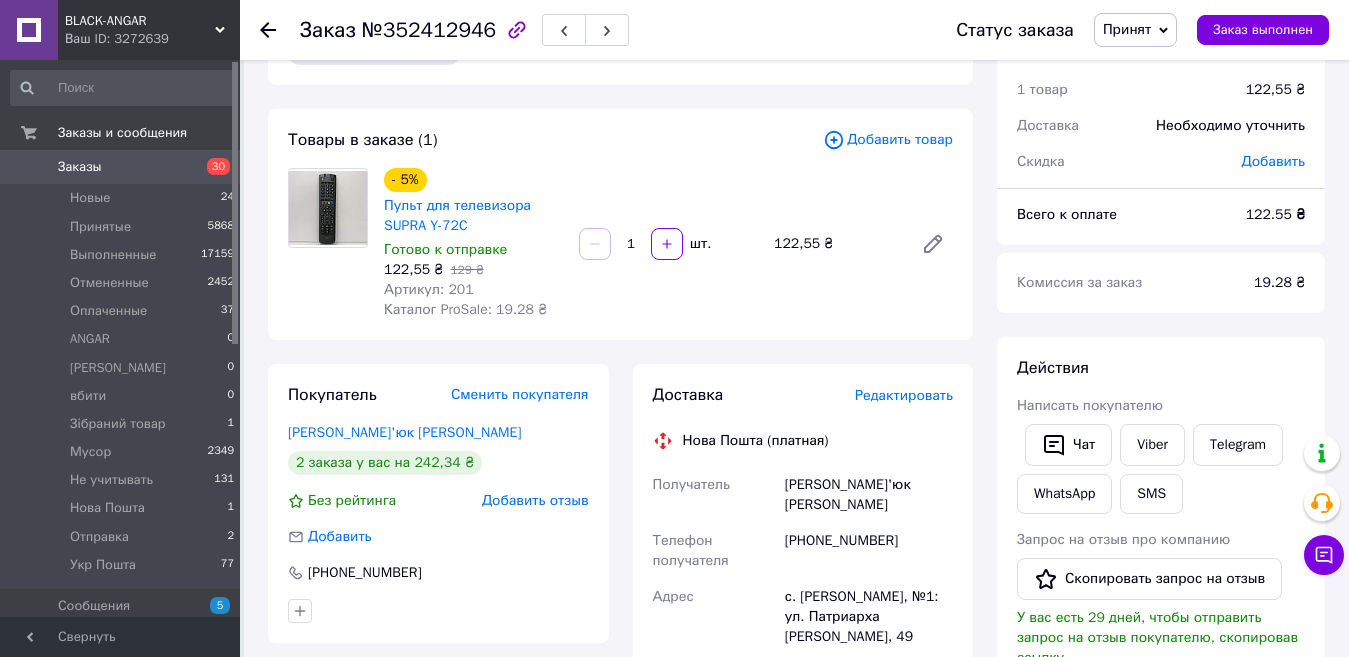 scroll, scrollTop: 0, scrollLeft: 0, axis: both 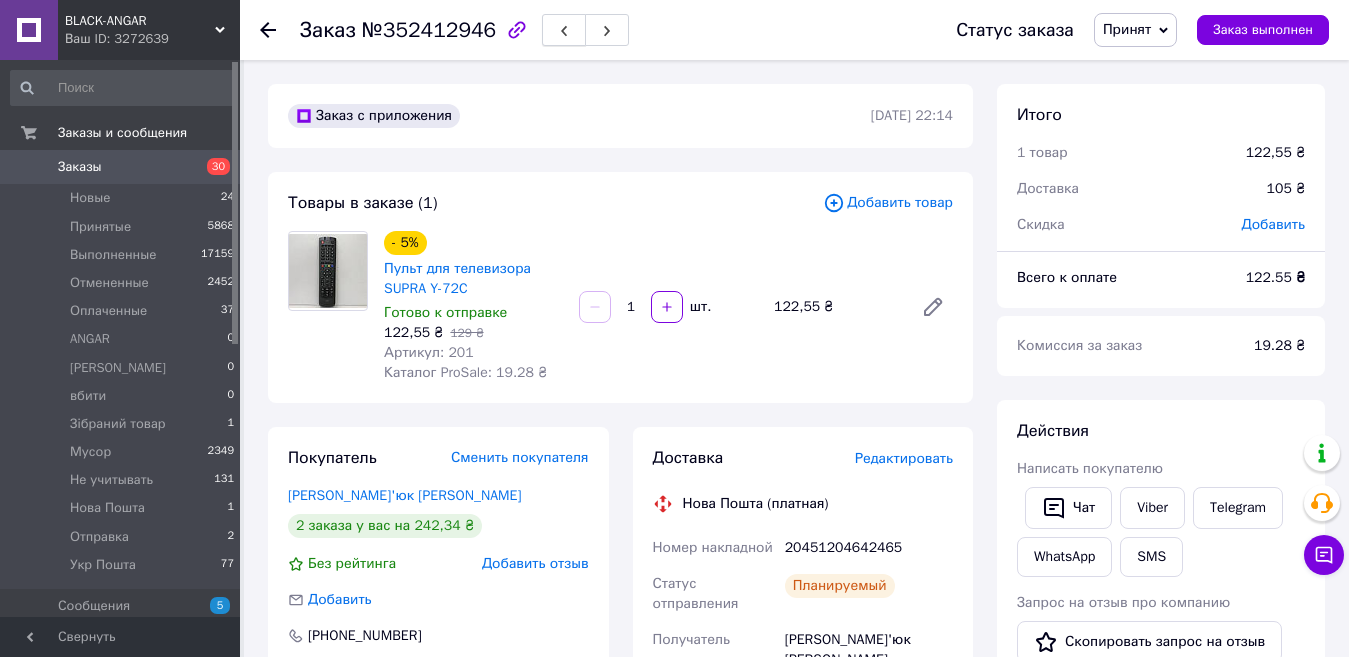 click at bounding box center [564, 30] 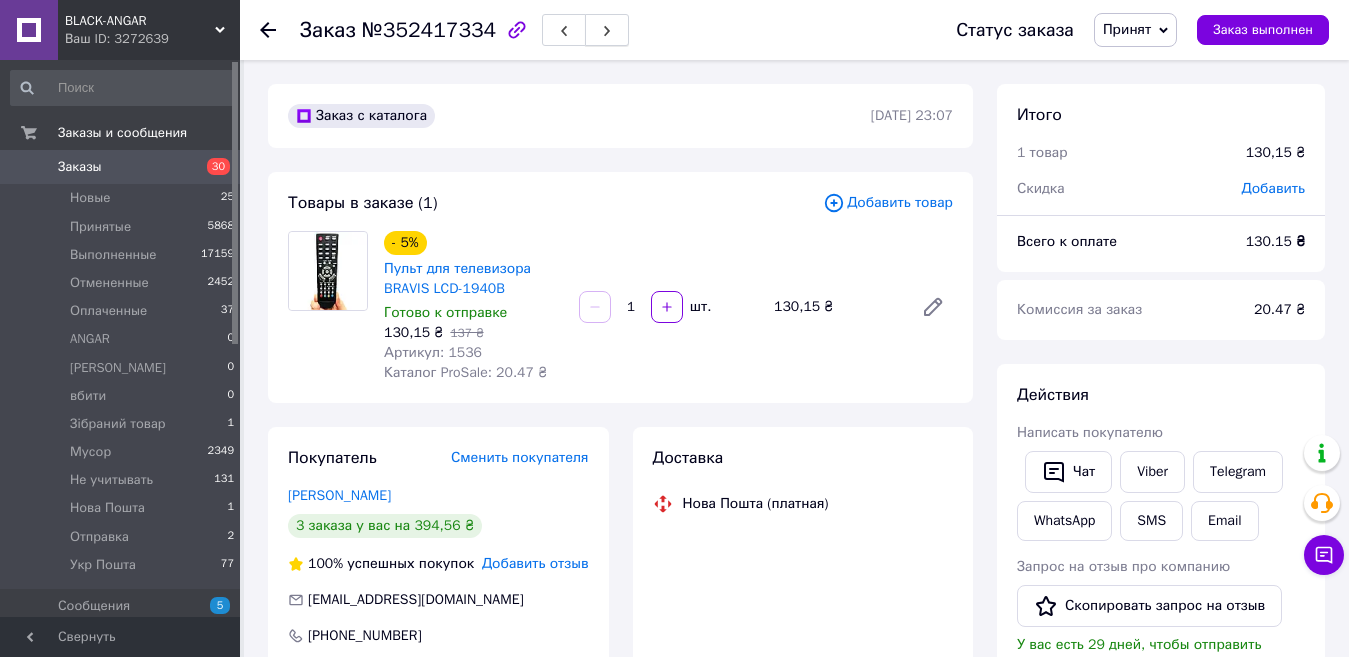 click at bounding box center (607, 30) 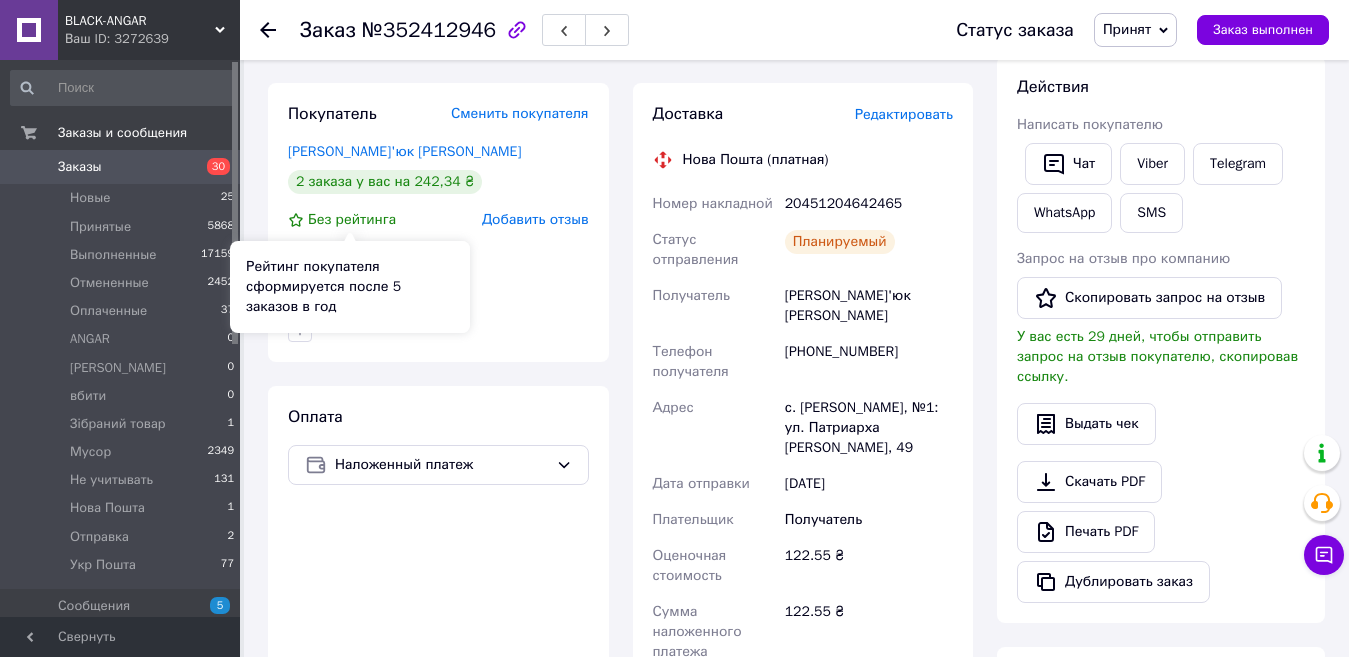 scroll, scrollTop: 0, scrollLeft: 0, axis: both 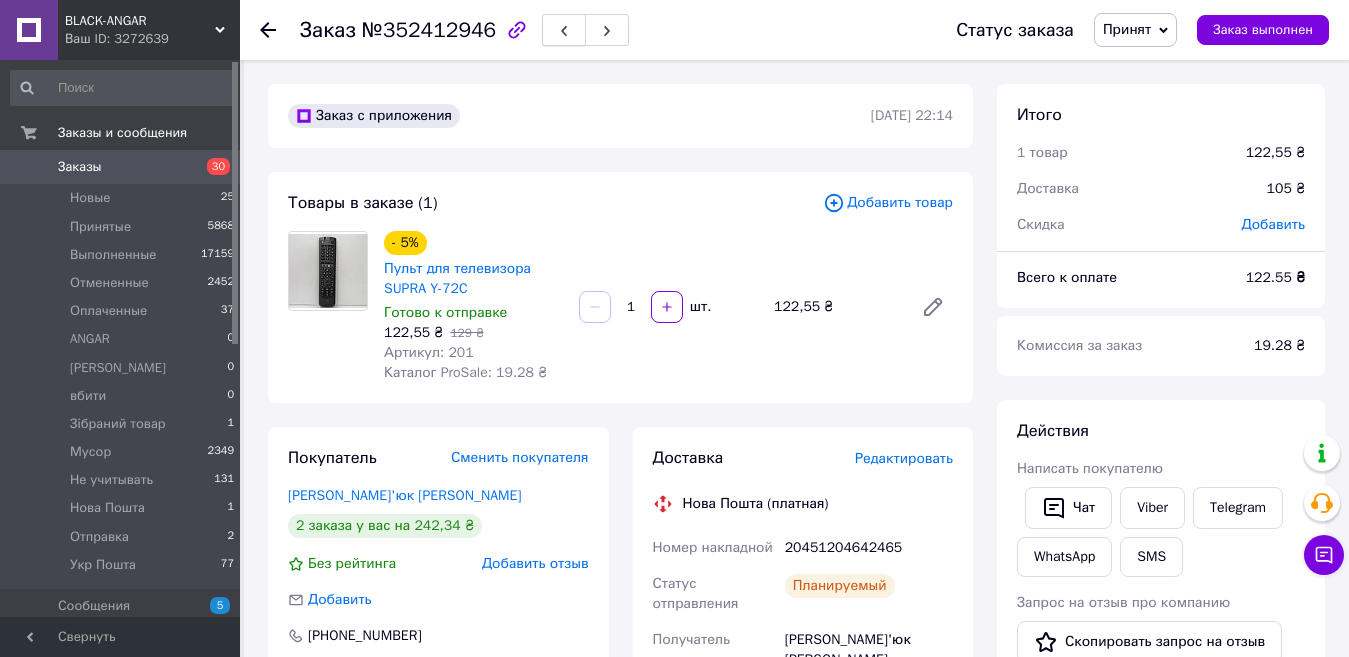 click 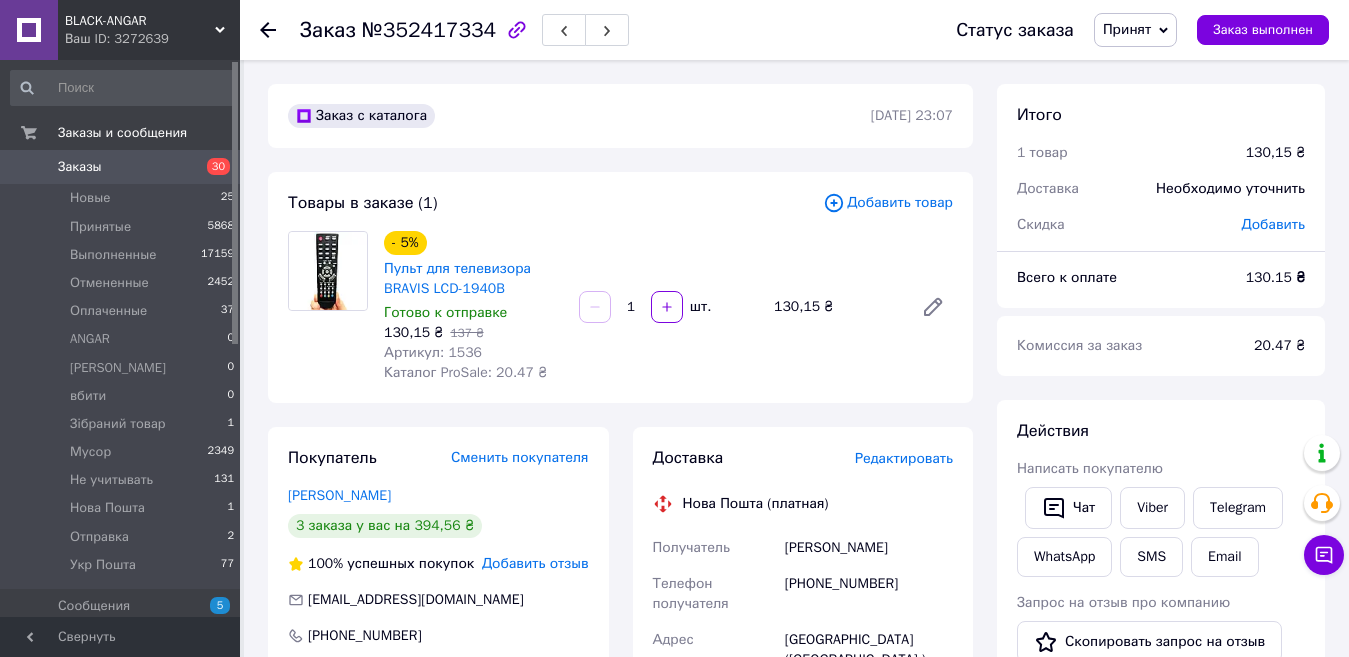 scroll, scrollTop: 400, scrollLeft: 0, axis: vertical 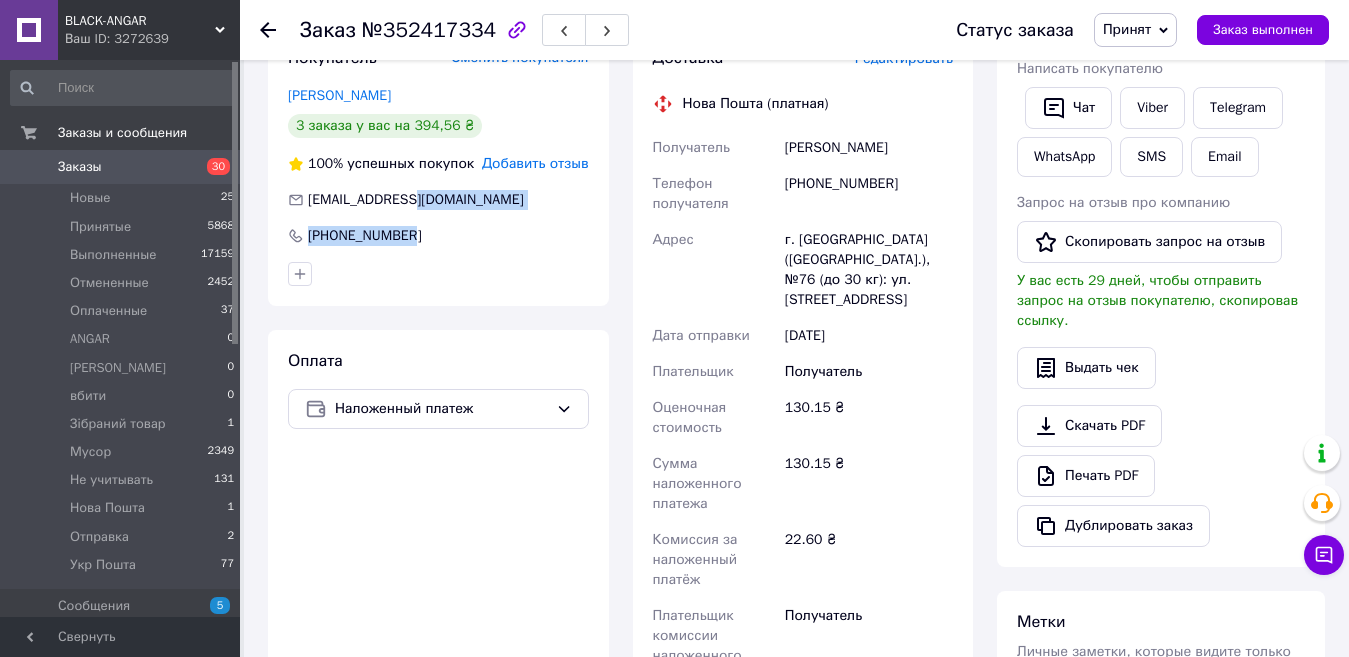 drag, startPoint x: 417, startPoint y: 204, endPoint x: 425, endPoint y: 221, distance: 18.788294 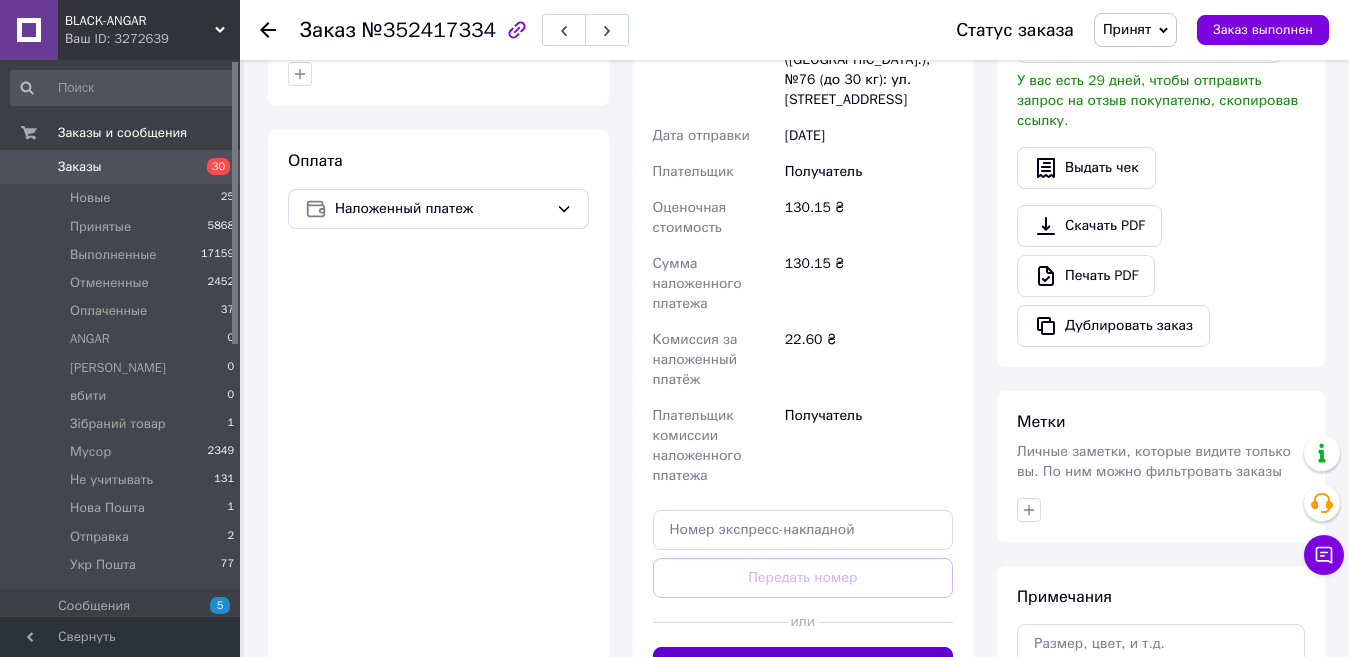 scroll, scrollTop: 700, scrollLeft: 0, axis: vertical 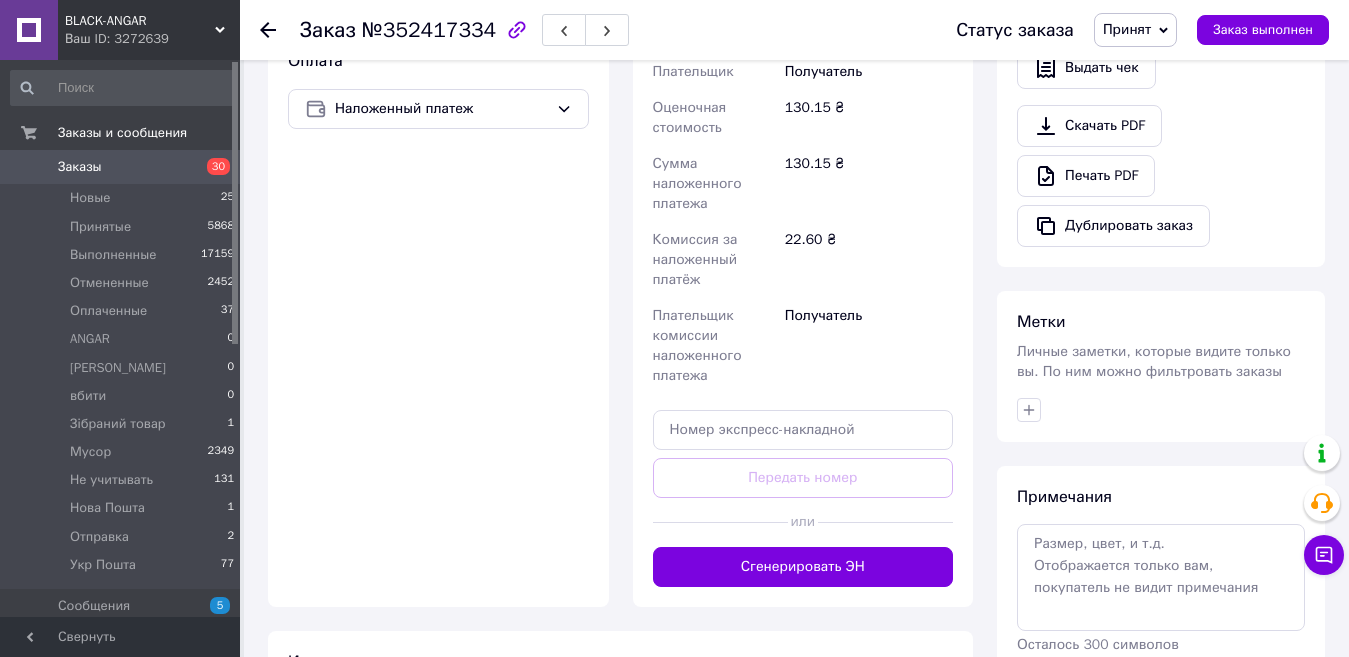 click on "Сгенерировать ЭН" at bounding box center (803, 567) 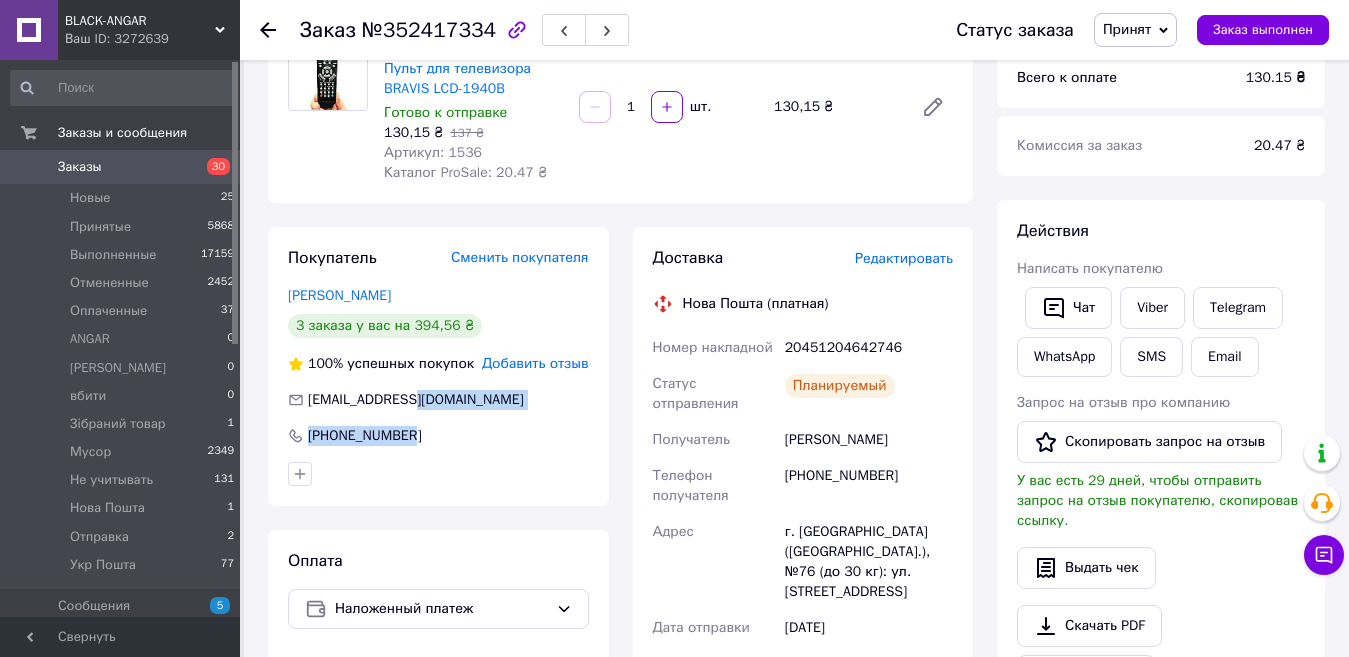 scroll, scrollTop: 0, scrollLeft: 0, axis: both 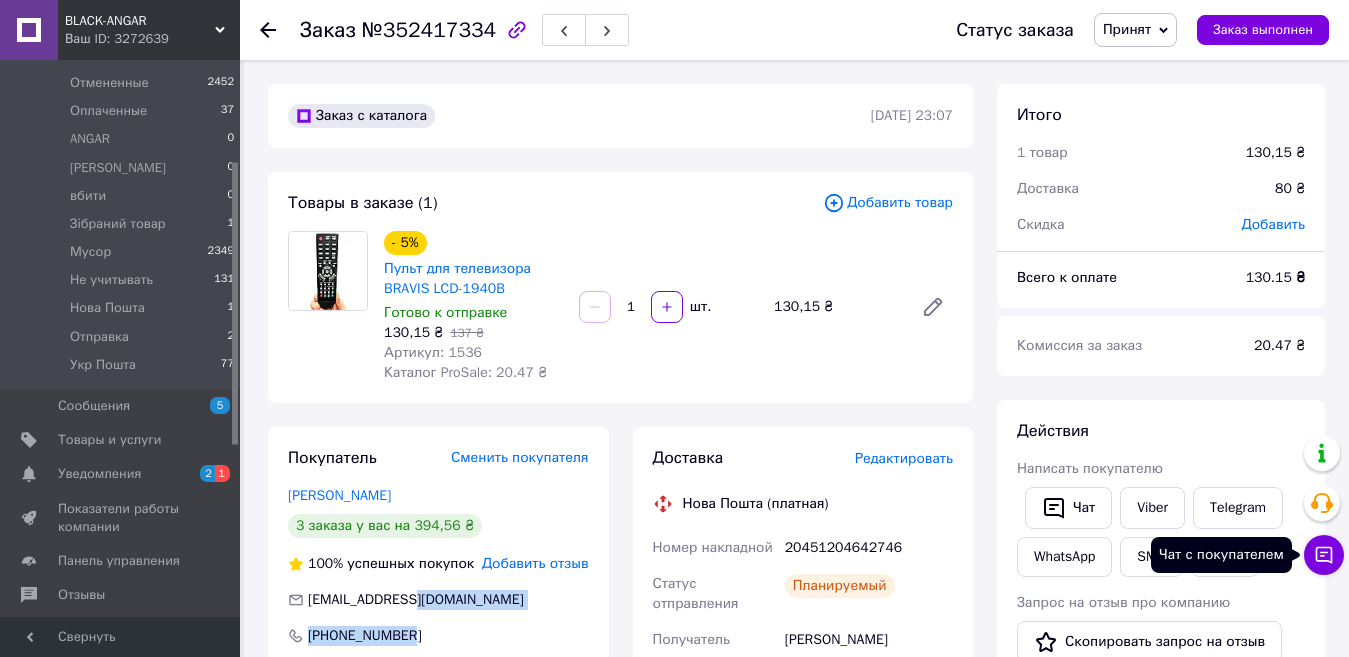 click 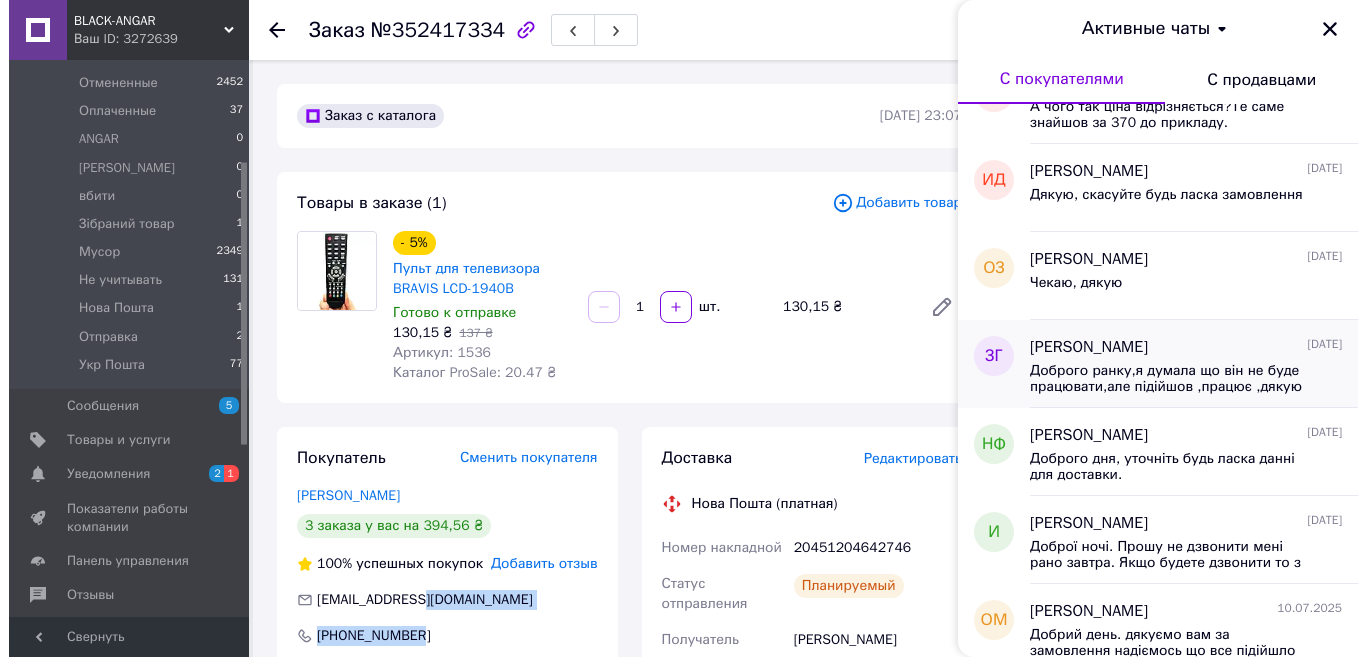 scroll, scrollTop: 500, scrollLeft: 0, axis: vertical 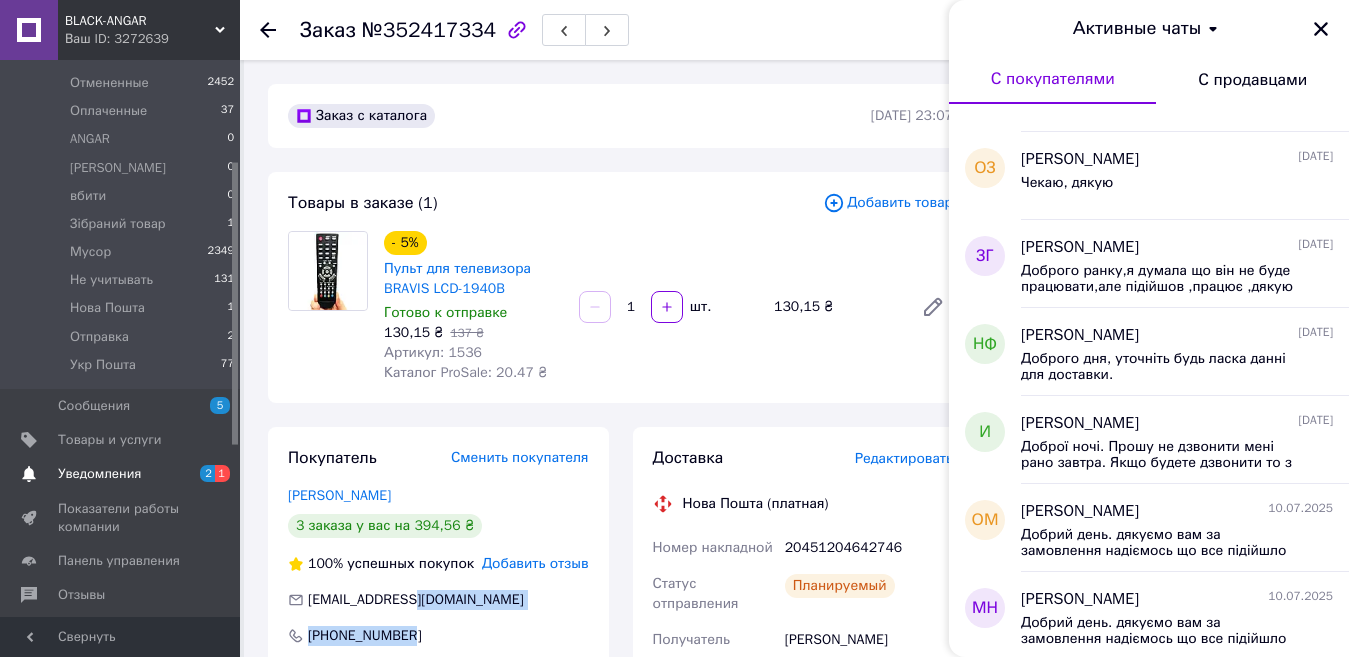 click on "Уведомления" at bounding box center (99, 474) 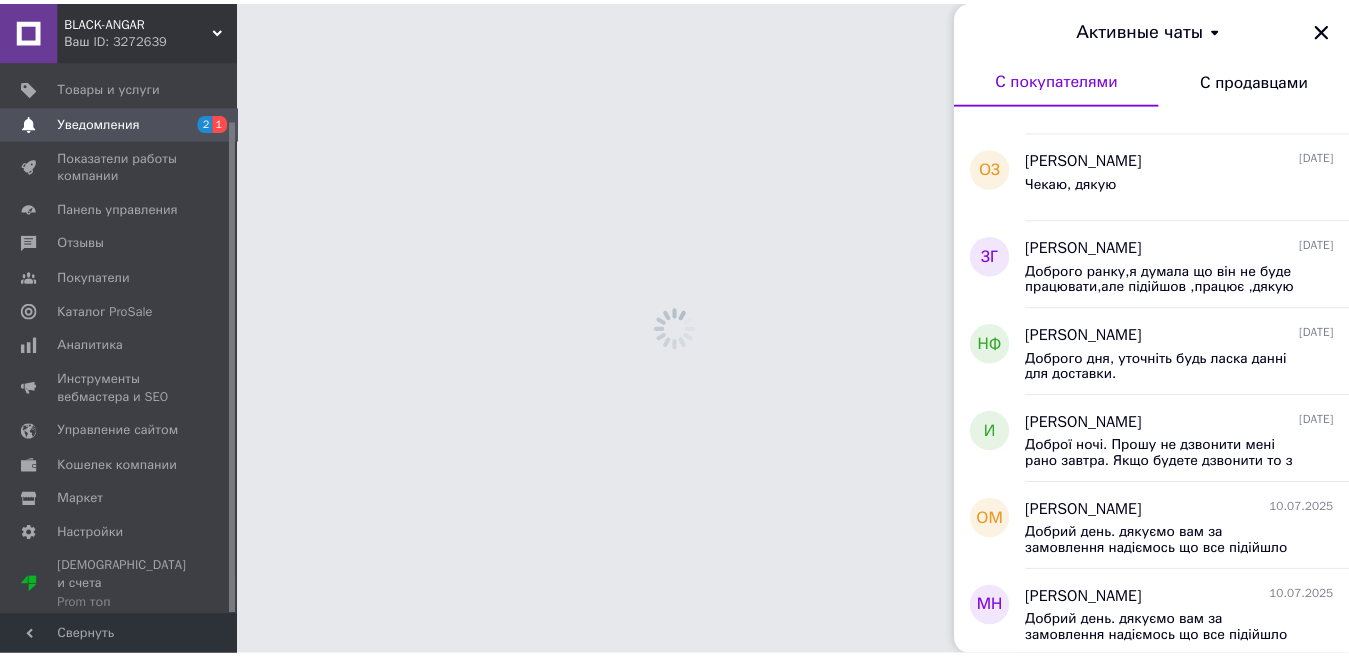 scroll, scrollTop: 66, scrollLeft: 0, axis: vertical 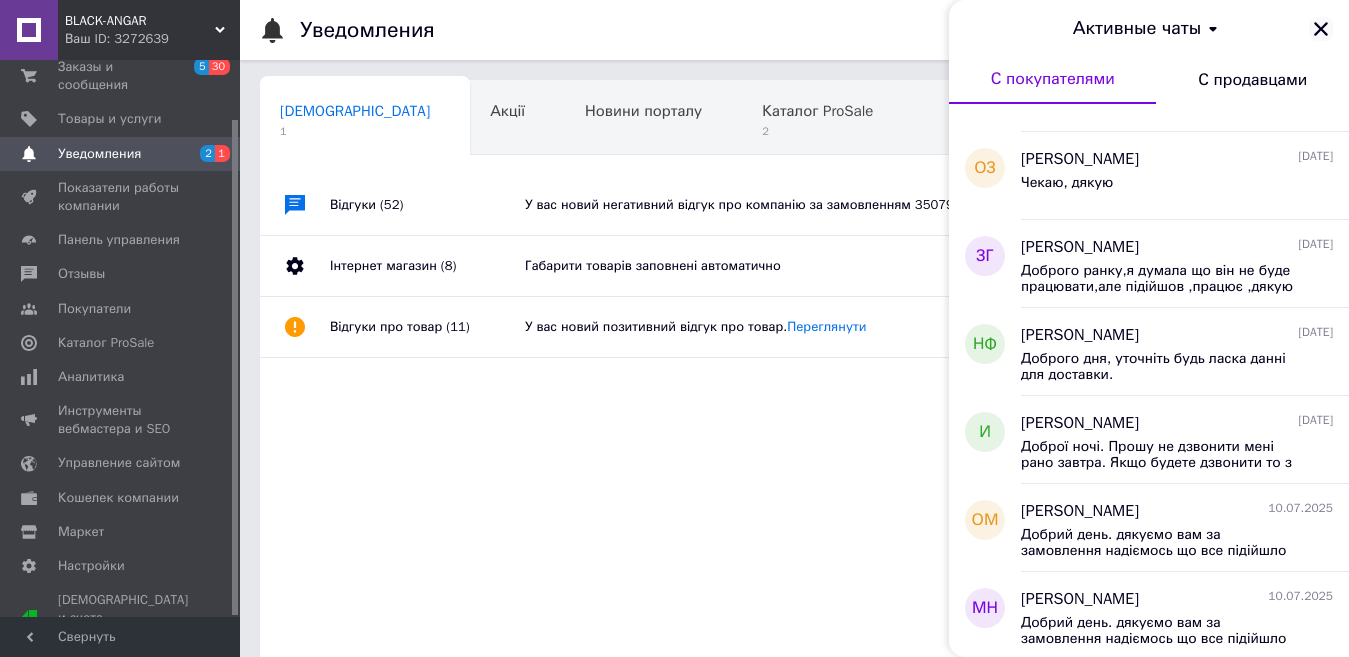 click 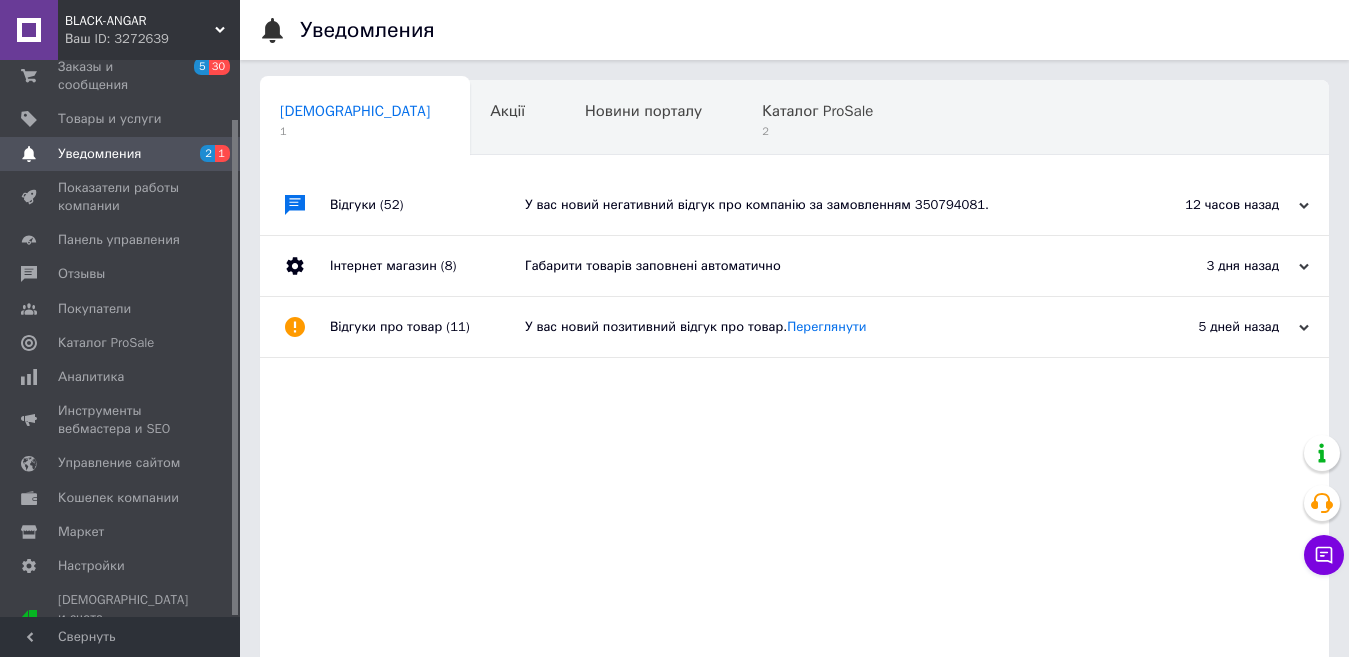 click on "12 часов назад" at bounding box center (1209, 205) 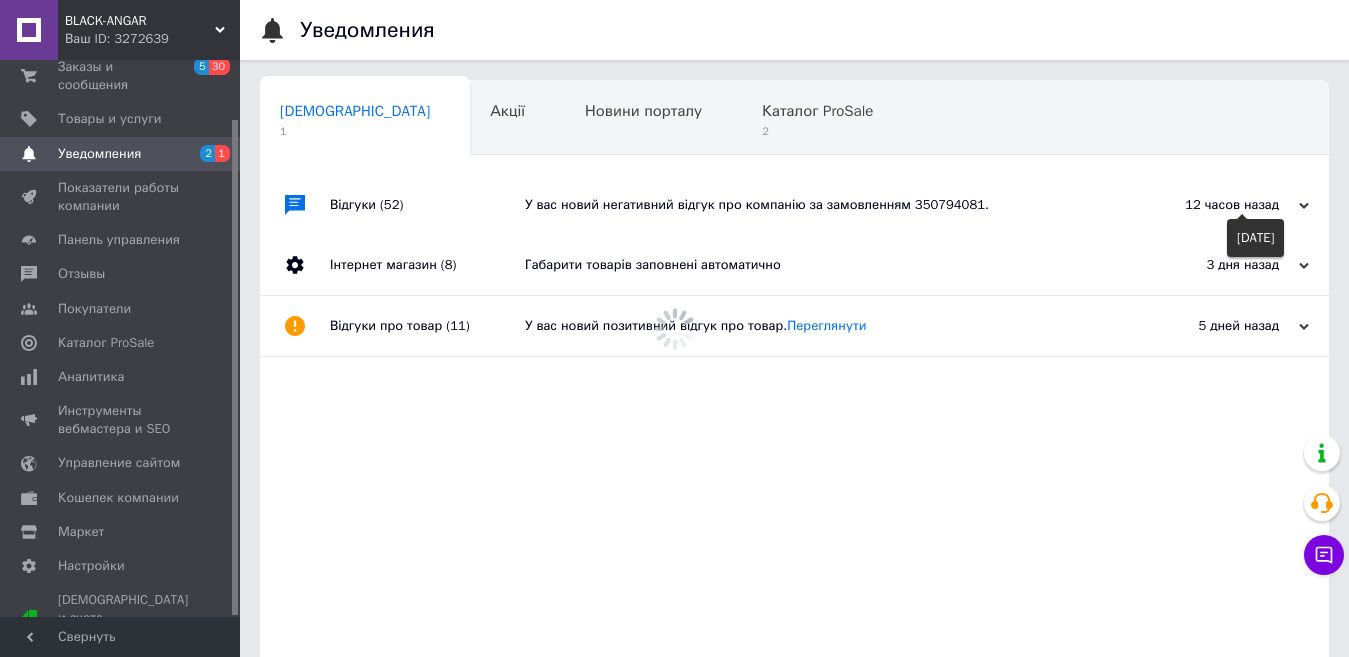 click 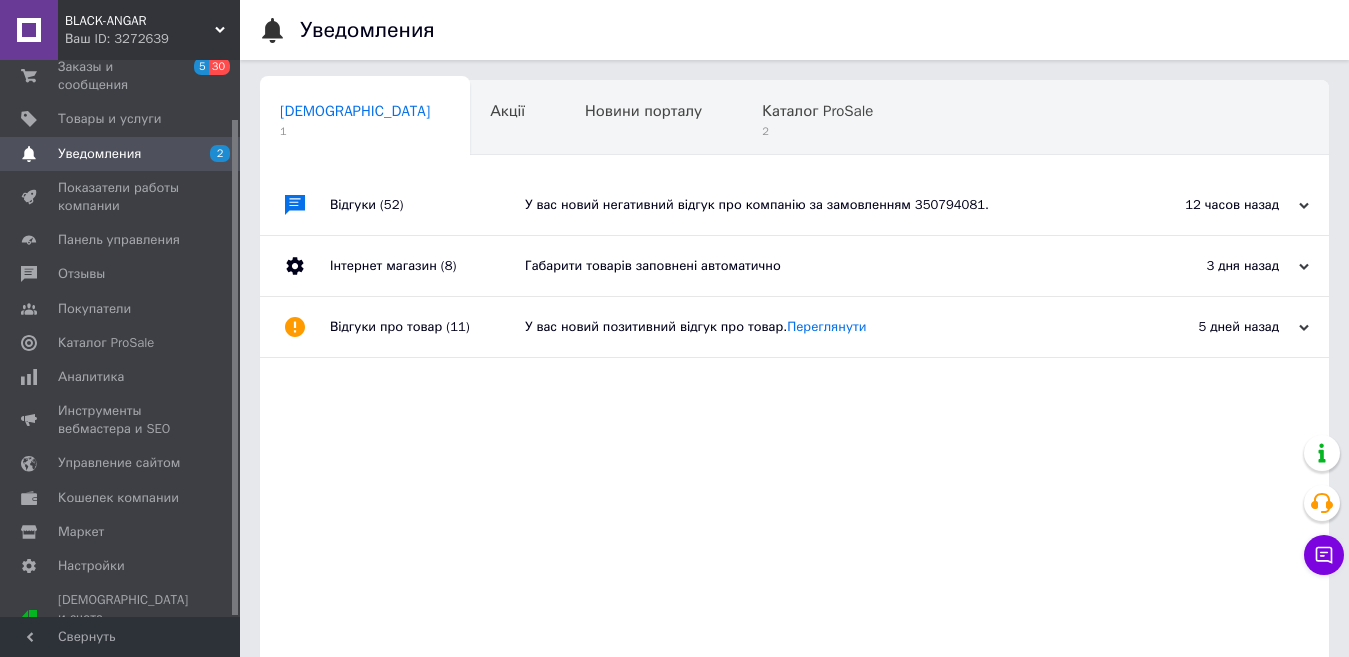 click on "У вас новий негативний відгук про компанію  за замовленням 350794081." at bounding box center (817, 205) 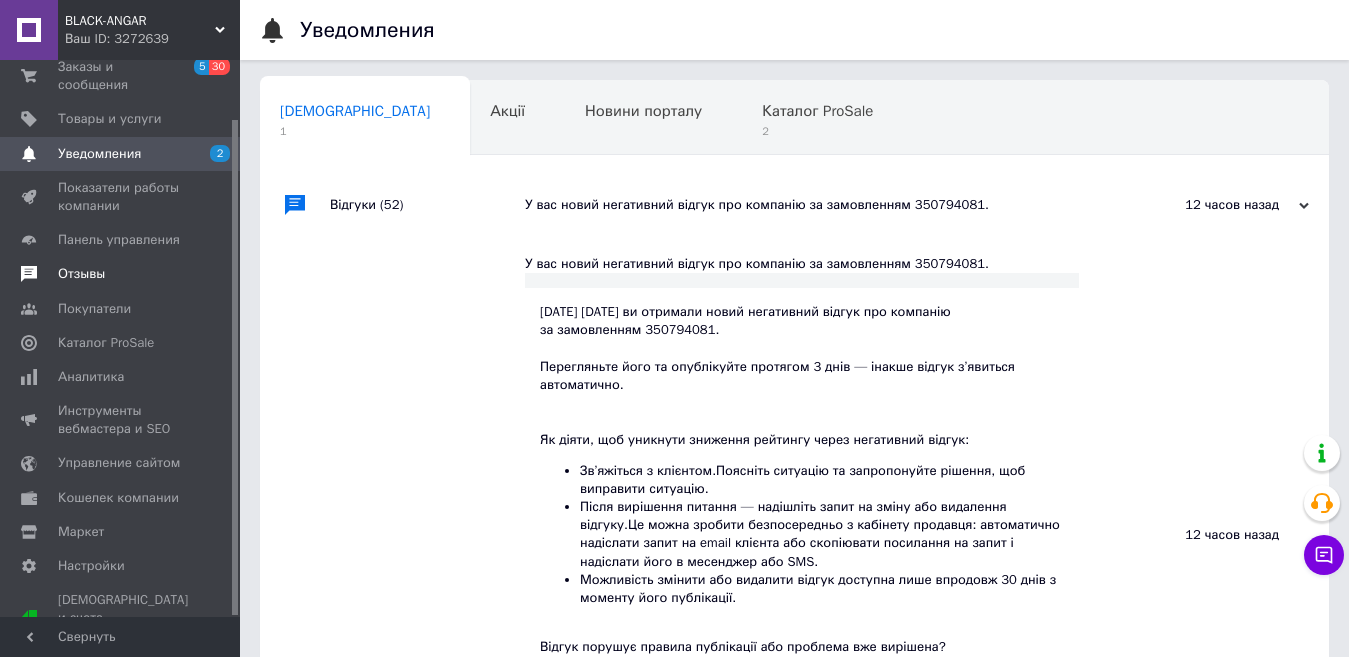 click on "Отзывы" at bounding box center (81, 274) 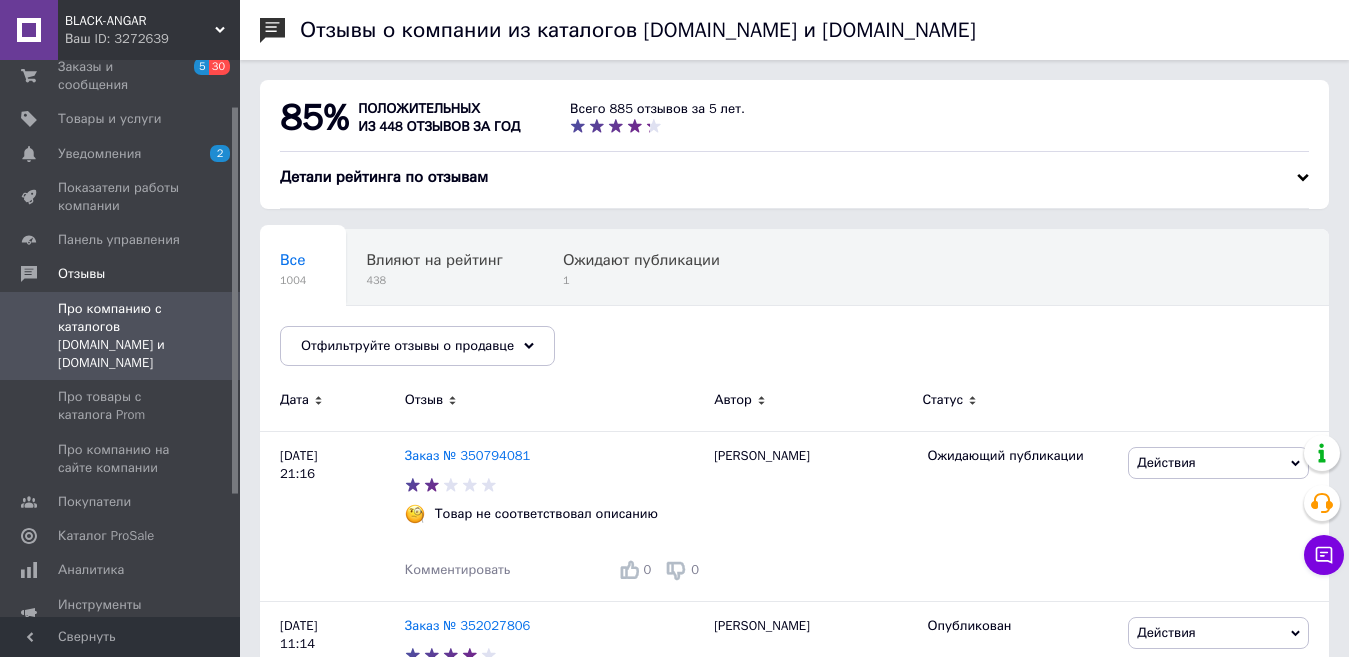 scroll, scrollTop: 200, scrollLeft: 0, axis: vertical 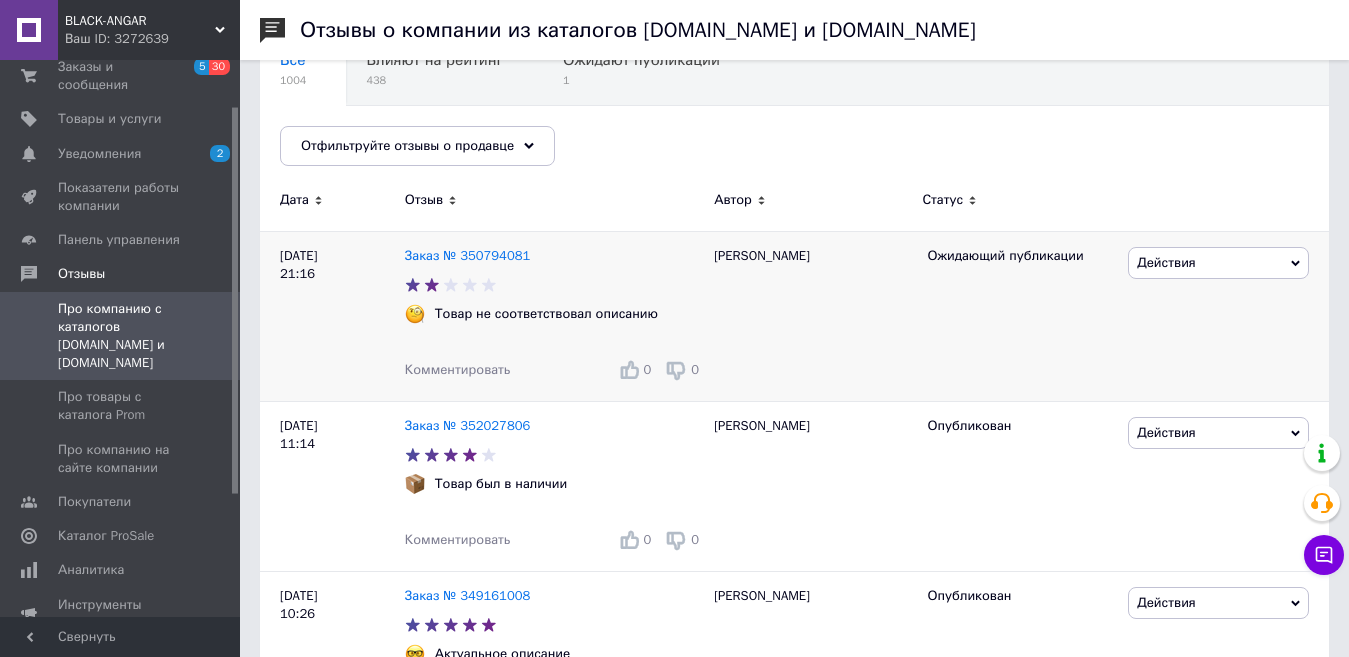 click on "Действия" at bounding box center (1166, 262) 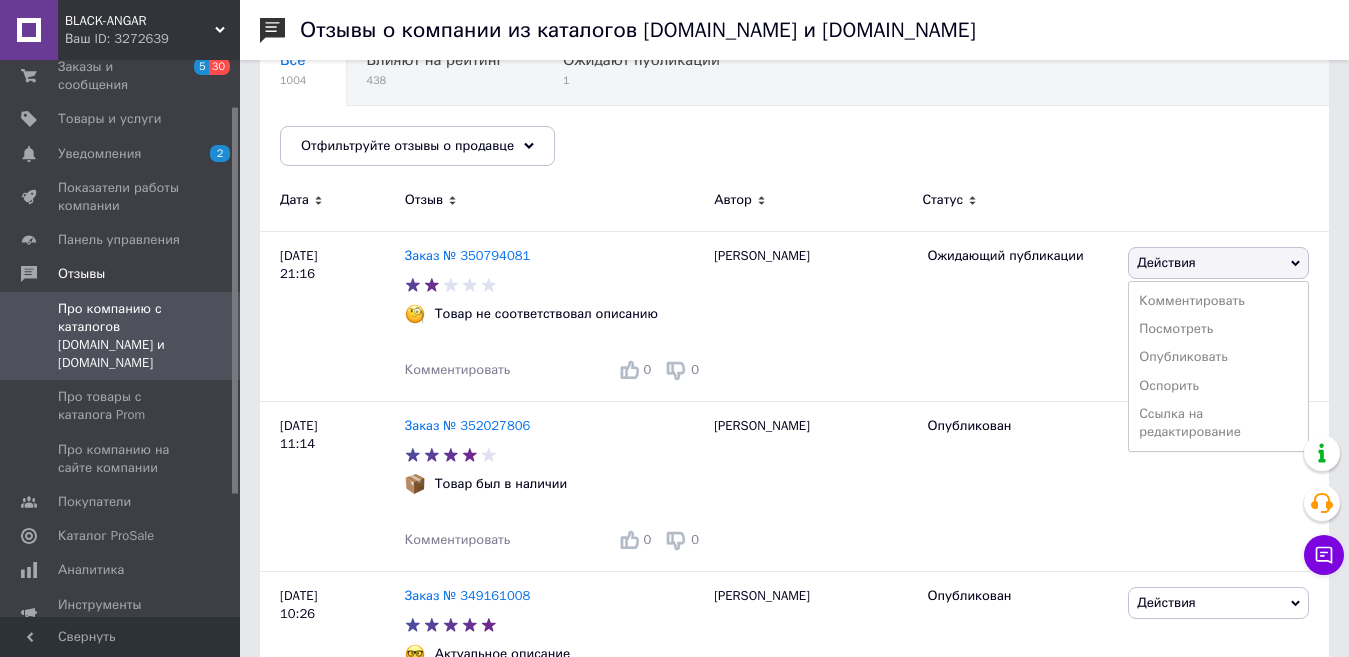 scroll, scrollTop: 100, scrollLeft: 0, axis: vertical 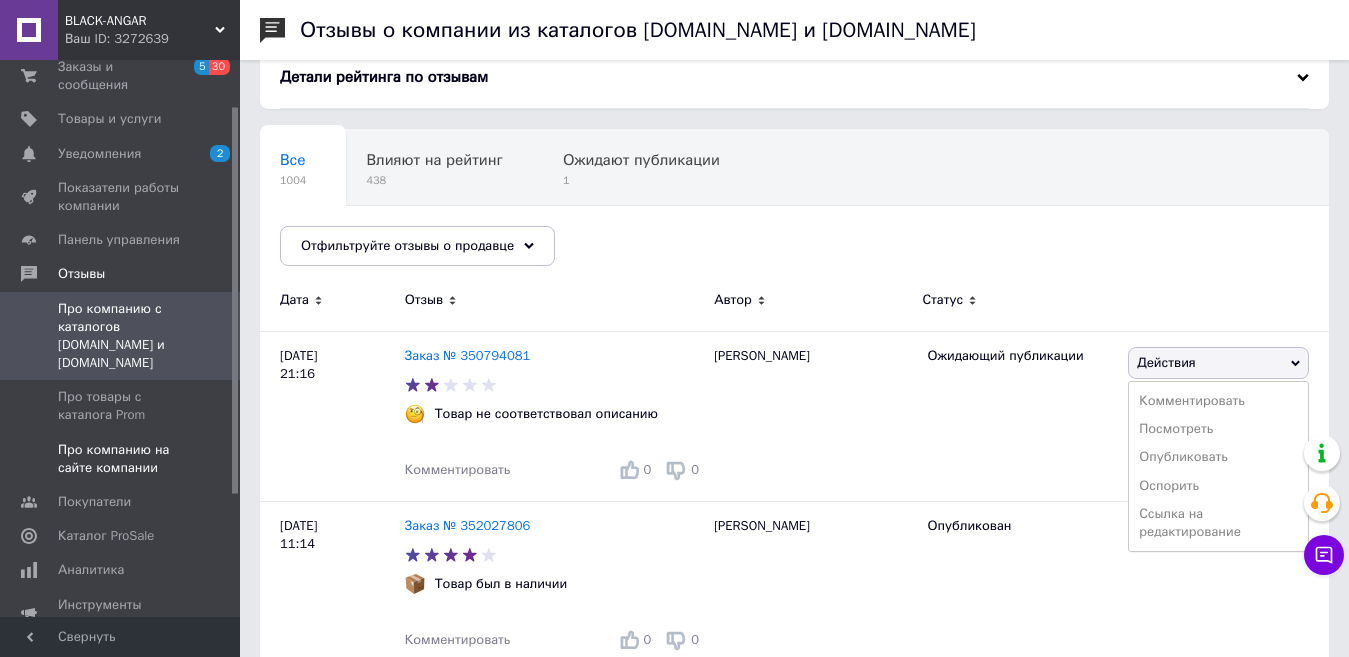 click on "Про компанию на сайте компании" at bounding box center (121, 459) 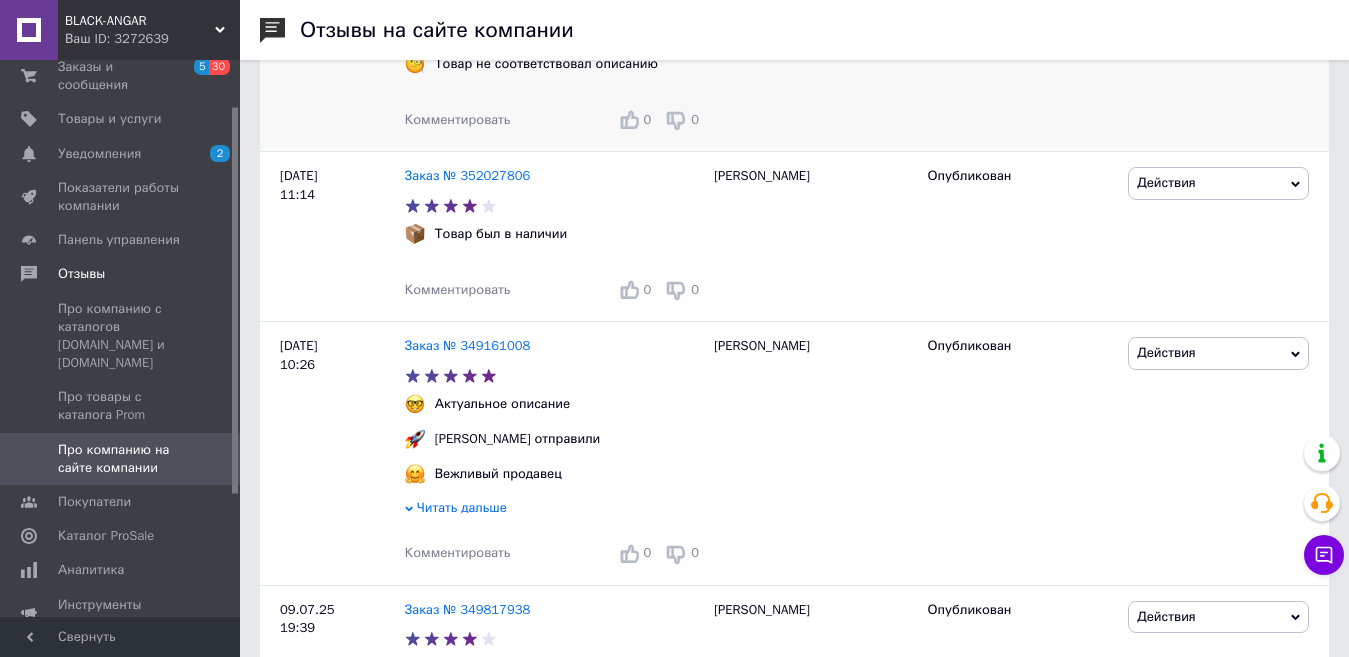 scroll, scrollTop: 100, scrollLeft: 0, axis: vertical 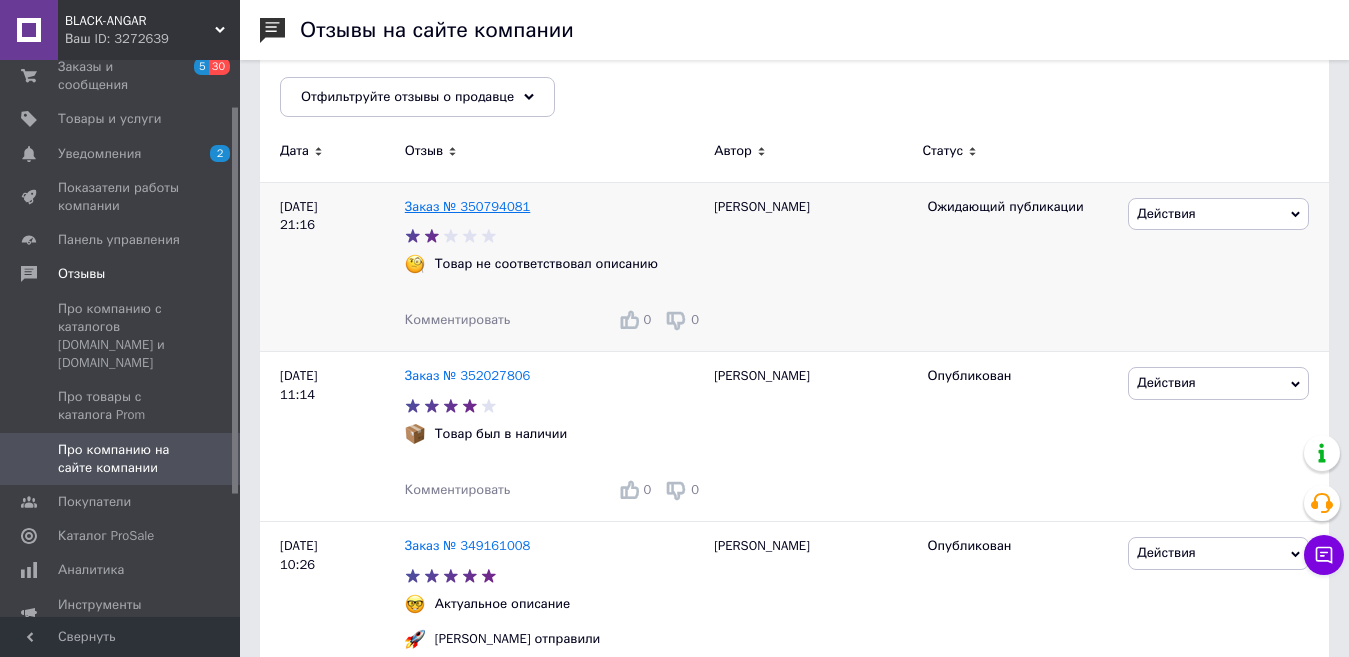 drag, startPoint x: 472, startPoint y: 205, endPoint x: 454, endPoint y: 206, distance: 18.027756 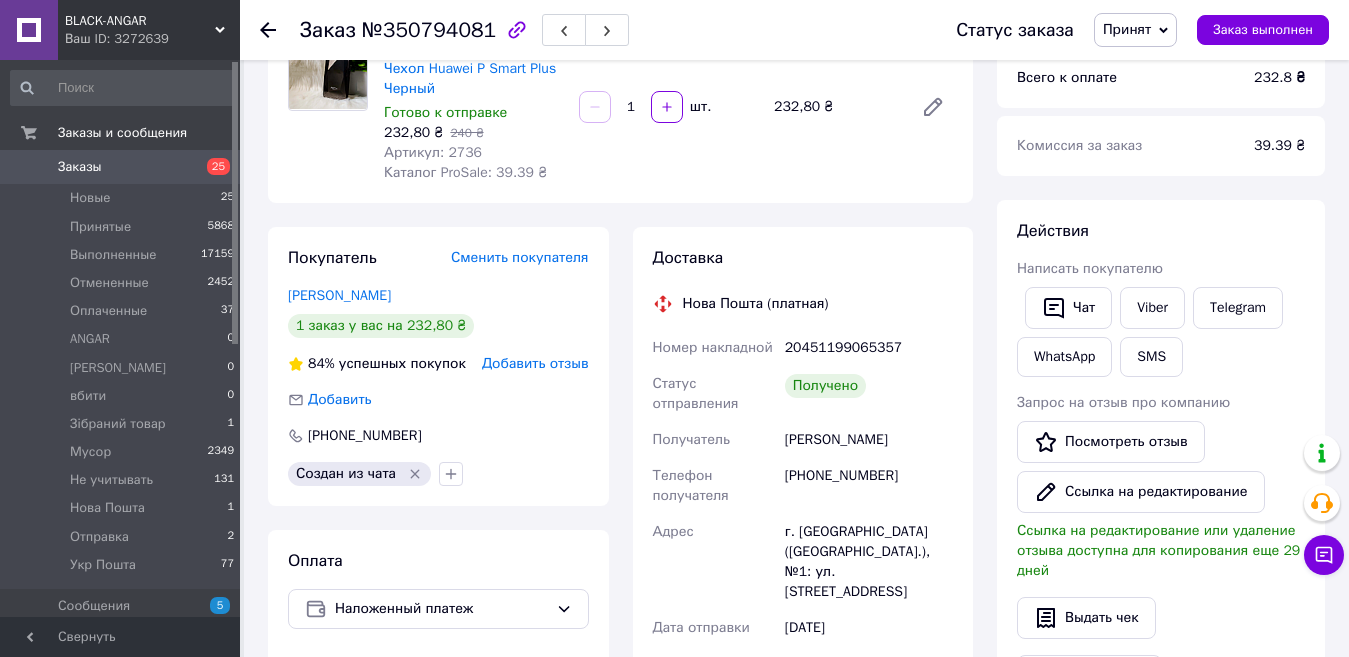 scroll, scrollTop: 0, scrollLeft: 0, axis: both 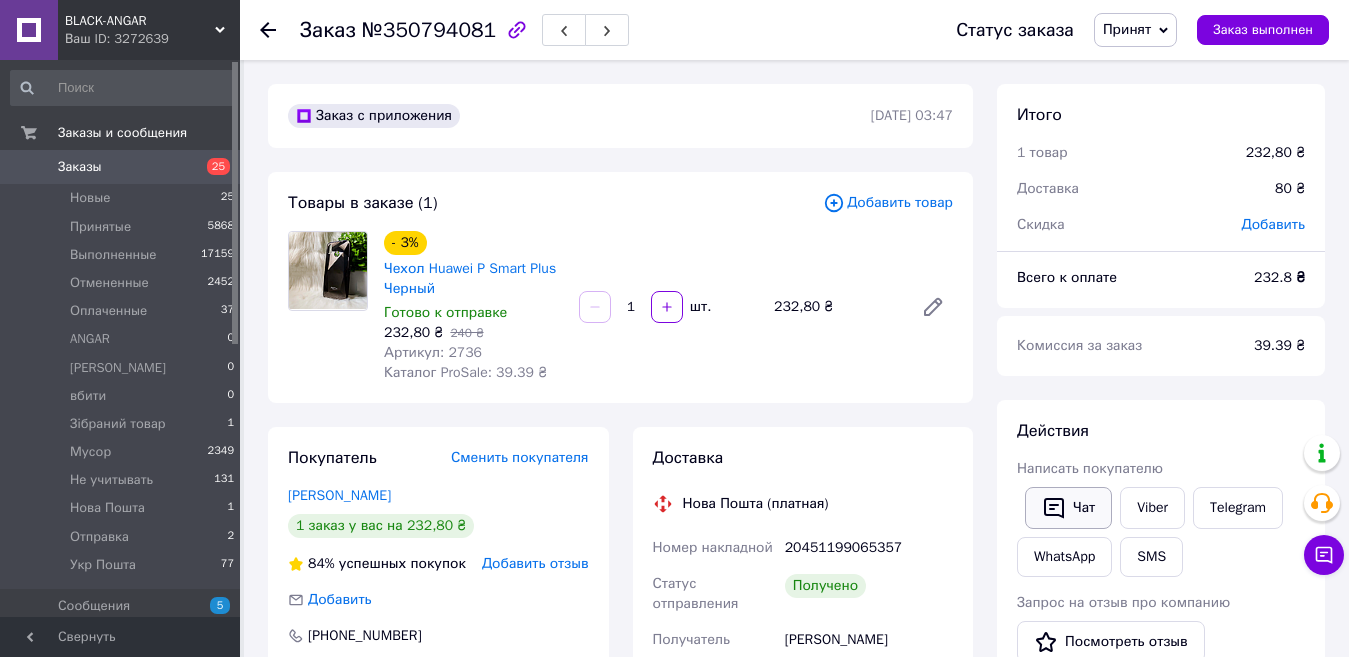 click on "Чат" at bounding box center (1068, 508) 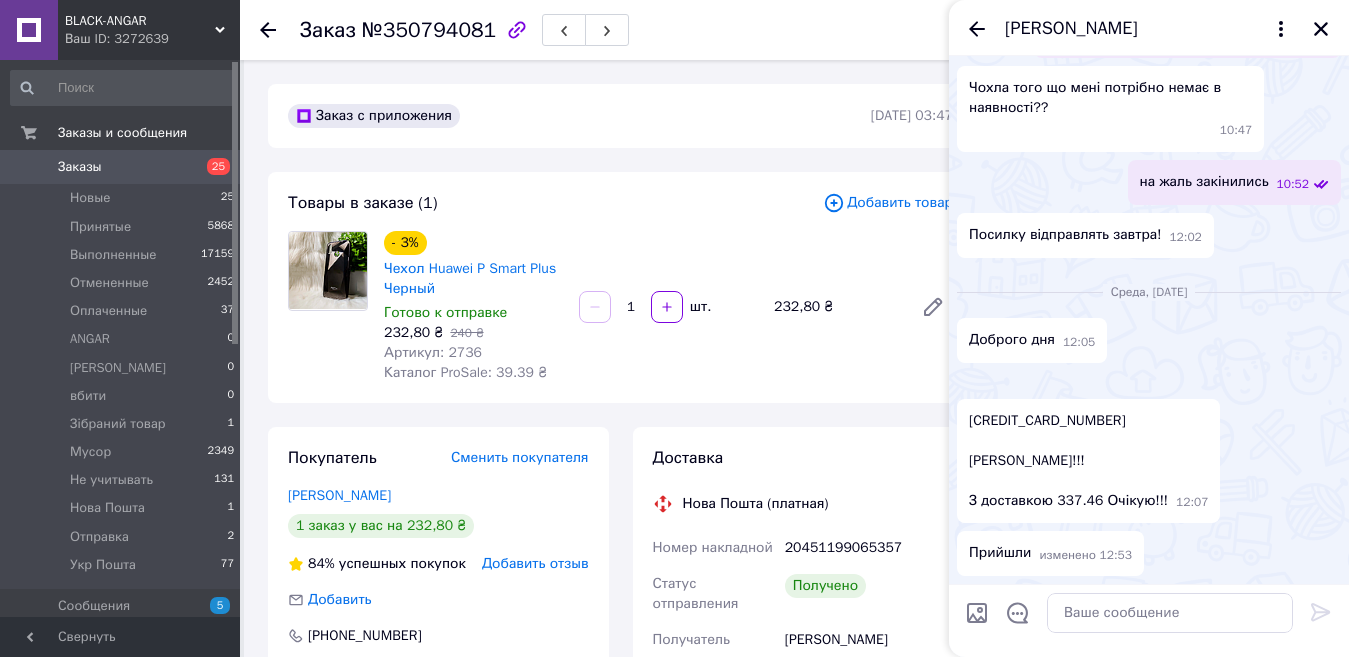 scroll, scrollTop: 3205, scrollLeft: 0, axis: vertical 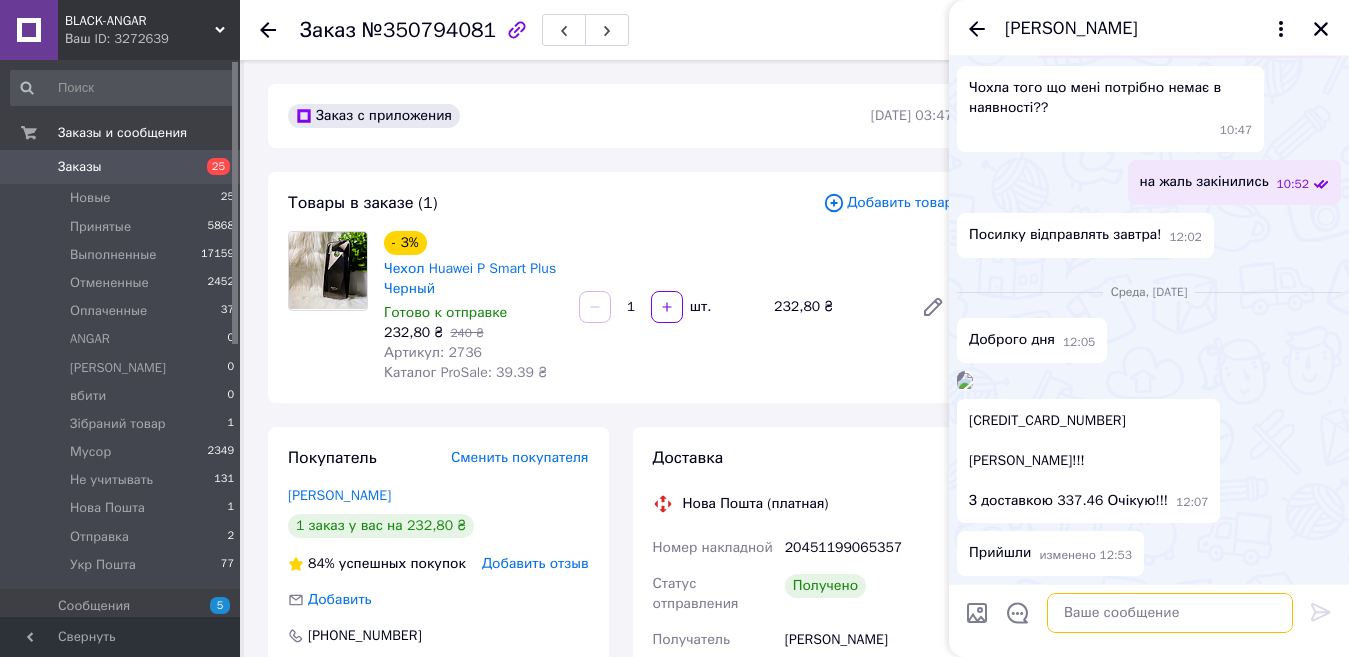 click at bounding box center [1170, 613] 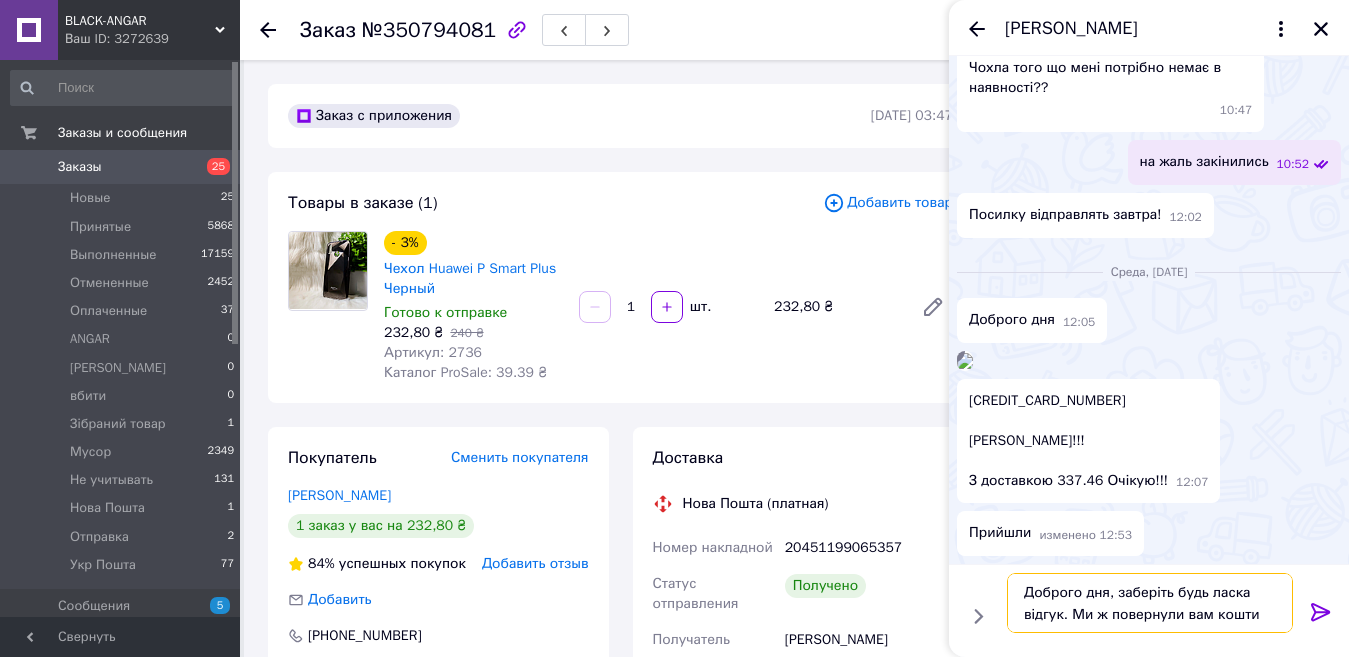 type on "Доброго дня, заберіть будь ласка відгук. Ми ж повернули вам кошти." 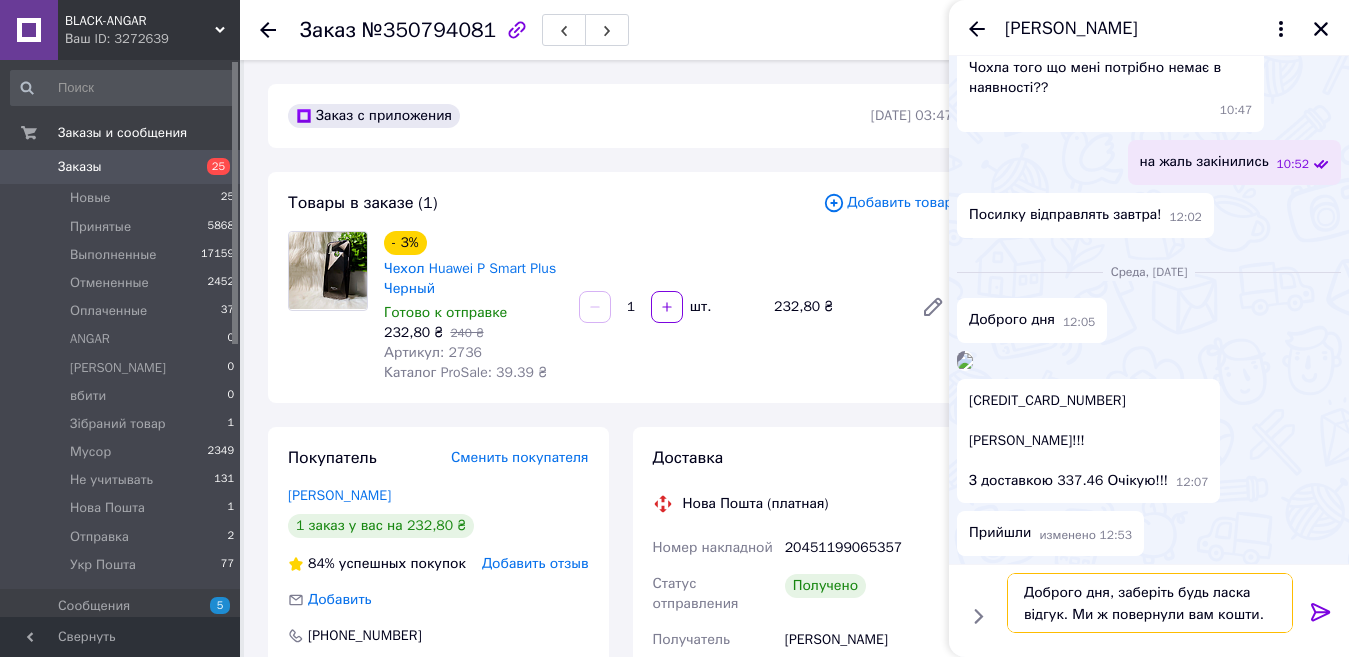 type 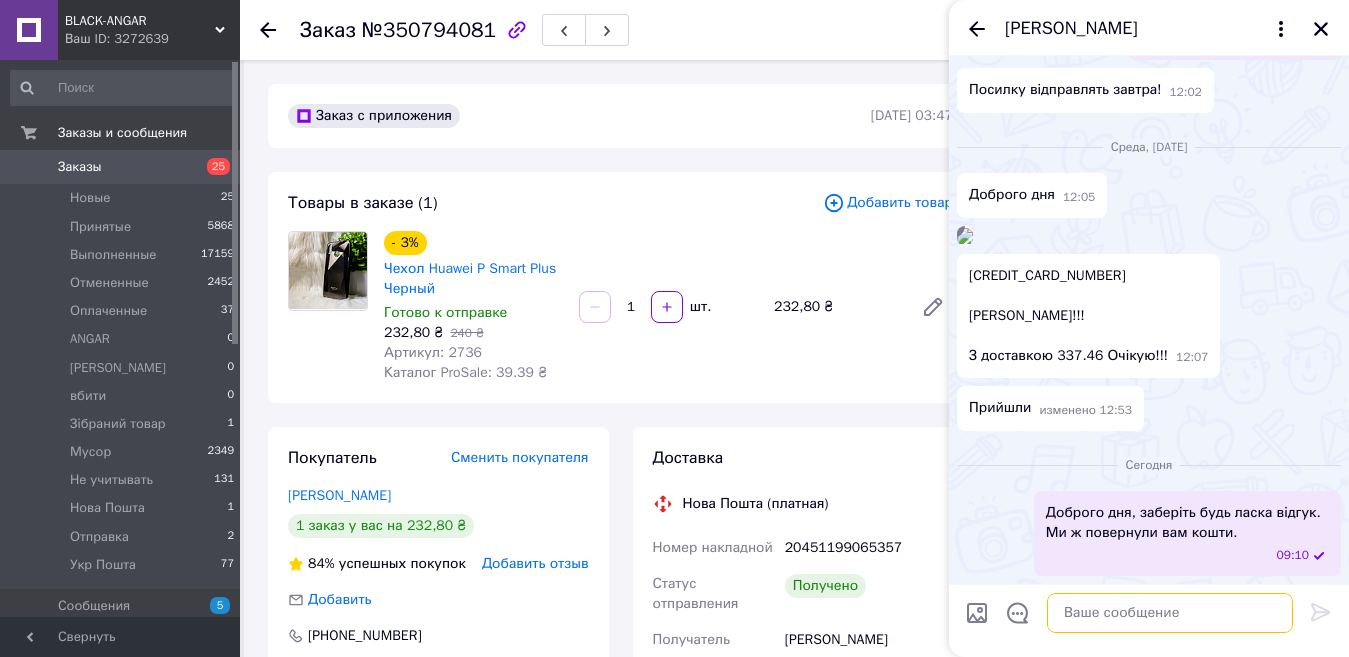 scroll, scrollTop: 3350, scrollLeft: 0, axis: vertical 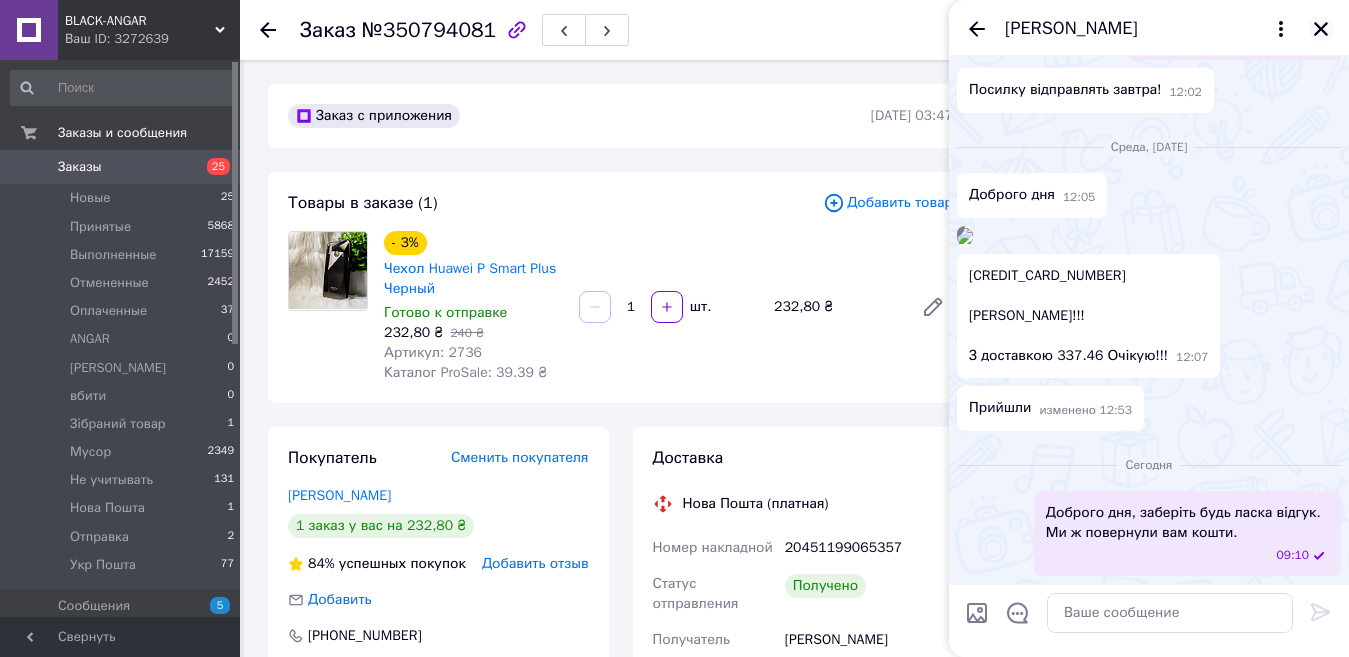 click at bounding box center (1321, 29) 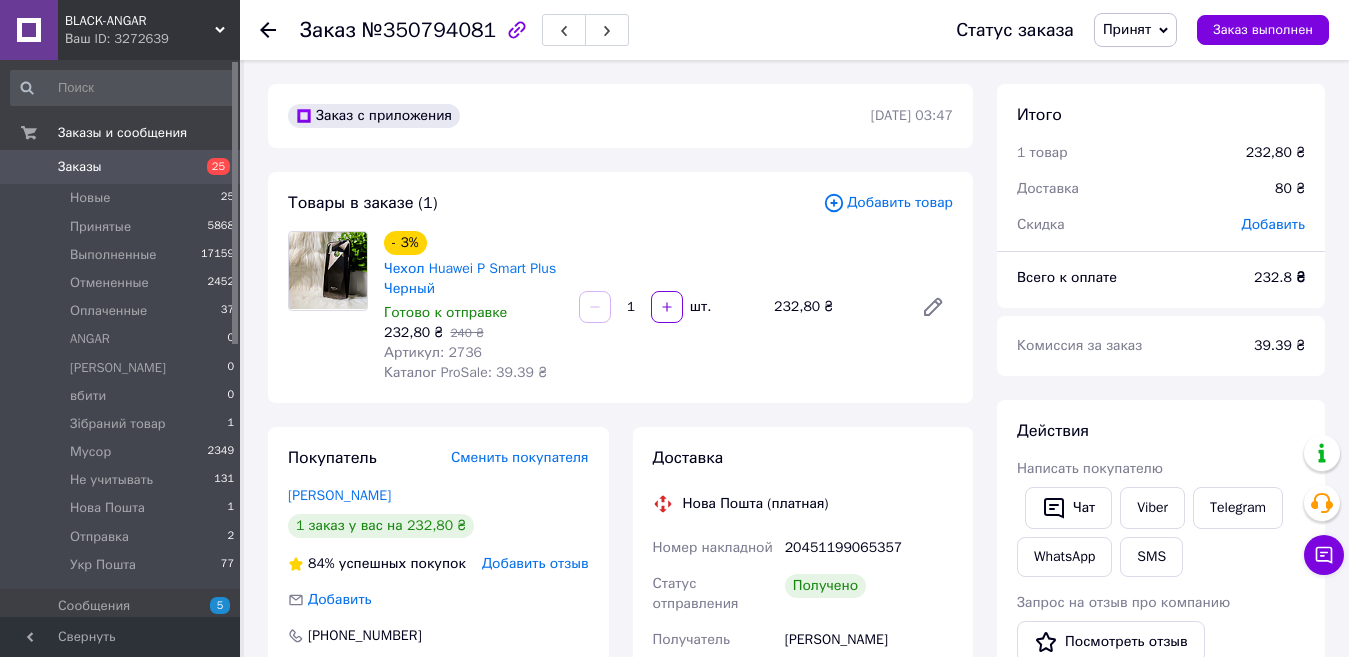 click on "Заказы" at bounding box center [121, 167] 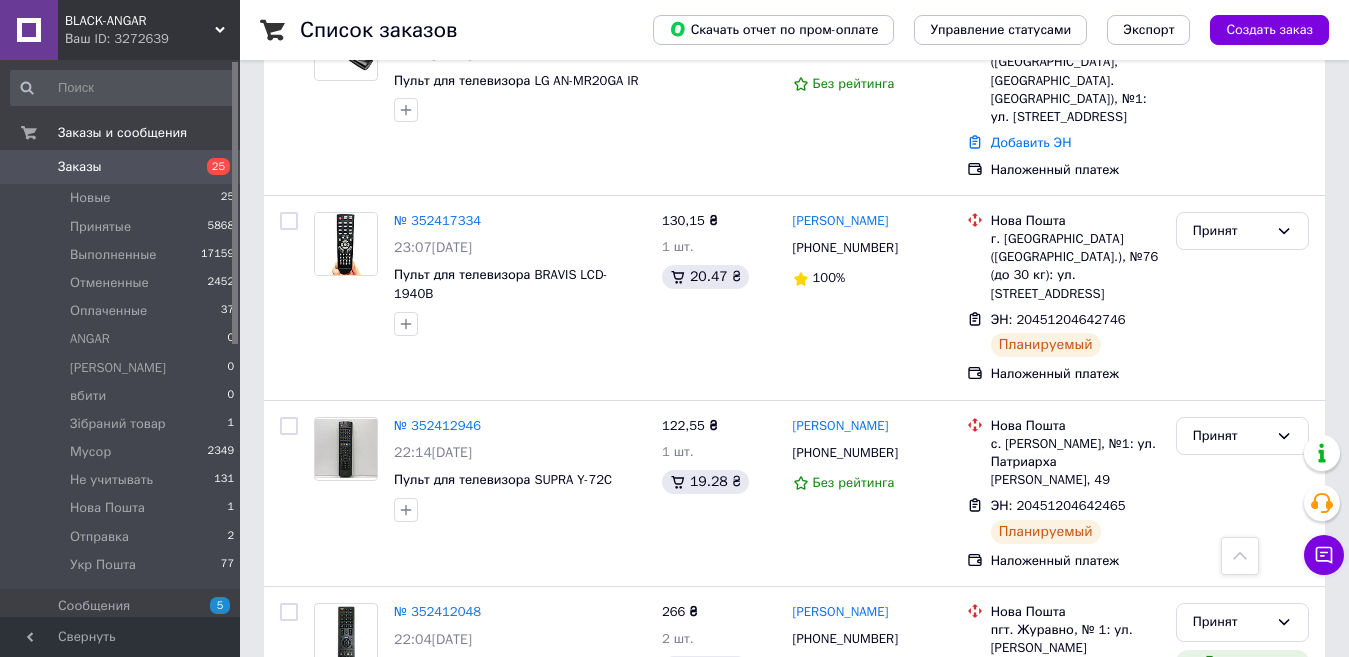 scroll, scrollTop: 800, scrollLeft: 0, axis: vertical 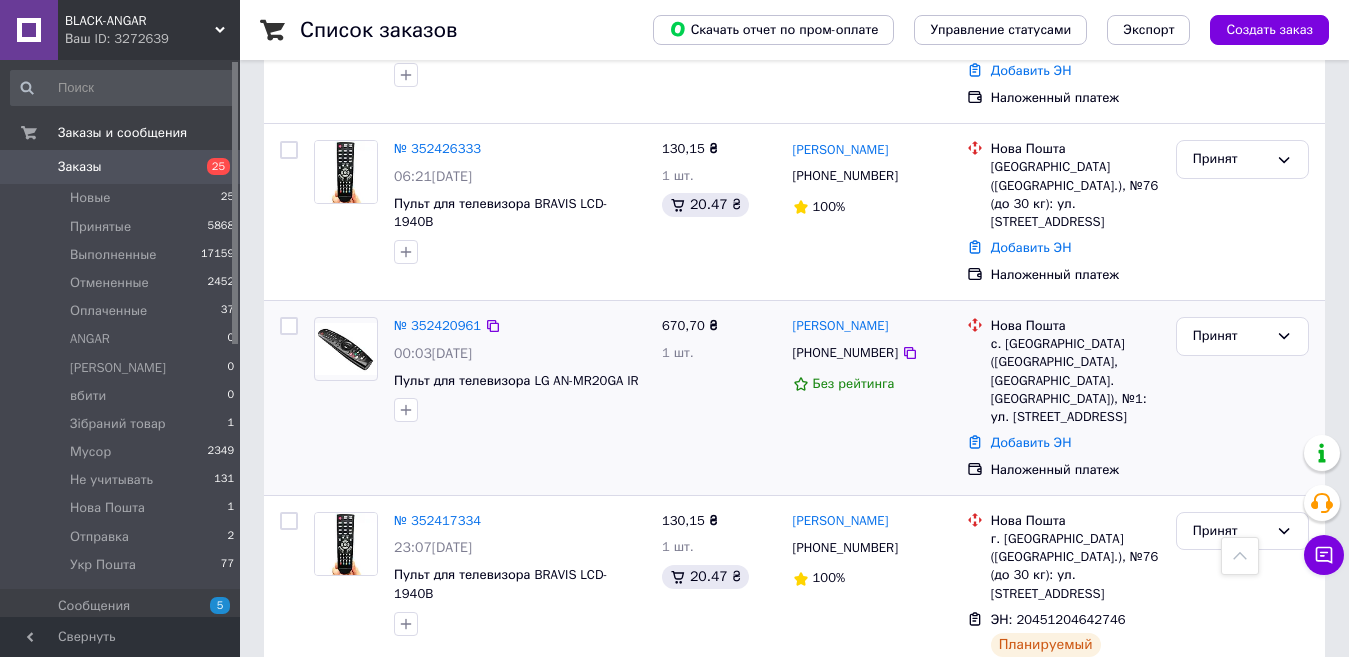 click at bounding box center [346, 349] 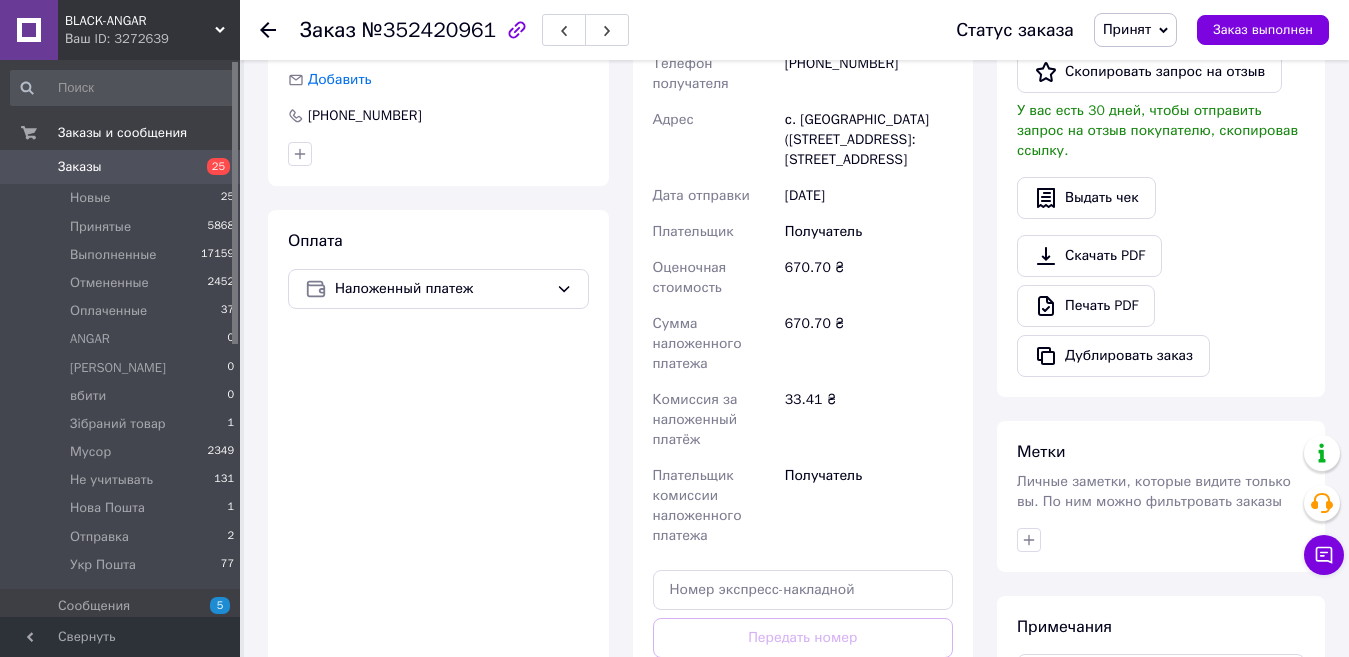 scroll, scrollTop: 800, scrollLeft: 0, axis: vertical 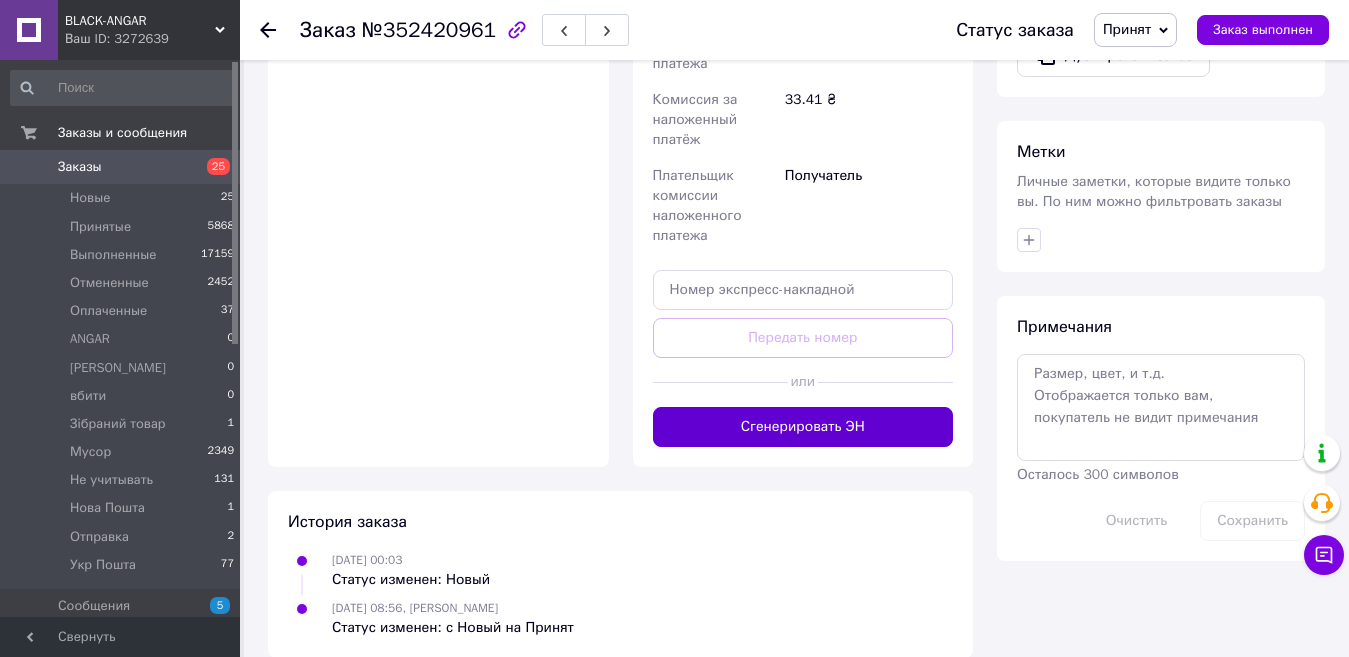 click on "Сгенерировать ЭН" at bounding box center [803, 427] 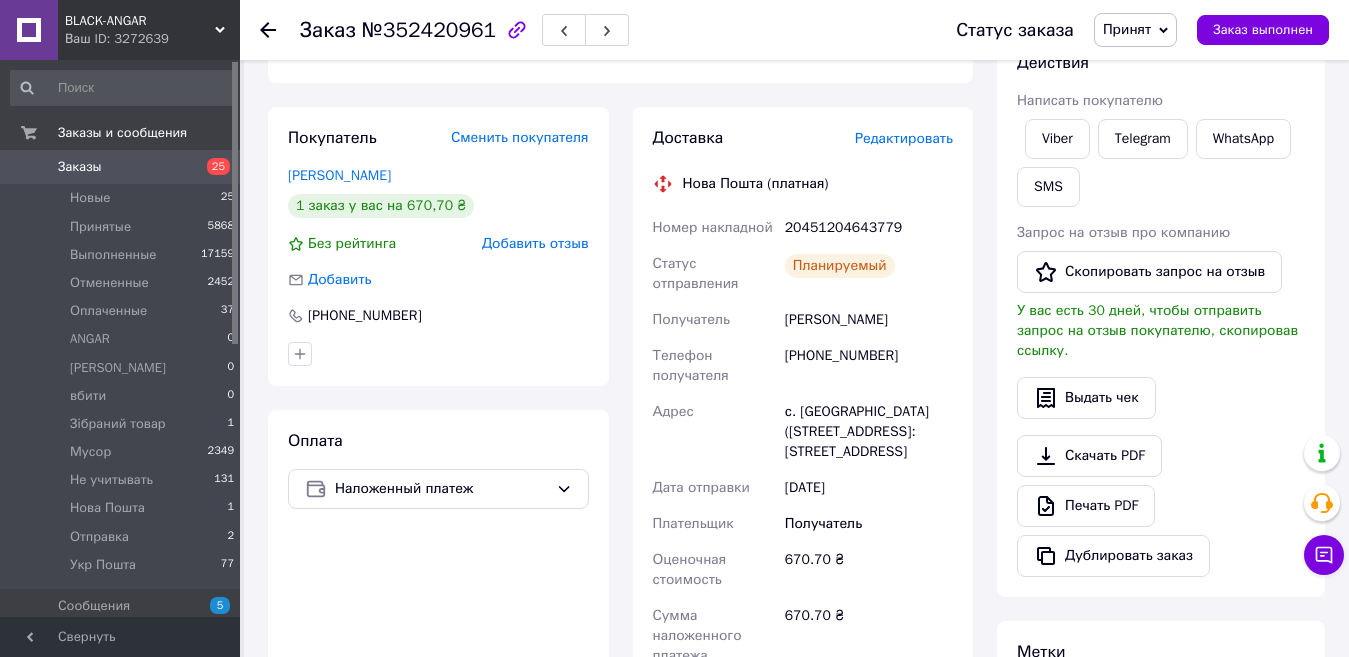 scroll, scrollTop: 0, scrollLeft: 0, axis: both 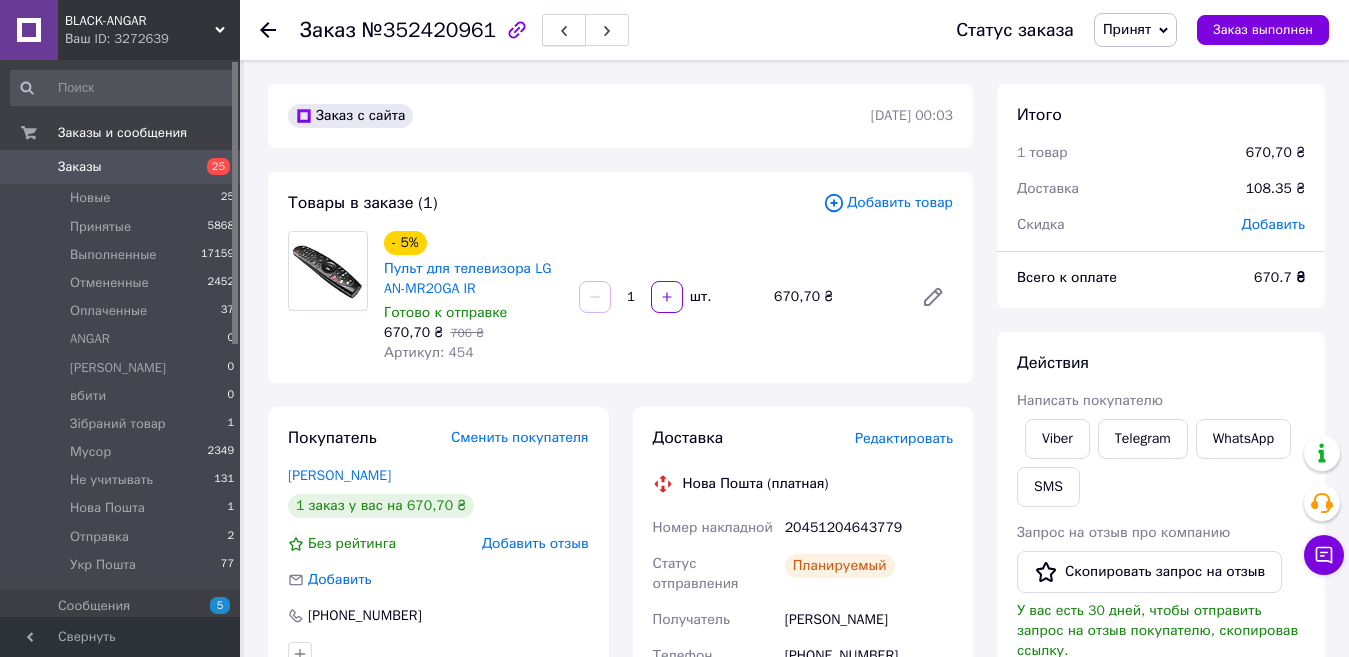 click 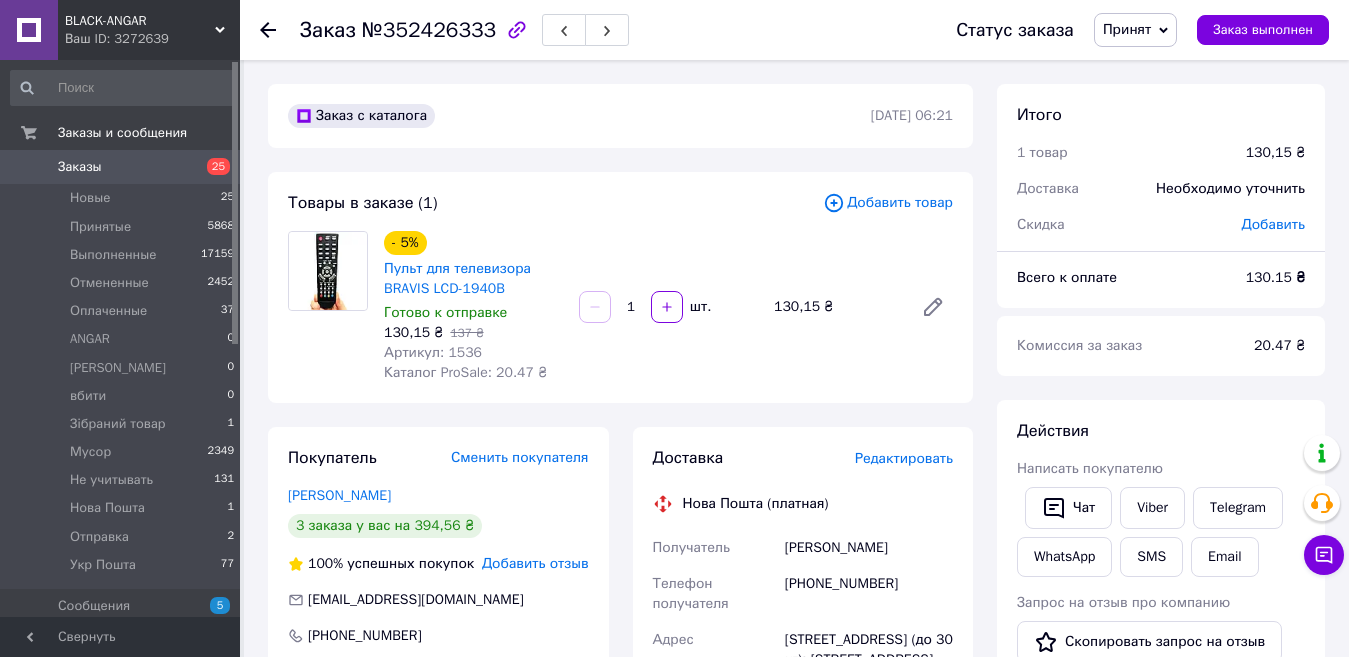 scroll, scrollTop: 100, scrollLeft: 0, axis: vertical 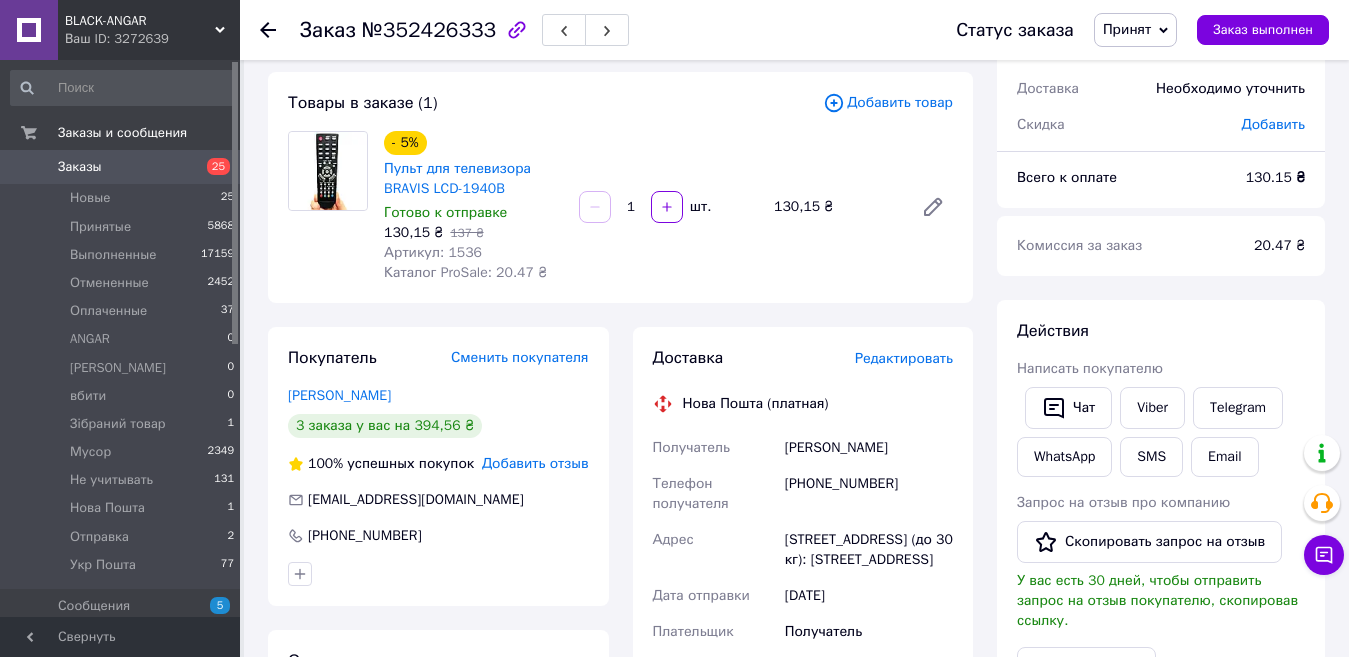 click on "Заказы" at bounding box center (121, 167) 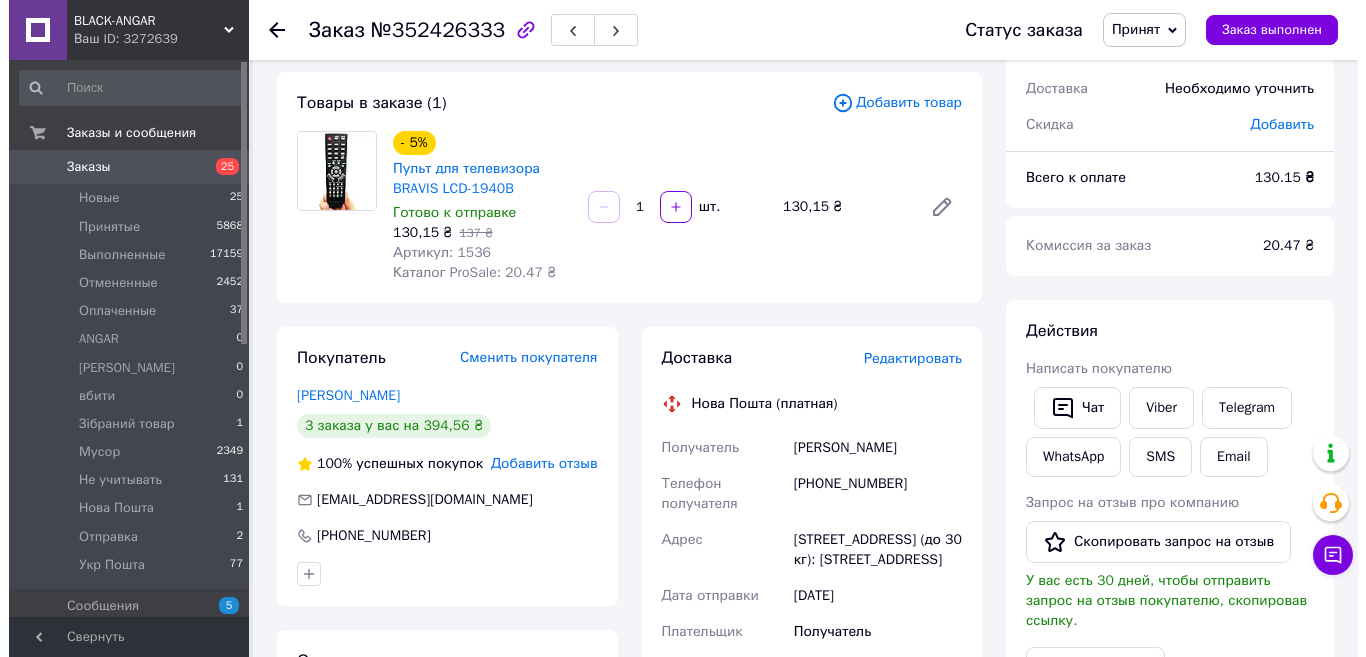 scroll, scrollTop: 0, scrollLeft: 0, axis: both 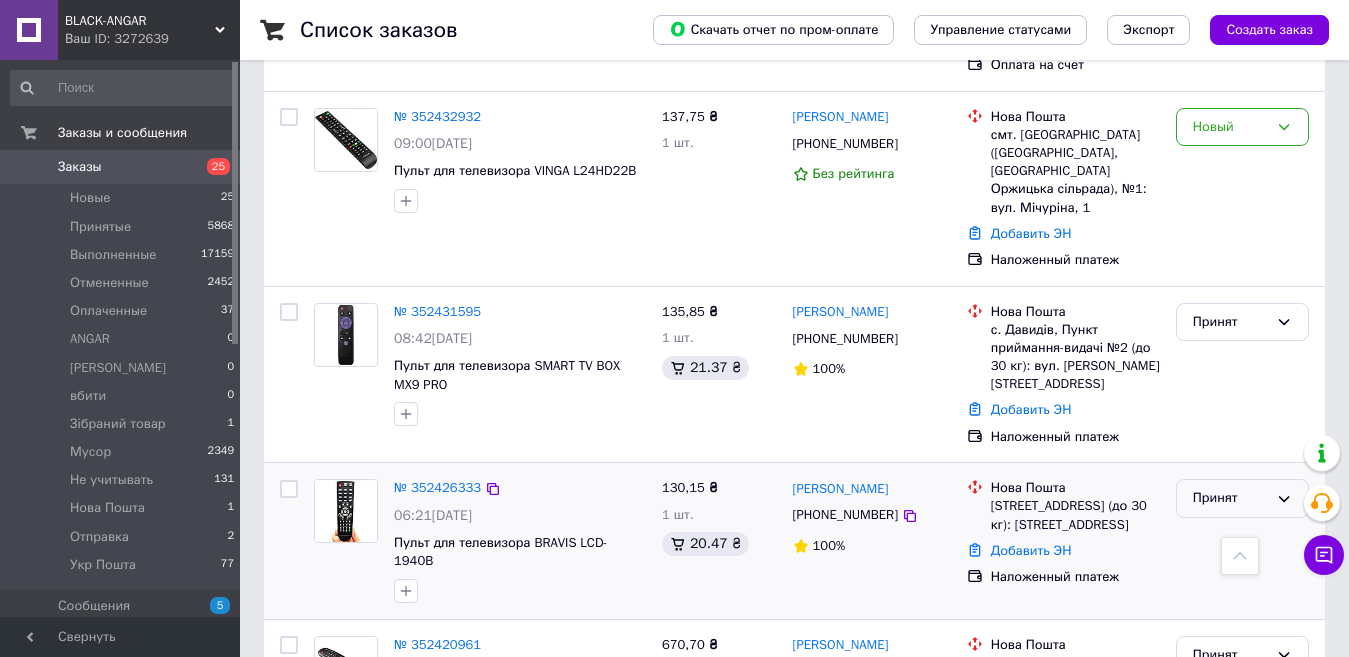 click on "Принят" at bounding box center [1230, 498] 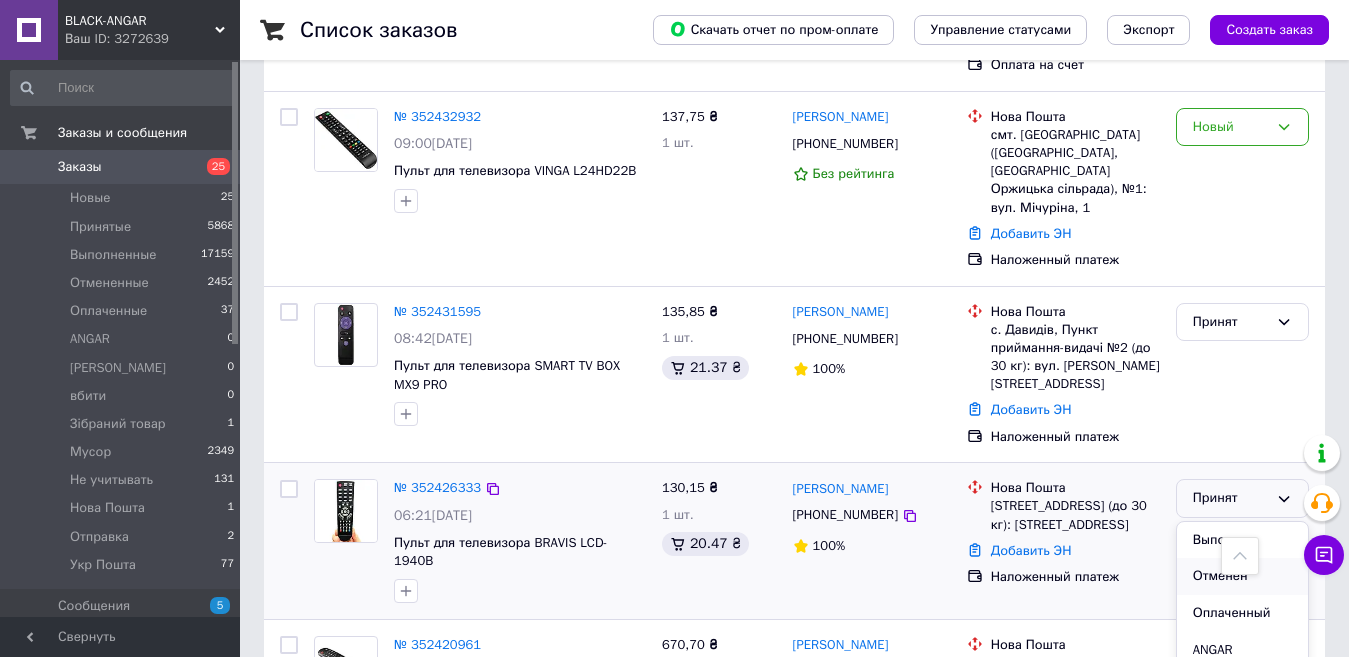click on "Отменен" at bounding box center [1242, 576] 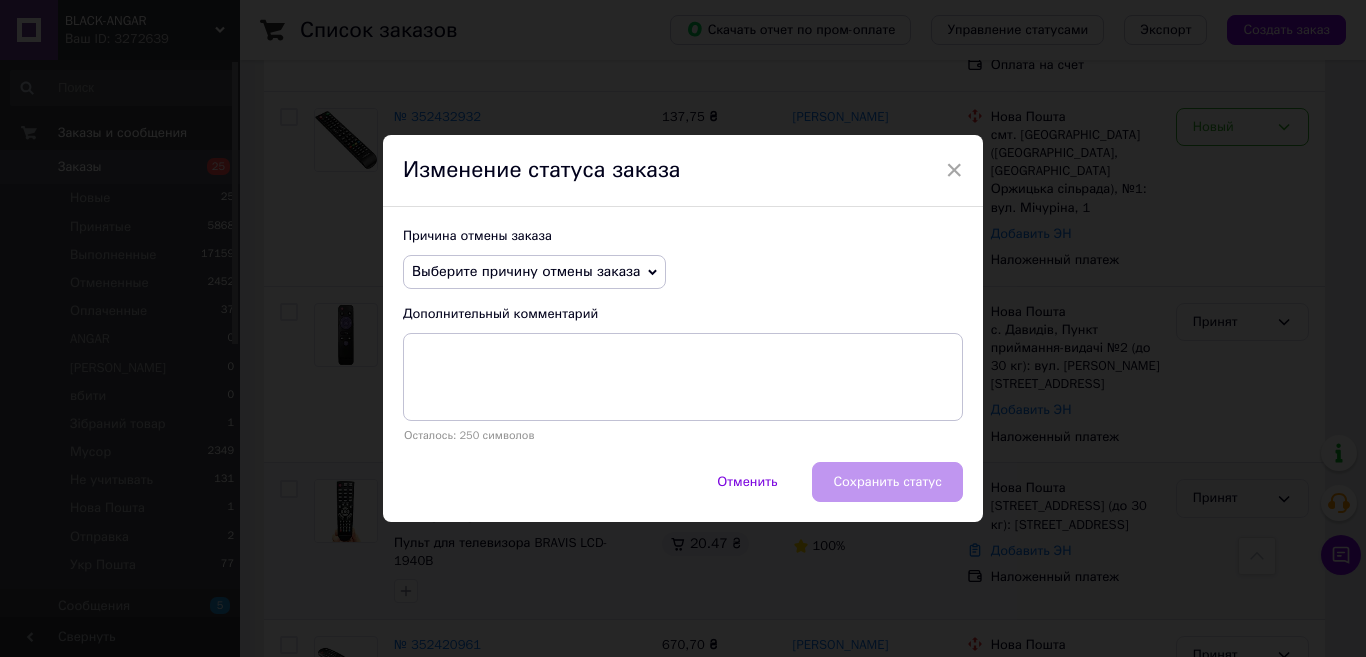 click on "Выберите причину отмены заказа" at bounding box center (526, 271) 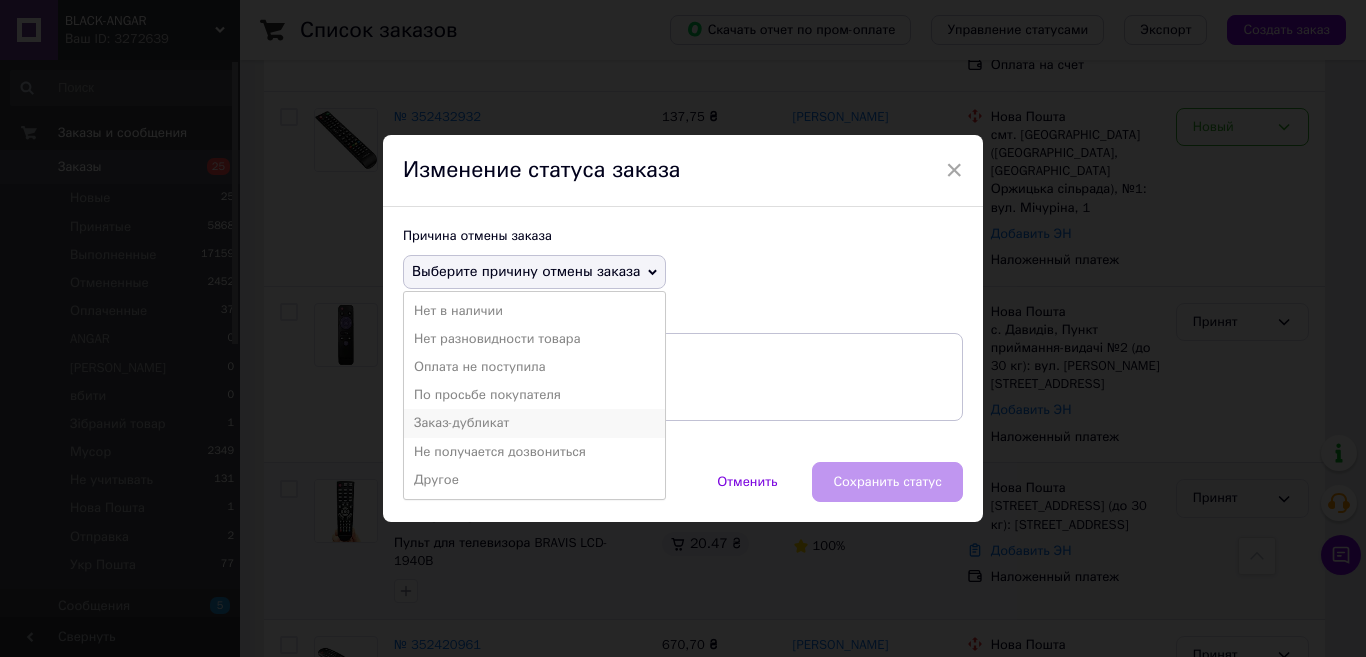 click on "Заказ-дубликат" at bounding box center [534, 423] 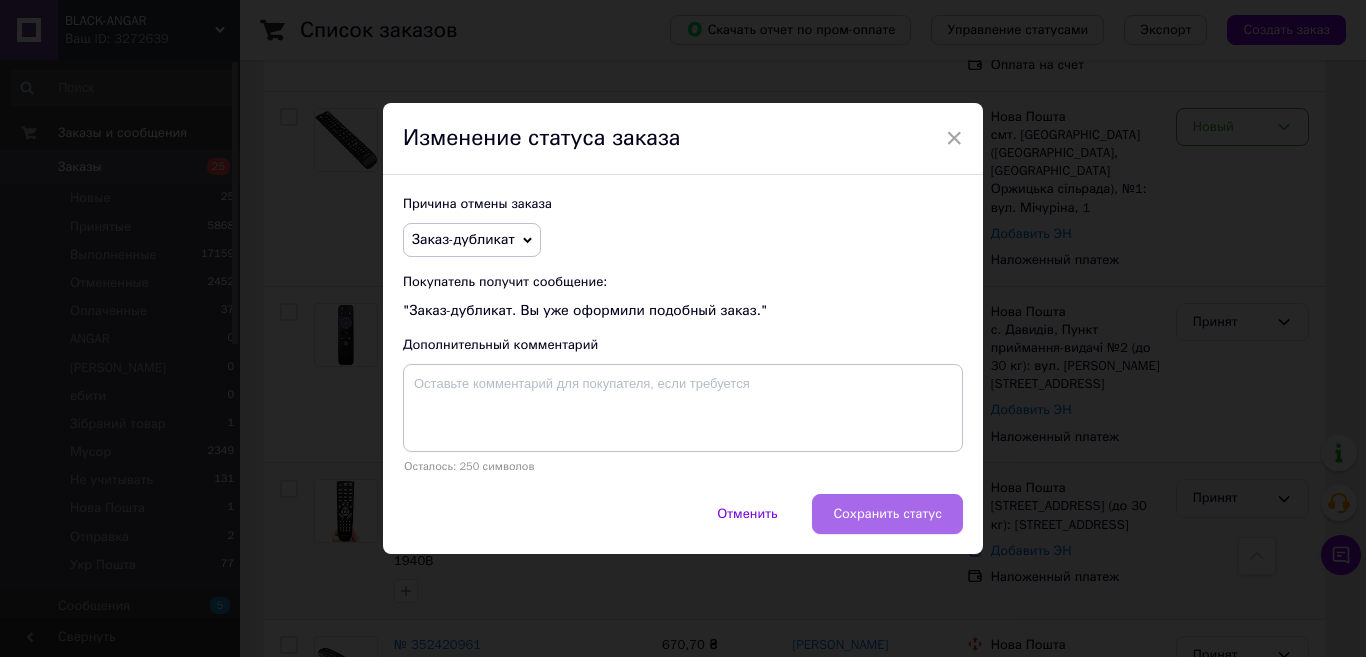 click on "Сохранить статус" at bounding box center (887, 514) 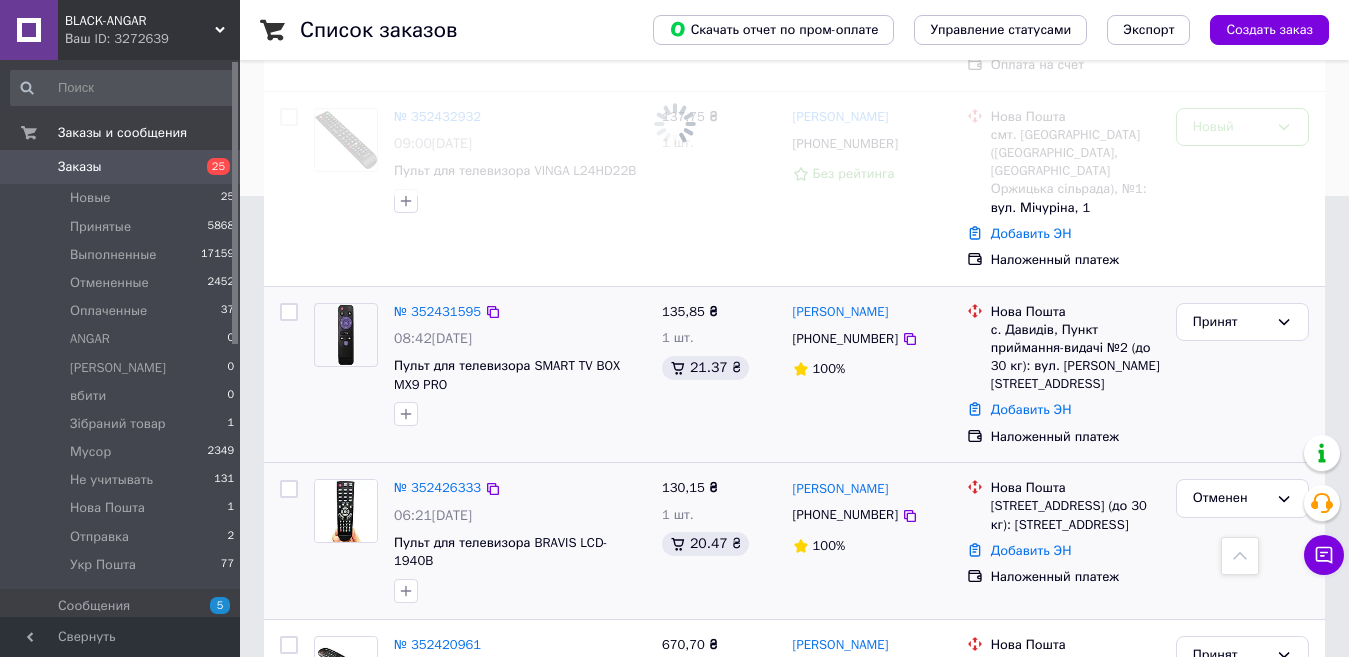 scroll, scrollTop: 361, scrollLeft: 0, axis: vertical 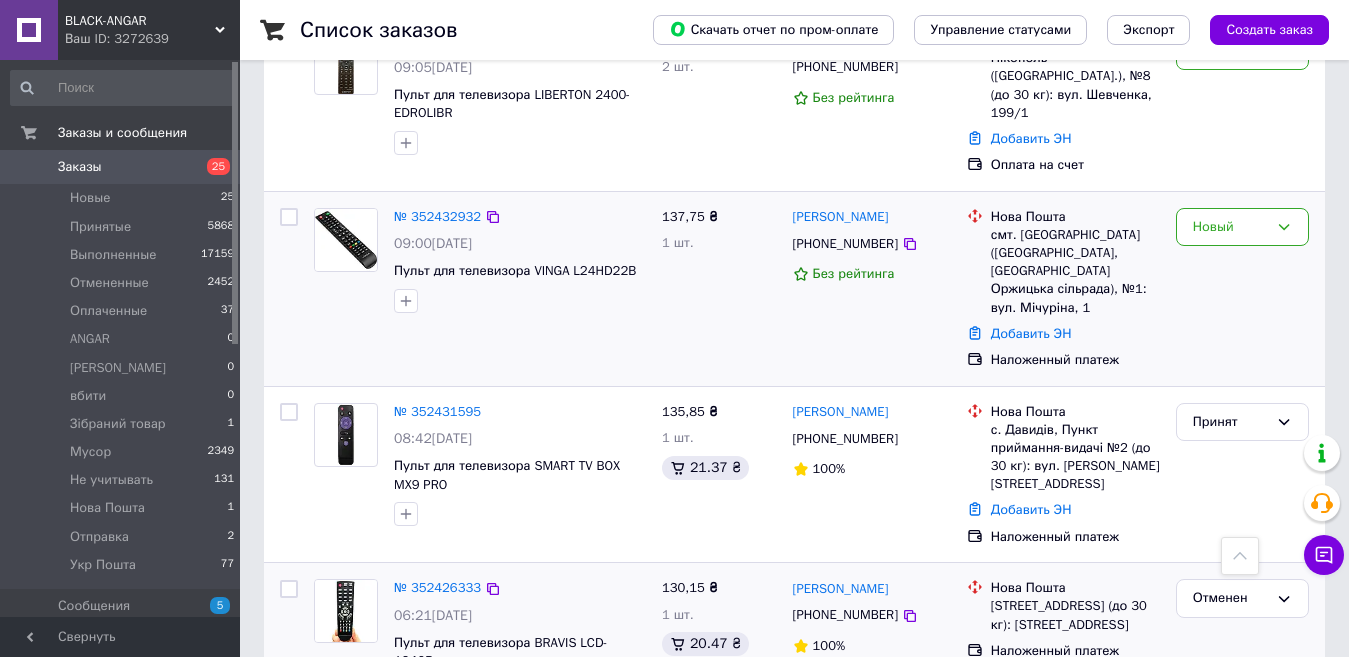 click at bounding box center [289, 217] 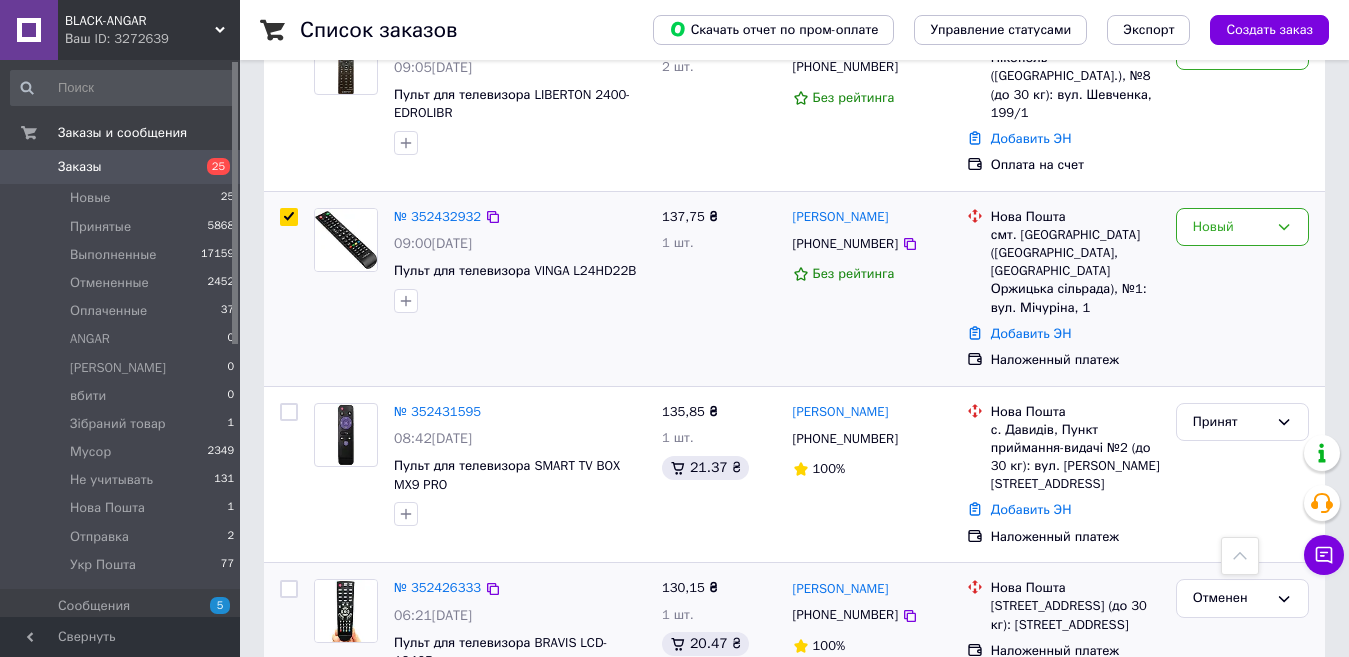 checkbox on "true" 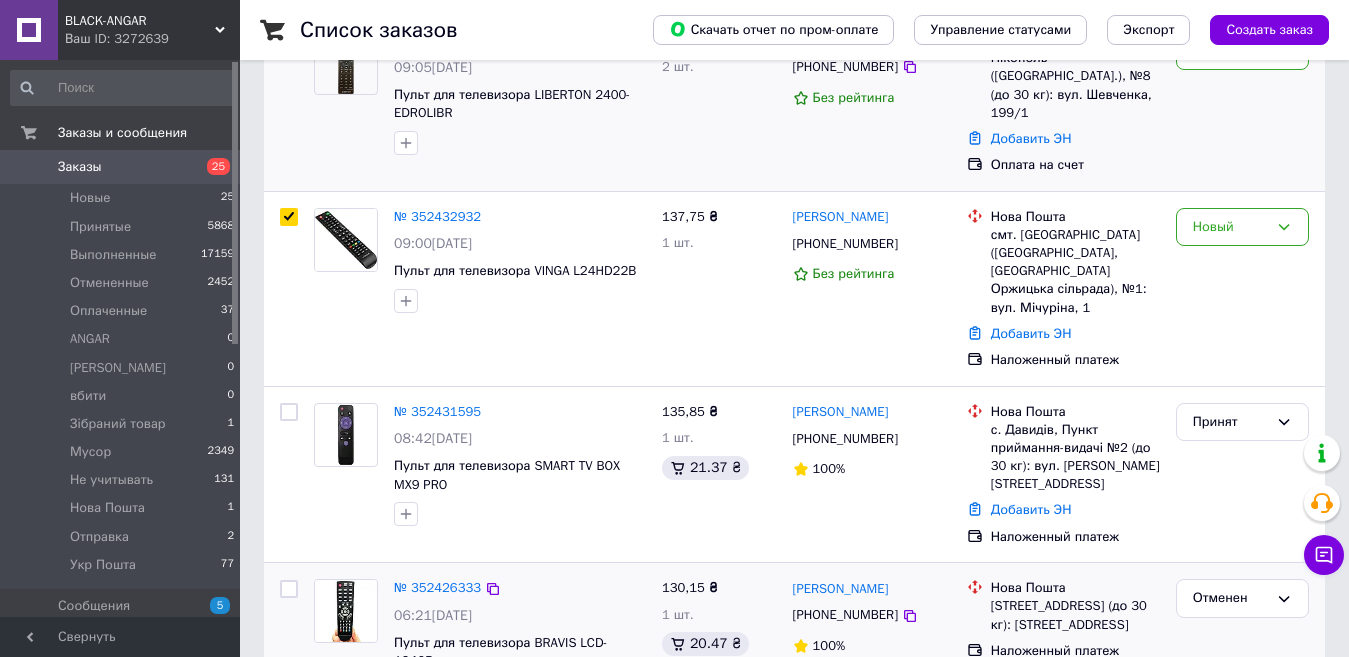 scroll, scrollTop: 161, scrollLeft: 0, axis: vertical 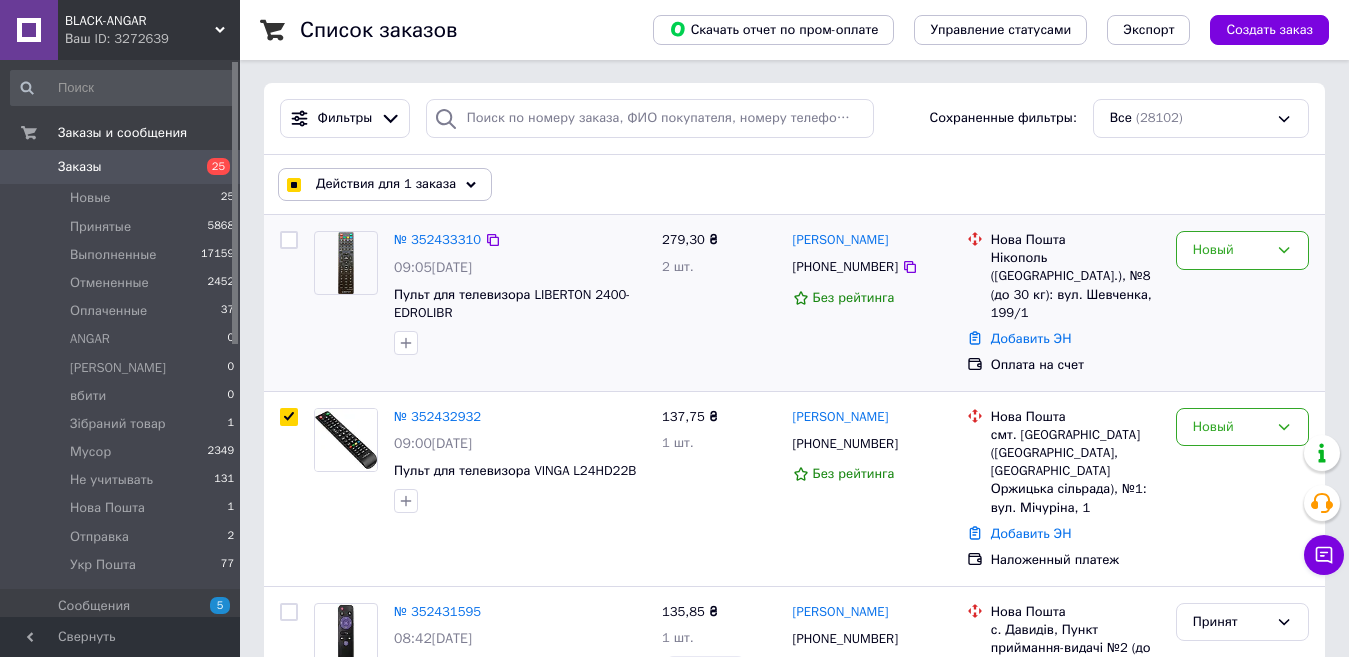 click at bounding box center [289, 240] 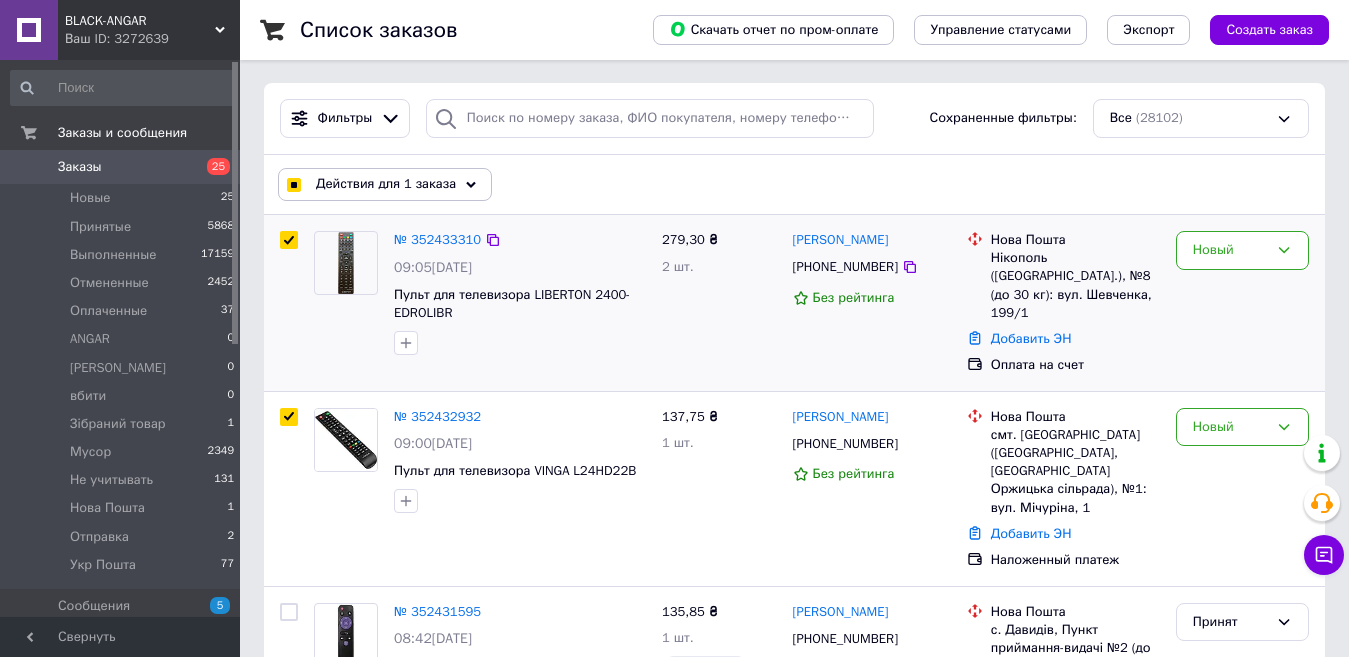 checkbox on "true" 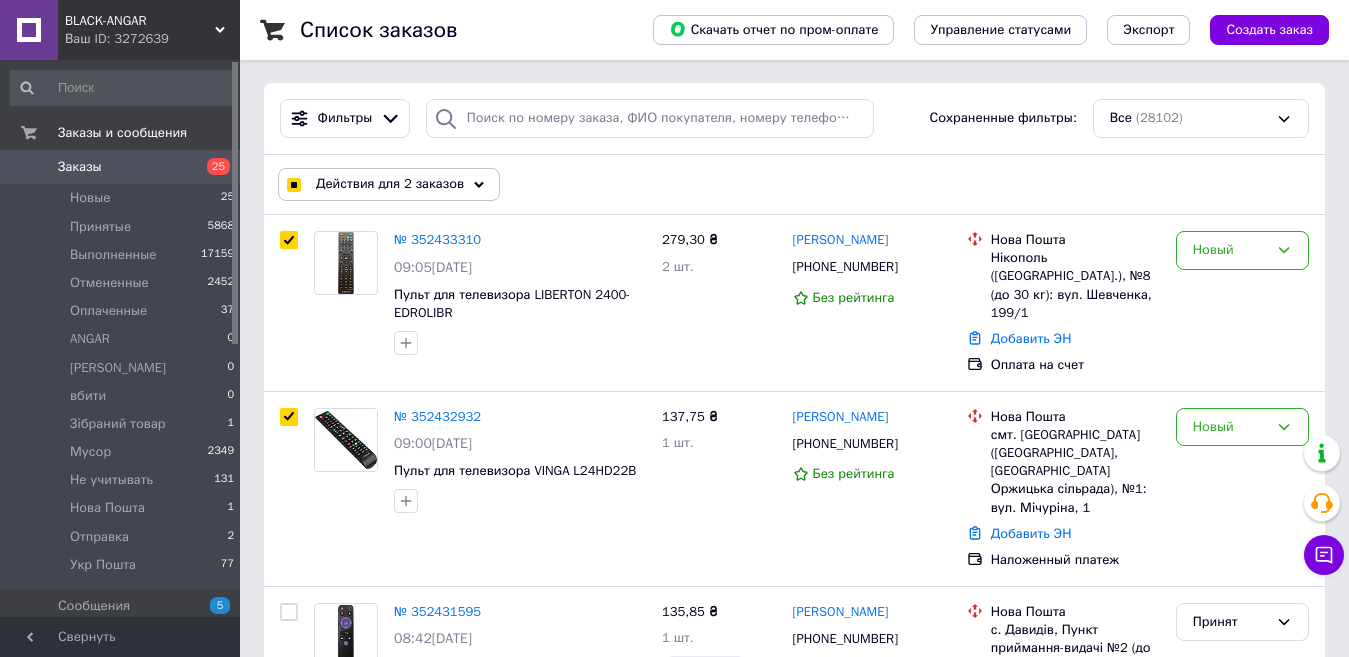 click on "Действия для 2 заказов" at bounding box center [390, 184] 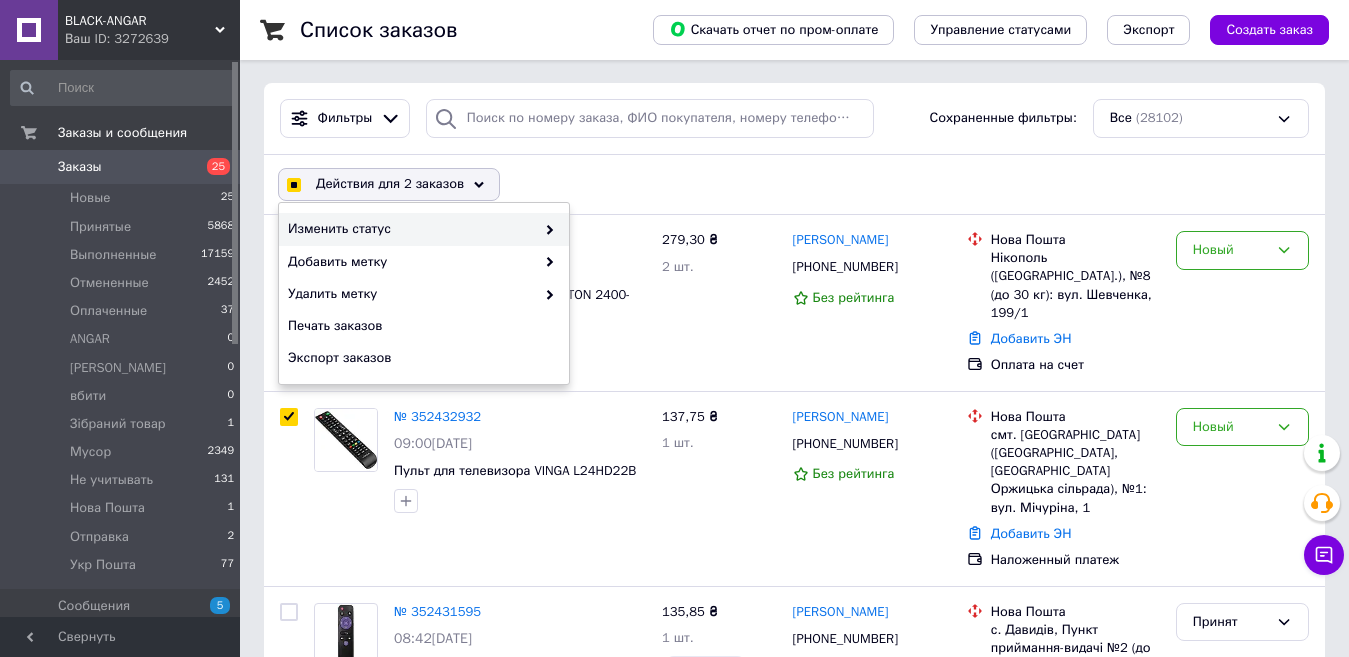 click on "Изменить статус" at bounding box center [411, 229] 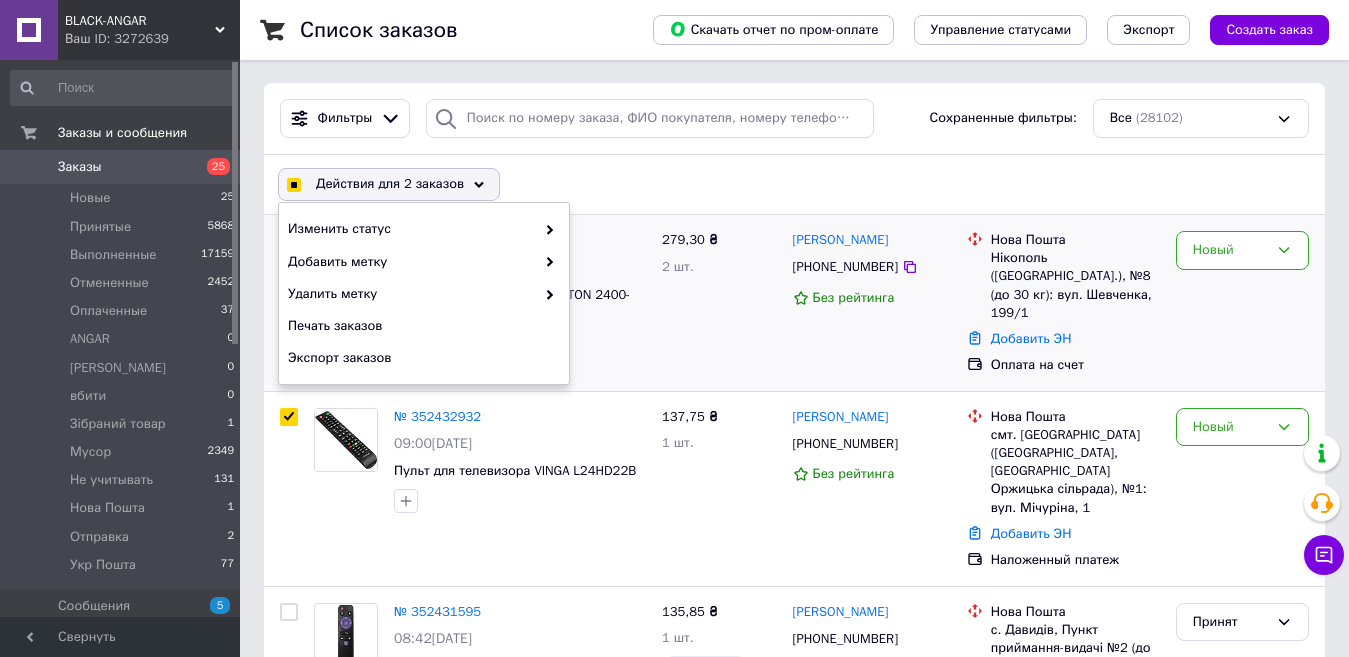checkbox on "true" 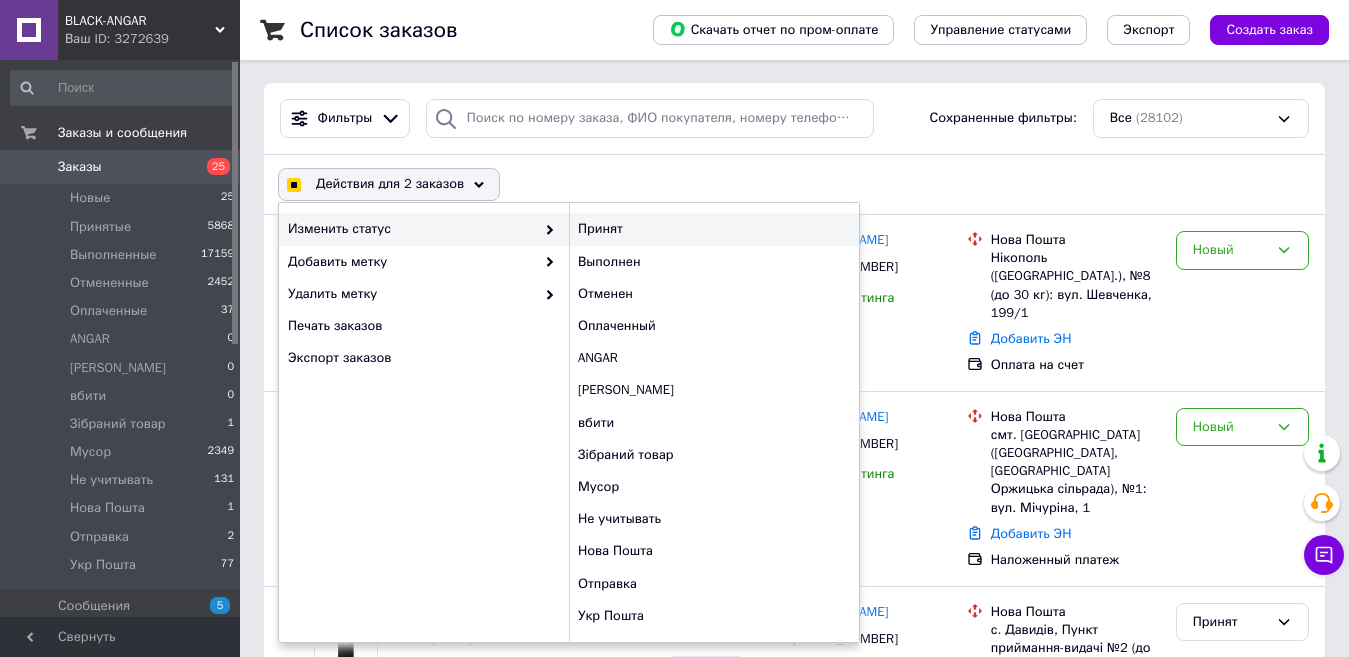 click on "Принят" at bounding box center [714, 229] 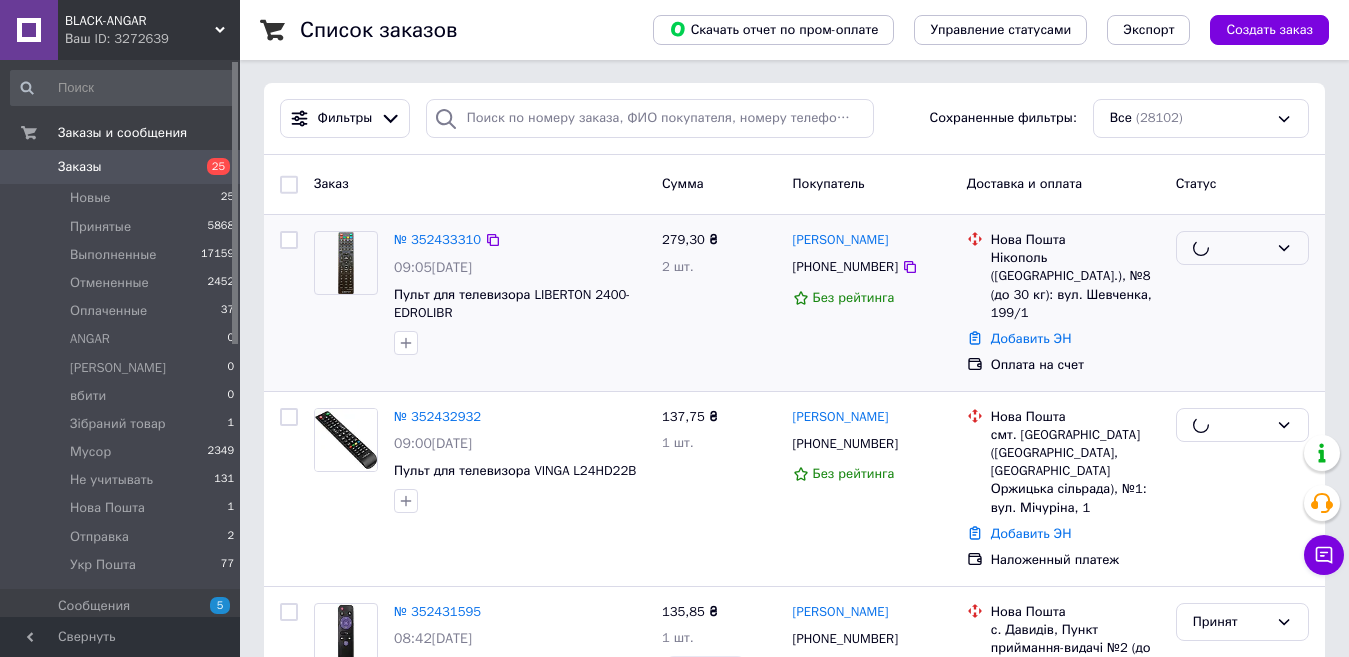 checkbox on "false" 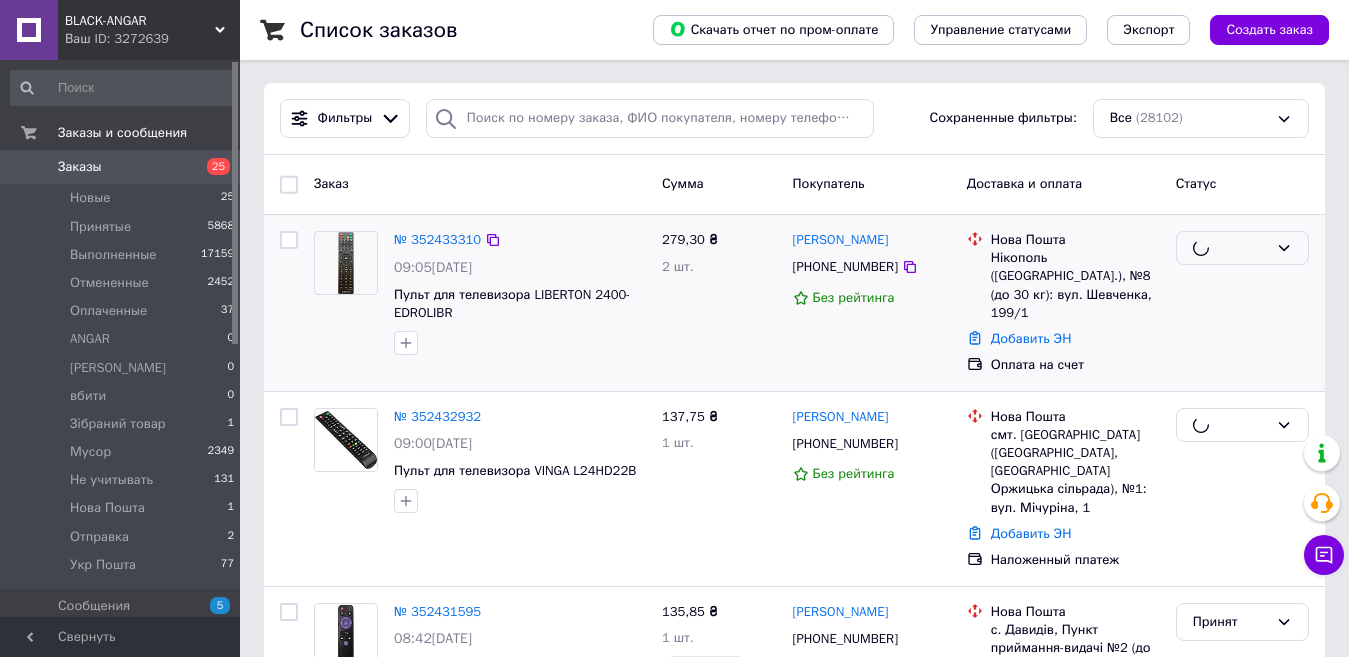 checkbox on "false" 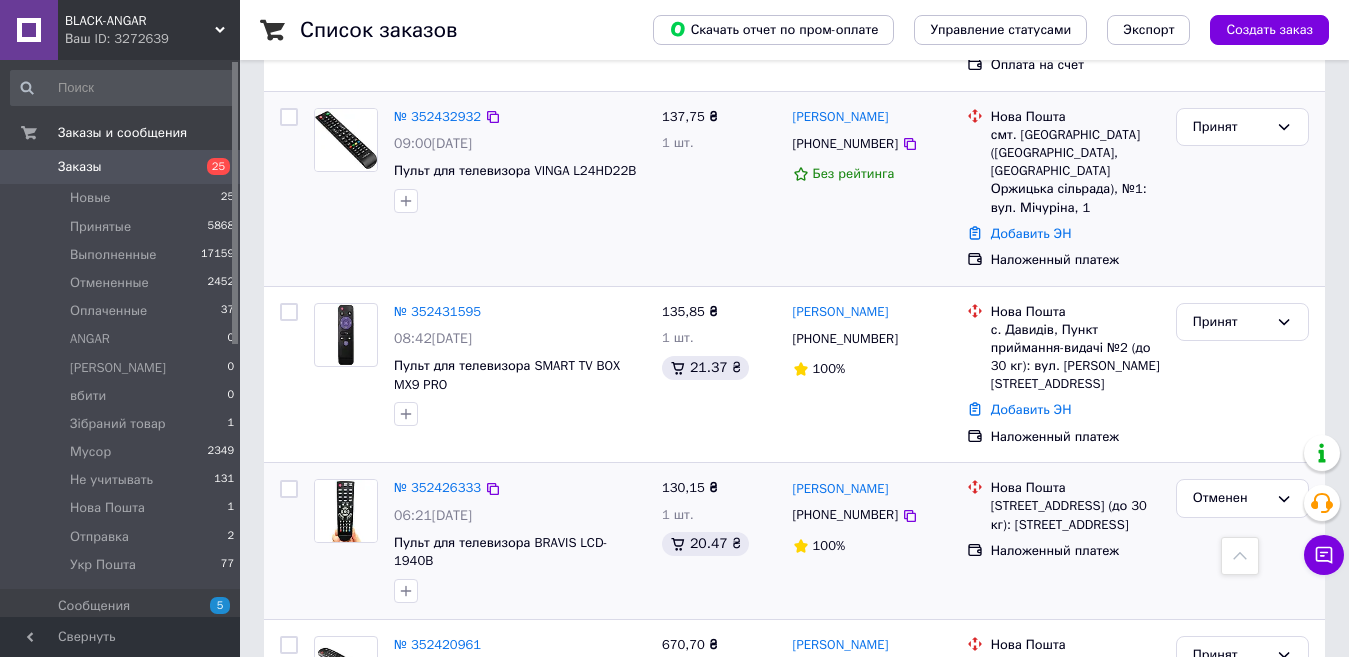 scroll, scrollTop: 561, scrollLeft: 0, axis: vertical 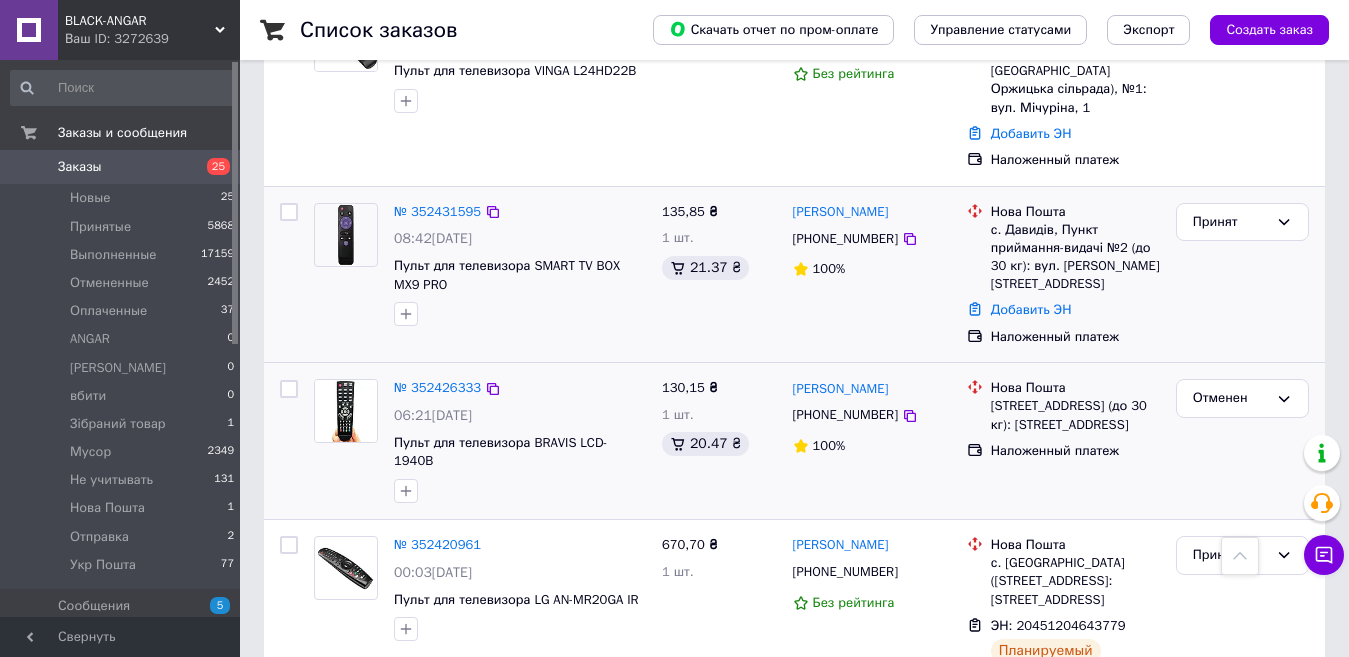 click at bounding box center (346, 235) 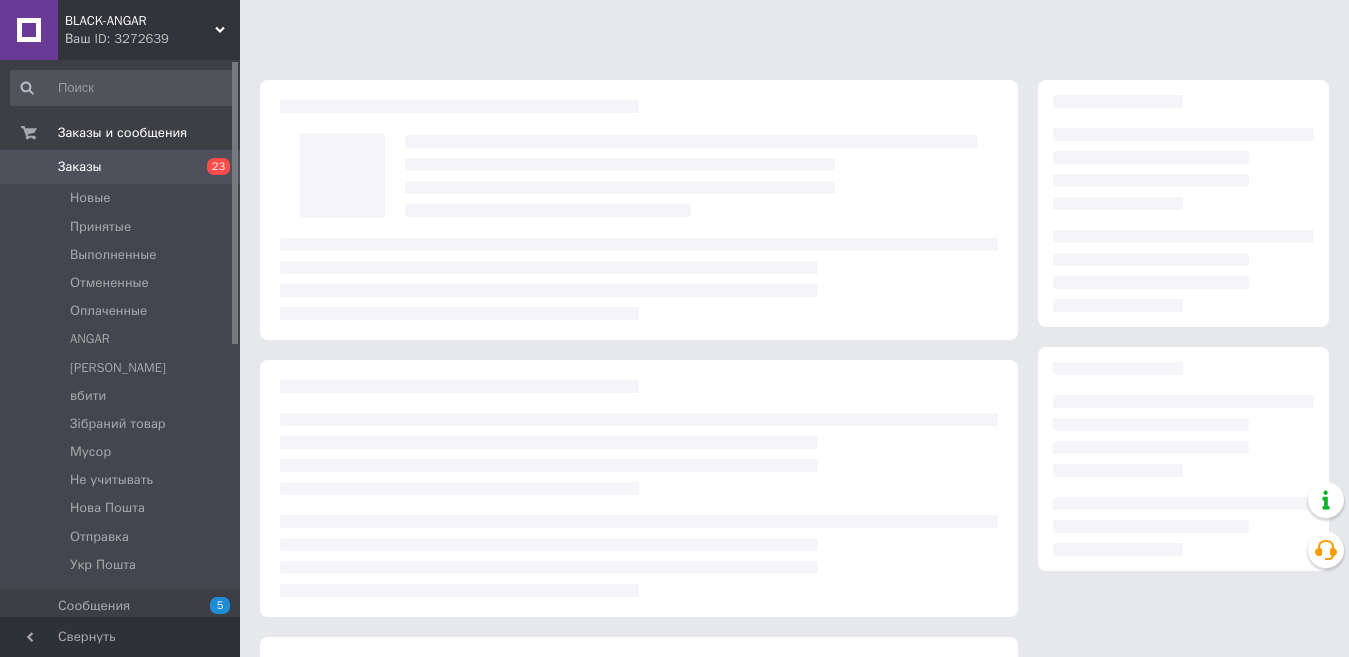 scroll, scrollTop: 0, scrollLeft: 0, axis: both 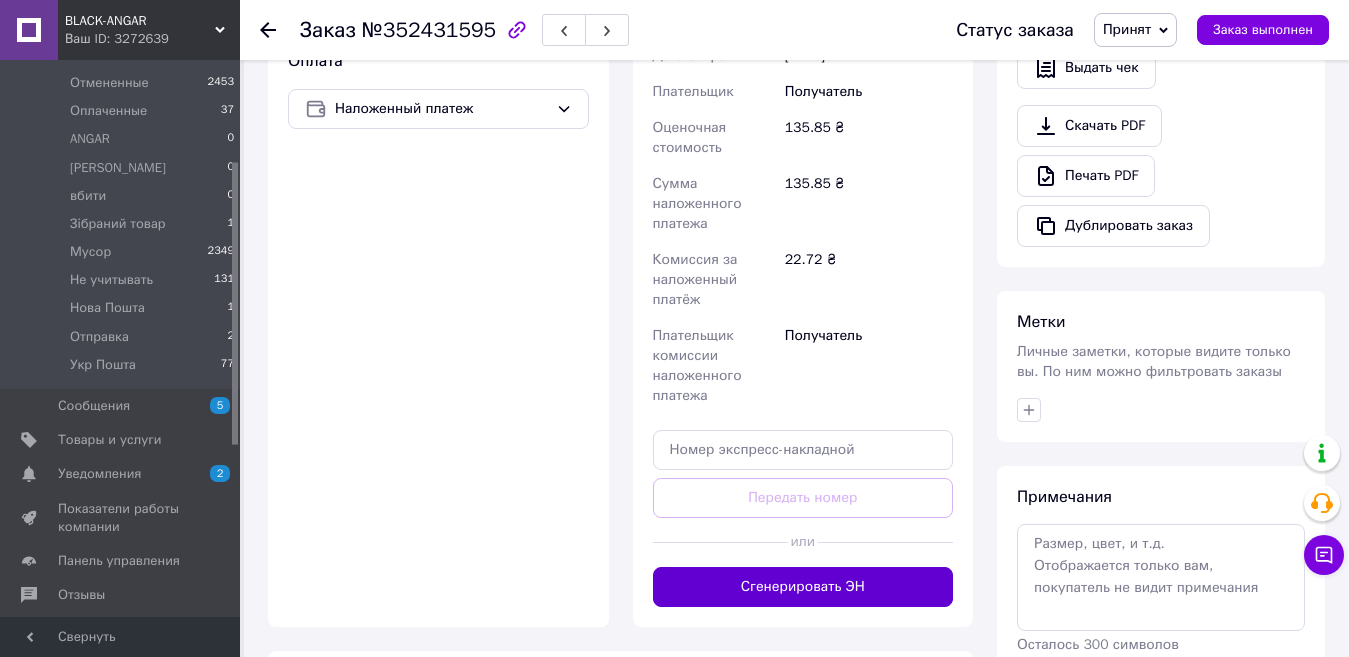 click on "Сгенерировать ЭН" at bounding box center [803, 587] 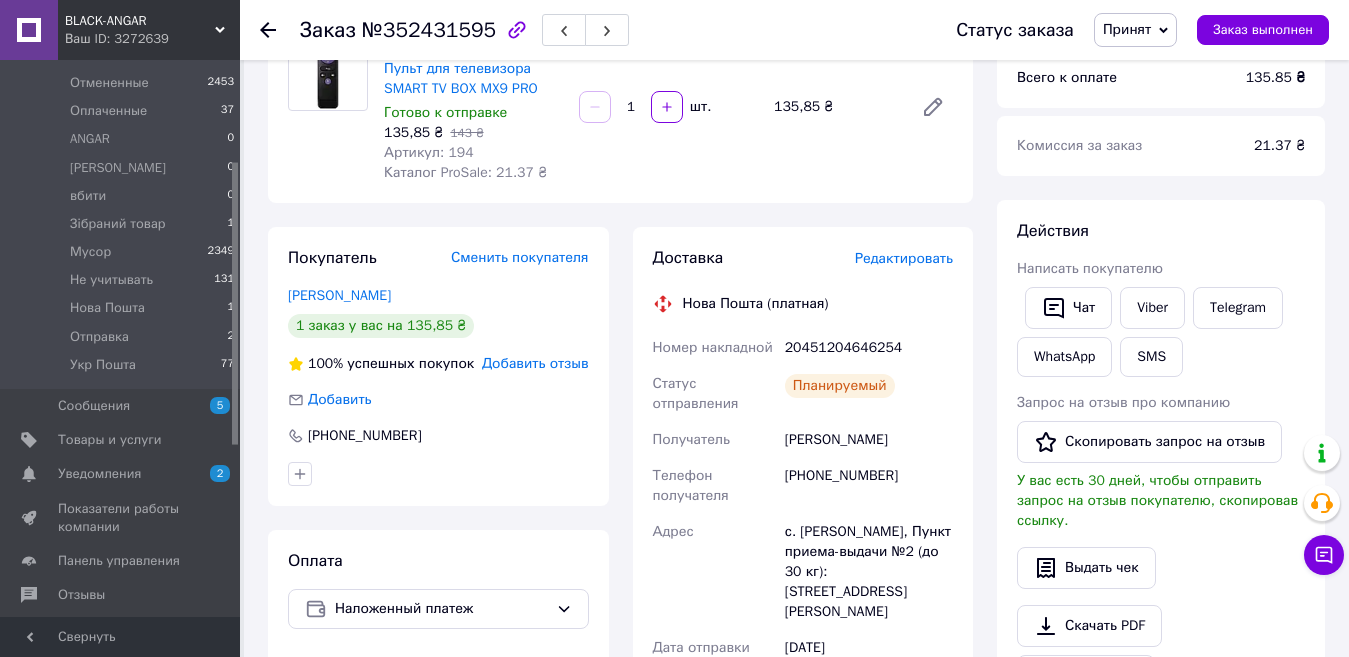 scroll, scrollTop: 0, scrollLeft: 0, axis: both 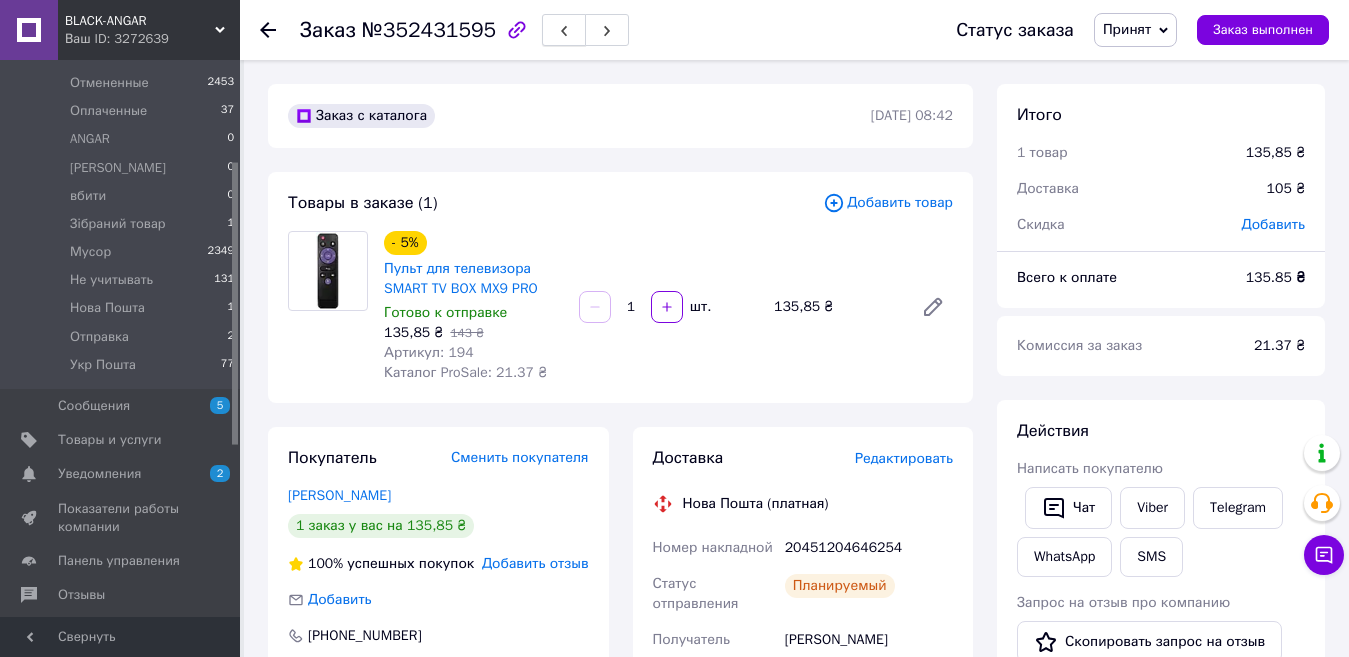click 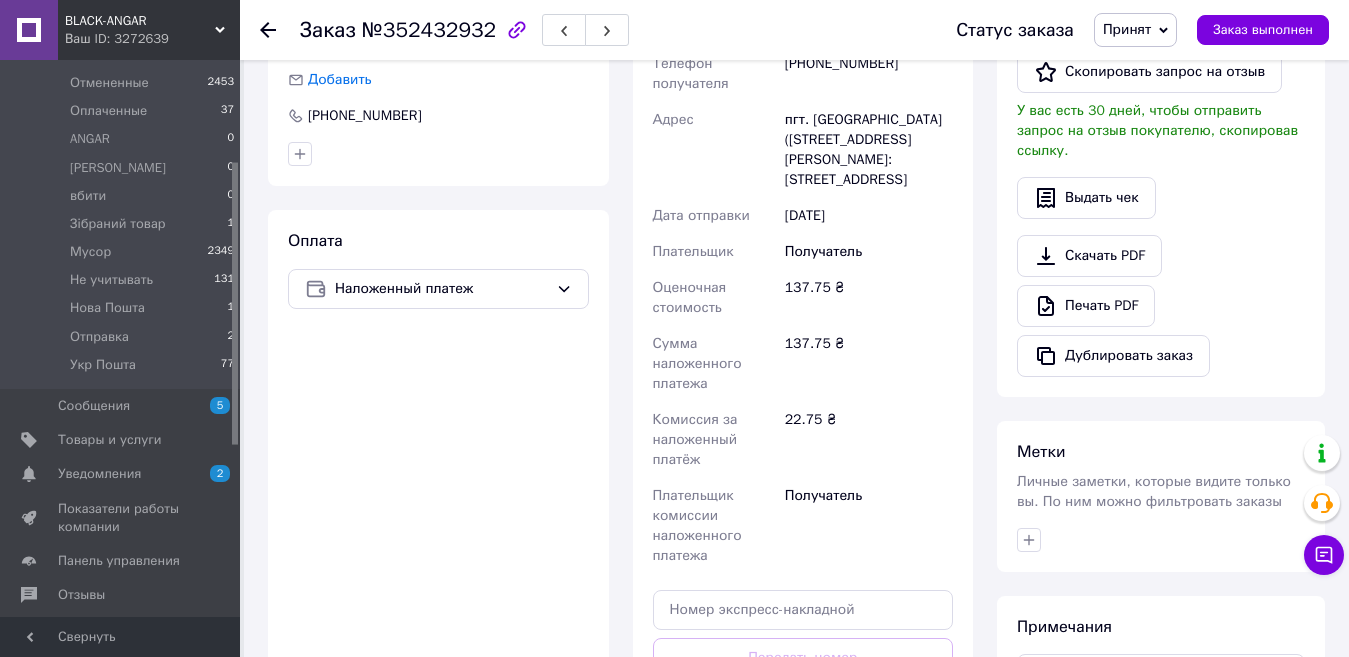 scroll, scrollTop: 700, scrollLeft: 0, axis: vertical 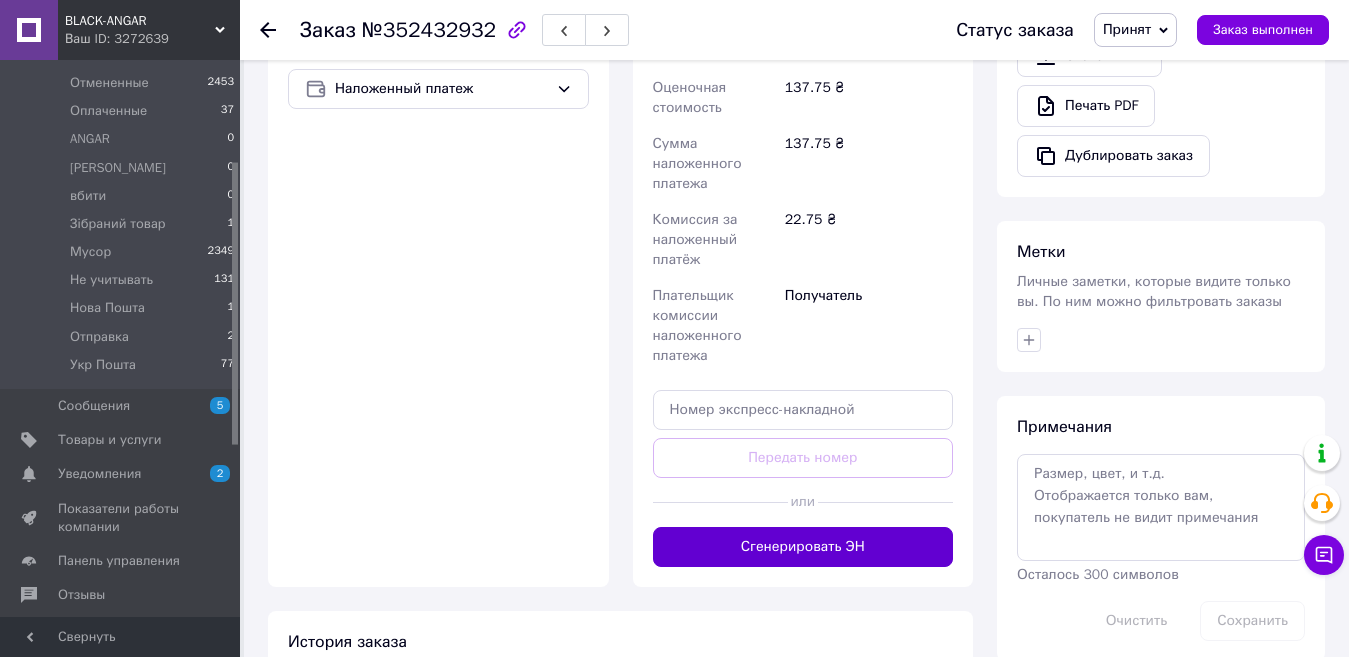 click on "Сгенерировать ЭН" at bounding box center (803, 547) 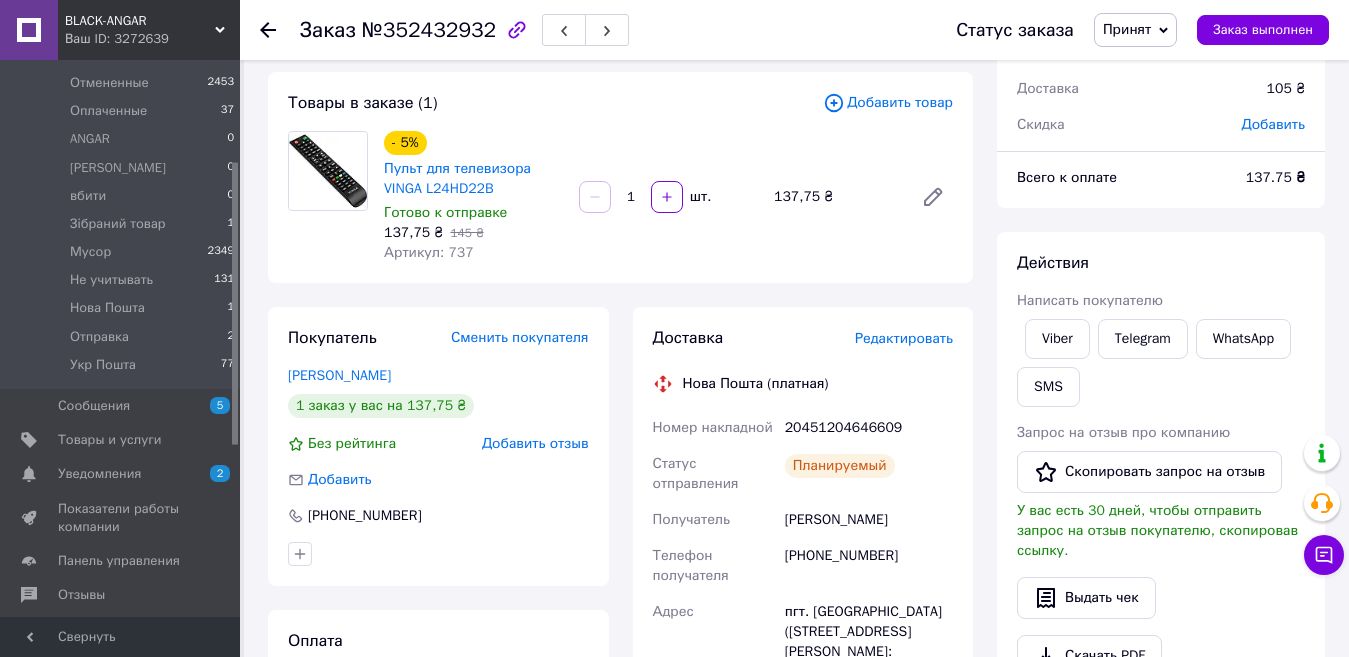 scroll, scrollTop: 0, scrollLeft: 0, axis: both 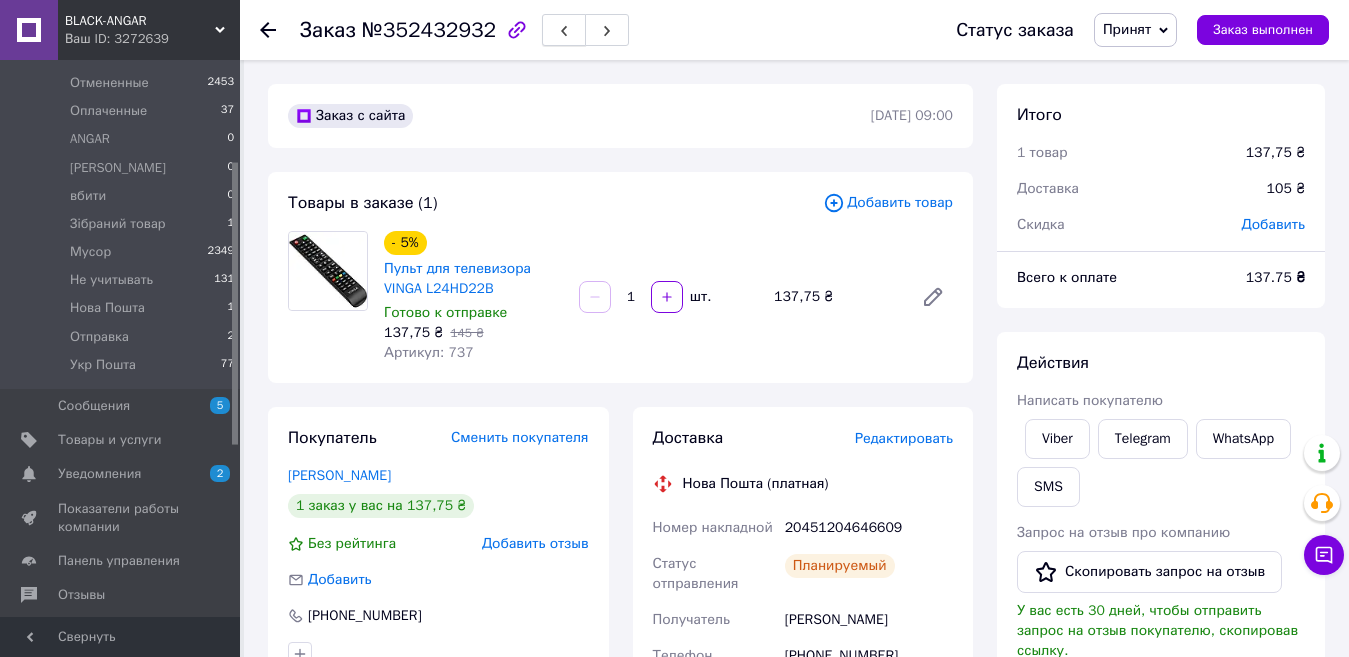 click 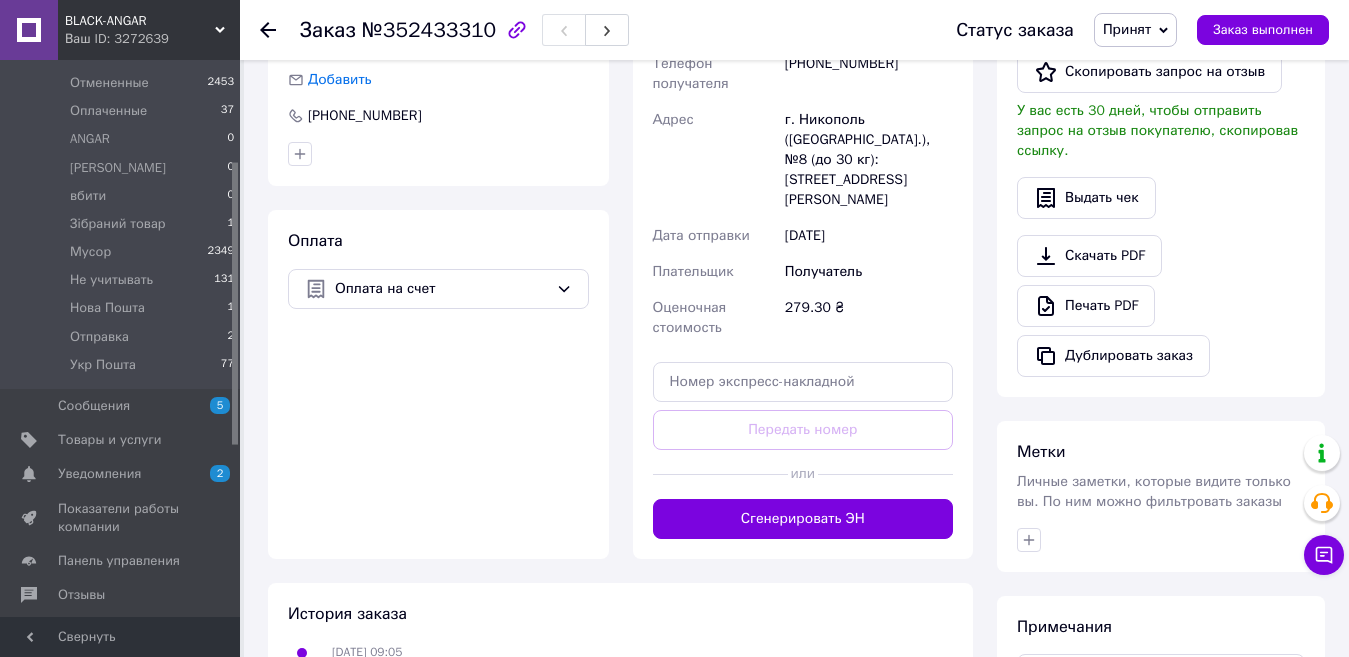 scroll, scrollTop: 700, scrollLeft: 0, axis: vertical 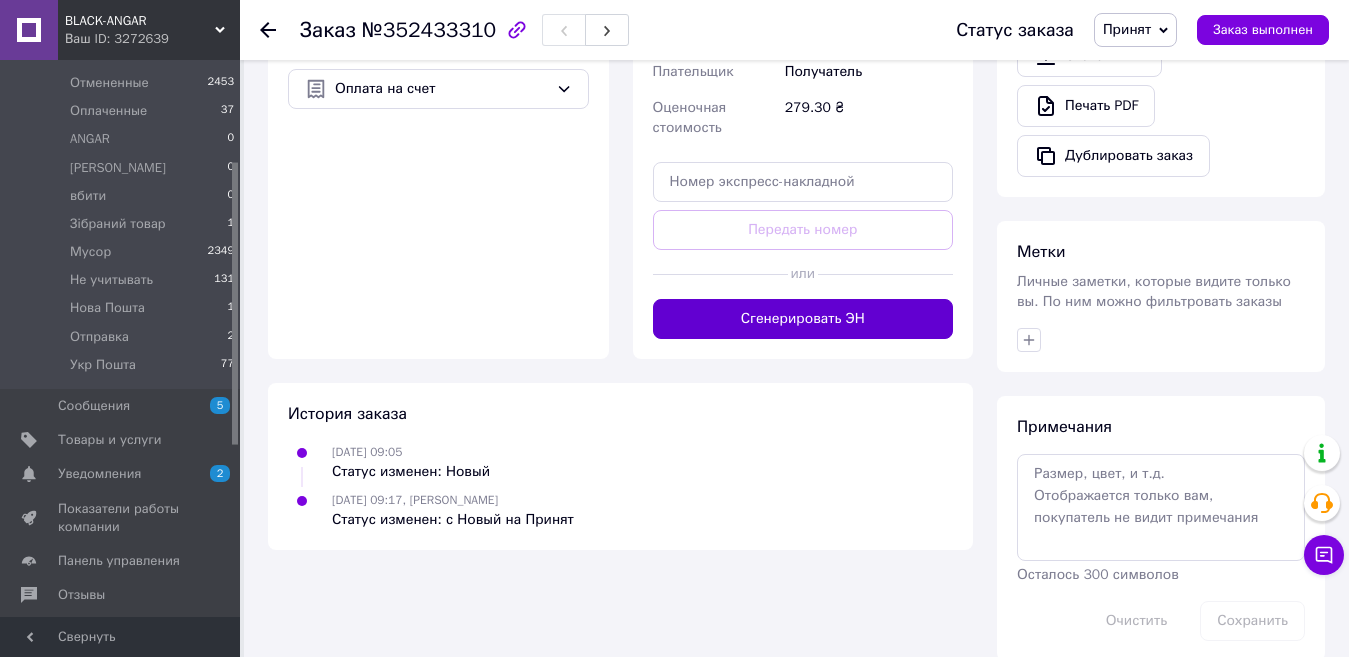 click on "Сгенерировать ЭН" at bounding box center (803, 319) 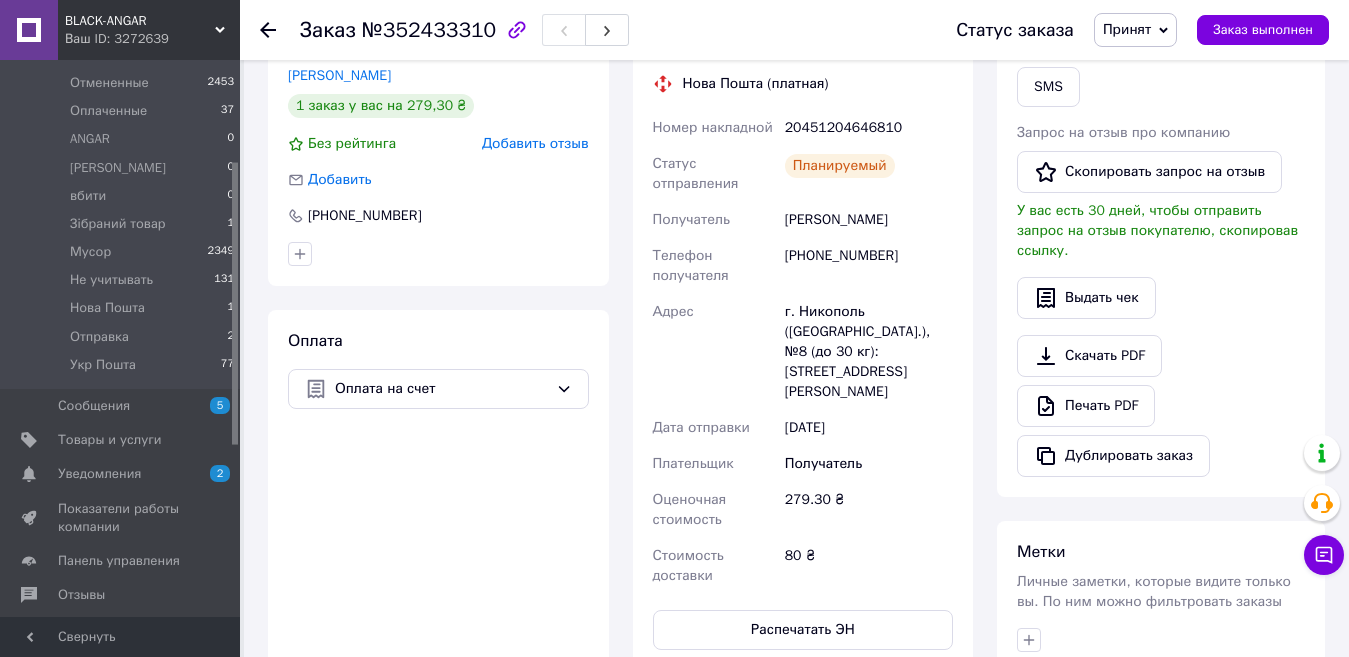 scroll, scrollTop: 0, scrollLeft: 0, axis: both 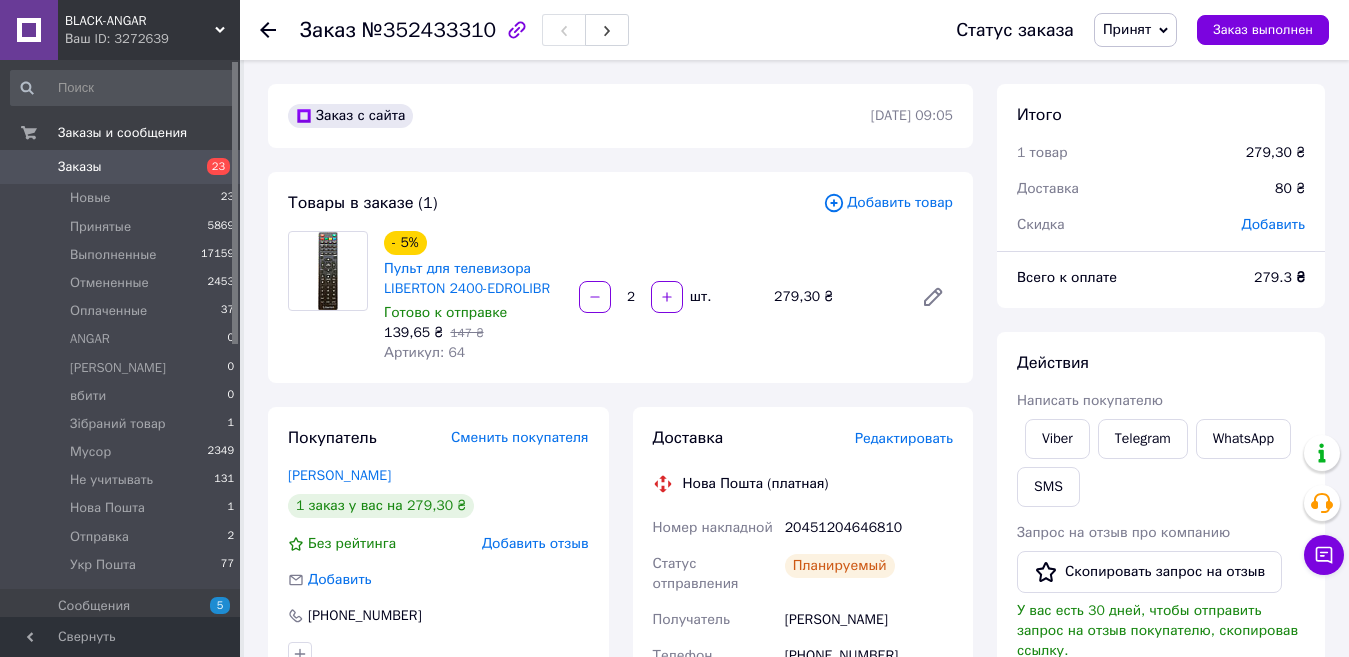 click on "Заказы 23" at bounding box center (123, 167) 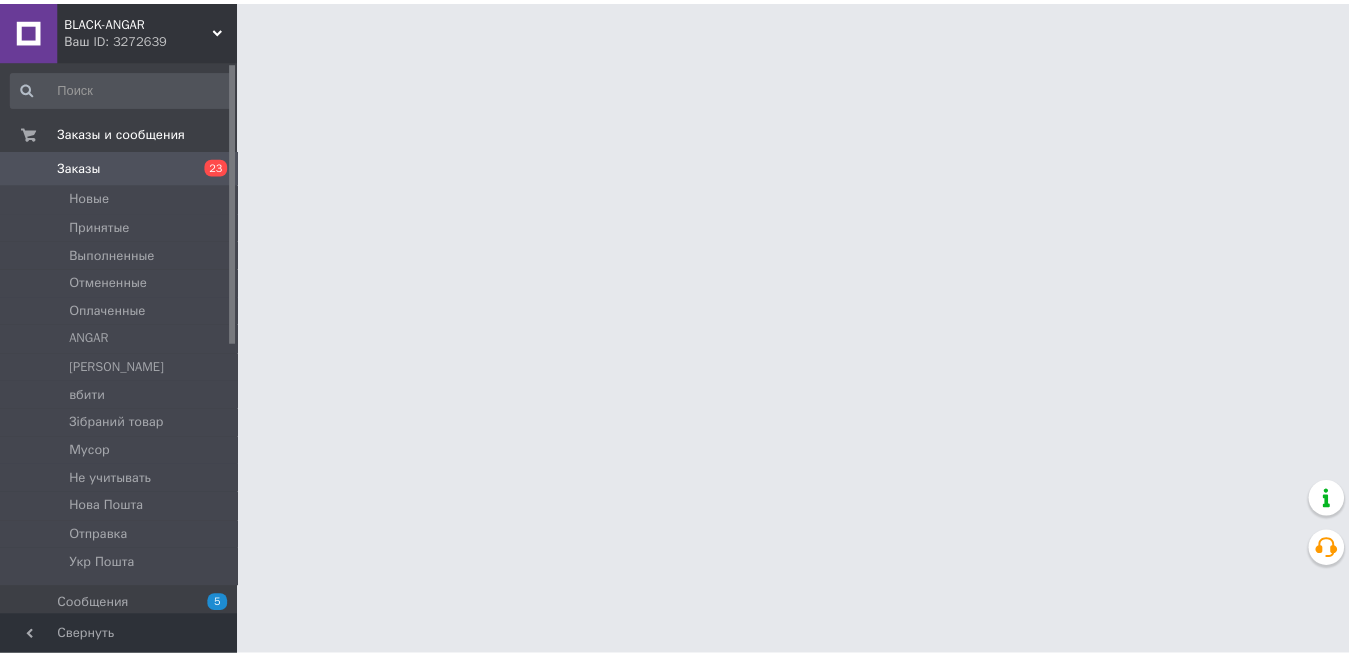 scroll, scrollTop: 0, scrollLeft: 0, axis: both 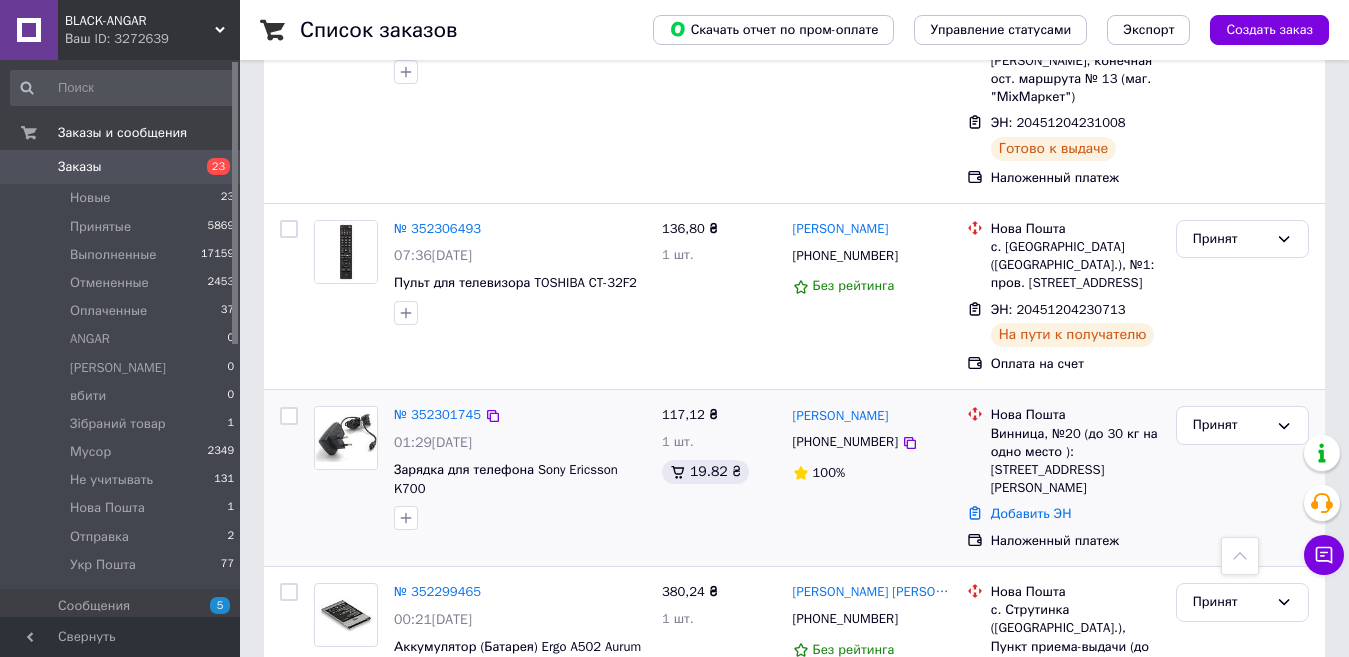 click at bounding box center (346, 438) 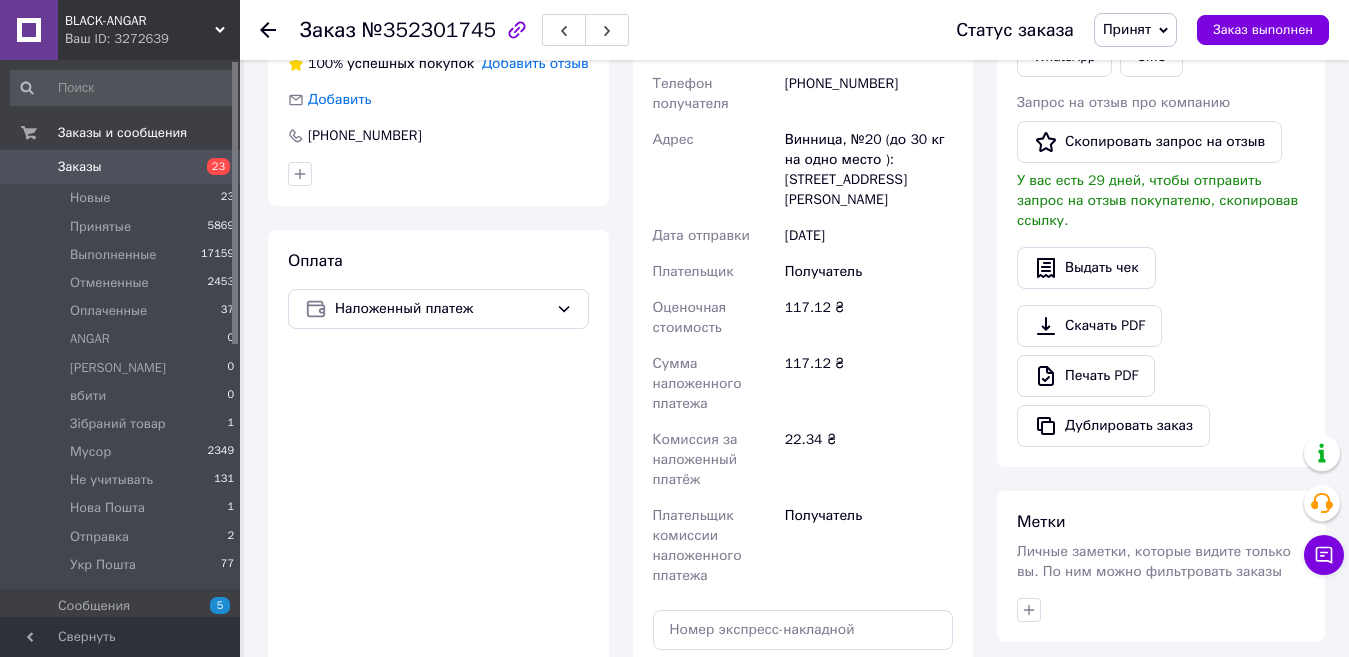 scroll, scrollTop: 600, scrollLeft: 0, axis: vertical 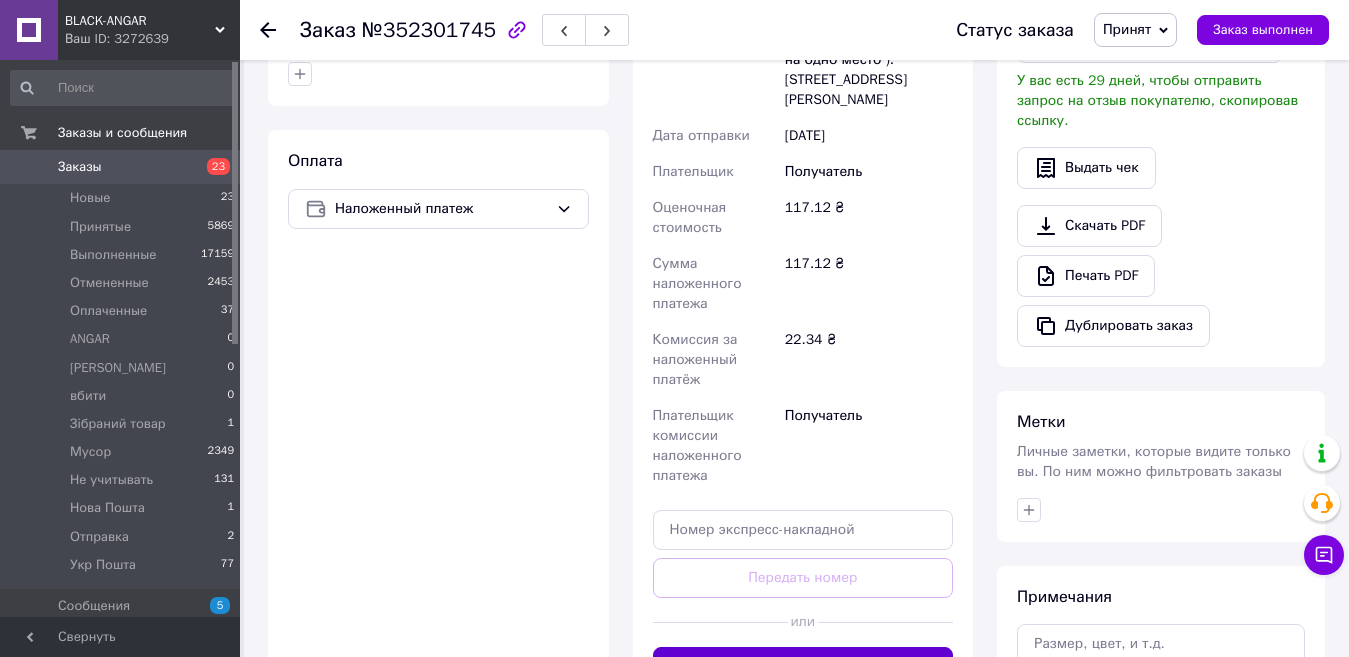 click on "Сгенерировать ЭН" at bounding box center [803, 667] 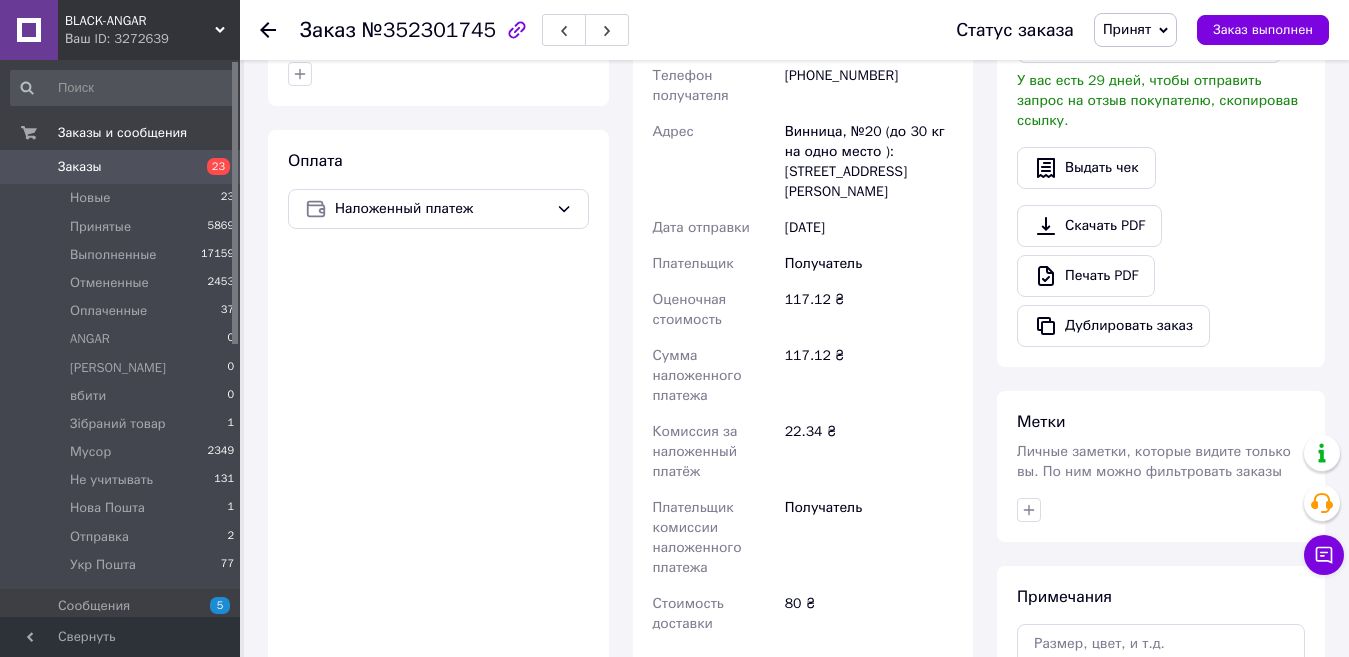 click on "Заказы" at bounding box center (121, 167) 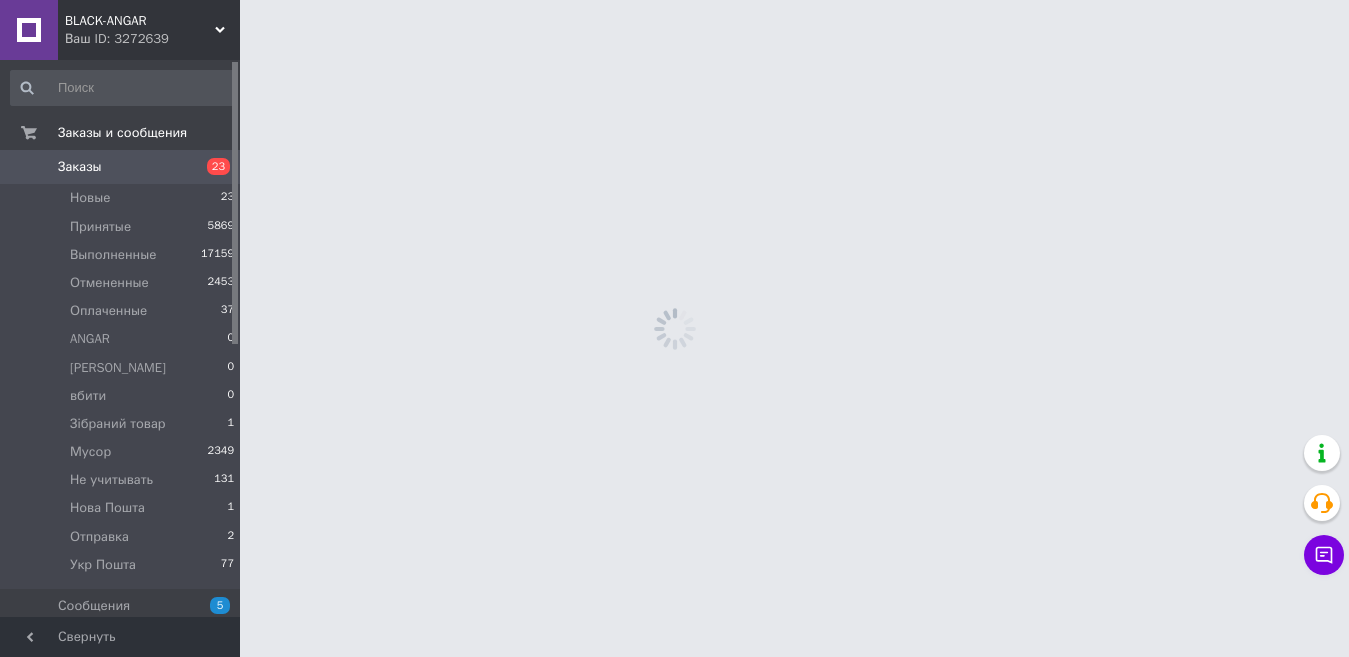 scroll, scrollTop: 0, scrollLeft: 0, axis: both 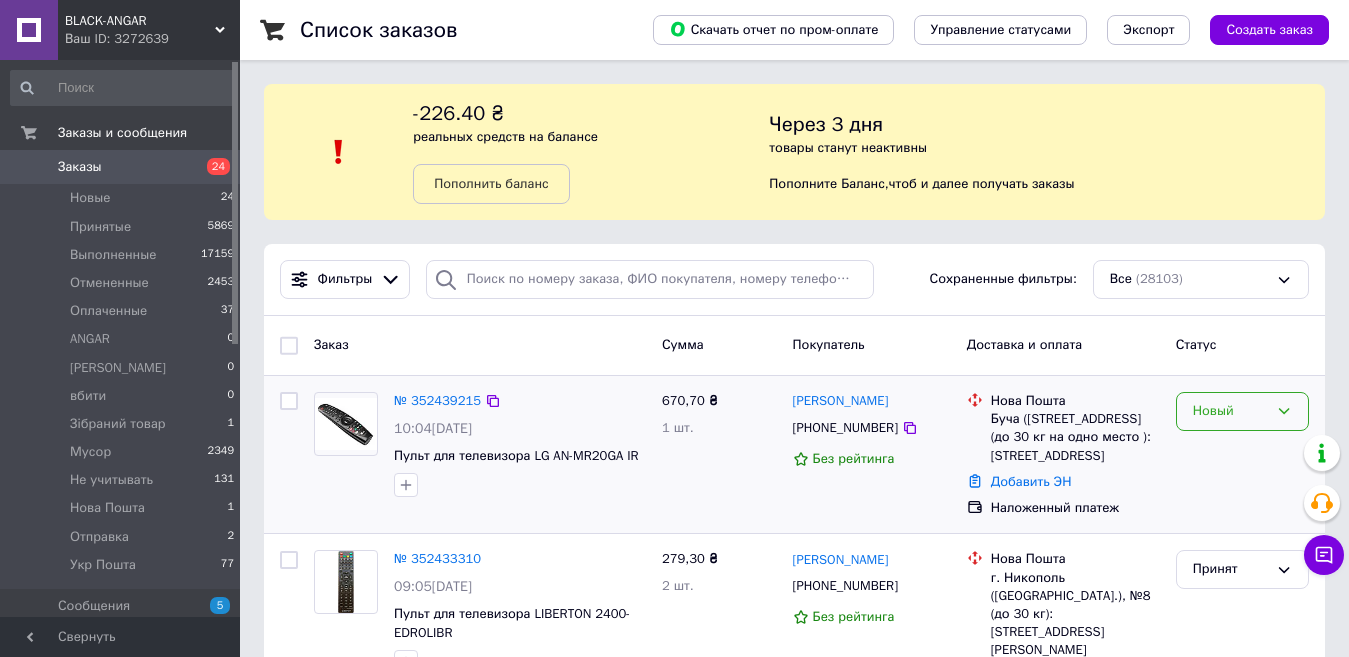 click on "Новый" at bounding box center [1242, 411] 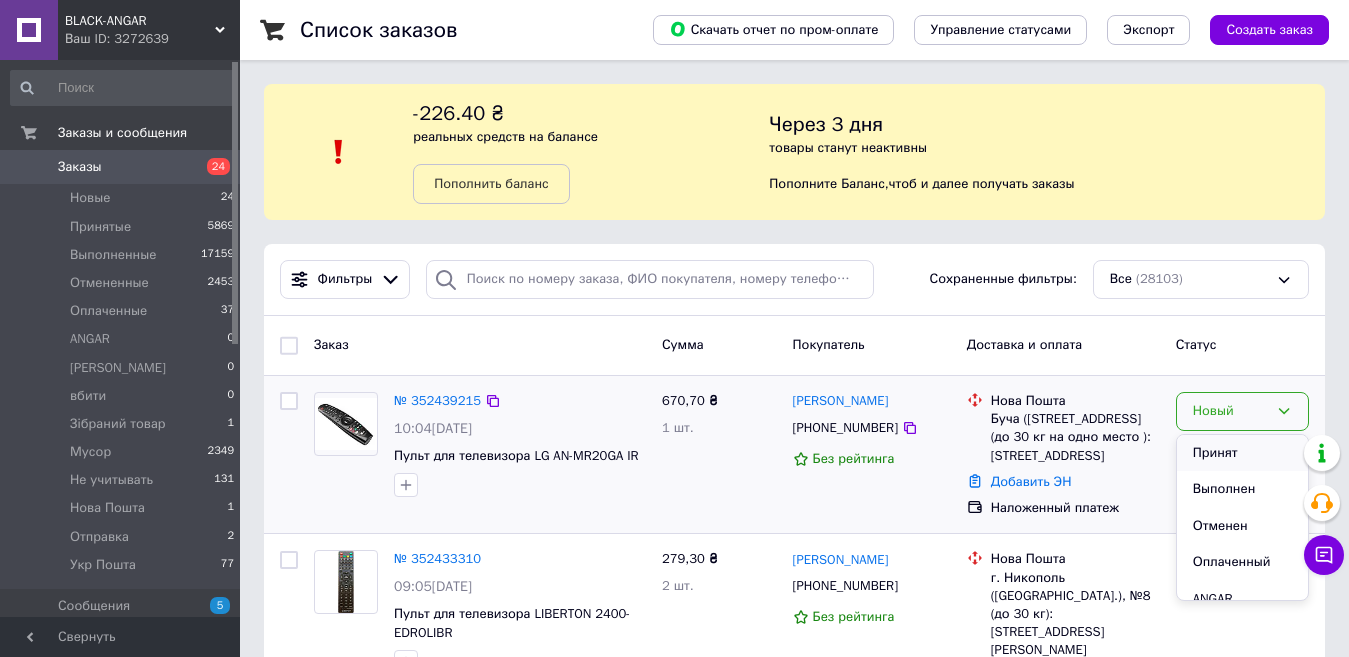 click on "Принят" at bounding box center (1242, 453) 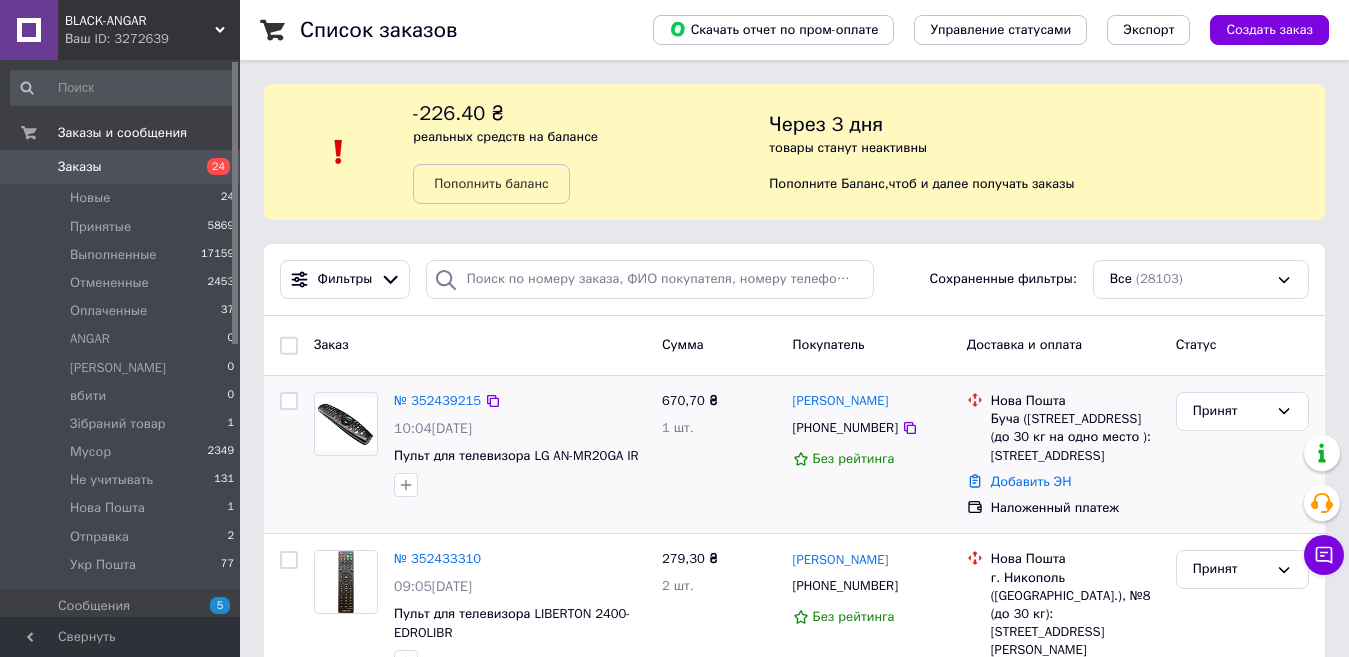 click at bounding box center (346, 424) 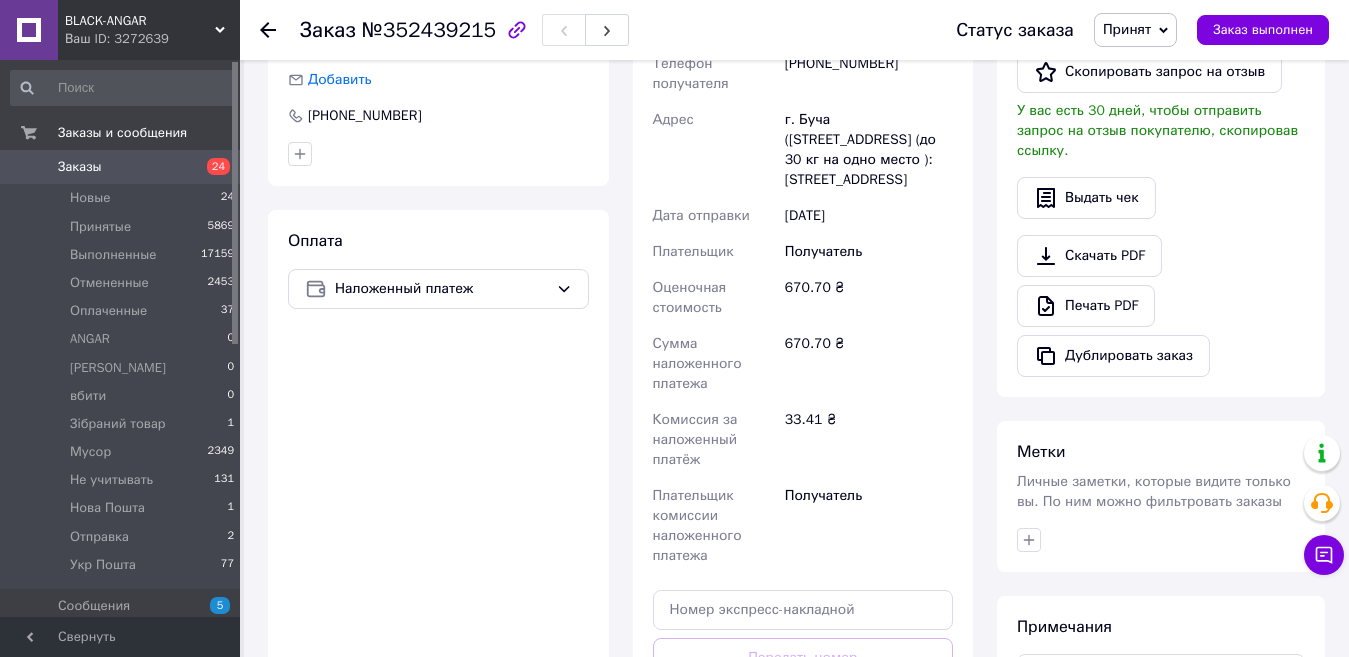scroll, scrollTop: 800, scrollLeft: 0, axis: vertical 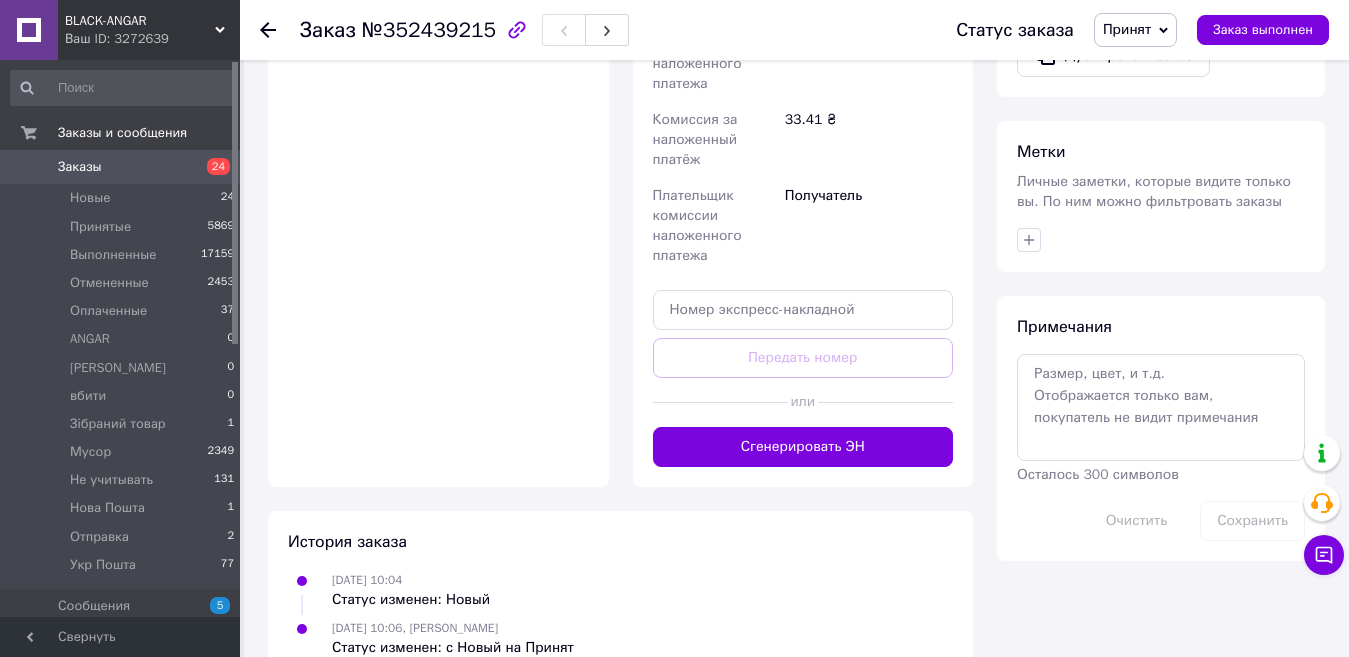 click on "Сгенерировать ЭН" at bounding box center [803, 447] 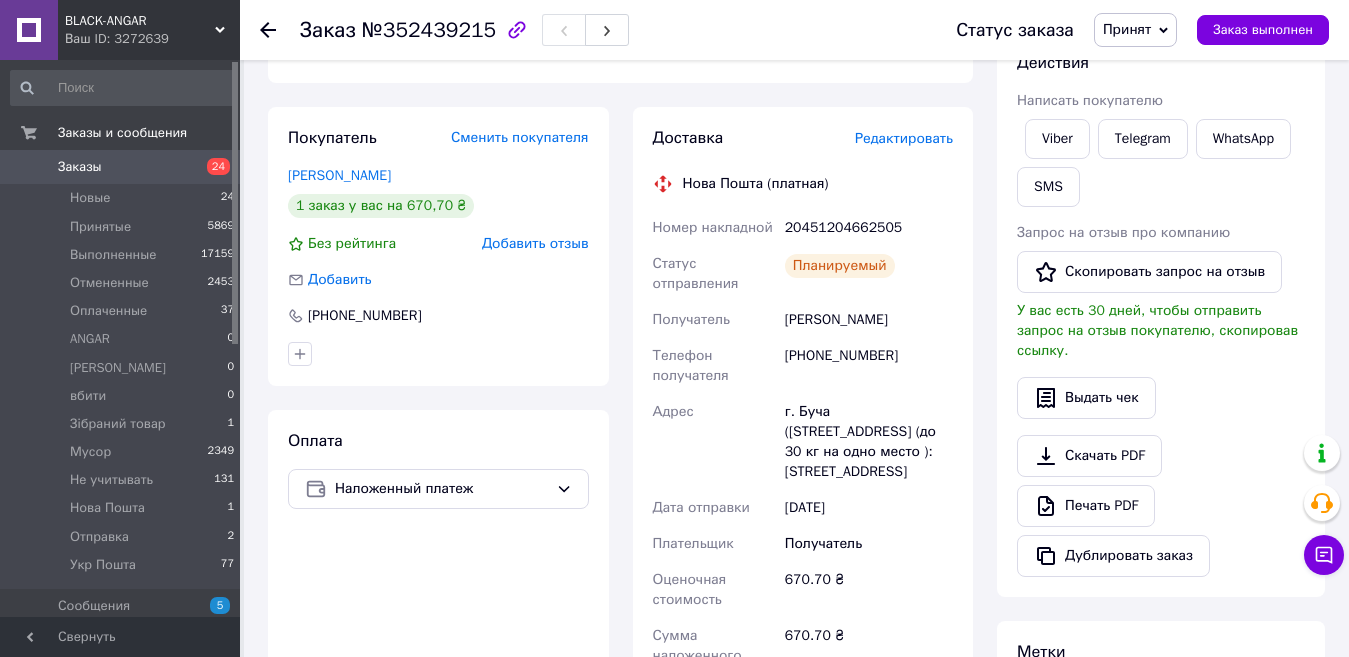 scroll, scrollTop: 0, scrollLeft: 0, axis: both 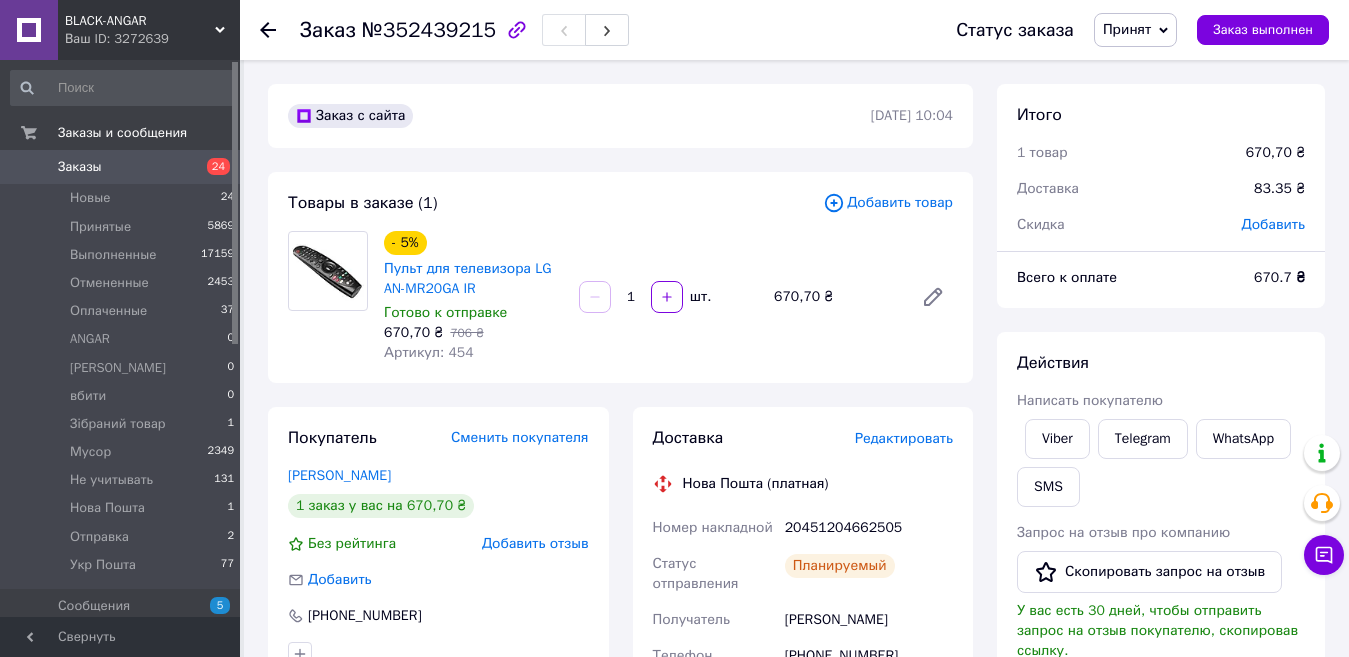 click on "Заказы" at bounding box center [121, 167] 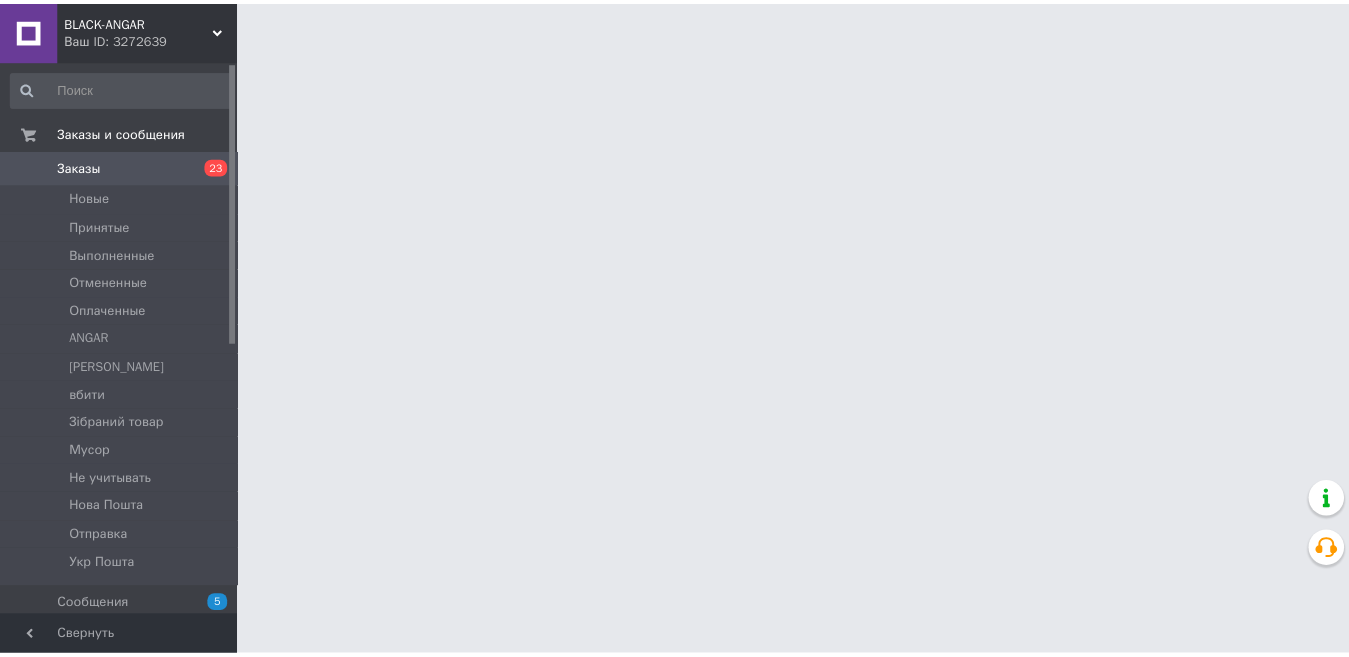 scroll, scrollTop: 0, scrollLeft: 0, axis: both 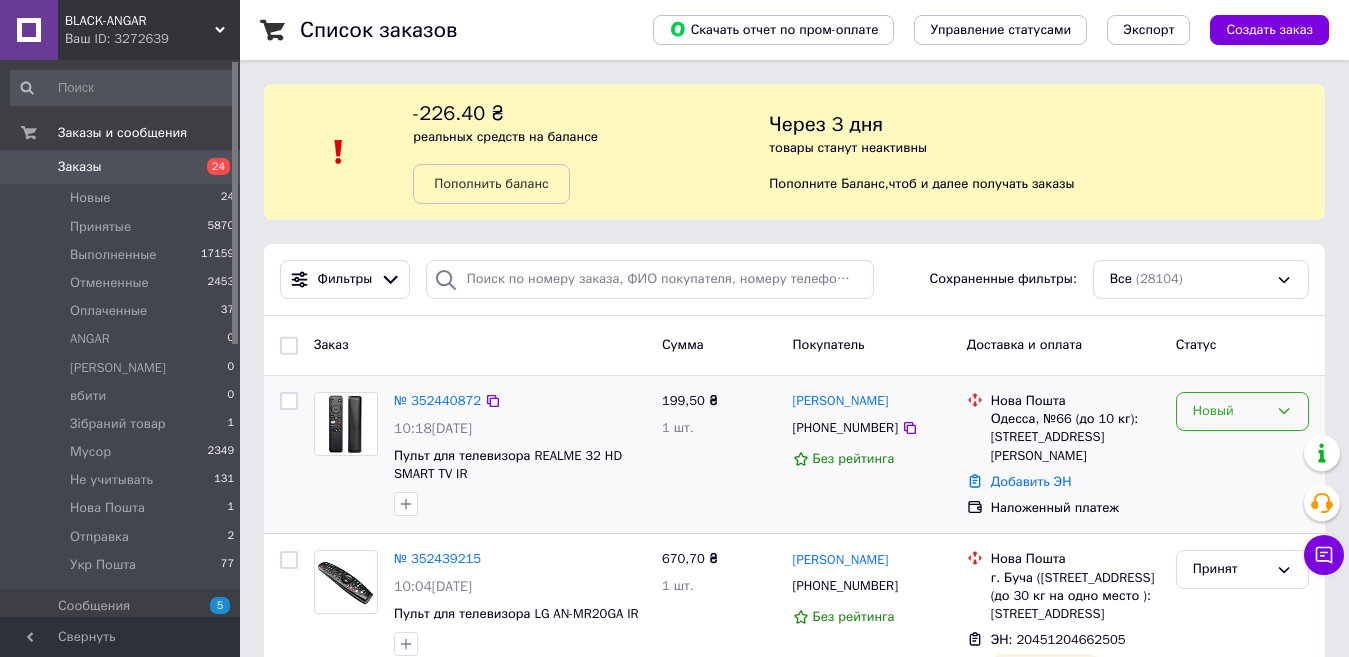 click on "Новый" at bounding box center (1242, 411) 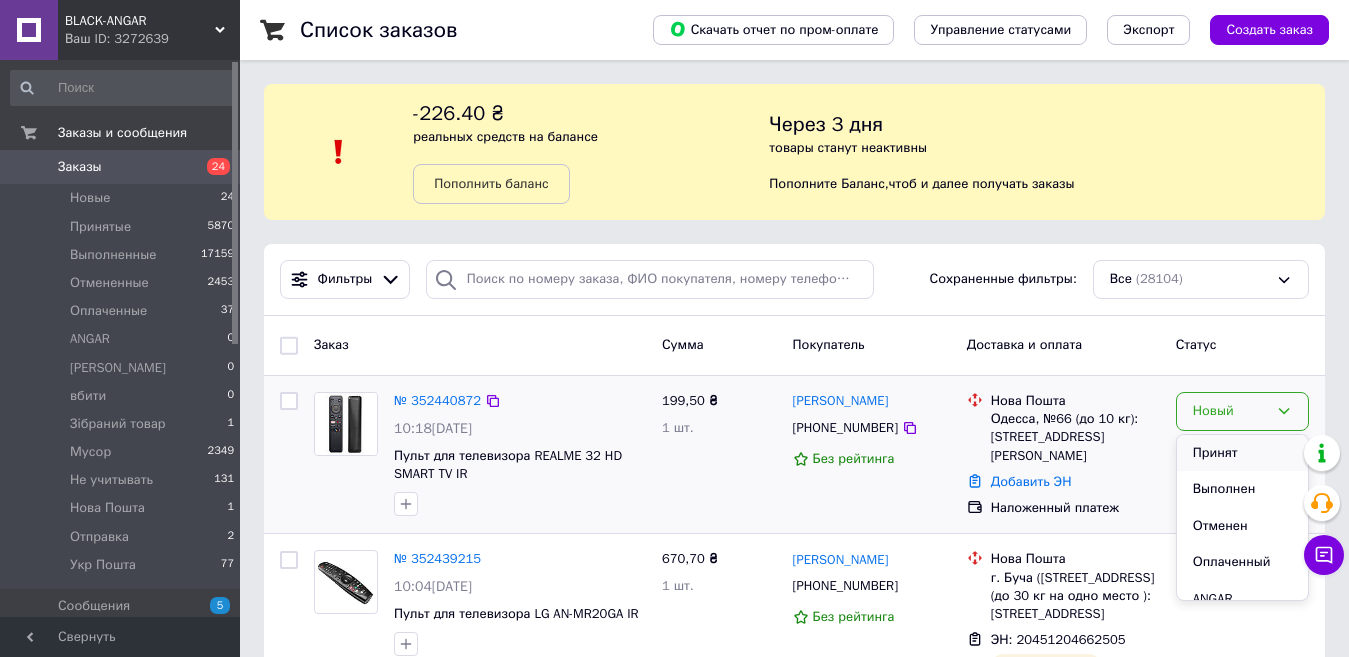 click on "Принят" at bounding box center [1242, 453] 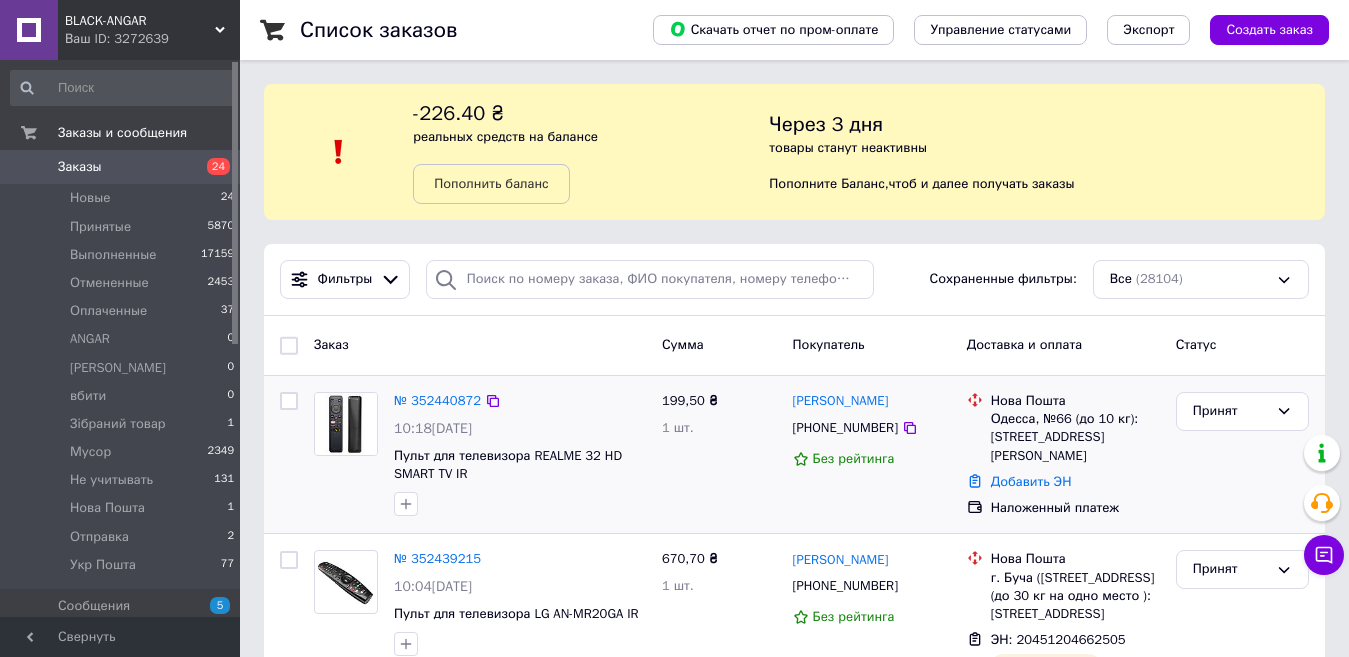 click at bounding box center [346, 424] 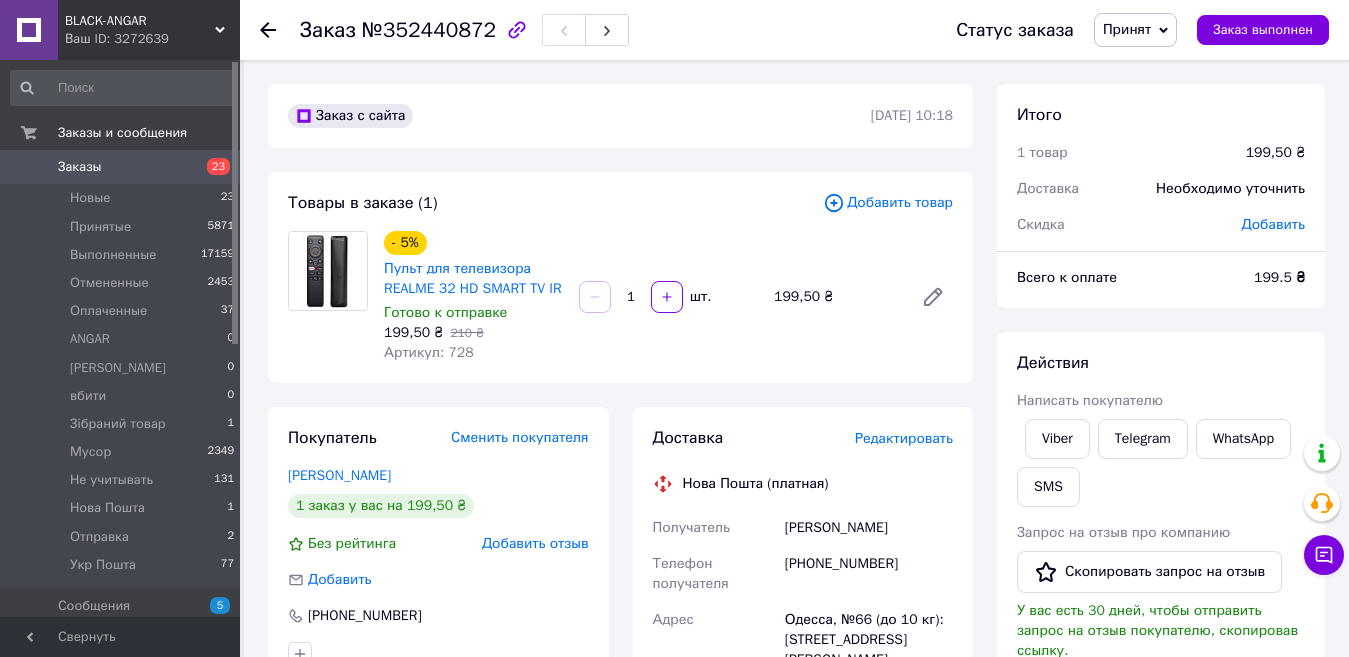 scroll, scrollTop: 600, scrollLeft: 0, axis: vertical 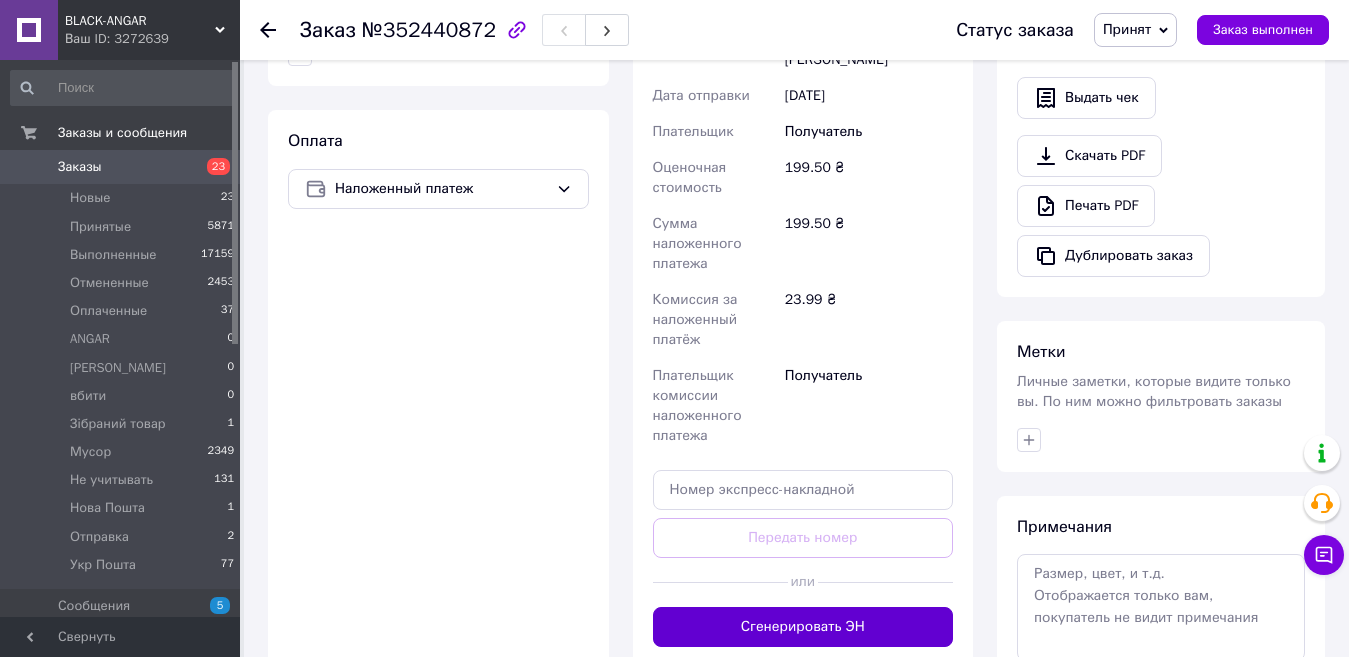 click on "Сгенерировать ЭН" at bounding box center [803, 627] 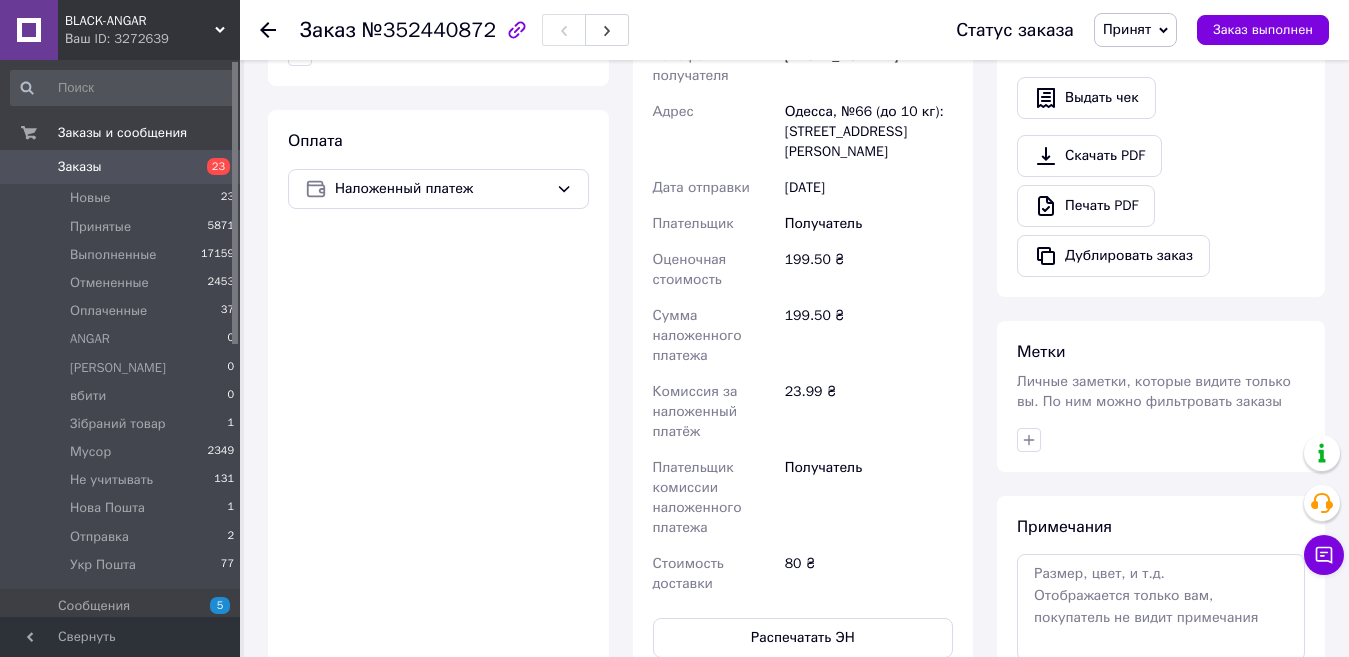 scroll, scrollTop: 0, scrollLeft: 0, axis: both 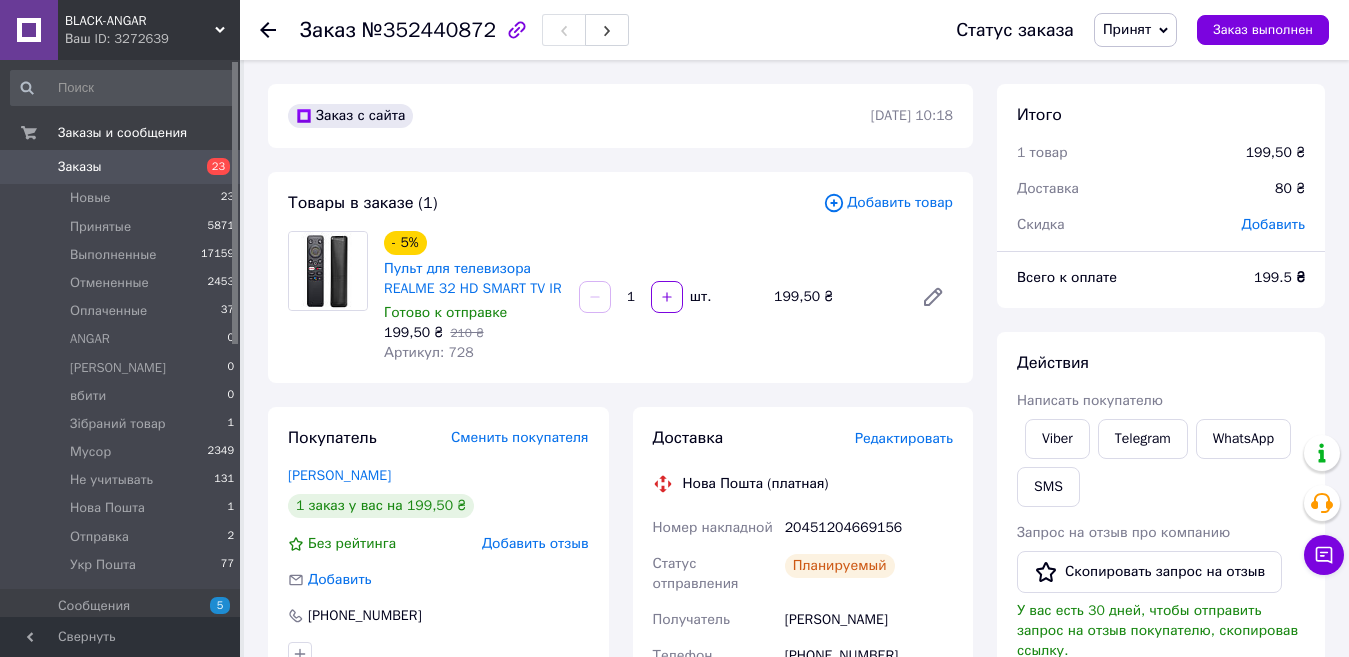 click on "Заказы" at bounding box center (121, 167) 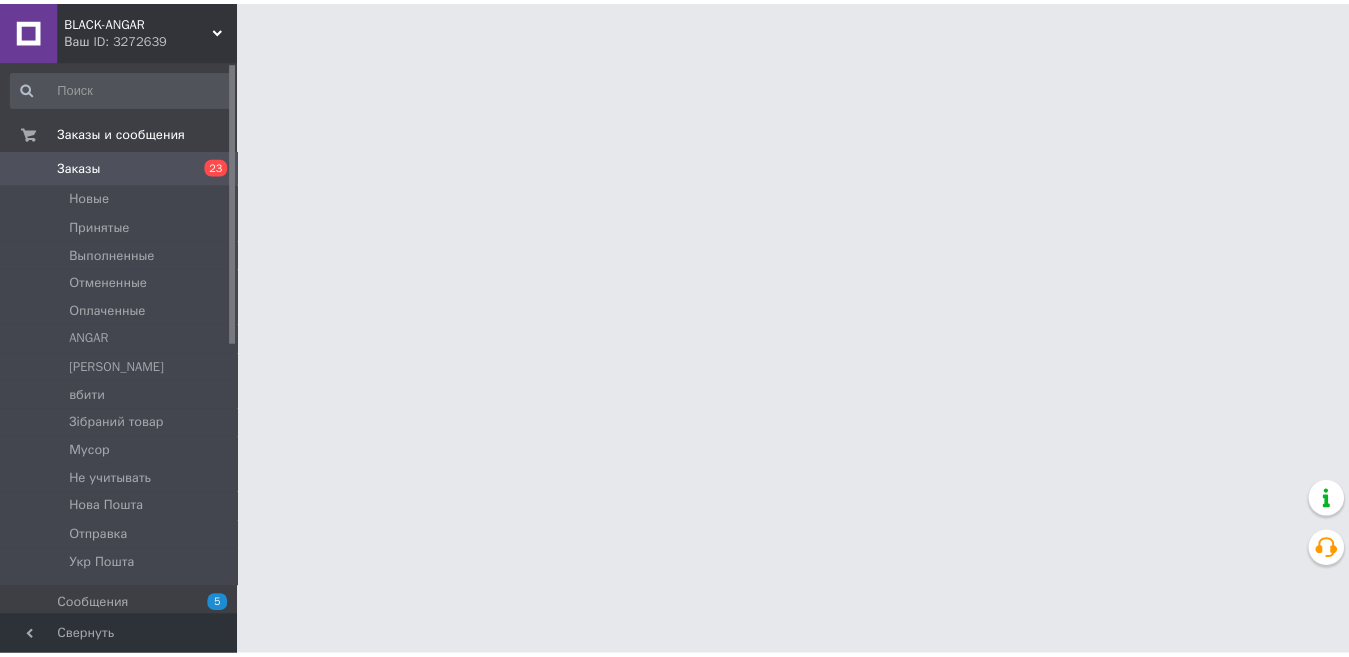 scroll, scrollTop: 0, scrollLeft: 0, axis: both 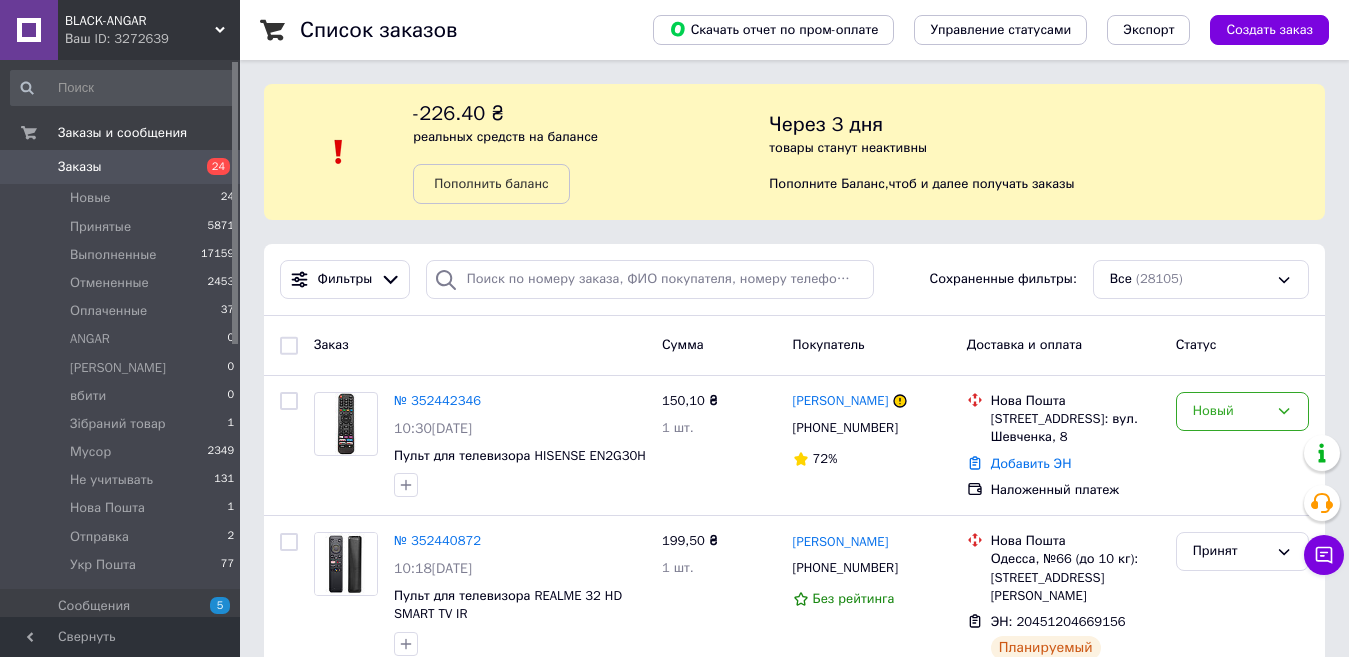 click on "Заказы" at bounding box center (121, 167) 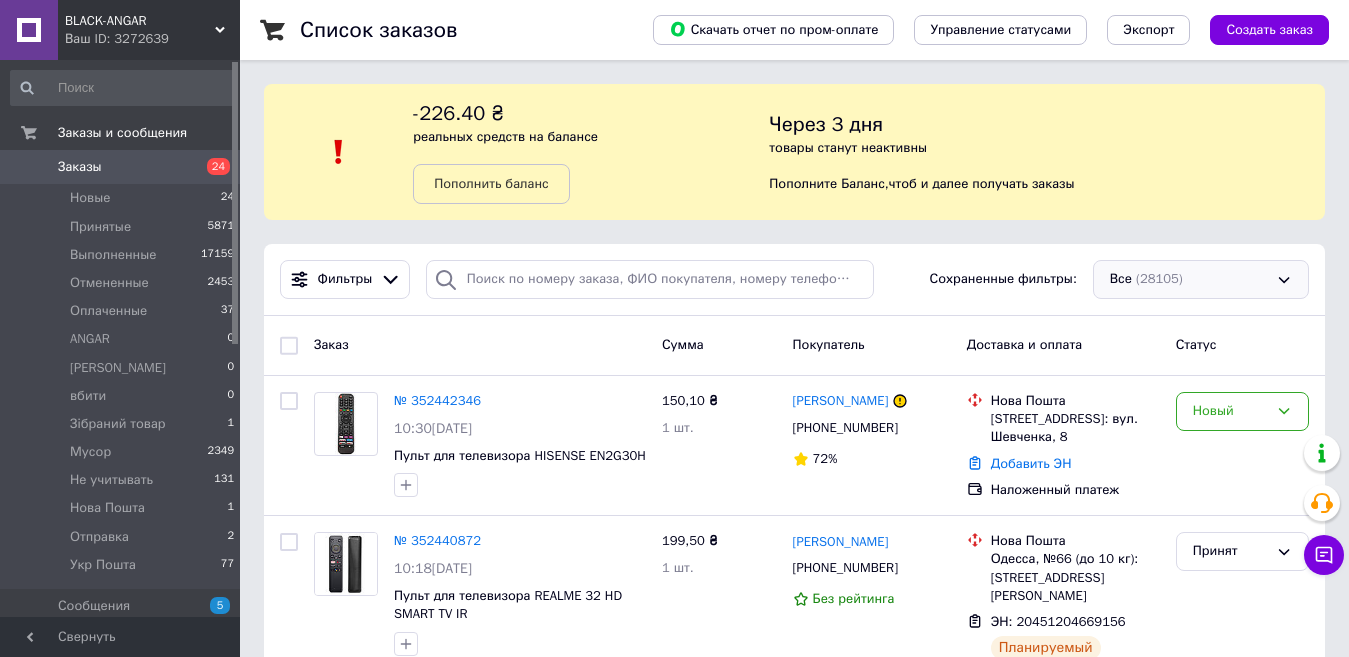 click on "Все (28105)" at bounding box center (1201, 279) 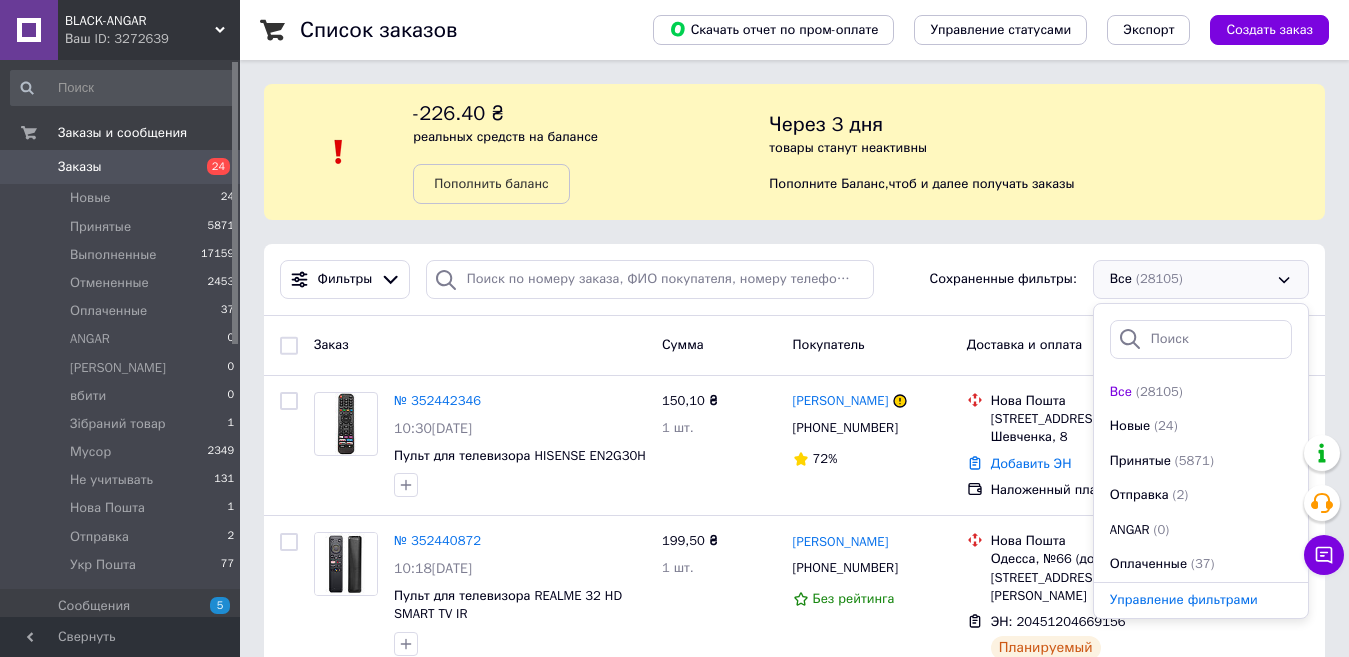 click on "Все (28105)" at bounding box center [1201, 279] 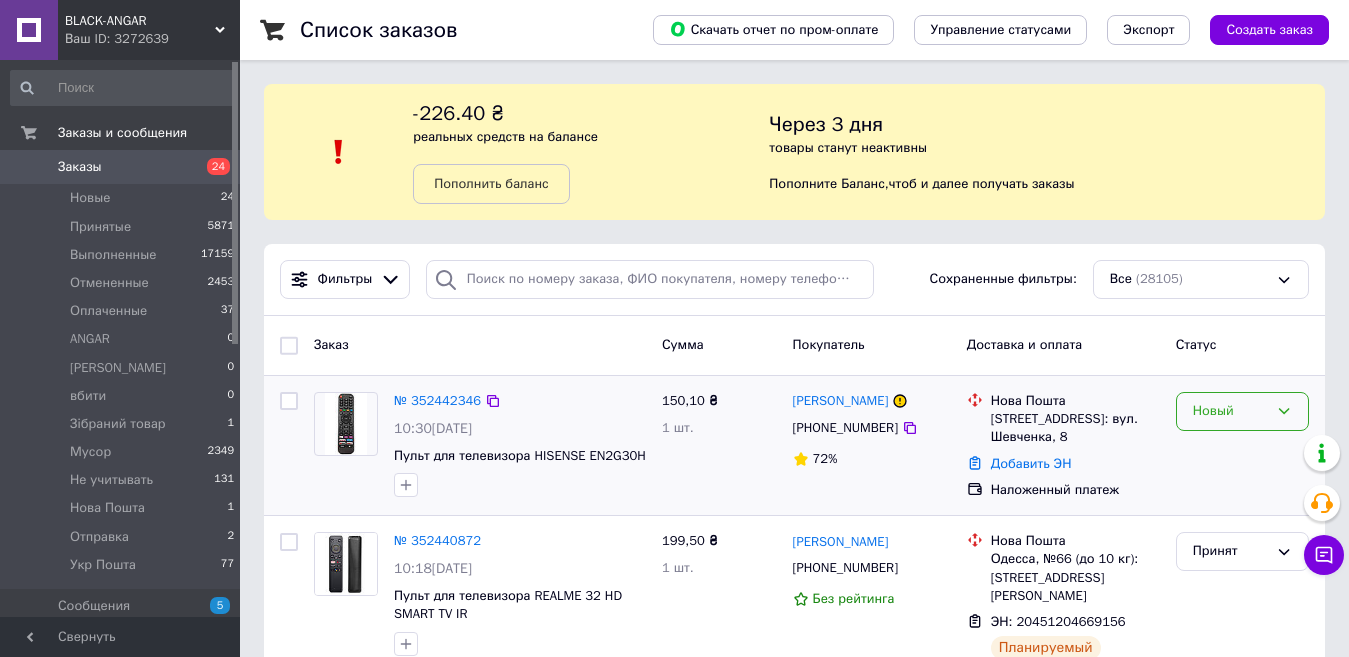 click on "Новый" at bounding box center (1230, 411) 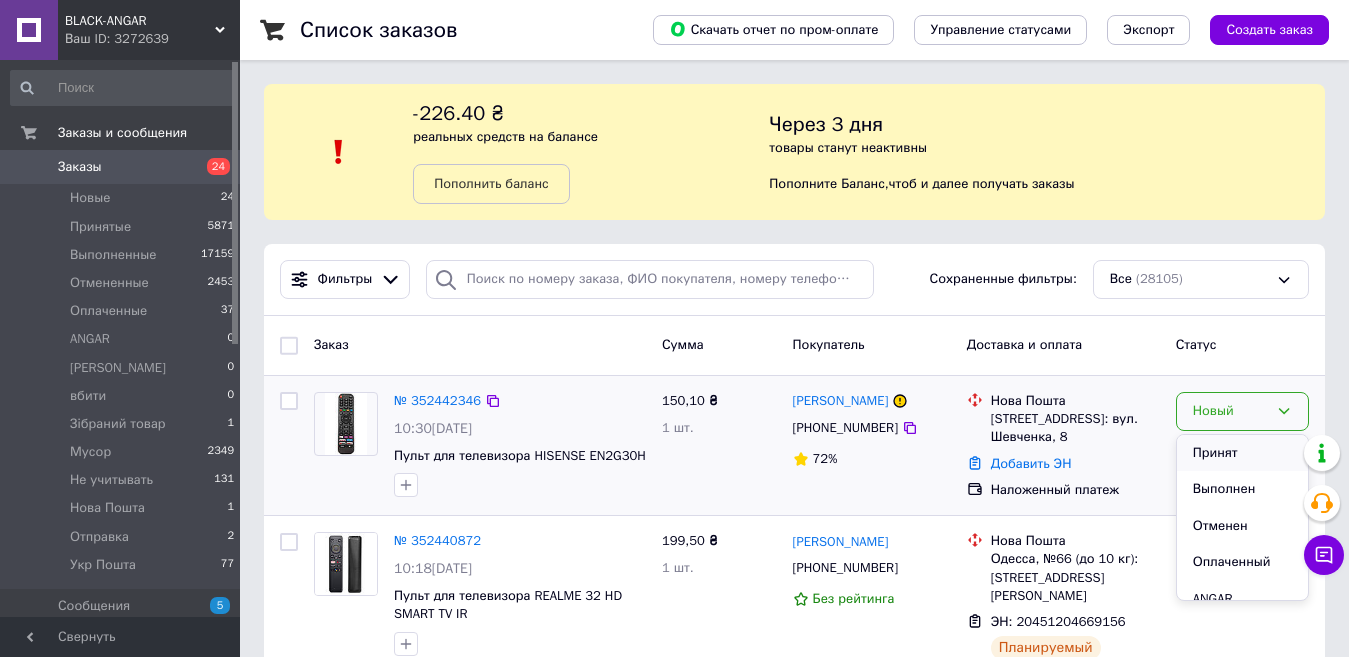 click on "Принят" at bounding box center [1242, 453] 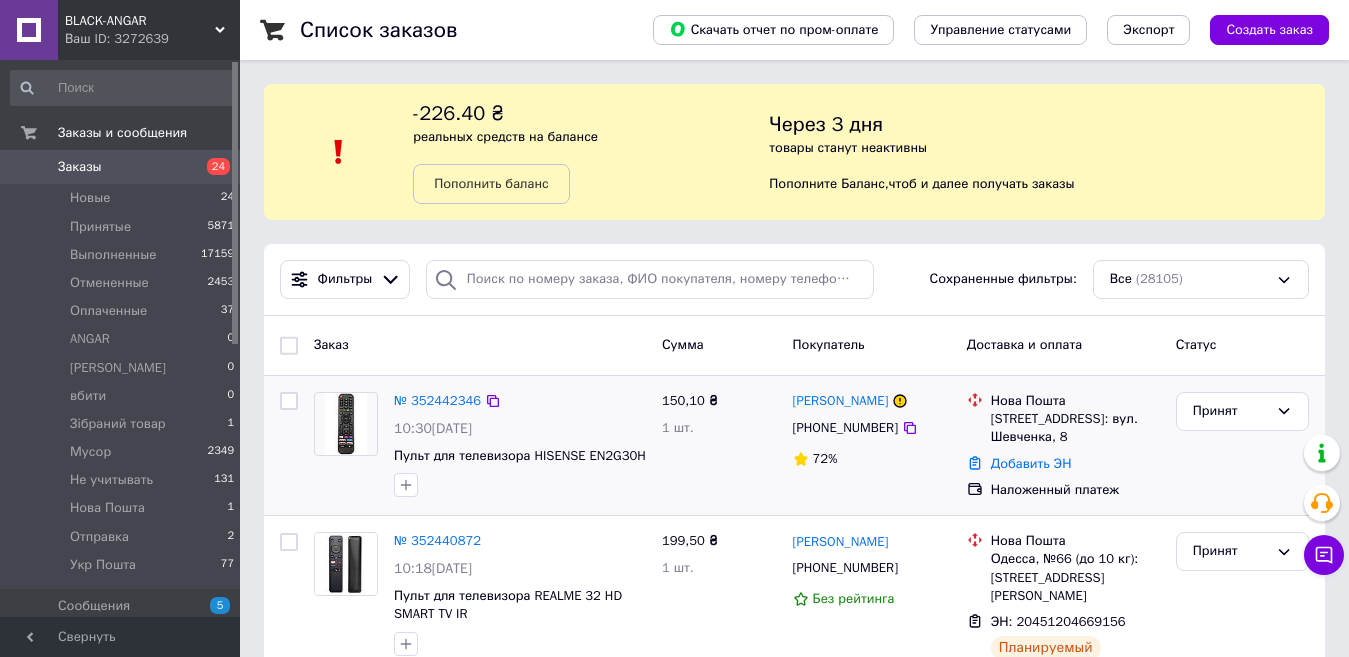 click at bounding box center (345, 424) 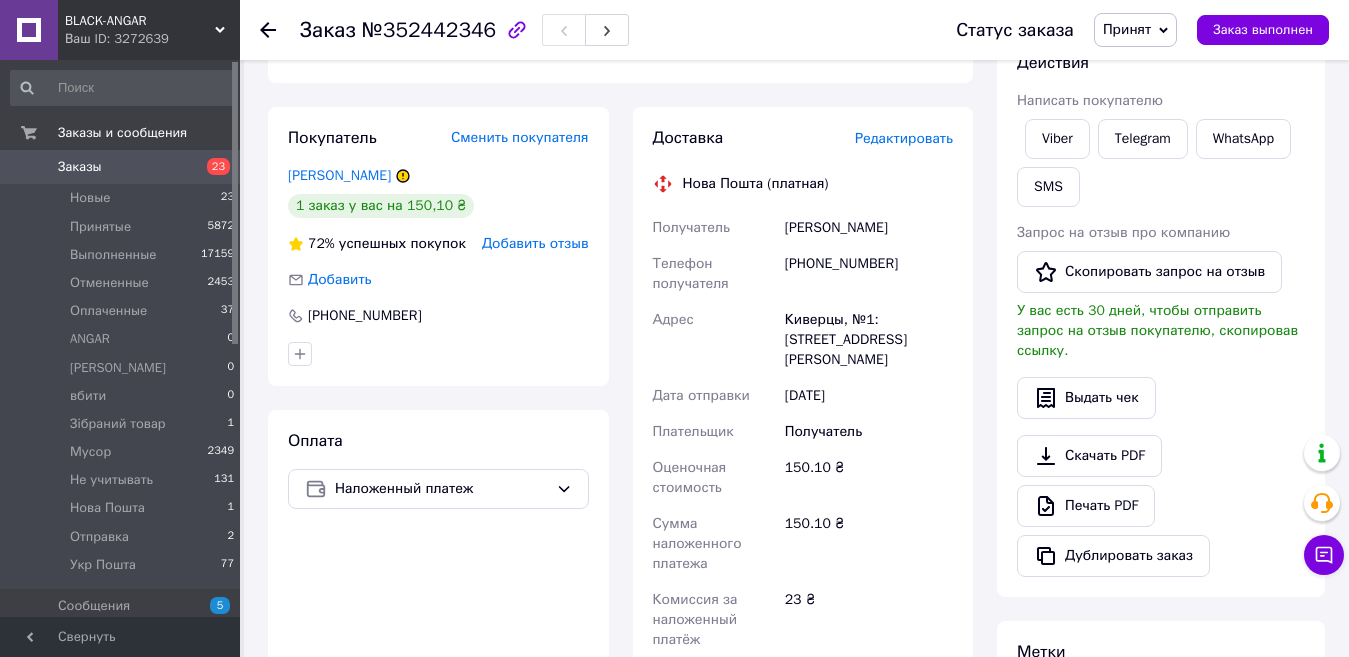 scroll, scrollTop: 600, scrollLeft: 0, axis: vertical 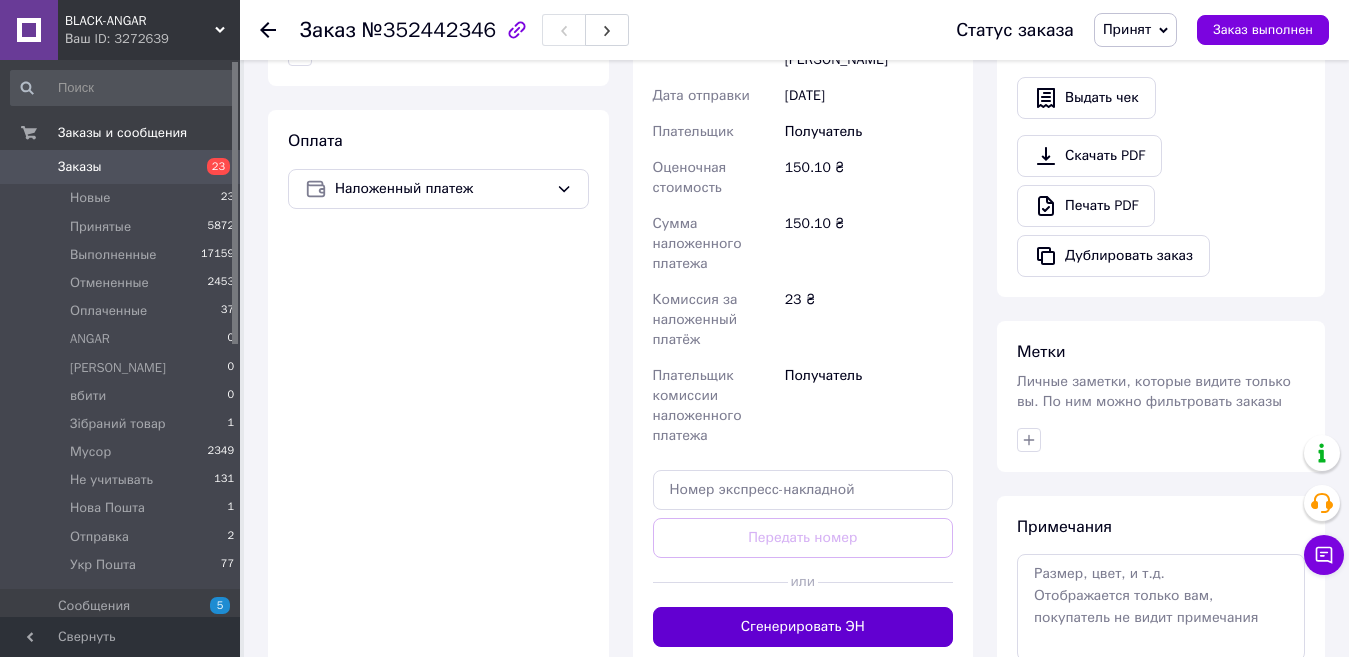click on "Сгенерировать ЭН" at bounding box center (803, 627) 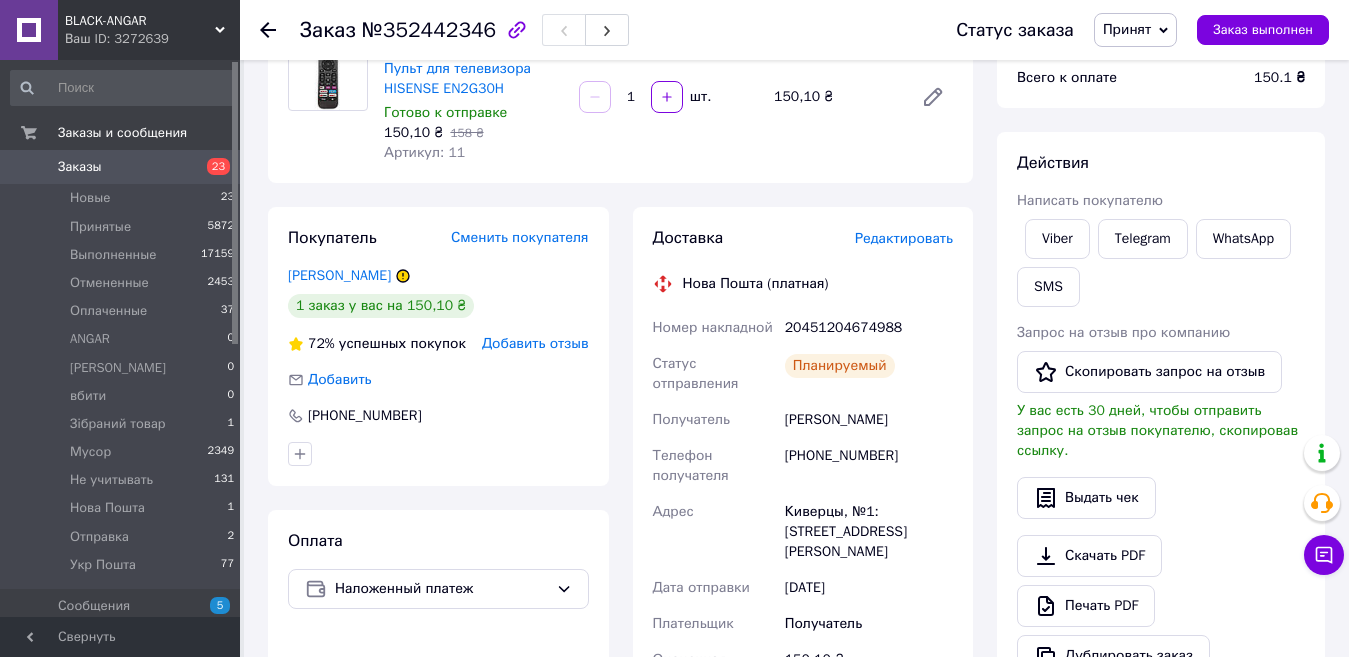 scroll, scrollTop: 100, scrollLeft: 0, axis: vertical 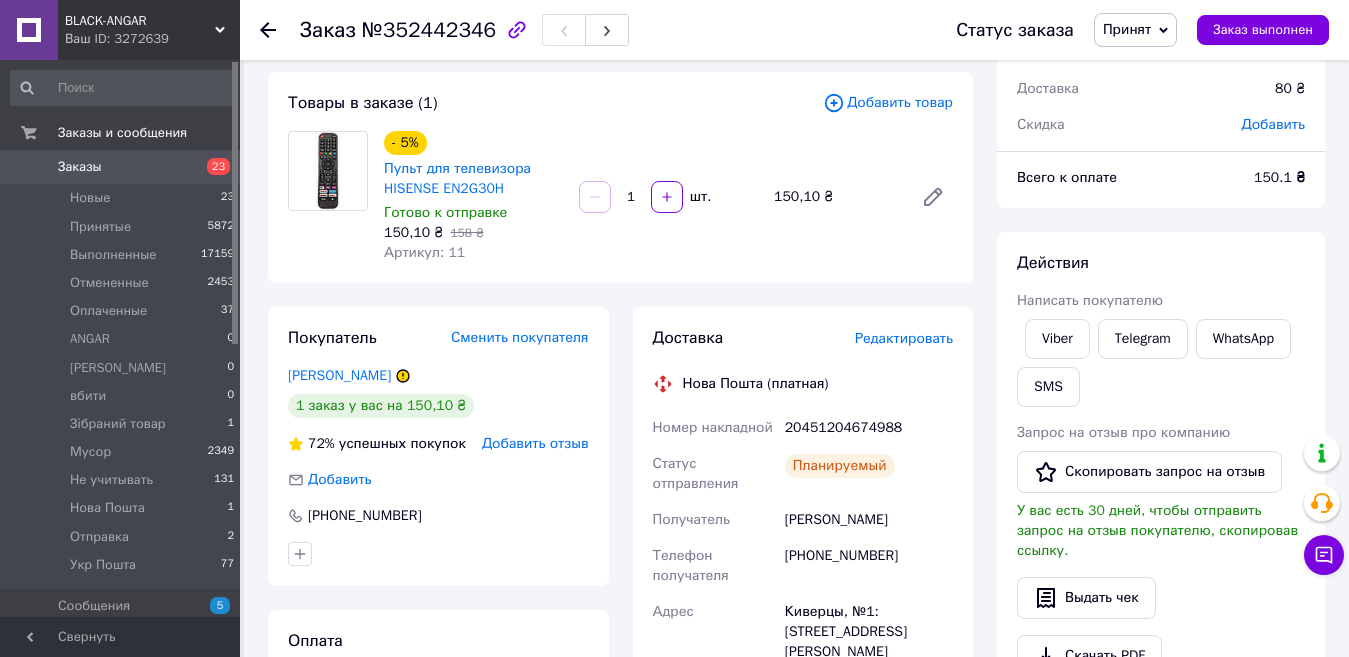 click on "Заказы 23" at bounding box center [123, 167] 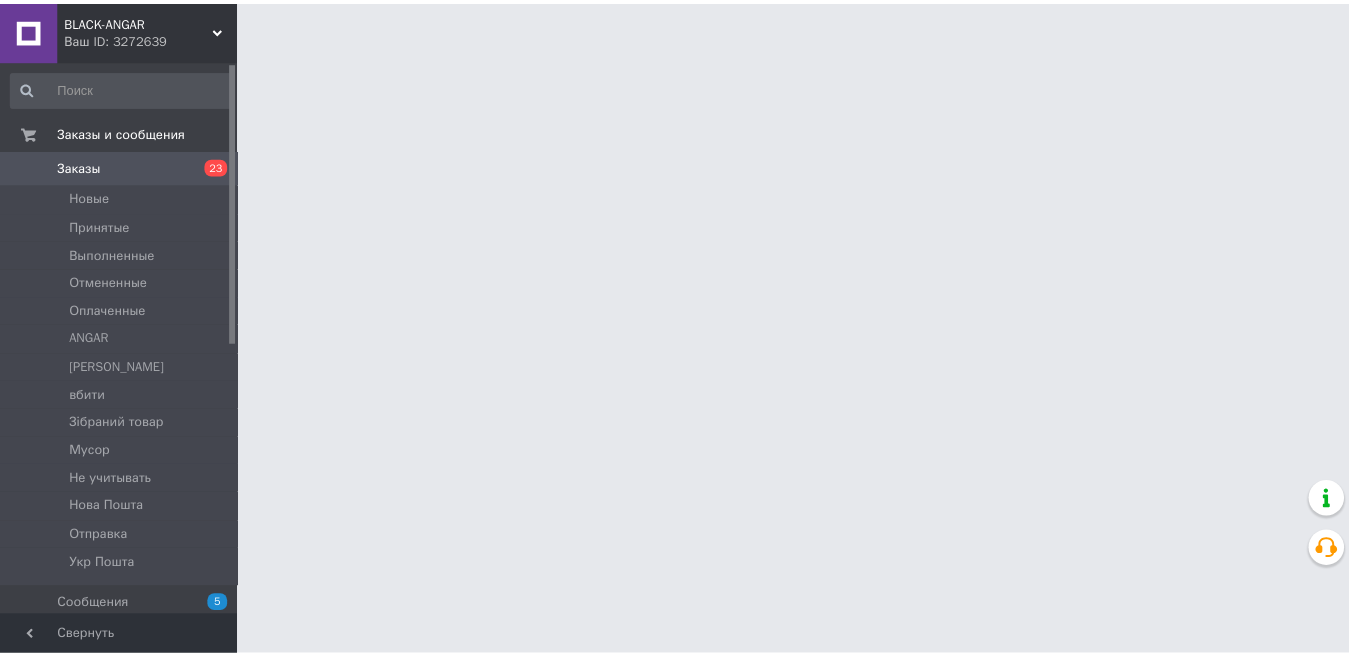 scroll, scrollTop: 0, scrollLeft: 0, axis: both 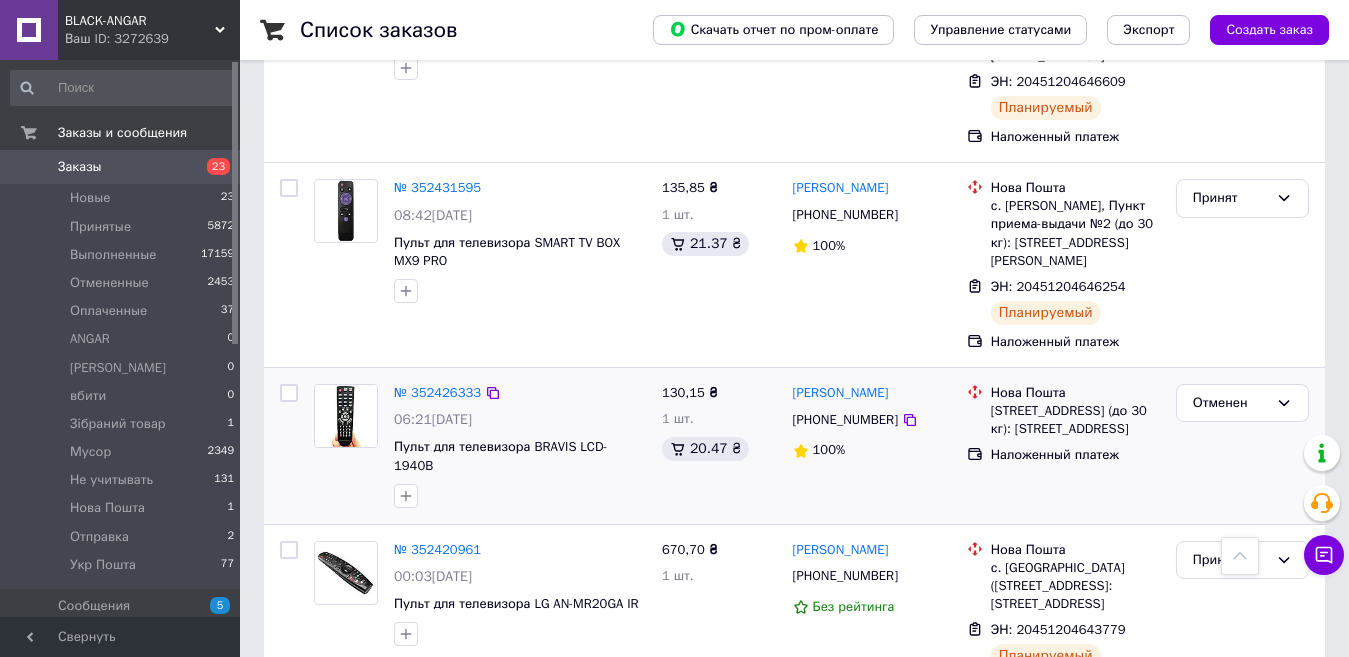 click at bounding box center (346, 416) 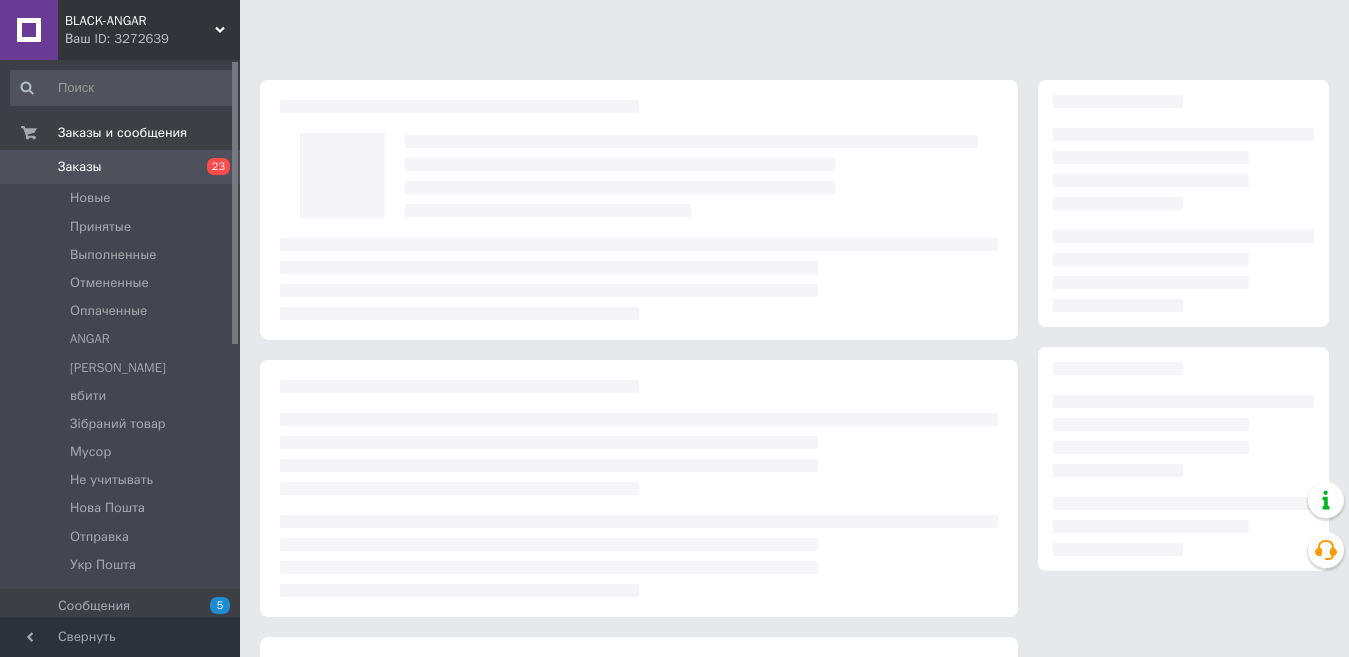 scroll, scrollTop: 0, scrollLeft: 0, axis: both 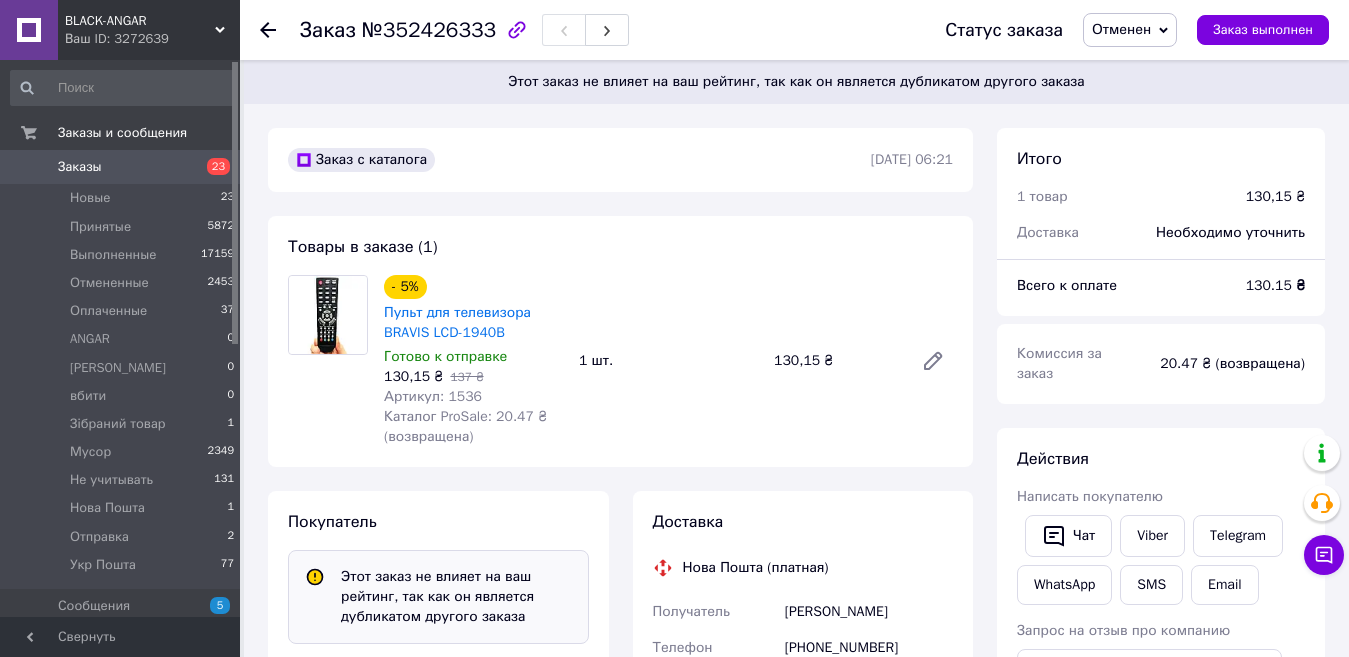 click 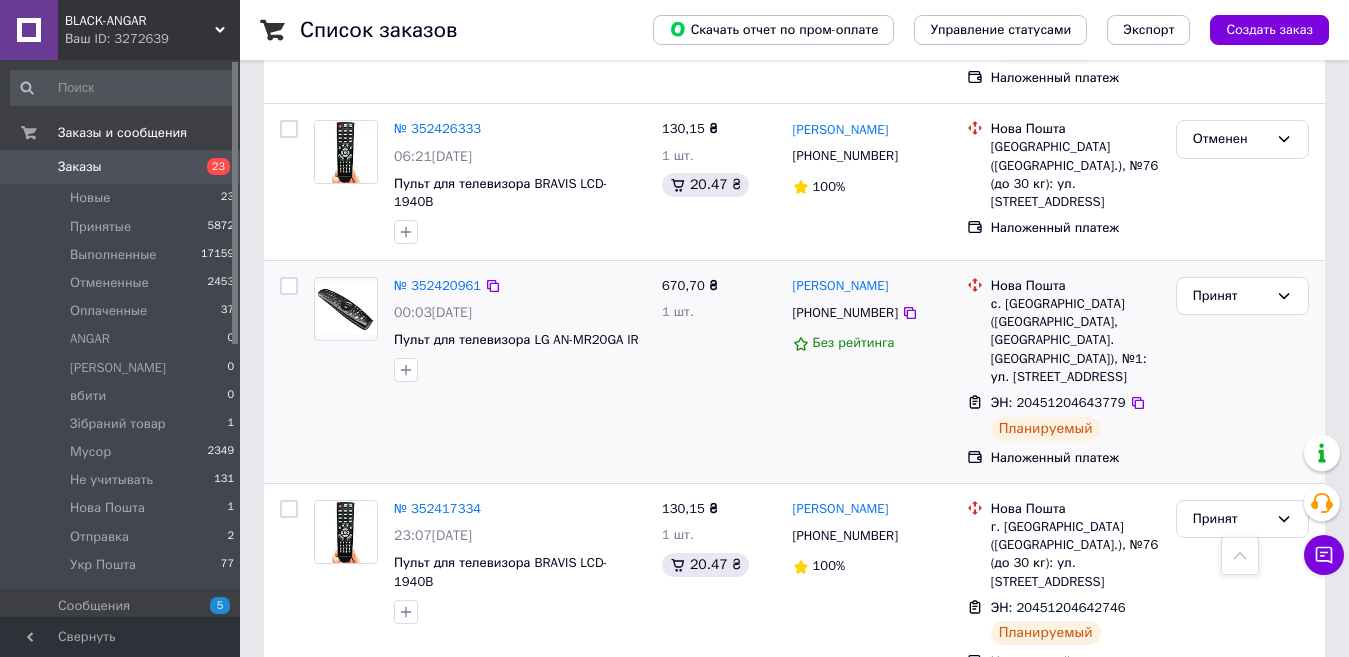 scroll, scrollTop: 1800, scrollLeft: 0, axis: vertical 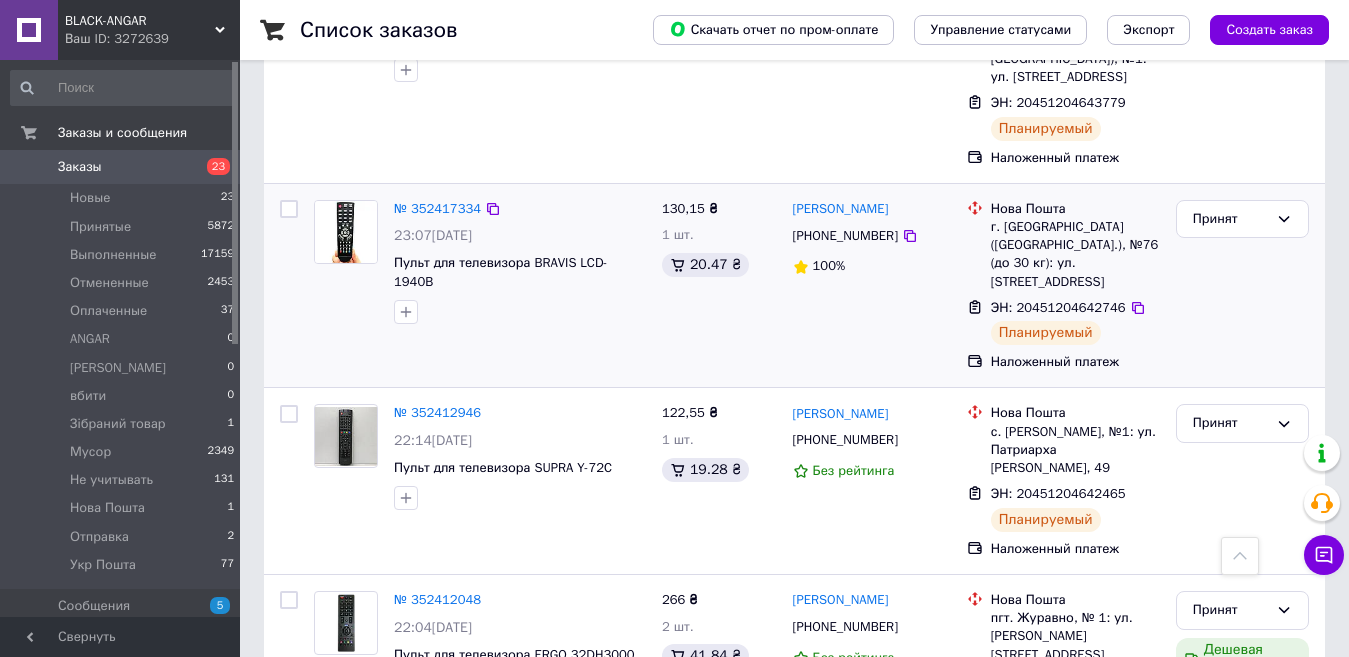click at bounding box center [346, 232] 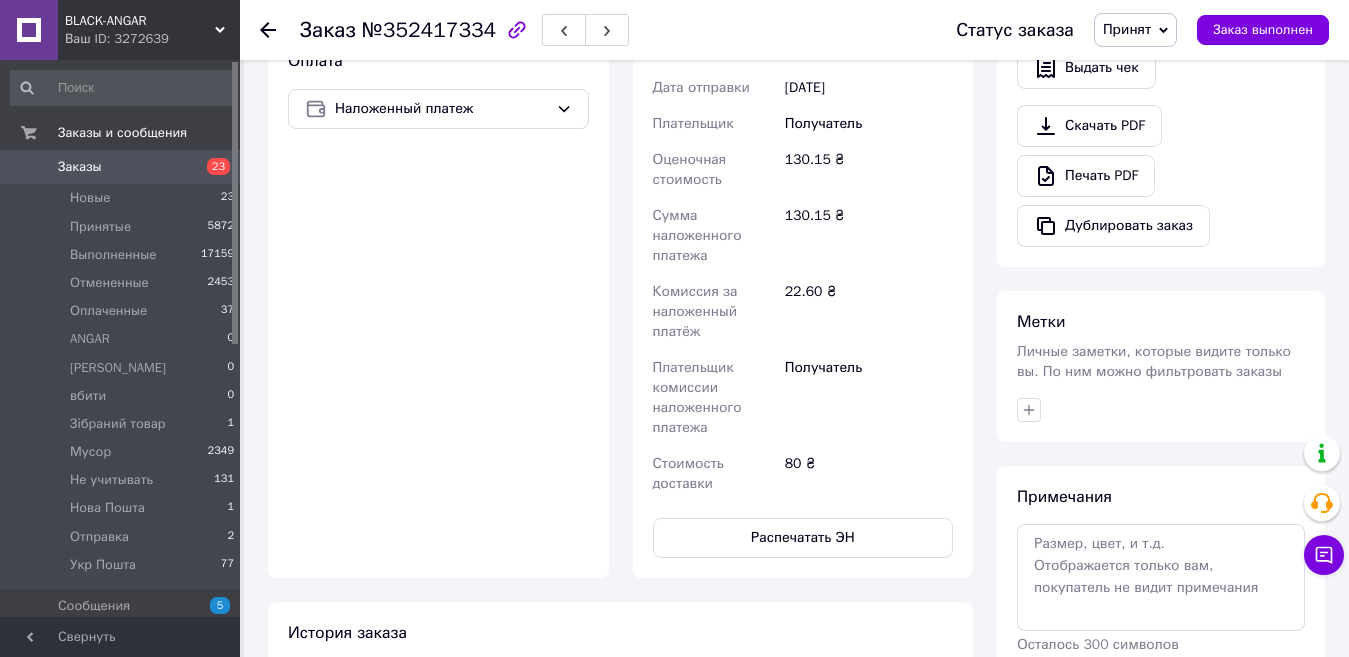 scroll, scrollTop: 200, scrollLeft: 0, axis: vertical 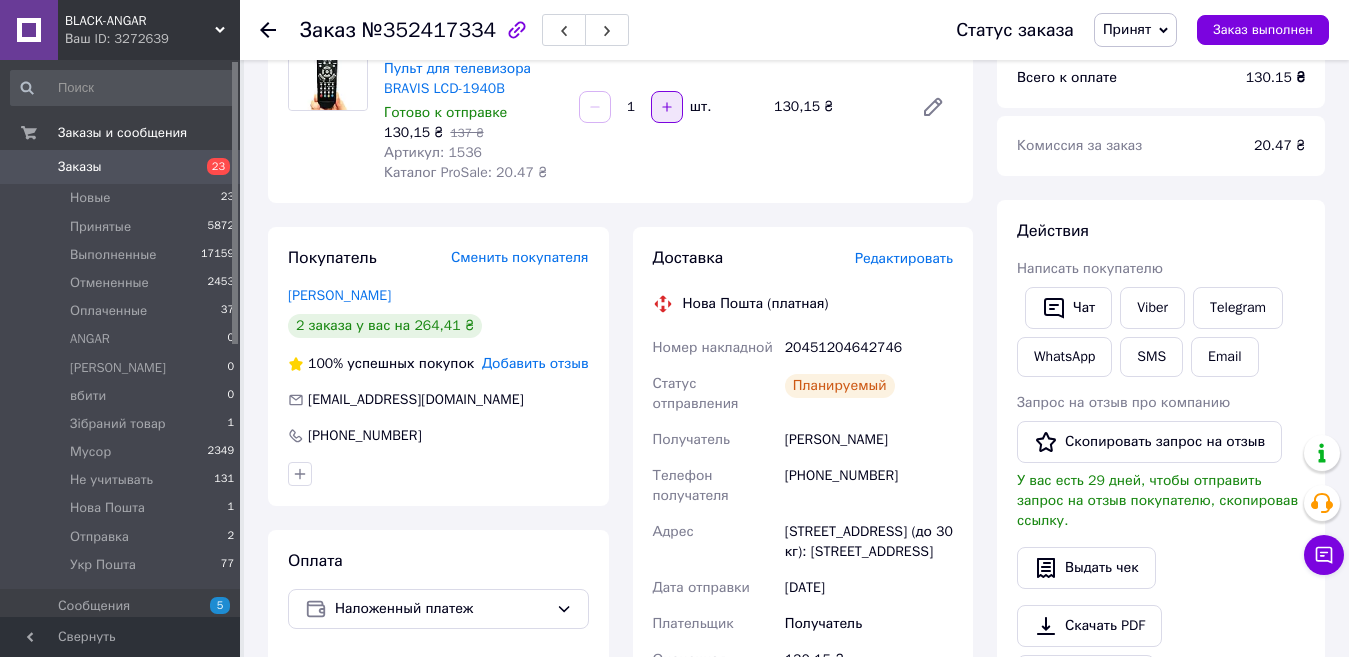 click at bounding box center [667, 107] 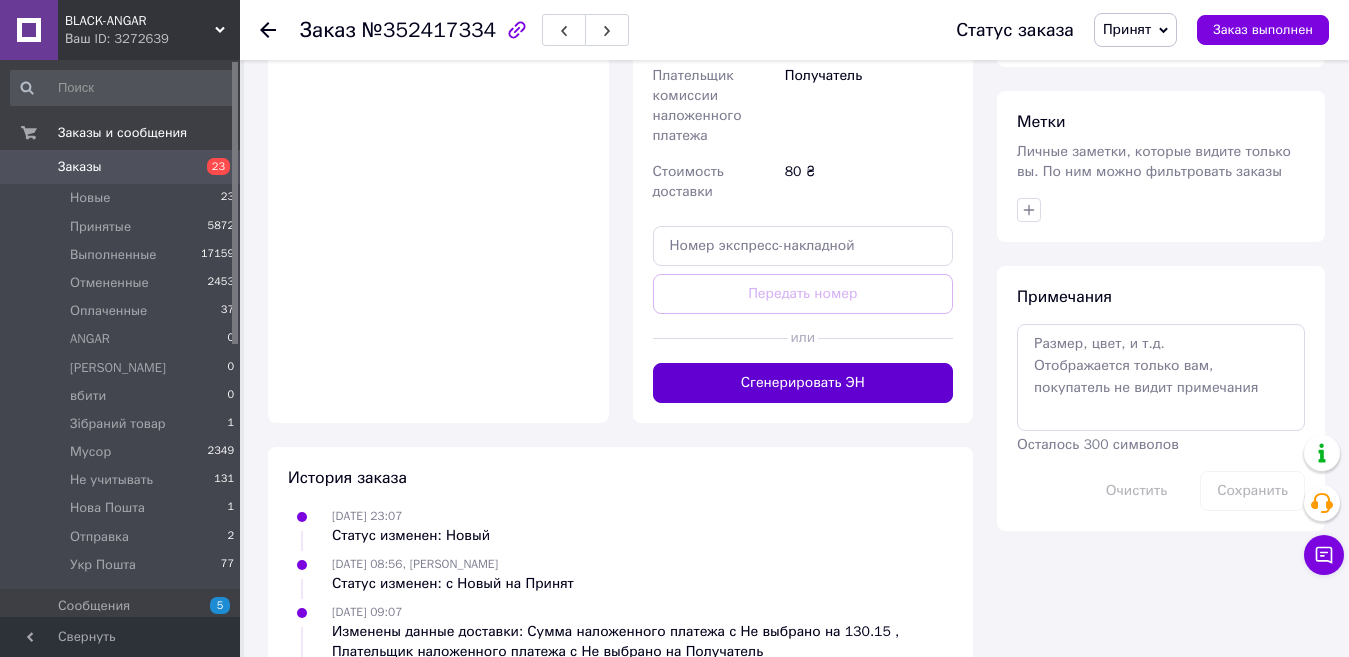 click on "Сгенерировать ЭН" at bounding box center (803, 383) 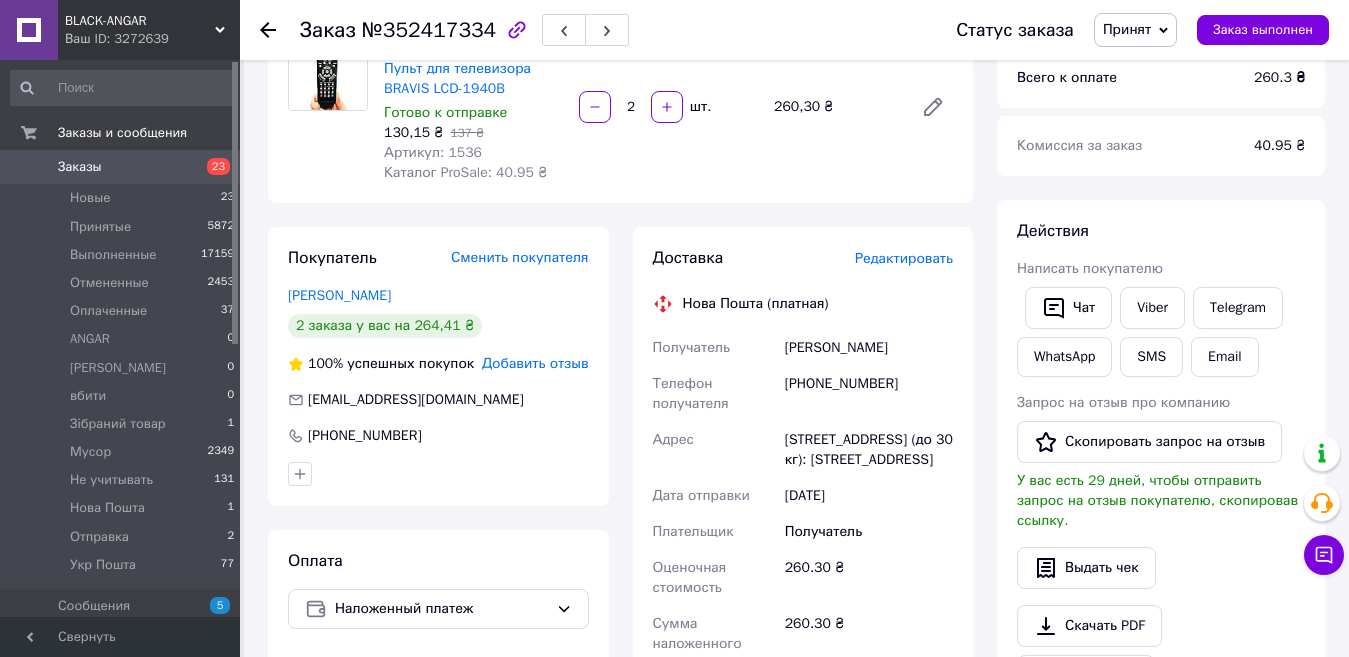 scroll, scrollTop: 0, scrollLeft: 0, axis: both 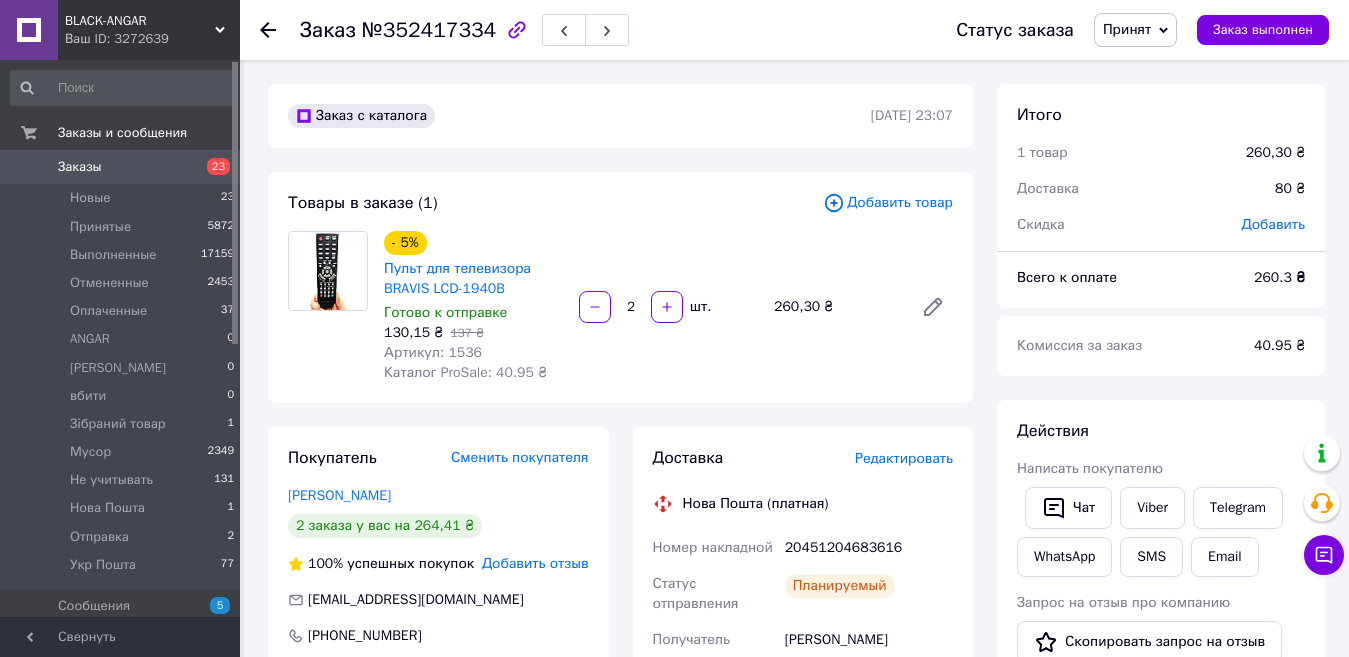 click on "Заказы" at bounding box center (121, 167) 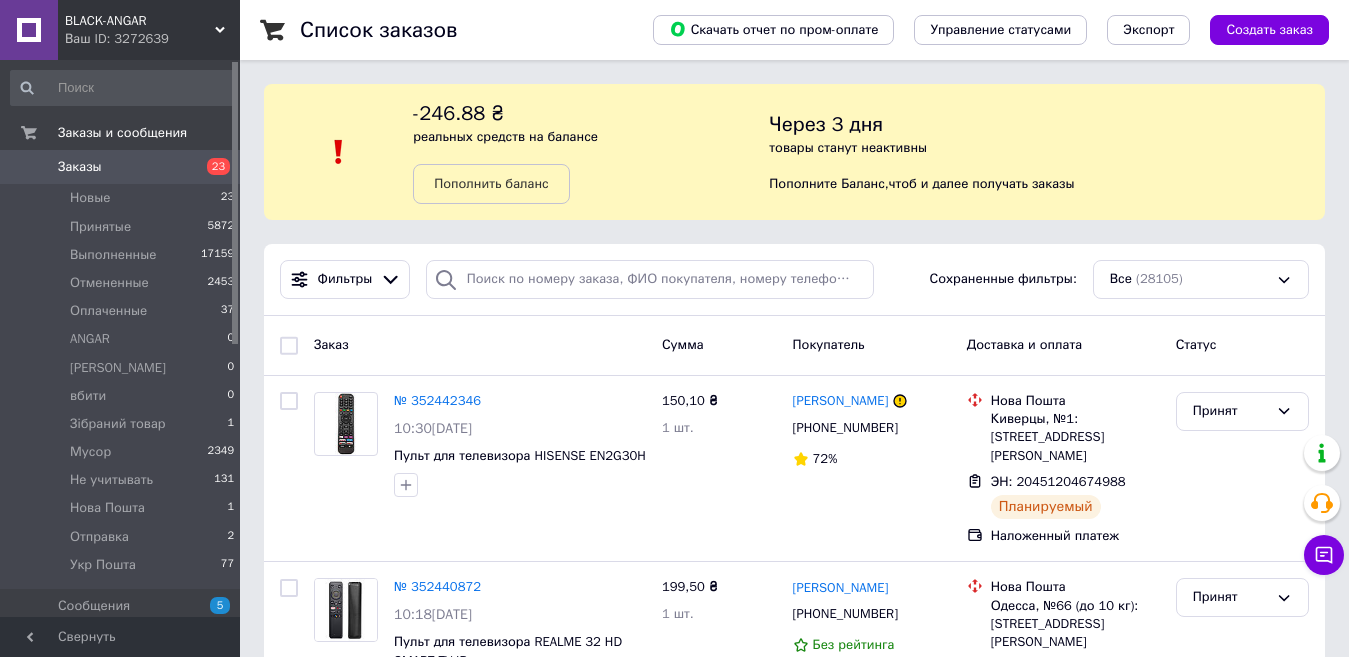 click on "Заказы 23" at bounding box center [123, 167] 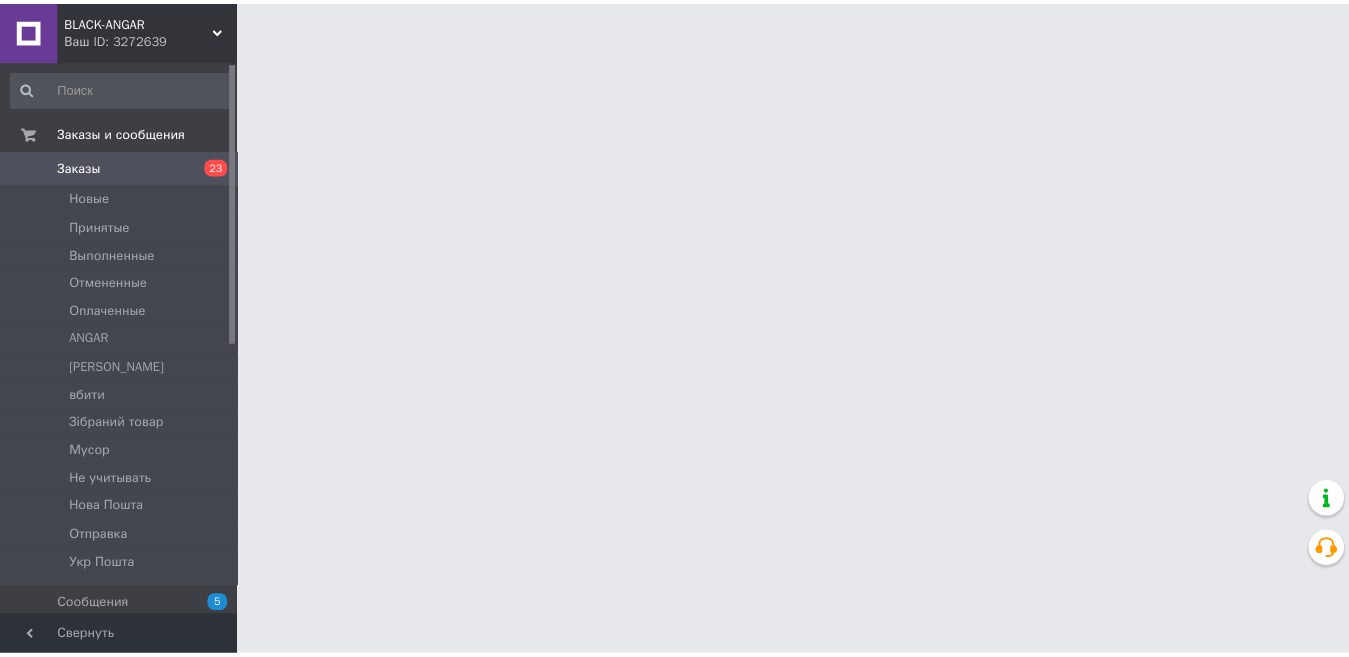 scroll, scrollTop: 0, scrollLeft: 0, axis: both 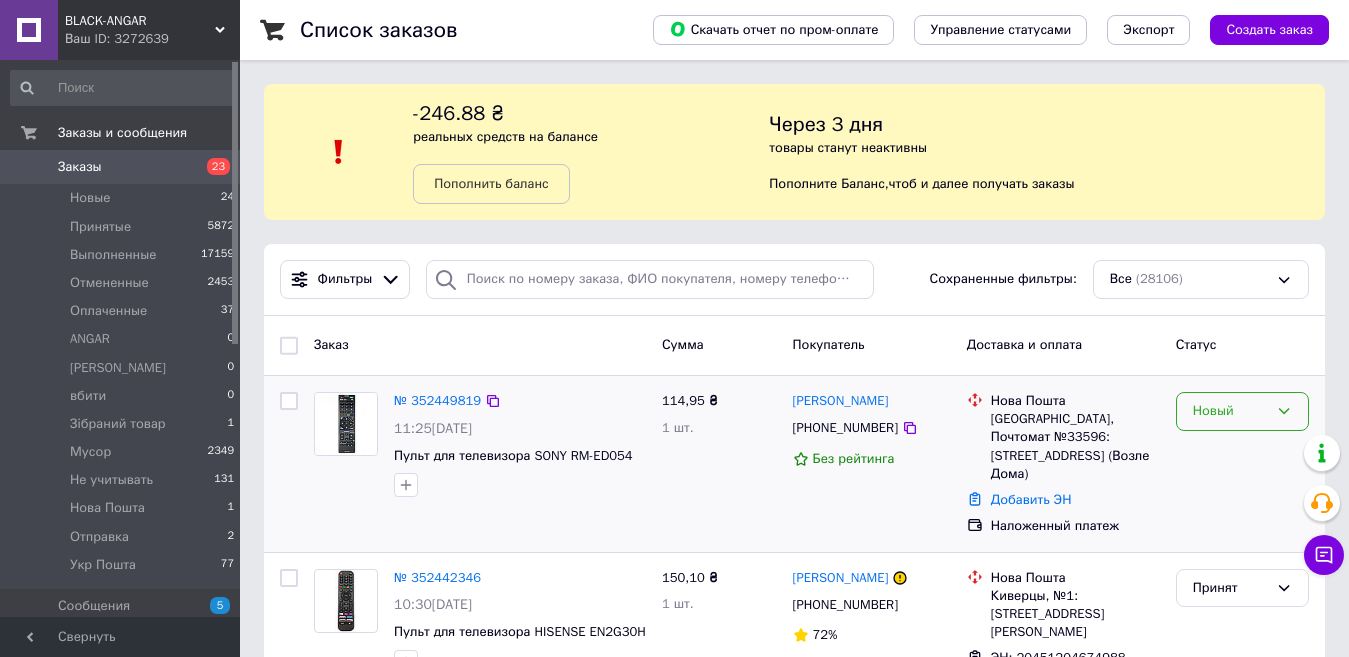 click on "Новый" at bounding box center (1230, 411) 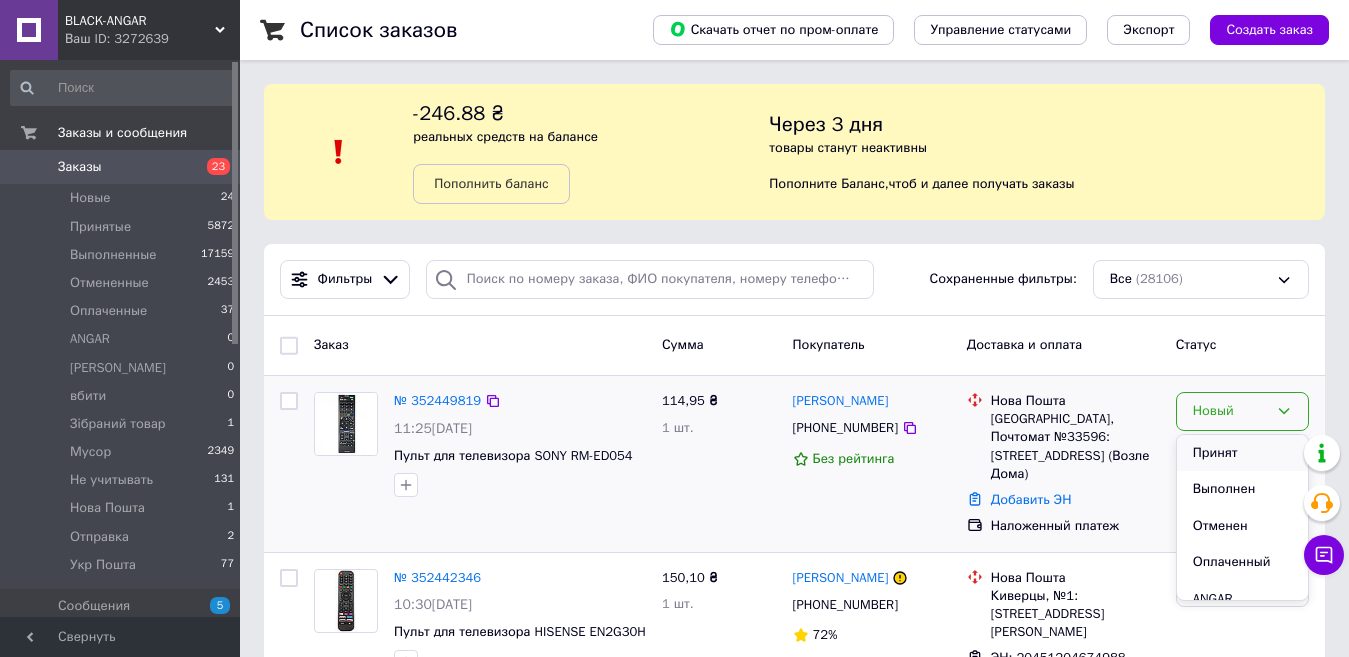 click on "Принят" at bounding box center [1242, 453] 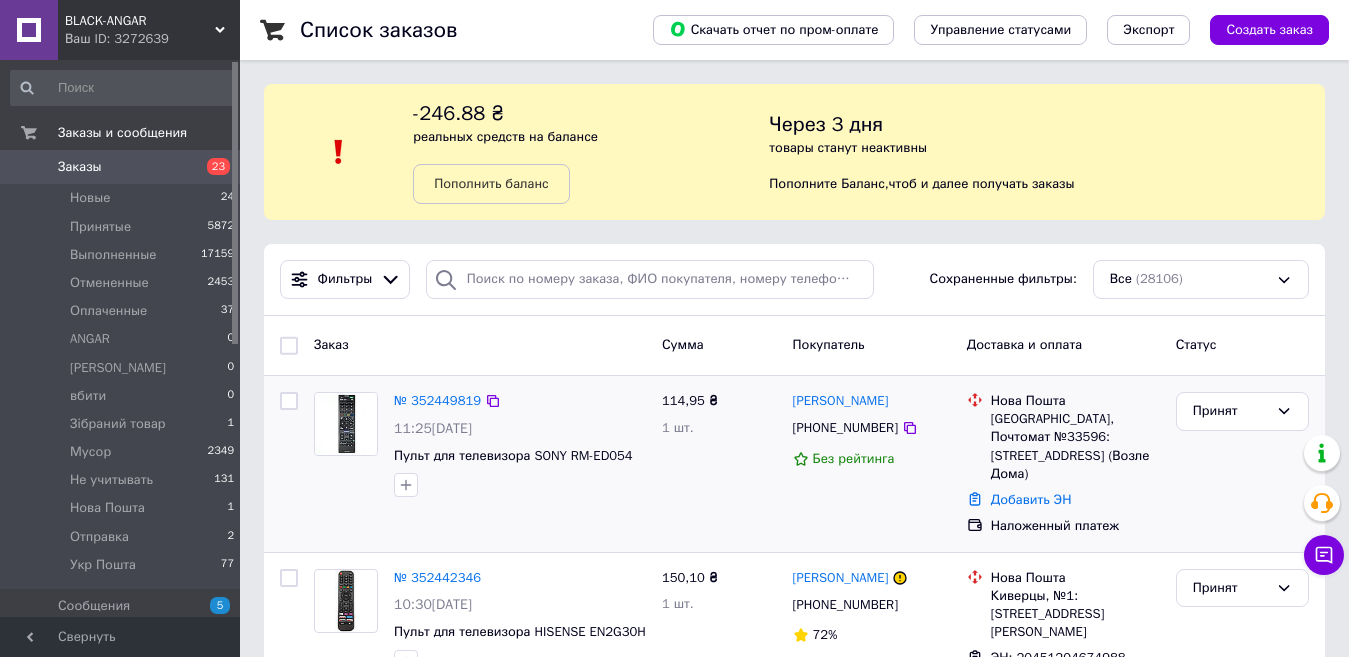 click at bounding box center (346, 444) 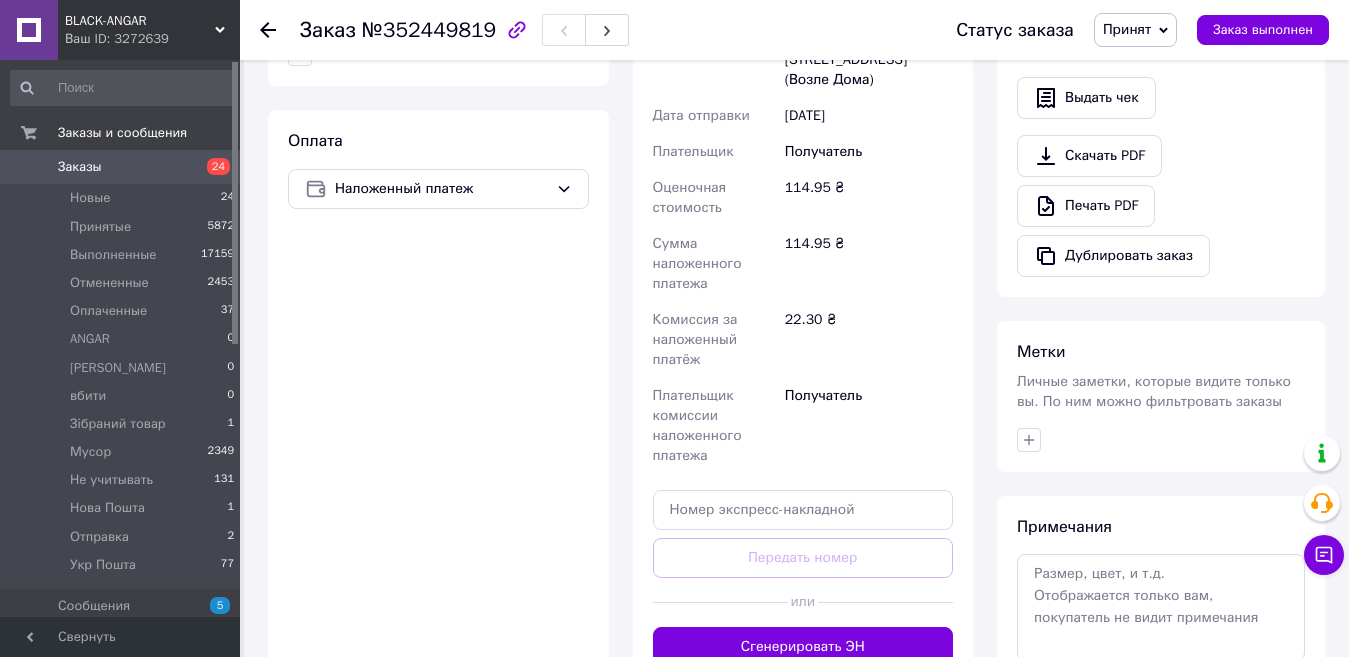 scroll, scrollTop: 700, scrollLeft: 0, axis: vertical 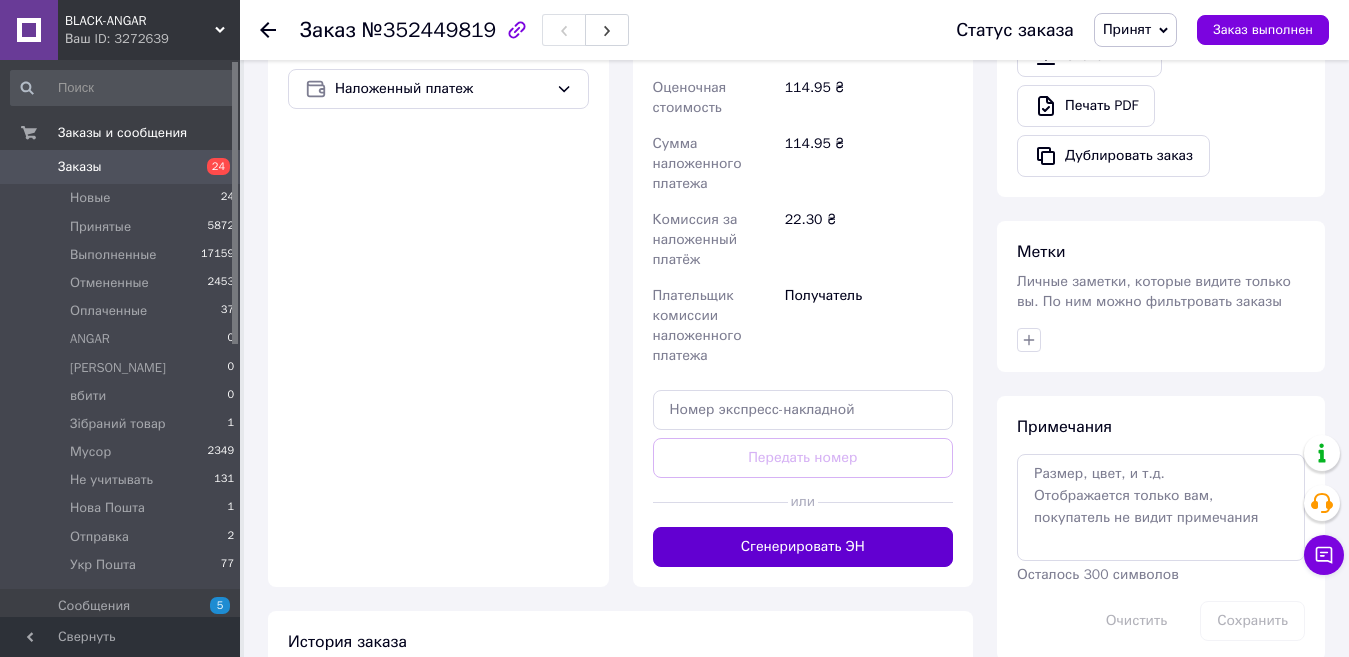 click on "Сгенерировать ЭН" at bounding box center [803, 547] 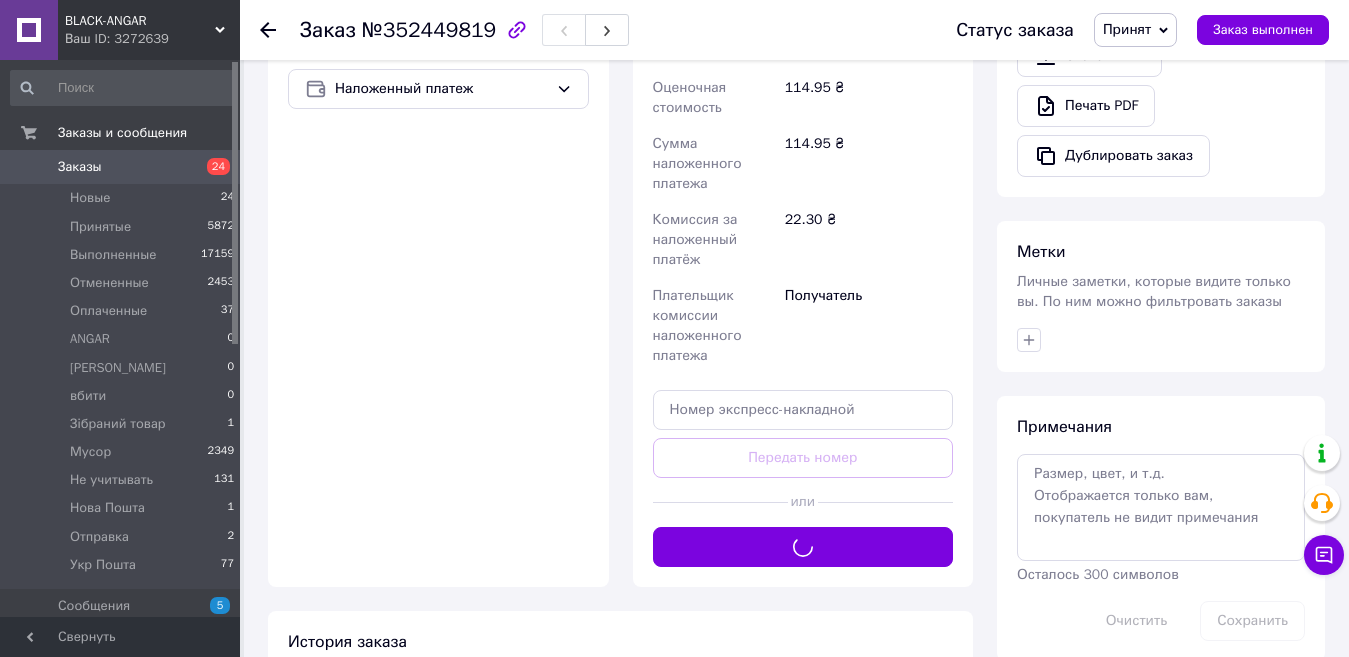 scroll, scrollTop: 200, scrollLeft: 0, axis: vertical 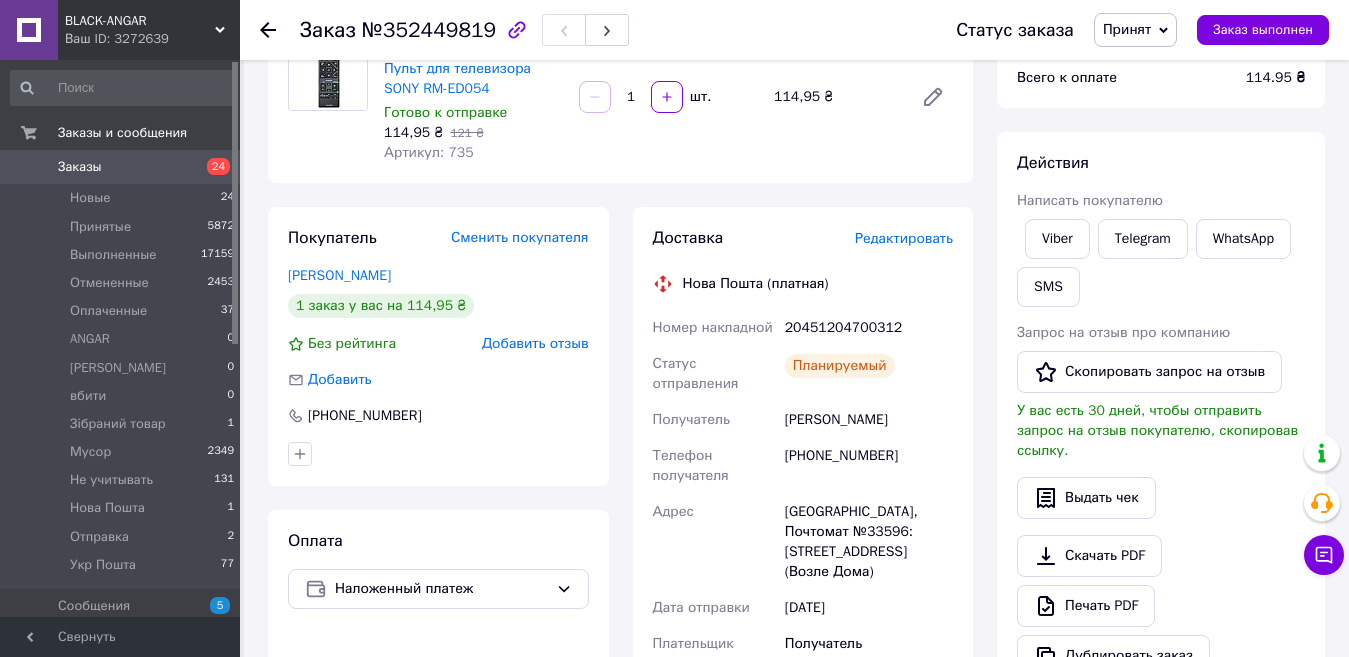 click on "Заказы" at bounding box center (121, 167) 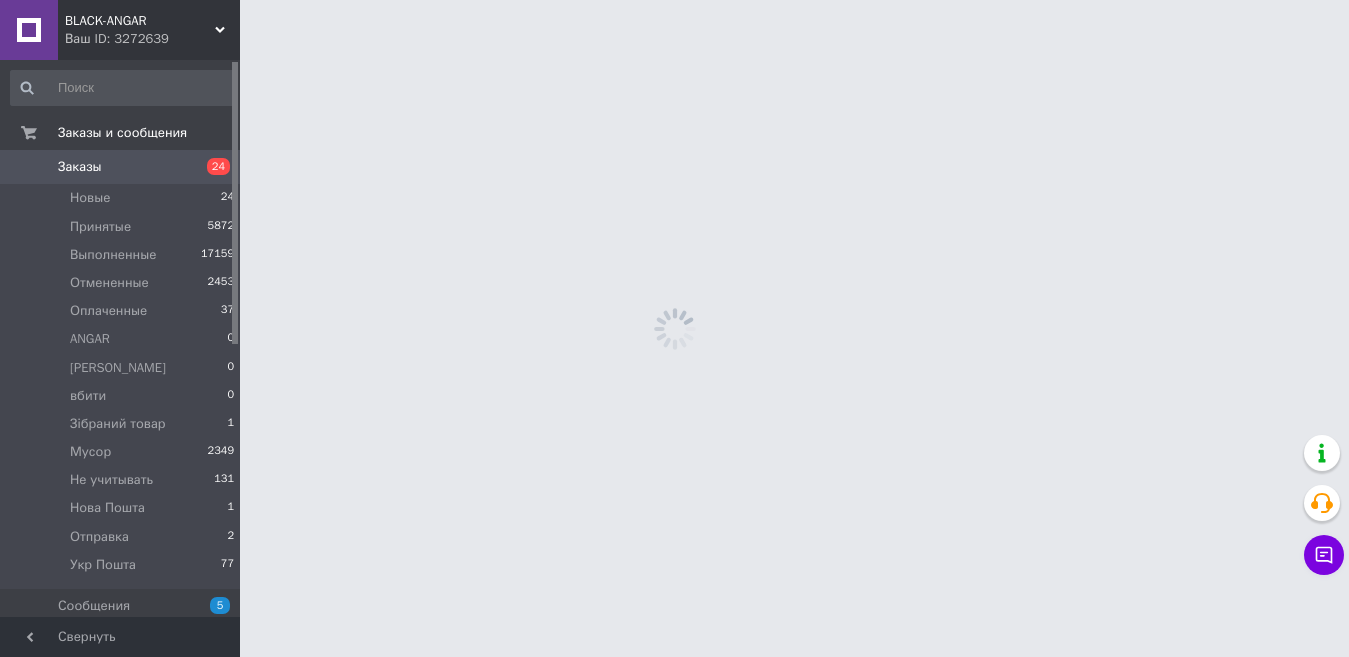 scroll, scrollTop: 0, scrollLeft: 0, axis: both 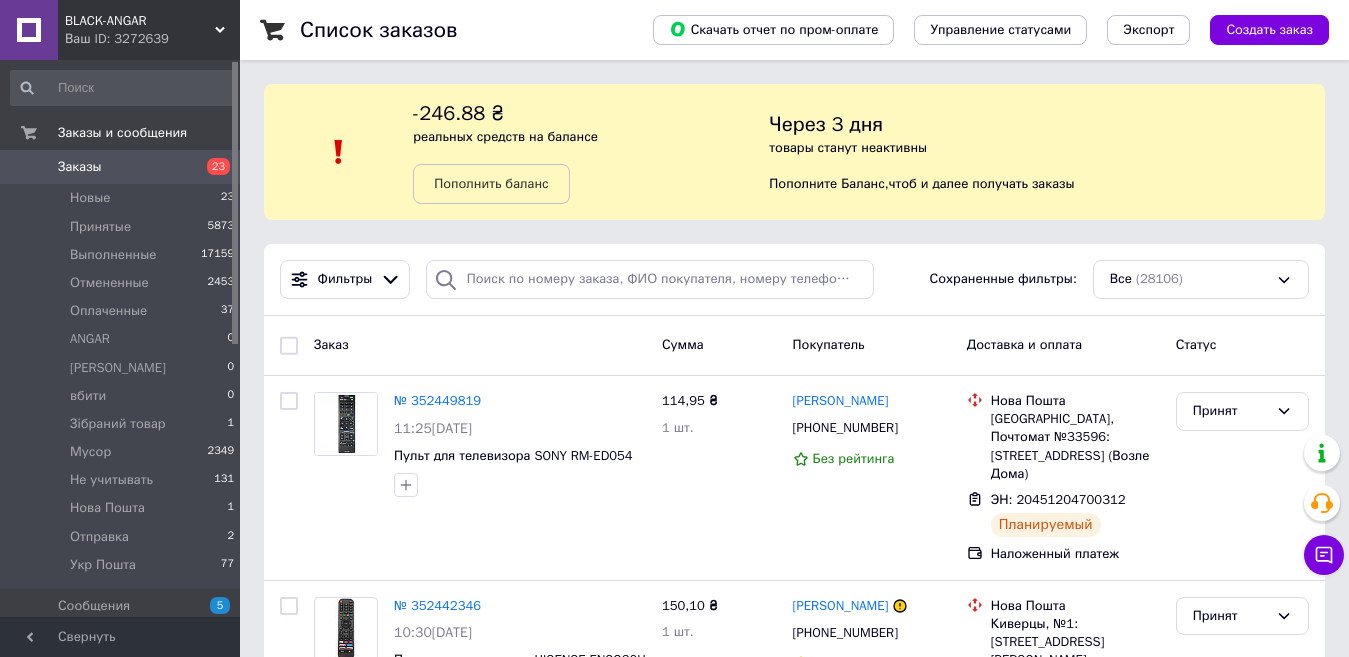 click on "Заказ" at bounding box center (480, 345) 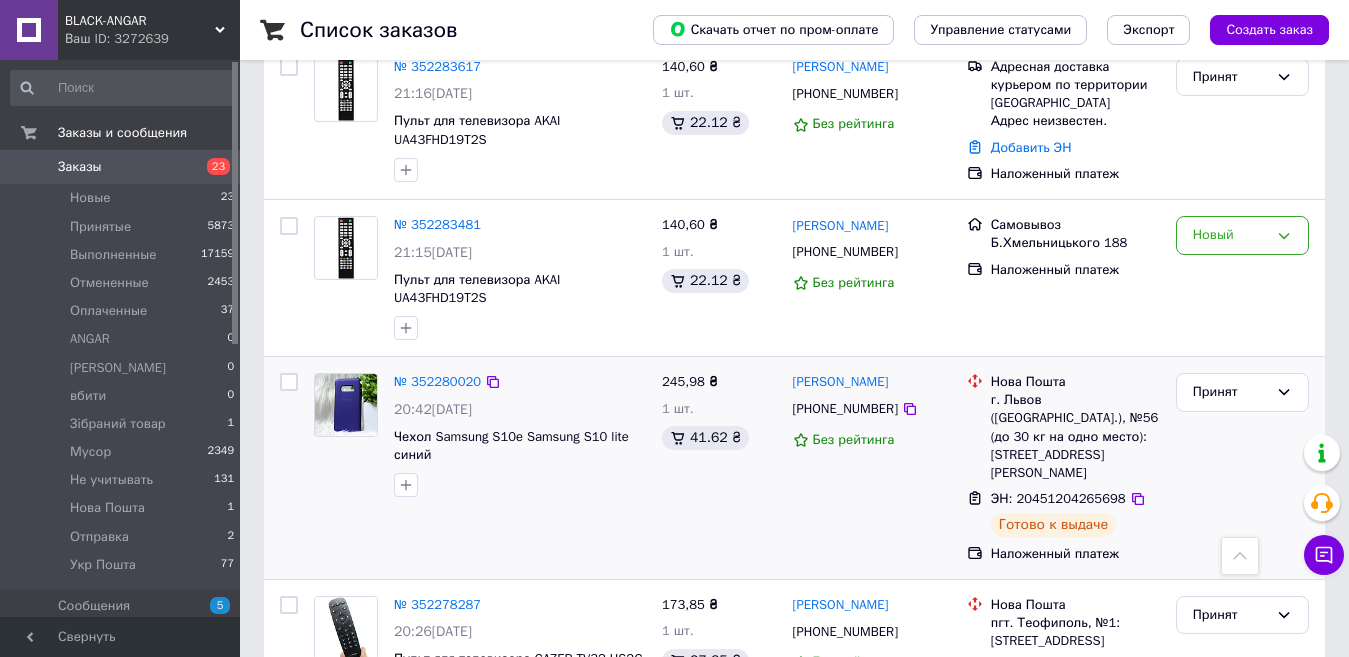 scroll, scrollTop: 8300, scrollLeft: 0, axis: vertical 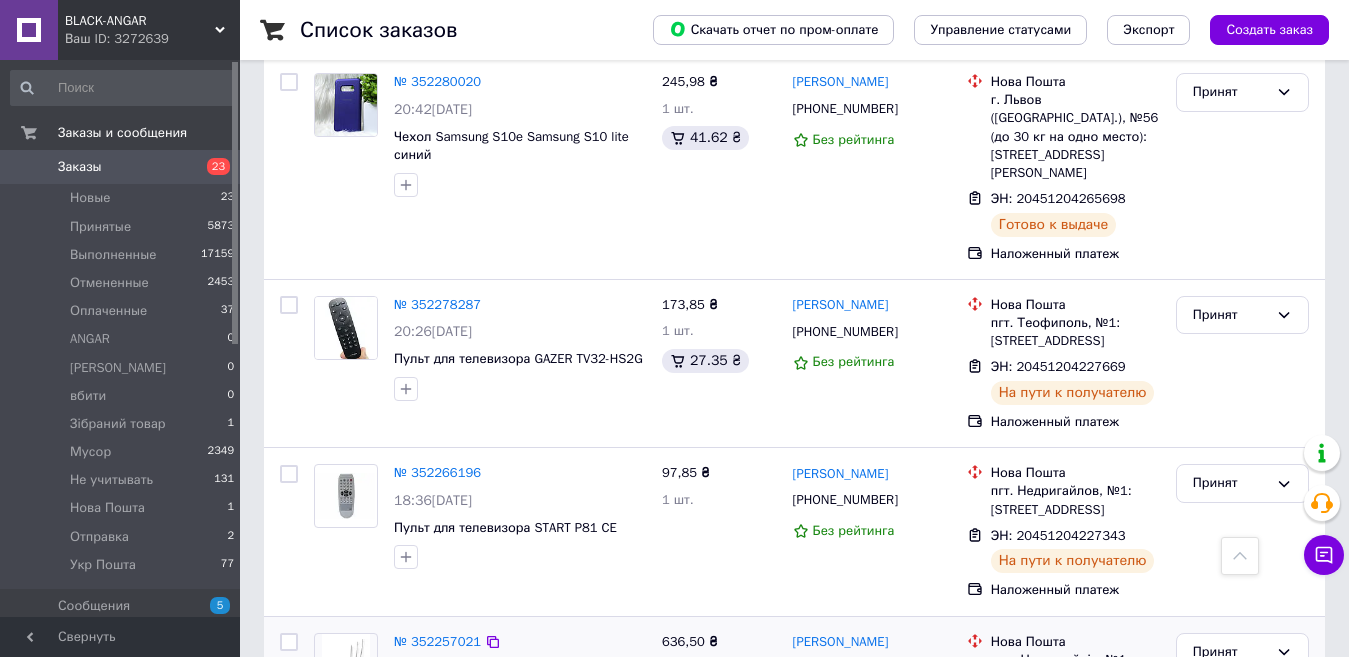 click at bounding box center [346, 665] 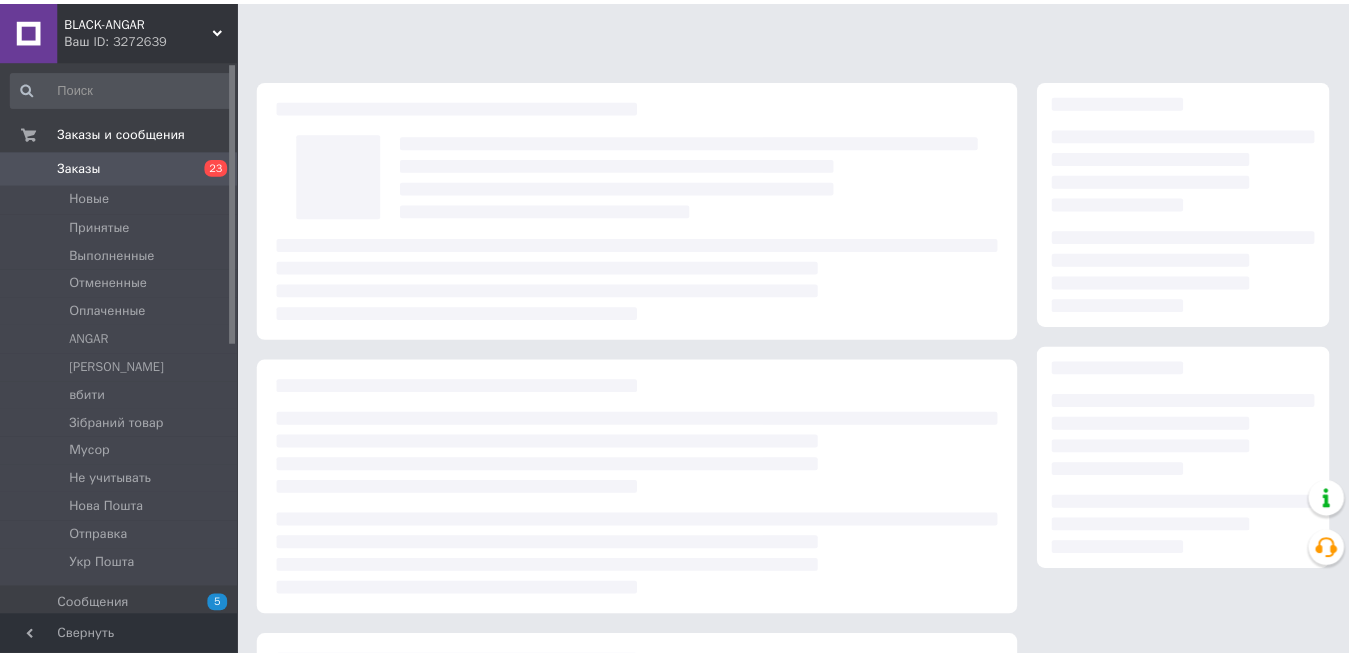 scroll, scrollTop: 0, scrollLeft: 0, axis: both 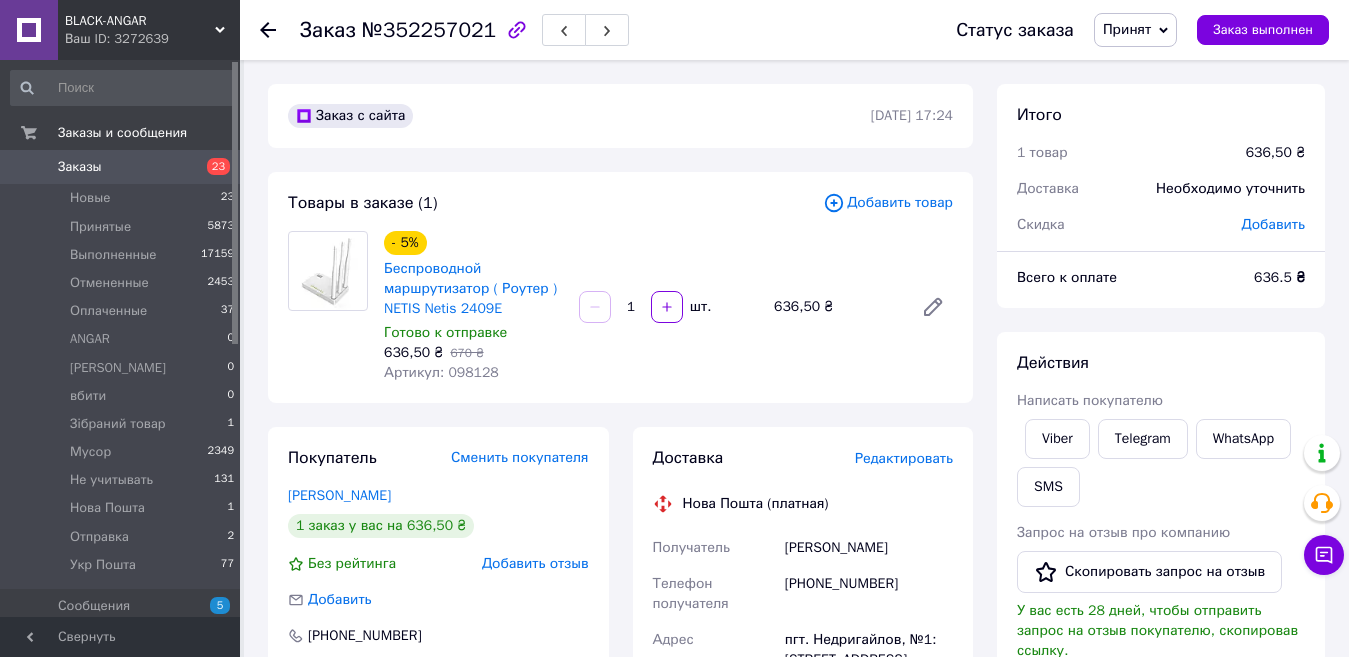 click on "Заказы 23" at bounding box center (123, 167) 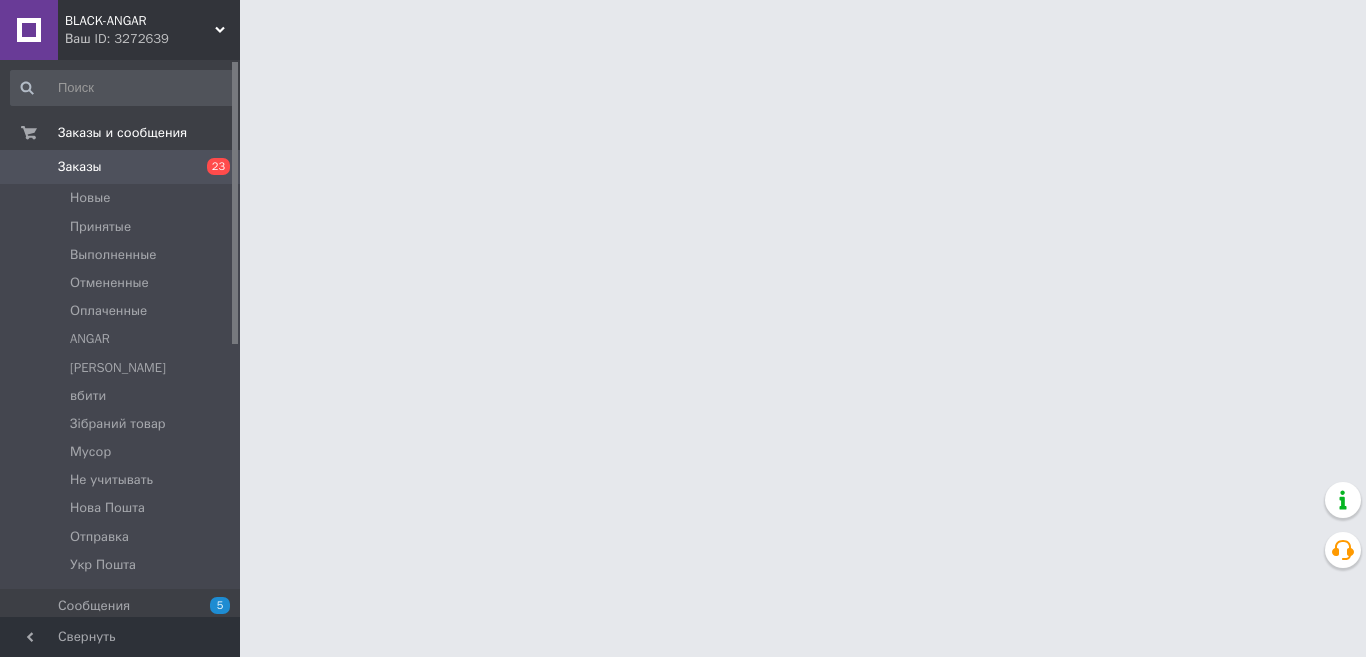 scroll, scrollTop: 0, scrollLeft: 0, axis: both 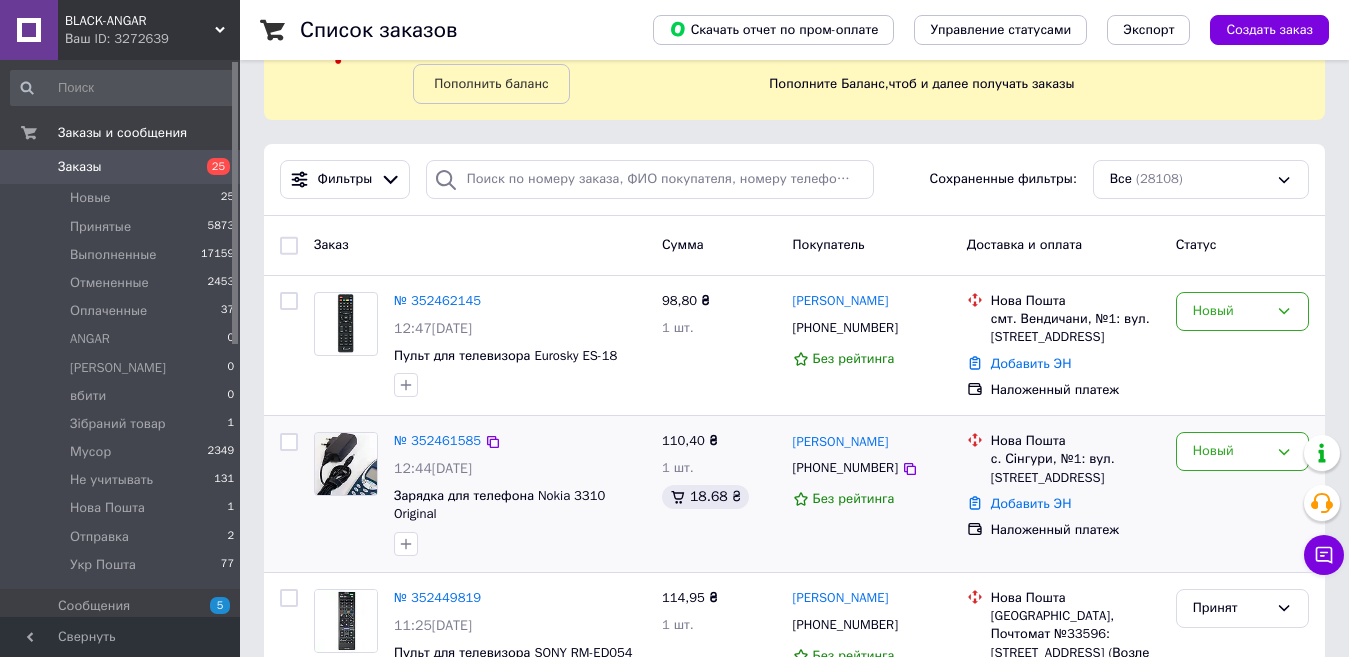 click at bounding box center (289, 442) 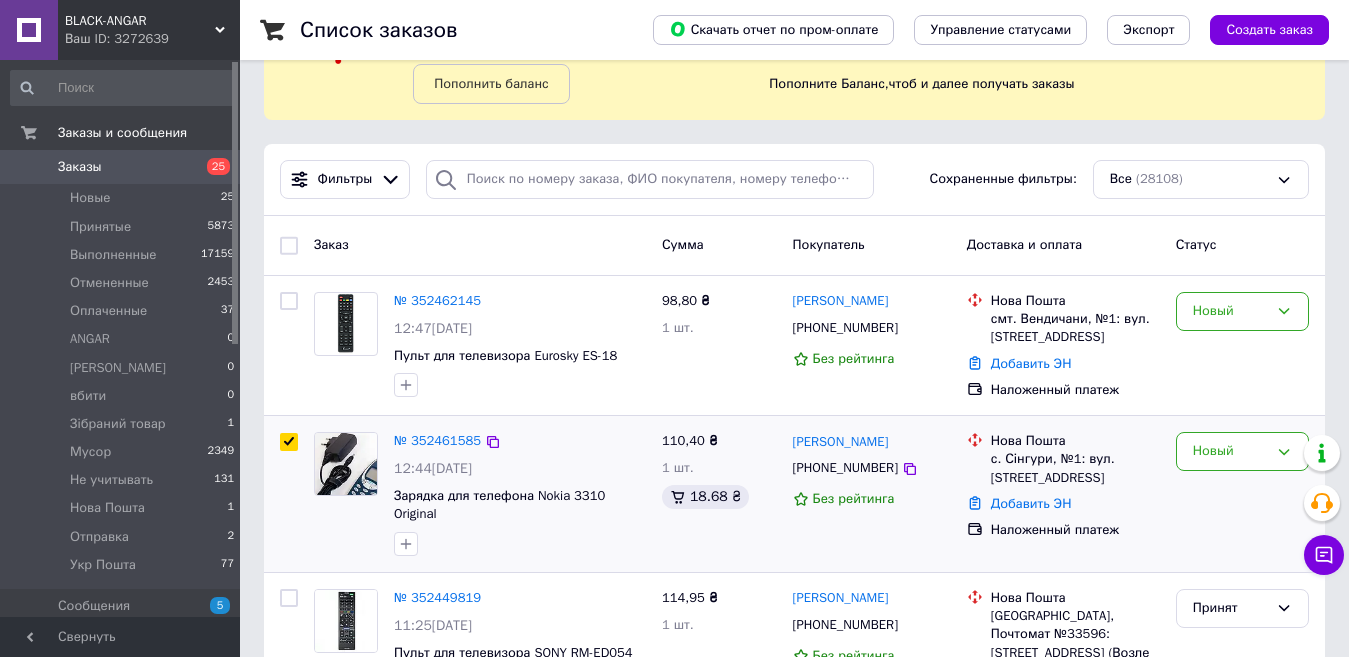 checkbox on "true" 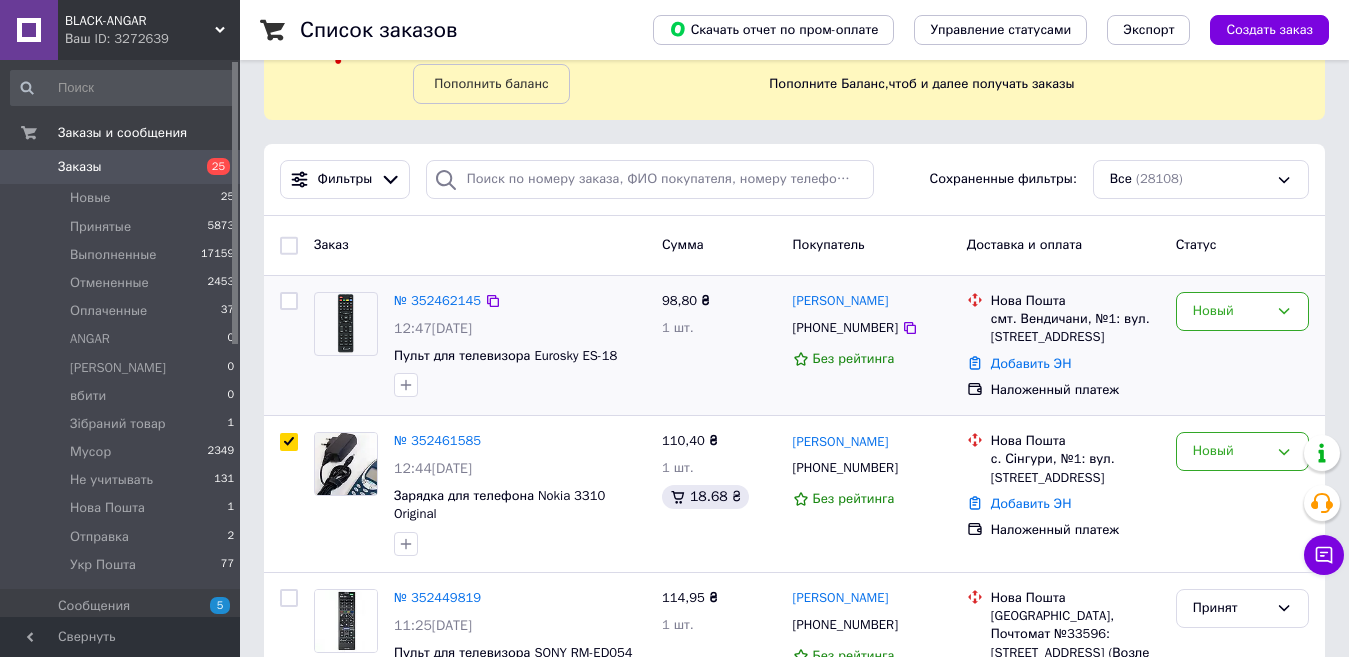 click at bounding box center (289, 301) 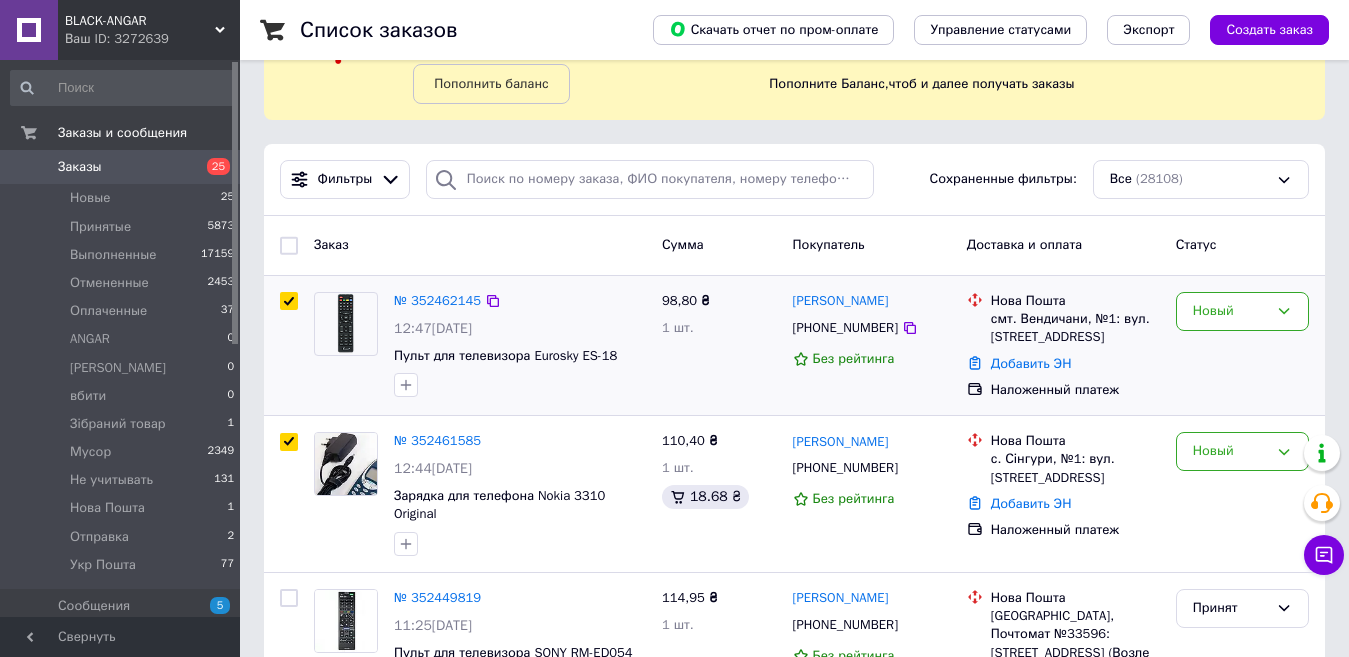 checkbox on "true" 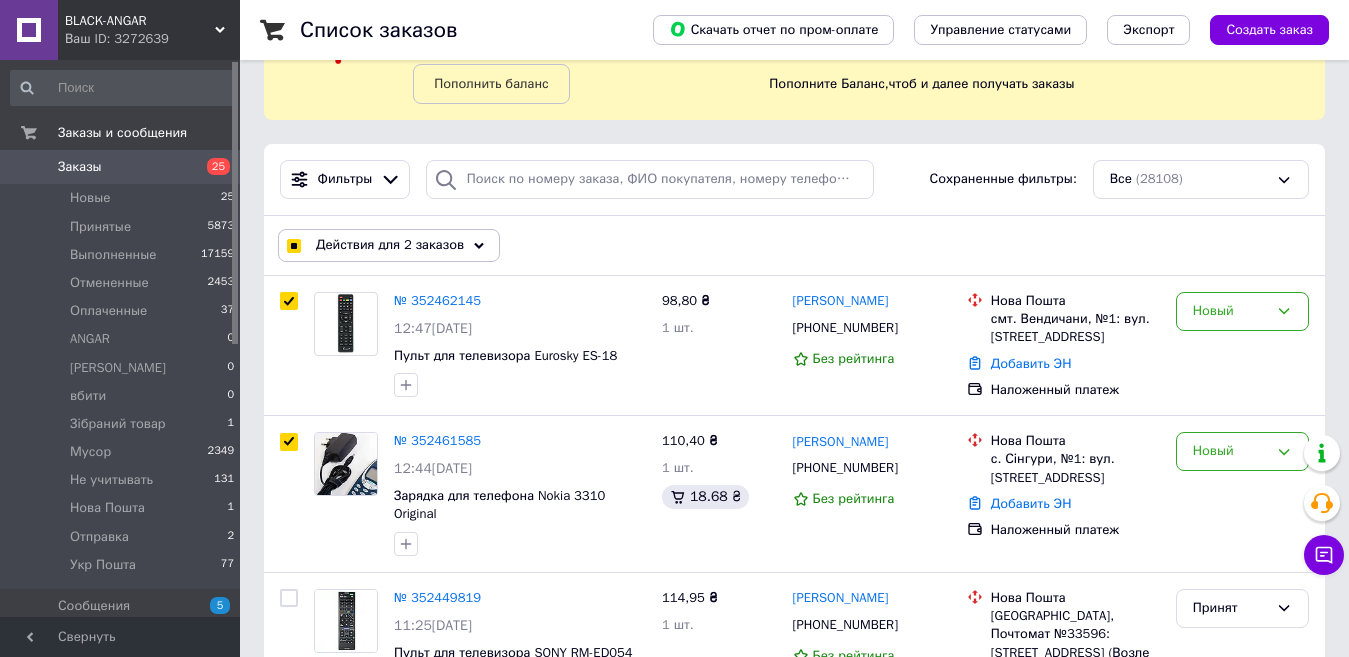 click on "Действия для 2 заказов" at bounding box center [390, 245] 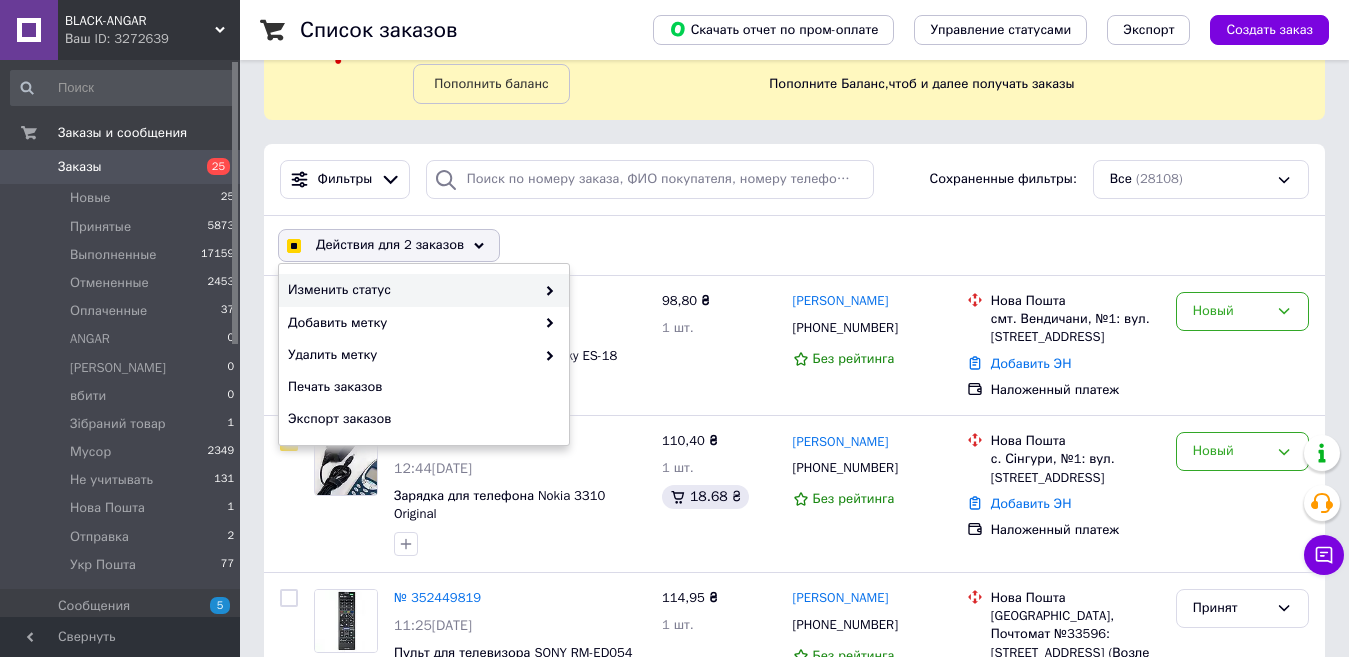 click at bounding box center (545, 290) 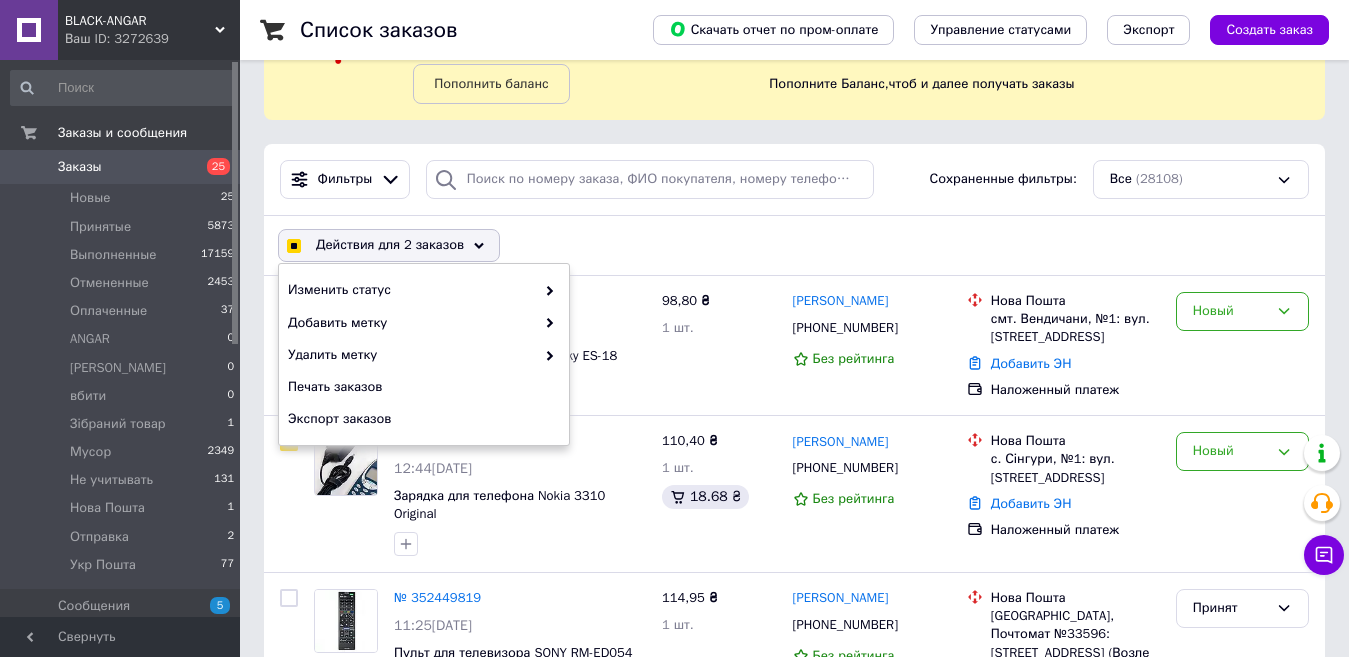 checkbox on "true" 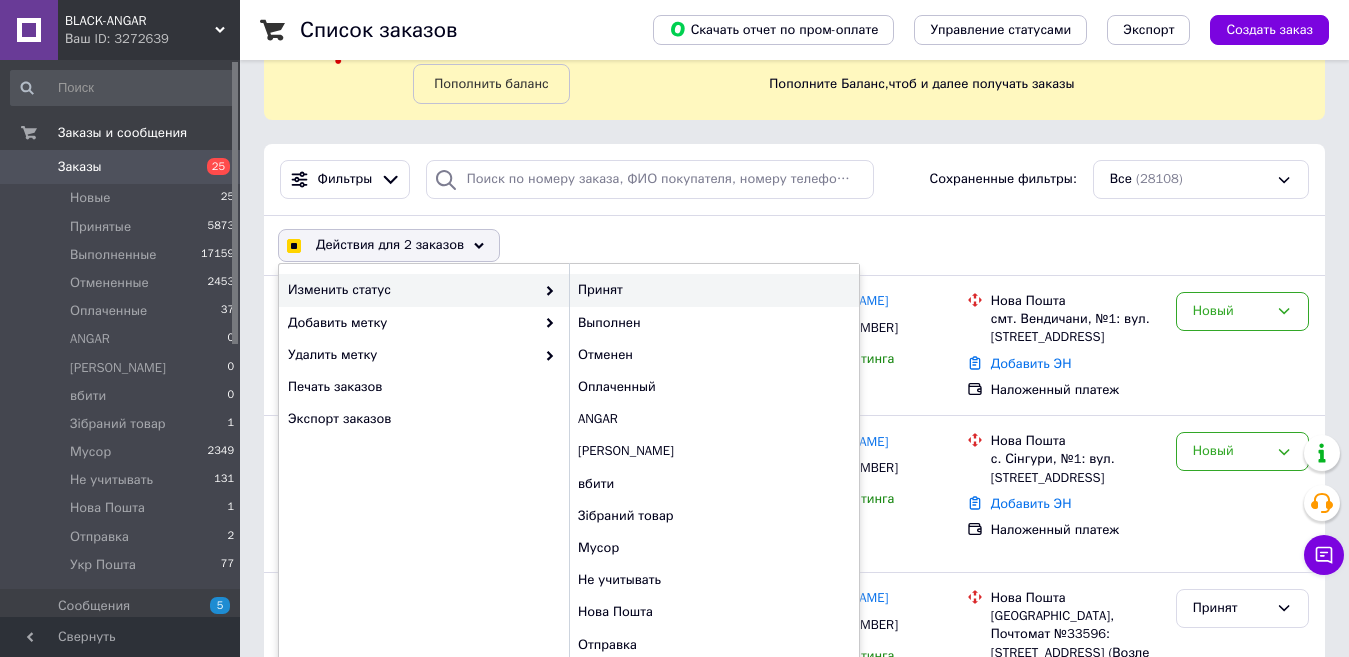 click on "Принят" at bounding box center [714, 290] 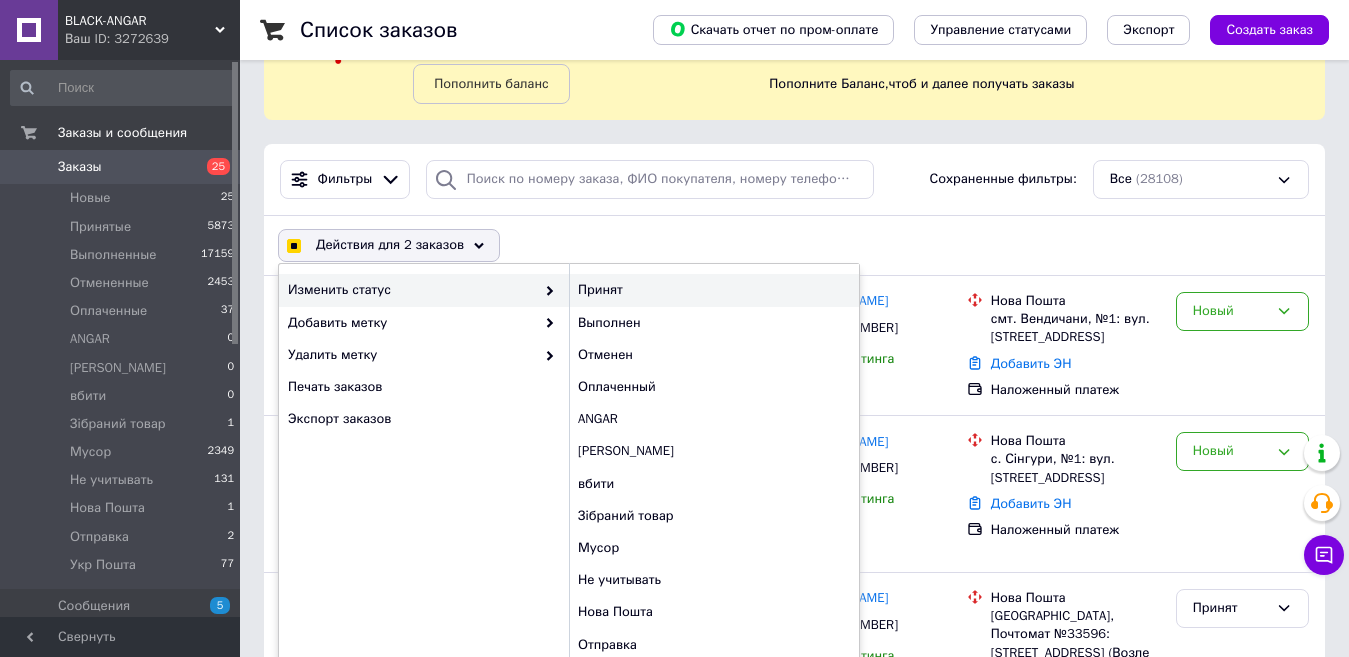 checkbox on "false" 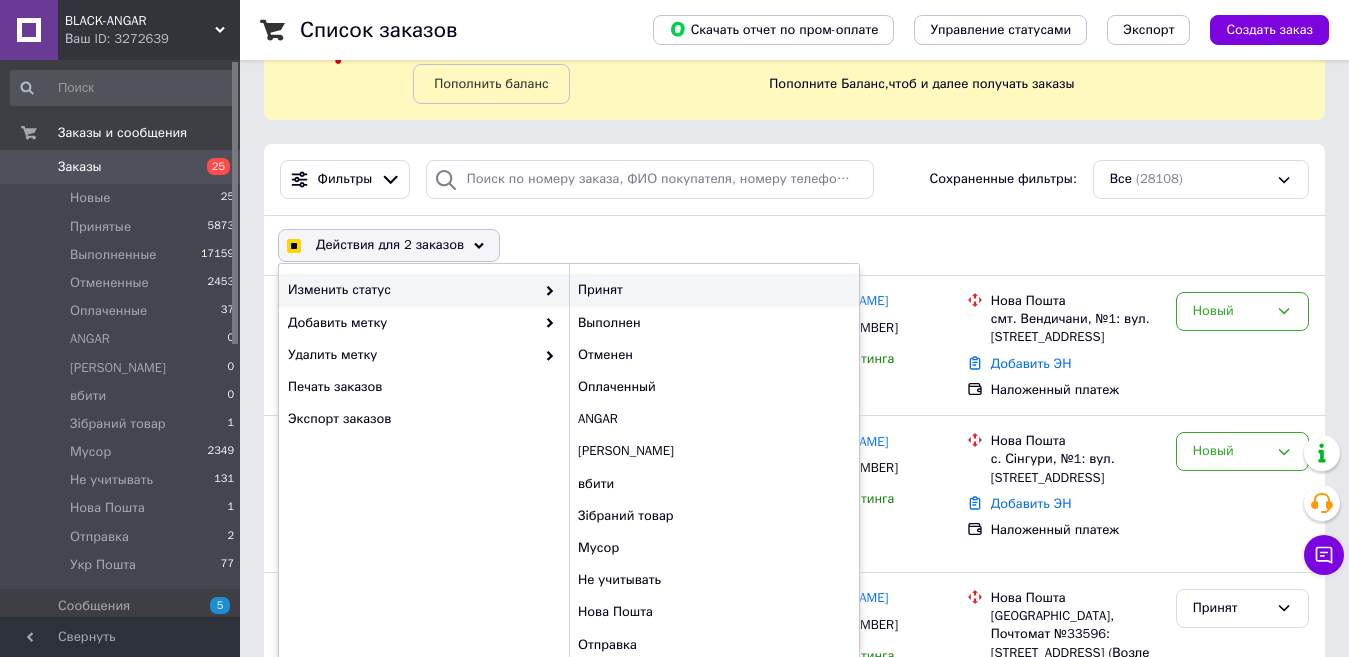 checkbox on "false" 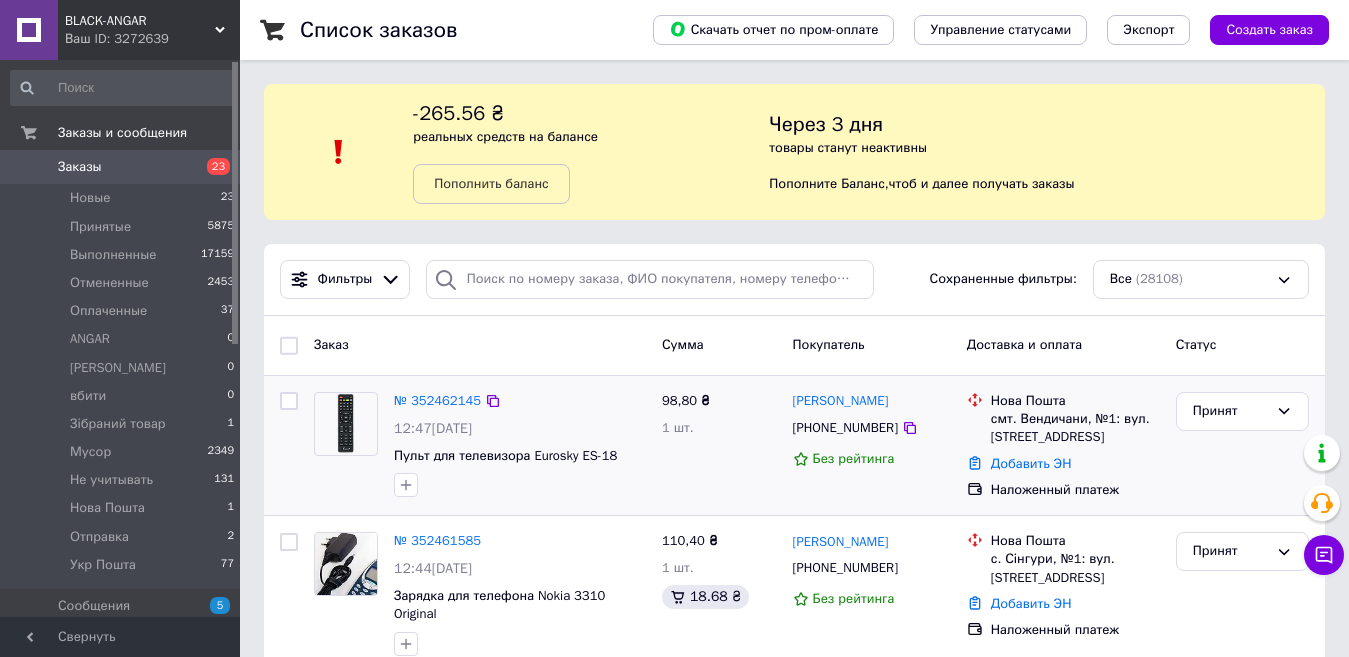 scroll, scrollTop: 100, scrollLeft: 0, axis: vertical 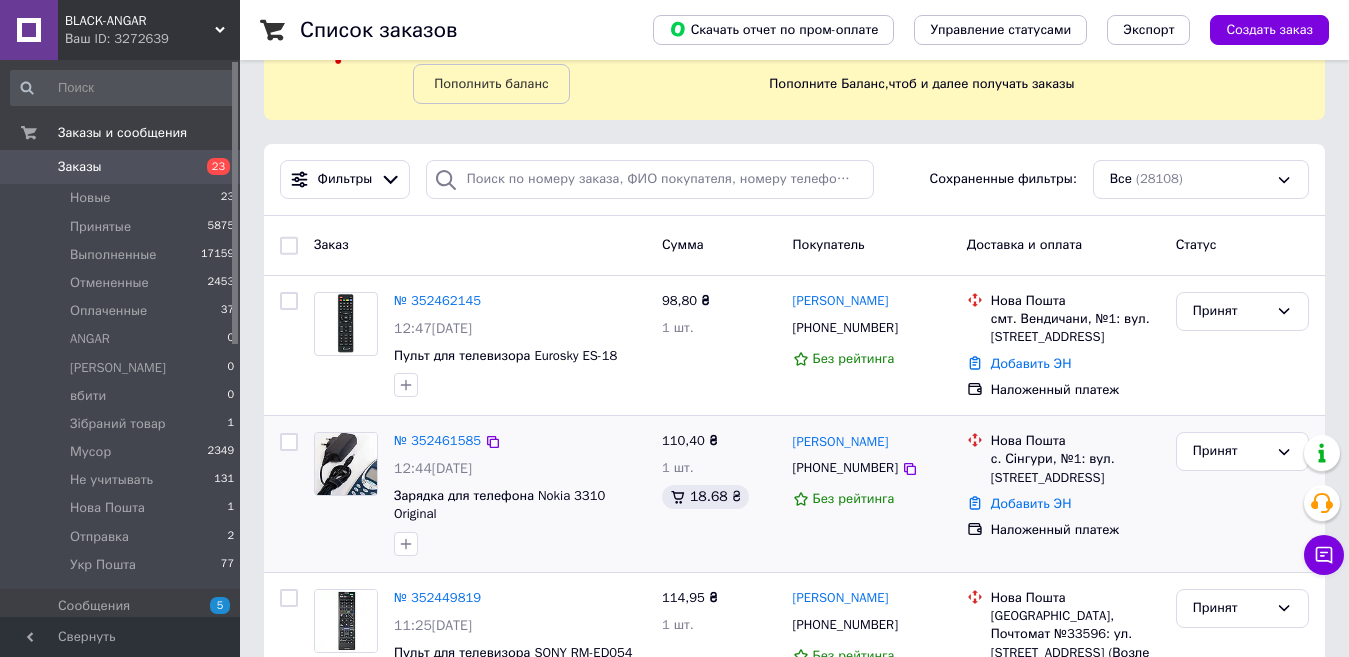 click at bounding box center [346, 464] 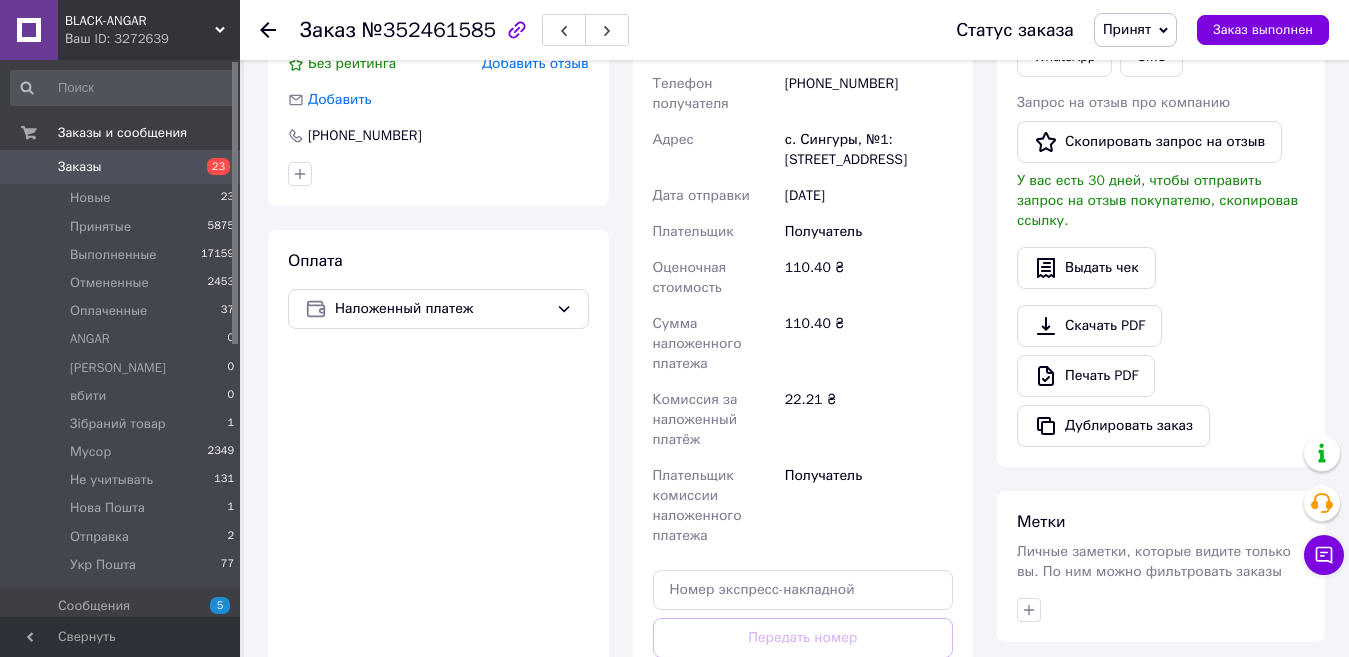 scroll, scrollTop: 825, scrollLeft: 0, axis: vertical 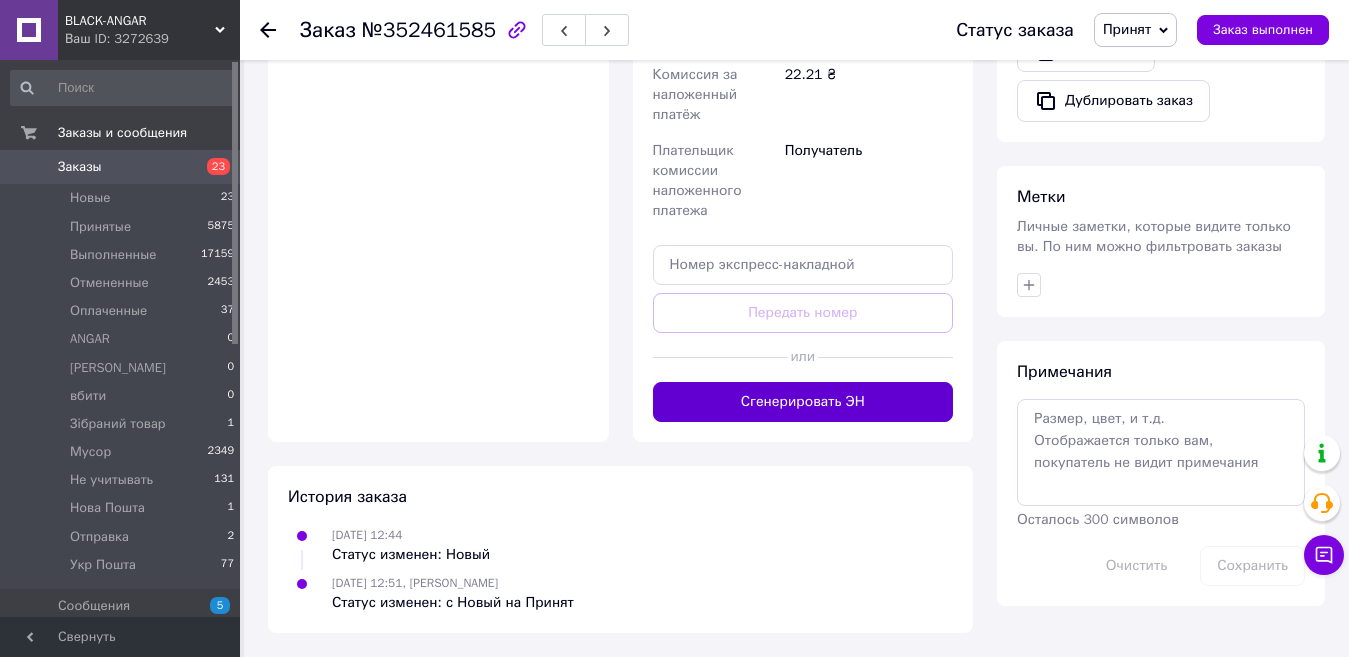 click on "Сгенерировать ЭН" at bounding box center [803, 402] 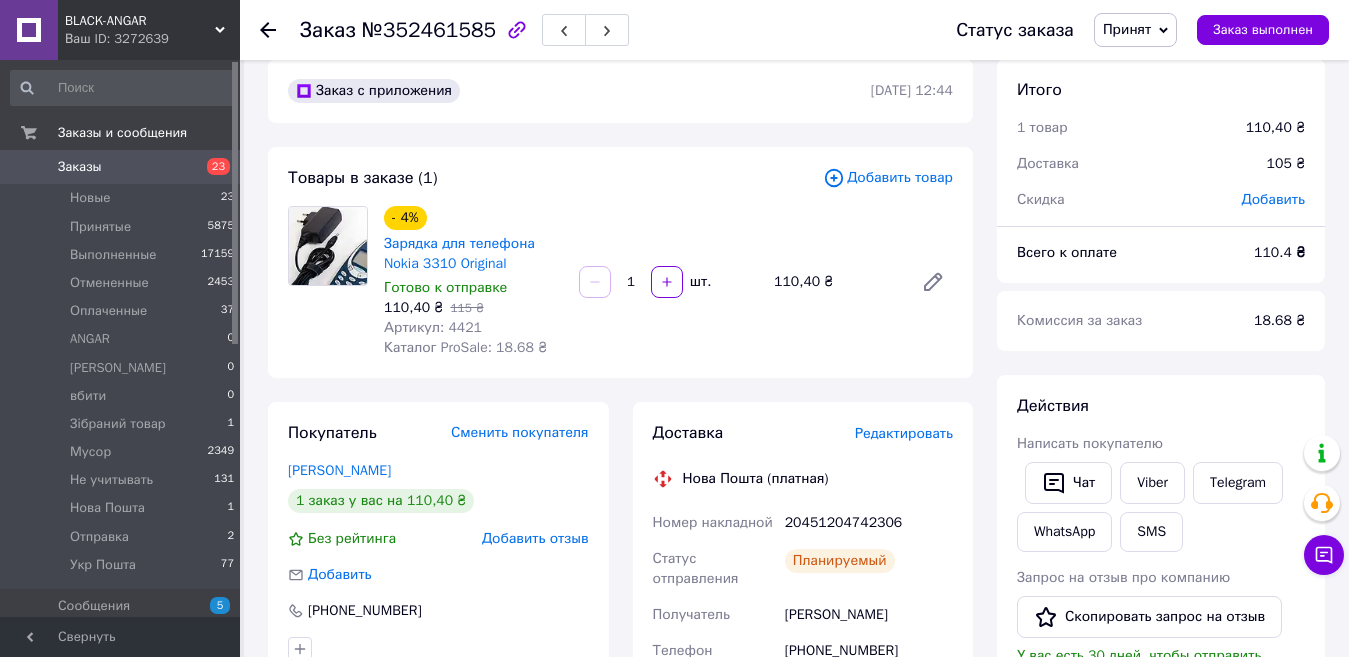 scroll, scrollTop: 0, scrollLeft: 0, axis: both 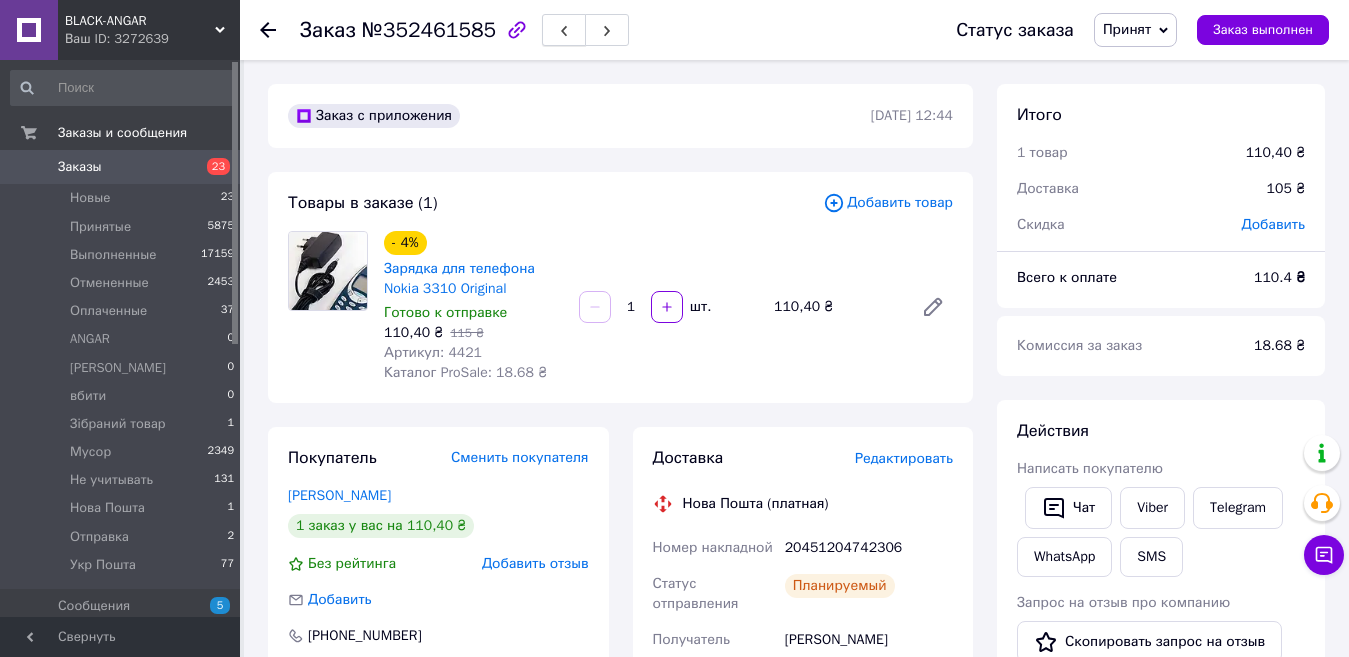 click at bounding box center [564, 30] 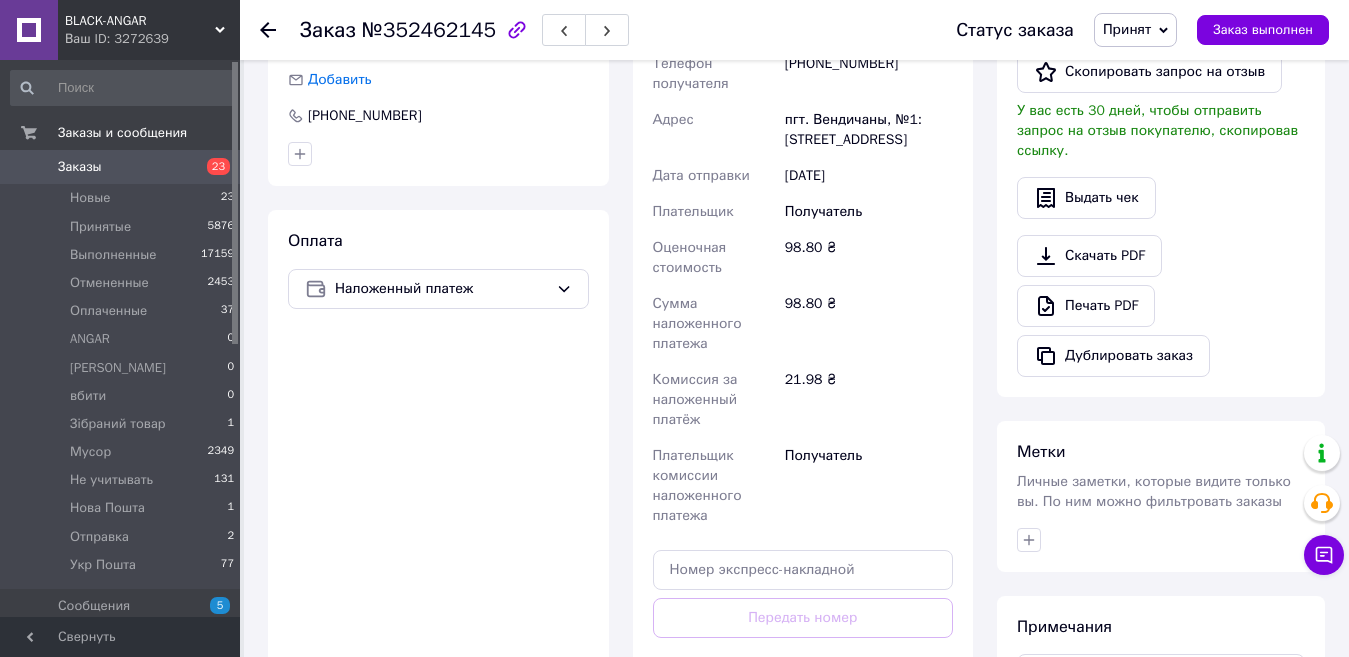 scroll, scrollTop: 600, scrollLeft: 0, axis: vertical 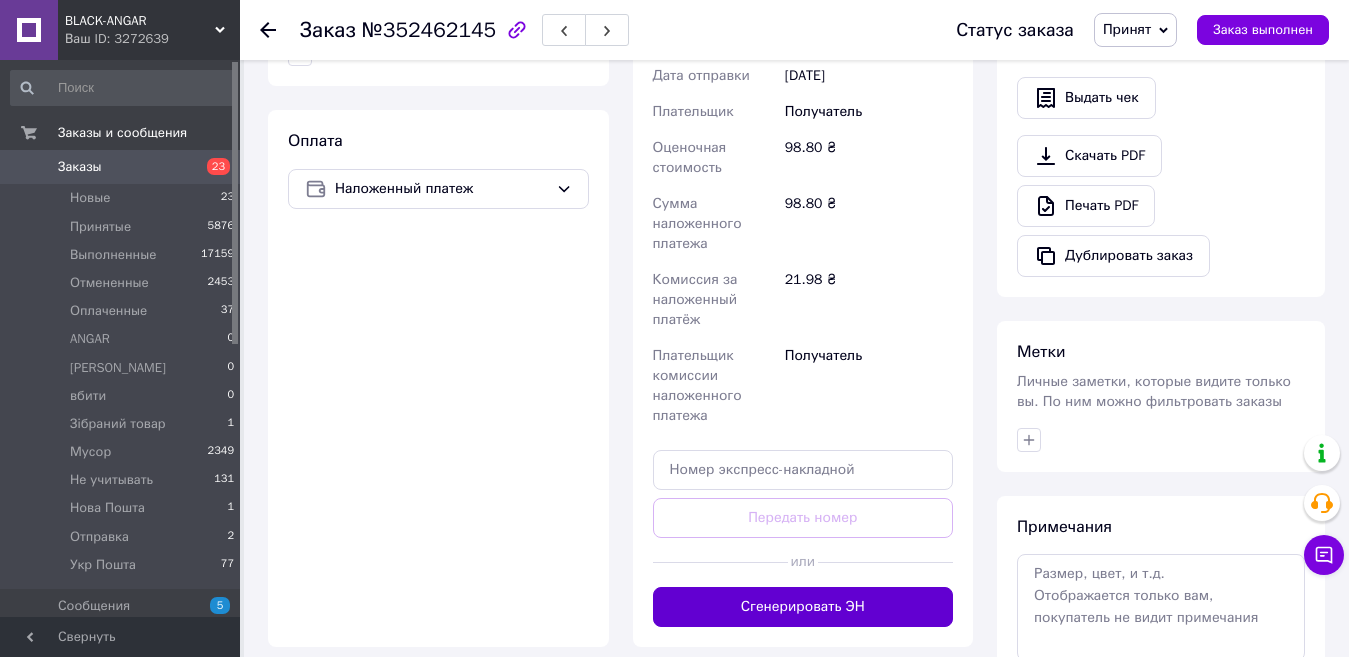 click on "Сгенерировать ЭН" at bounding box center (803, 607) 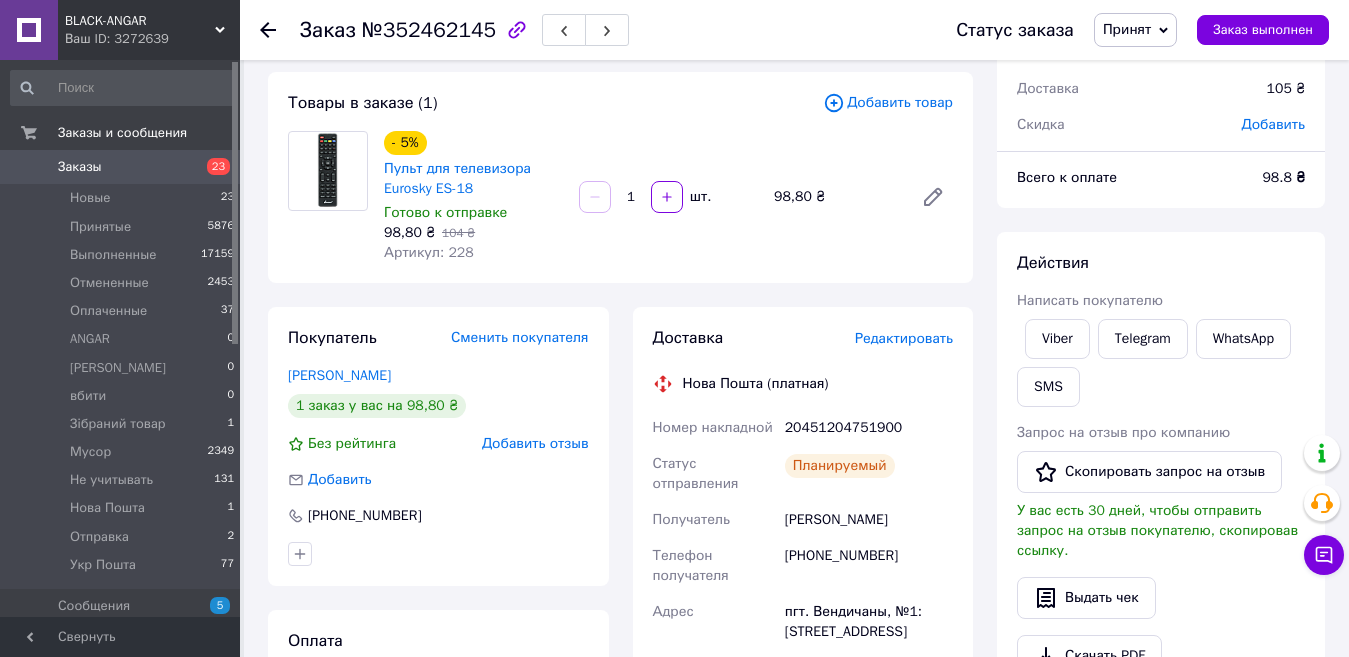 scroll, scrollTop: 0, scrollLeft: 0, axis: both 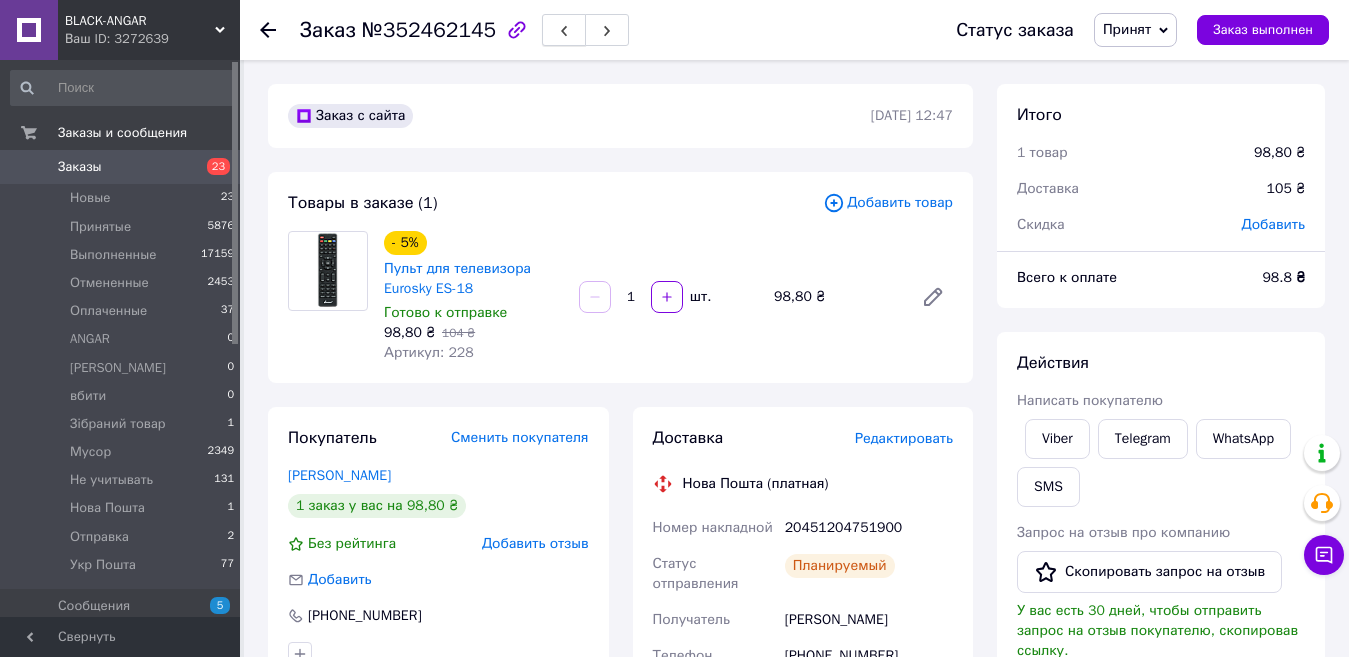 click at bounding box center [564, 30] 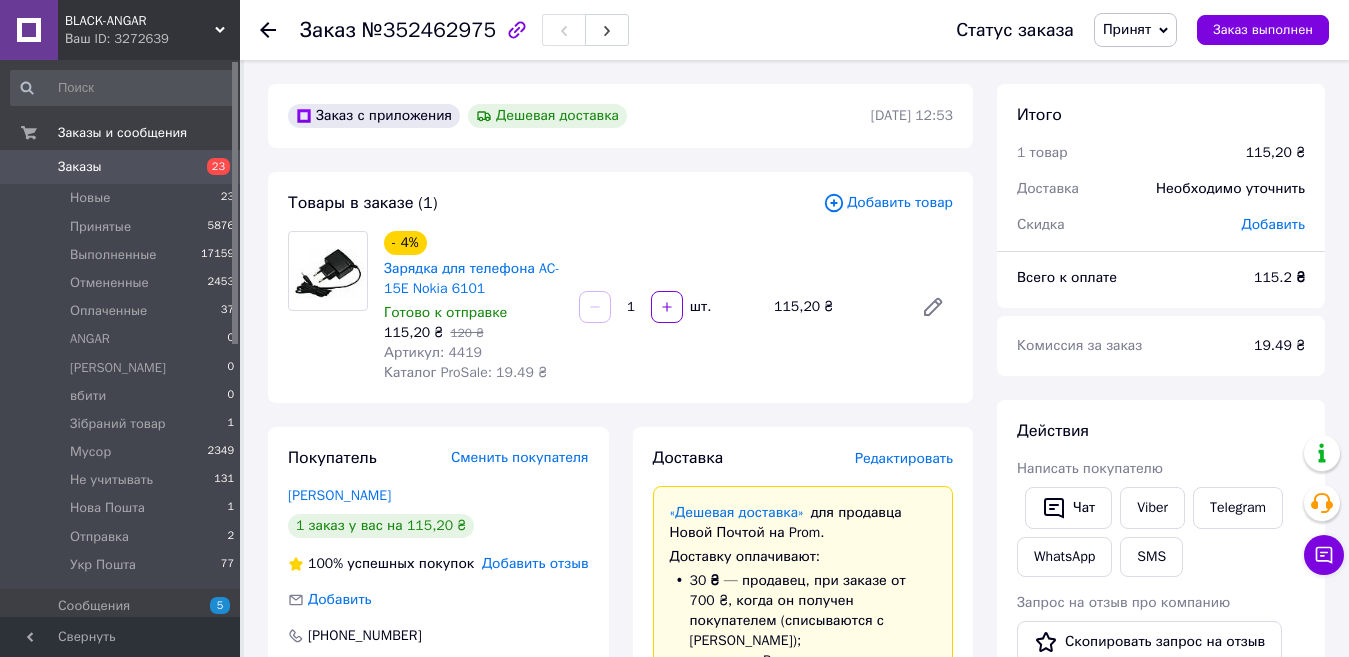 click on "Готово к отправке" at bounding box center [473, 313] 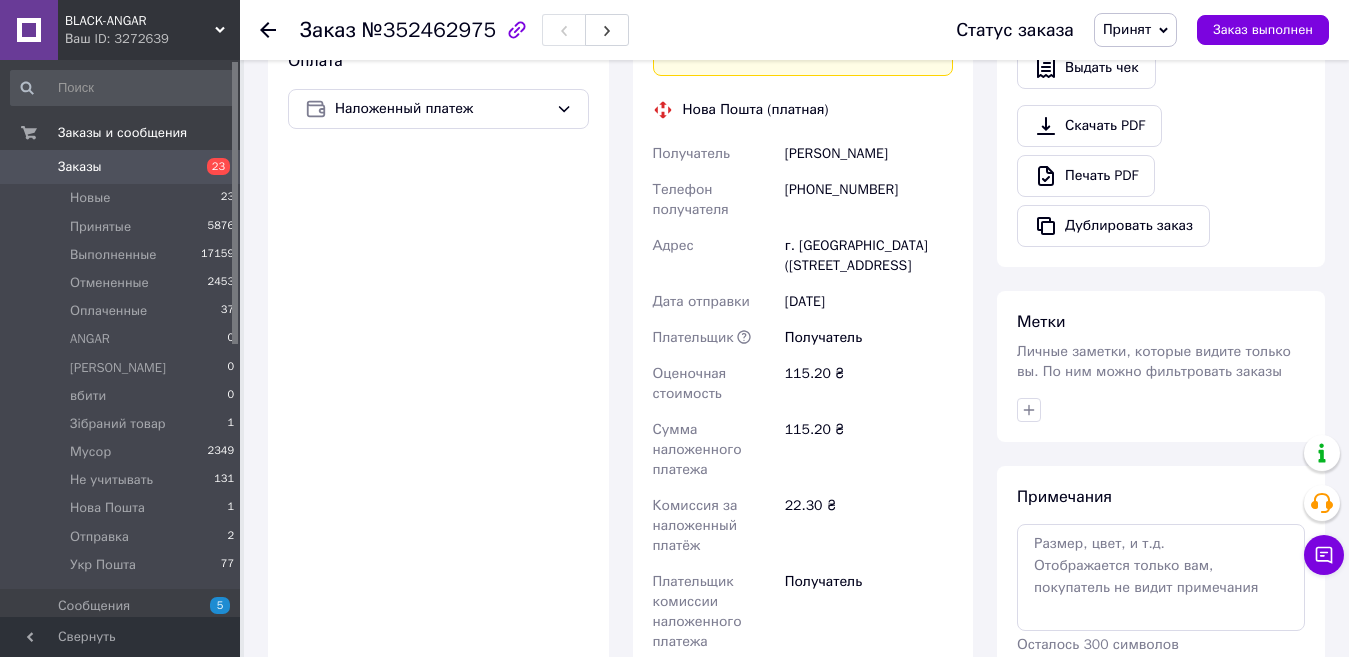 scroll, scrollTop: 1000, scrollLeft: 0, axis: vertical 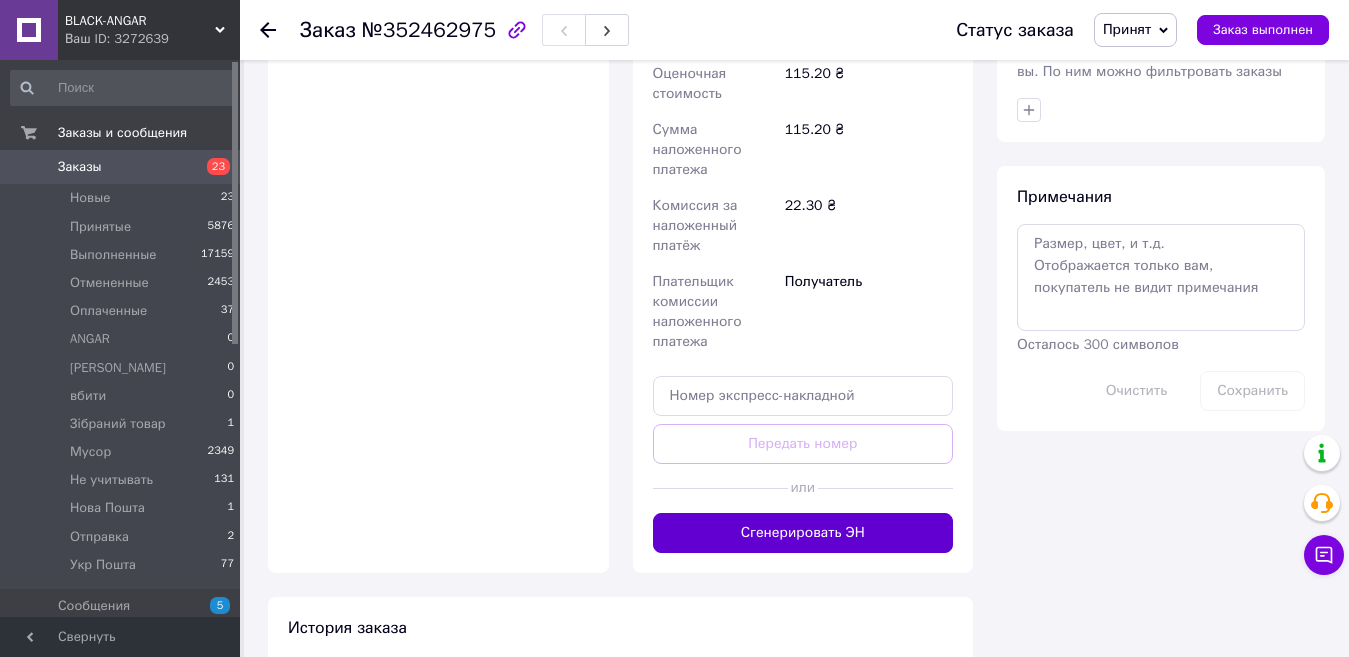 click on "Сгенерировать ЭН" at bounding box center [803, 533] 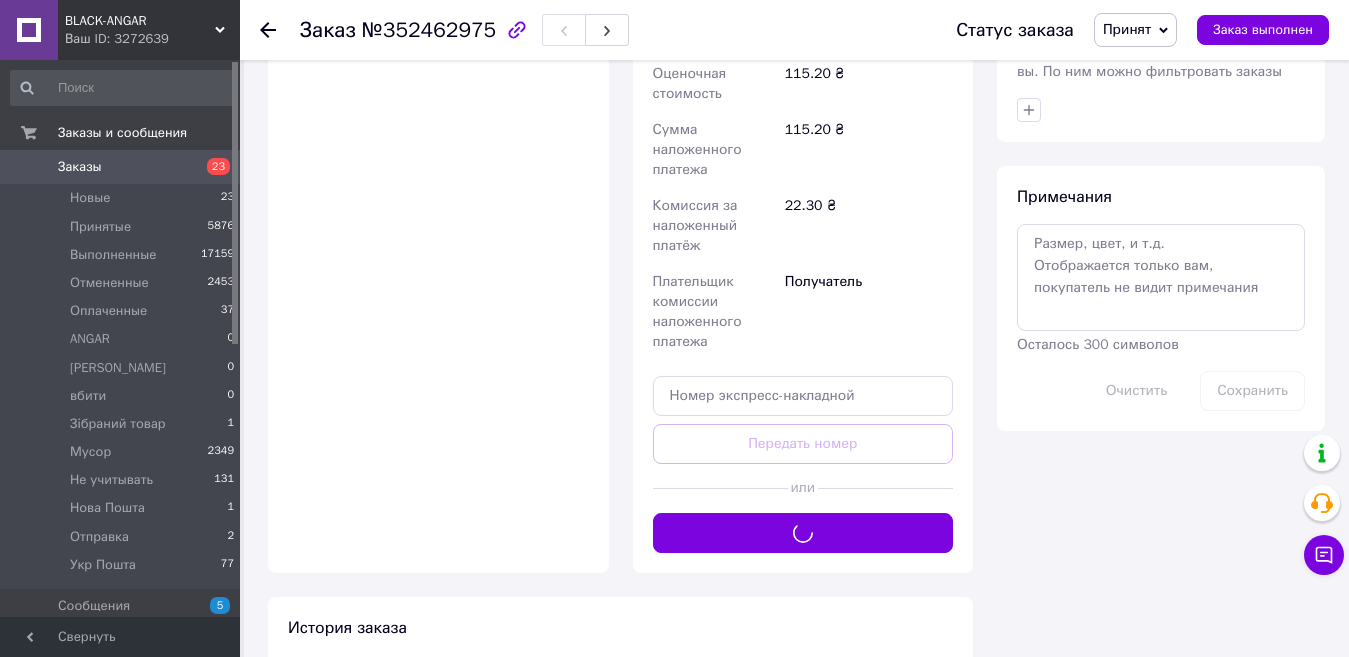 scroll, scrollTop: 600, scrollLeft: 0, axis: vertical 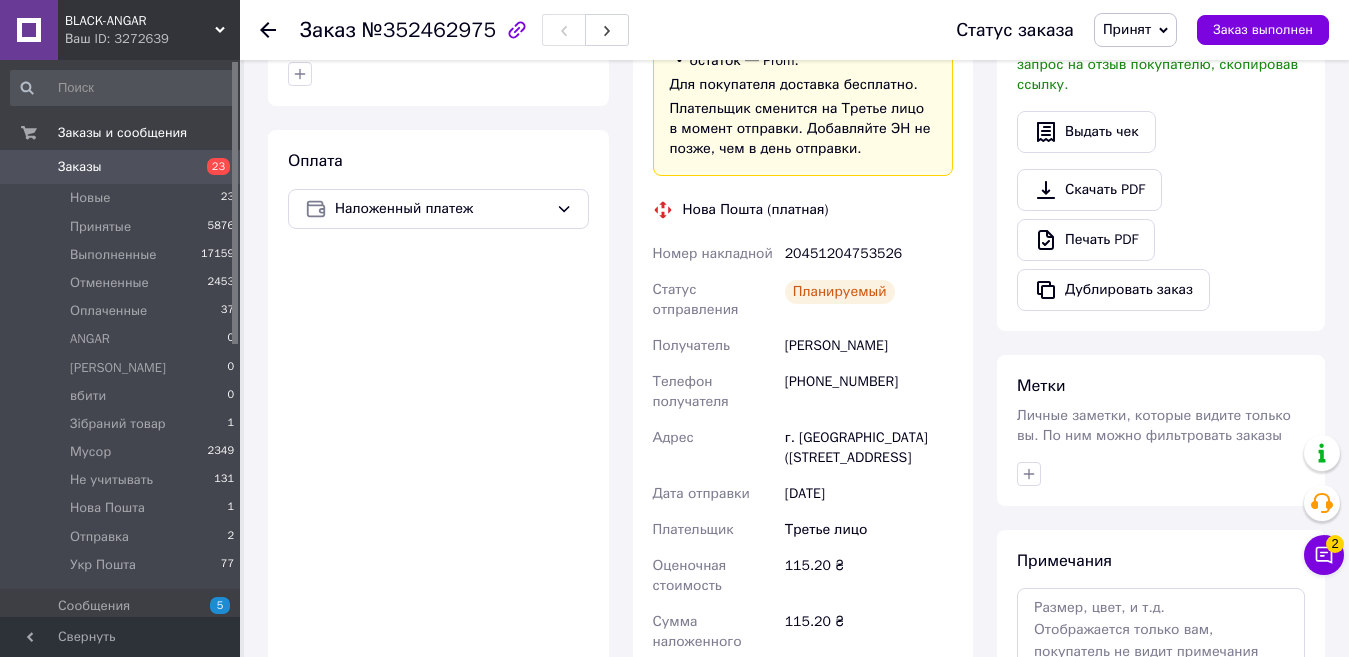 click on "Заказы" at bounding box center [121, 167] 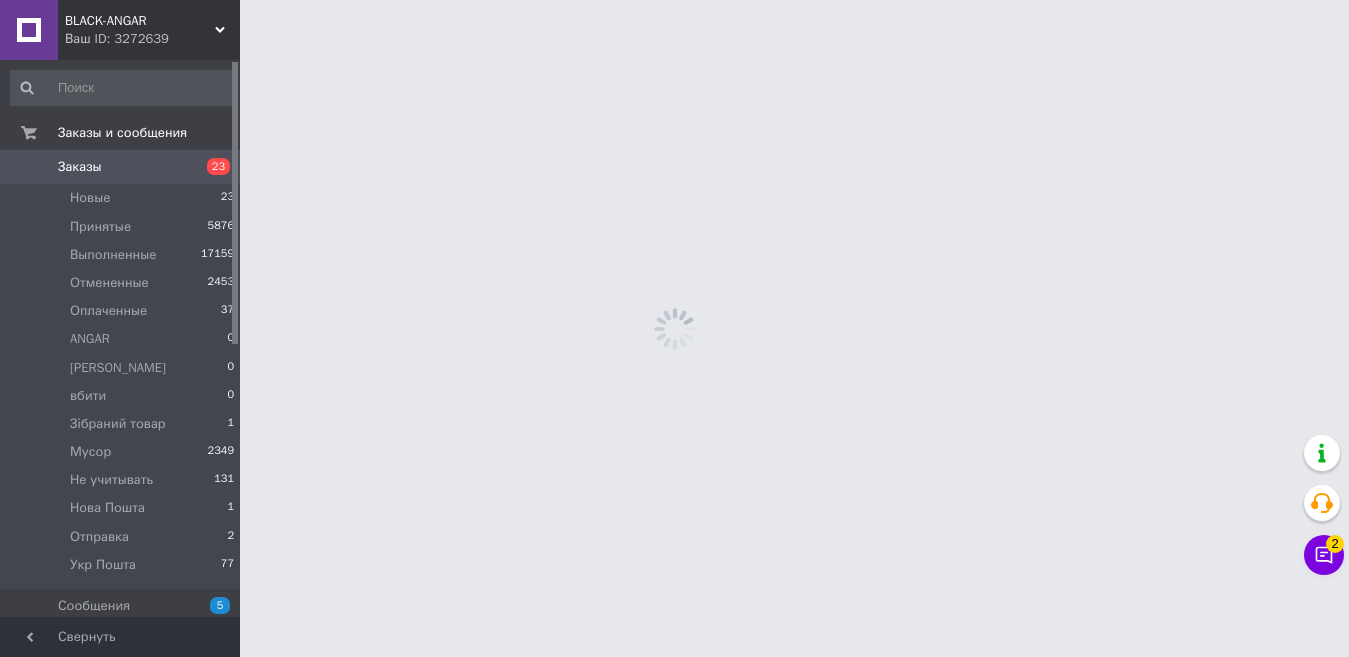 scroll, scrollTop: 0, scrollLeft: 0, axis: both 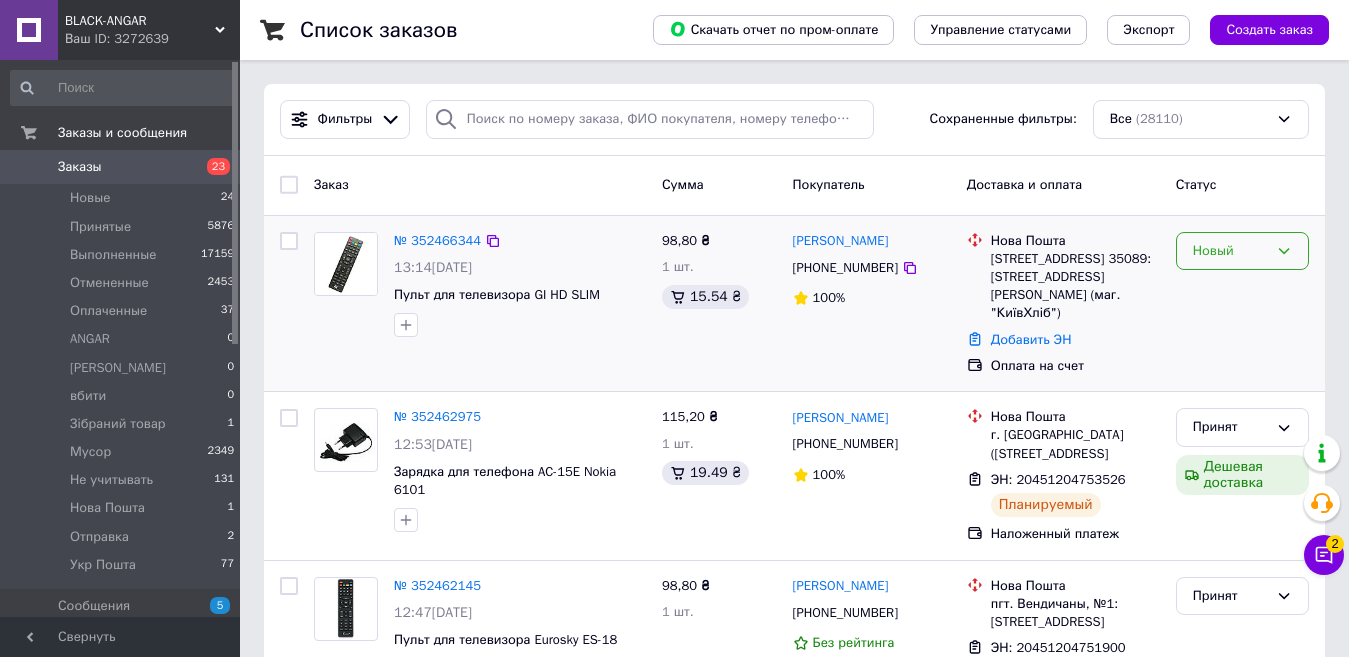 click on "Новый" at bounding box center [1230, 251] 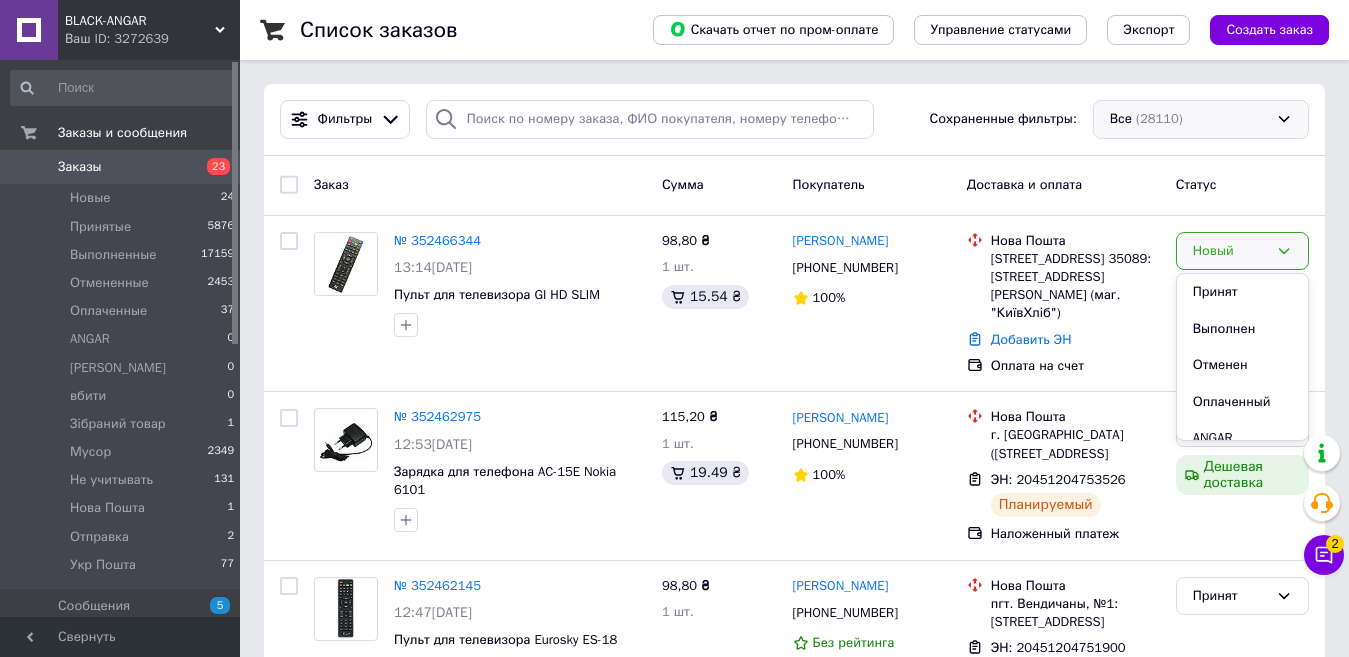 click on "Фильтры Сохраненные фильтры: Все (28110)" at bounding box center (794, 120) 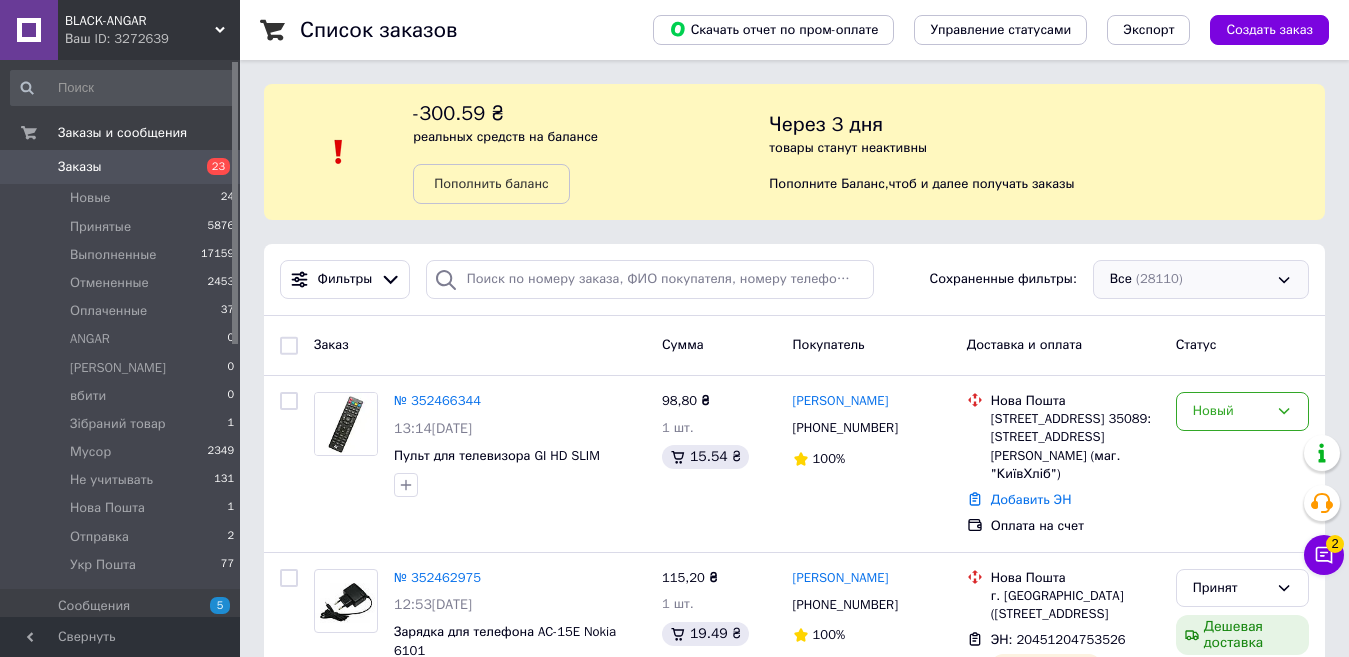 click on "Все (28110)" at bounding box center (1201, 279) 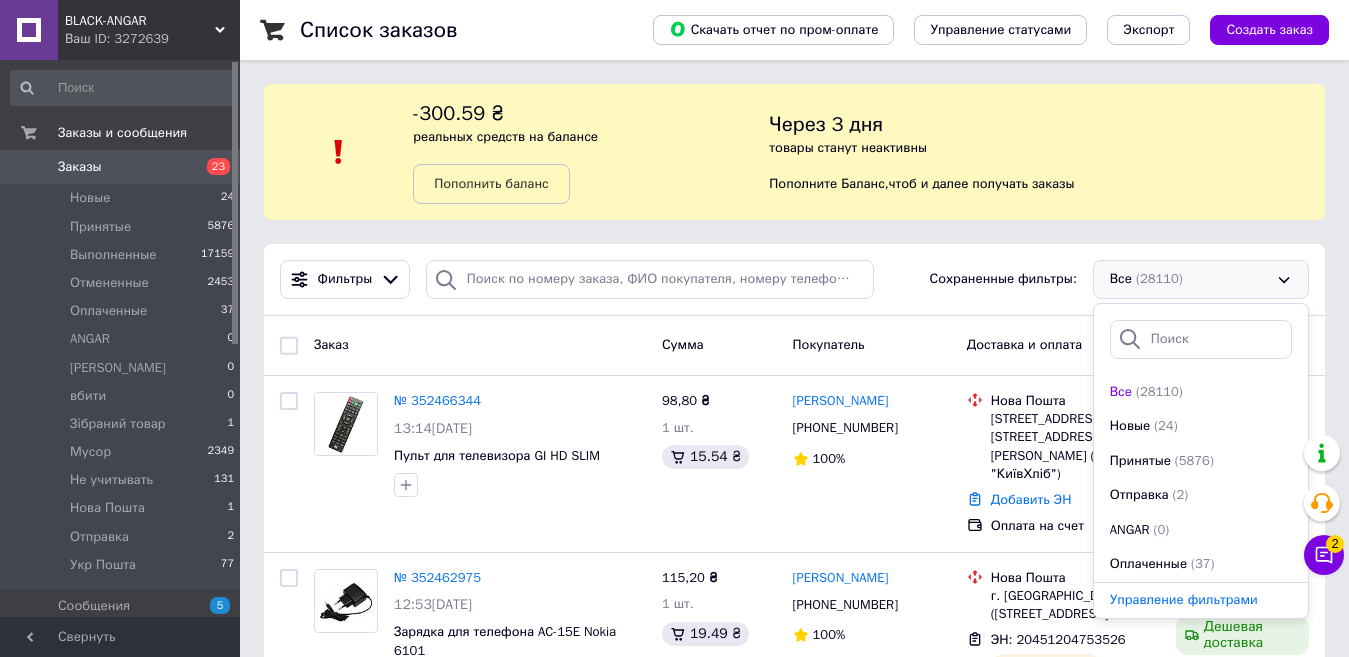 click on "Все (28110)" at bounding box center (1201, 279) 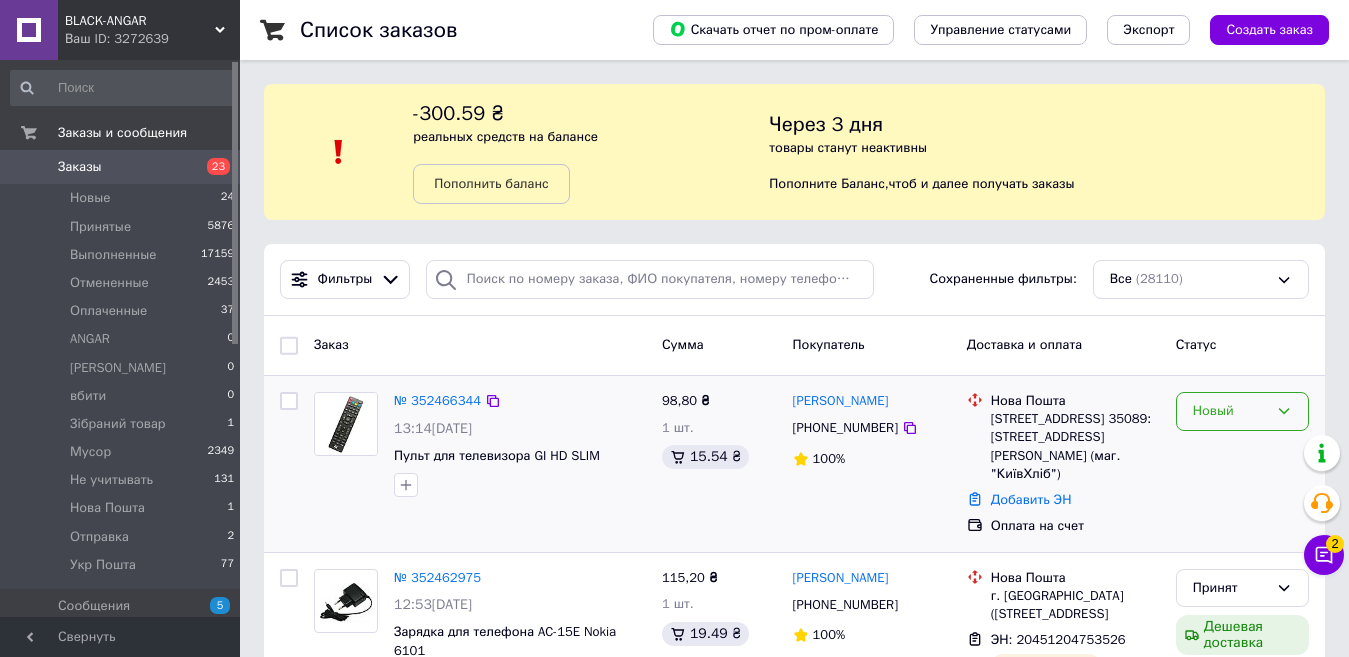 click on "Новый" at bounding box center [1230, 411] 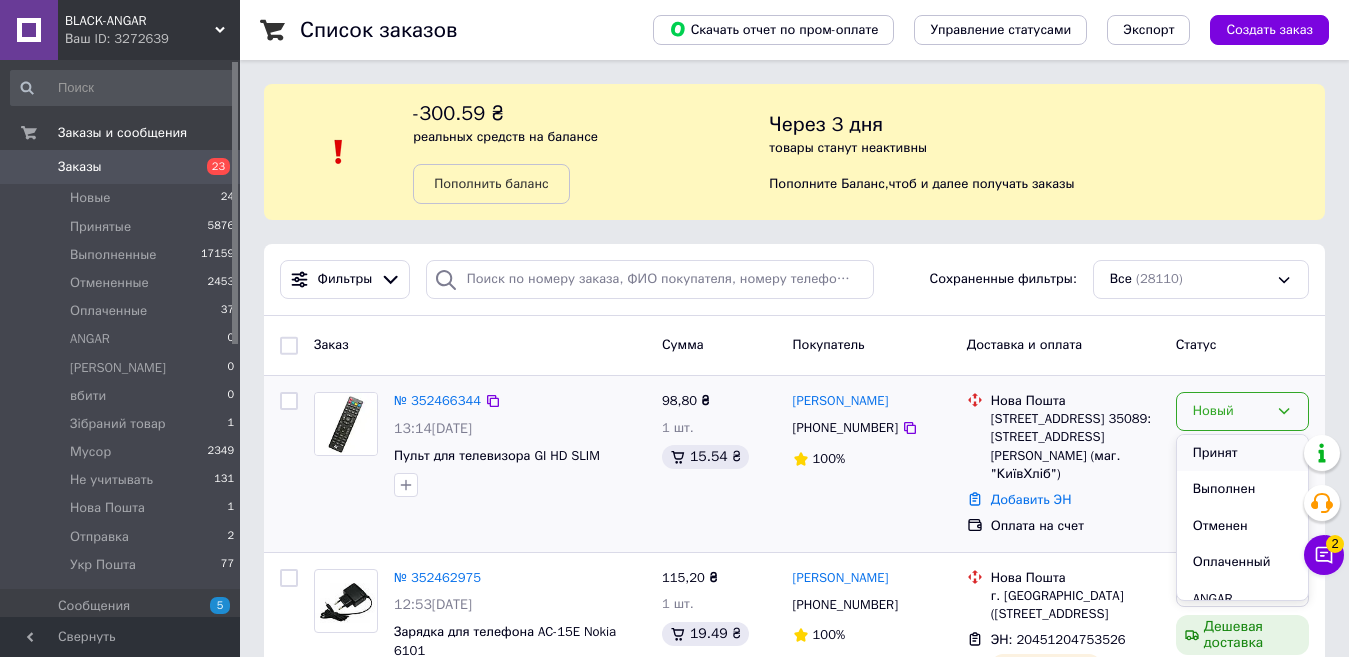 click on "Принят" at bounding box center [1242, 453] 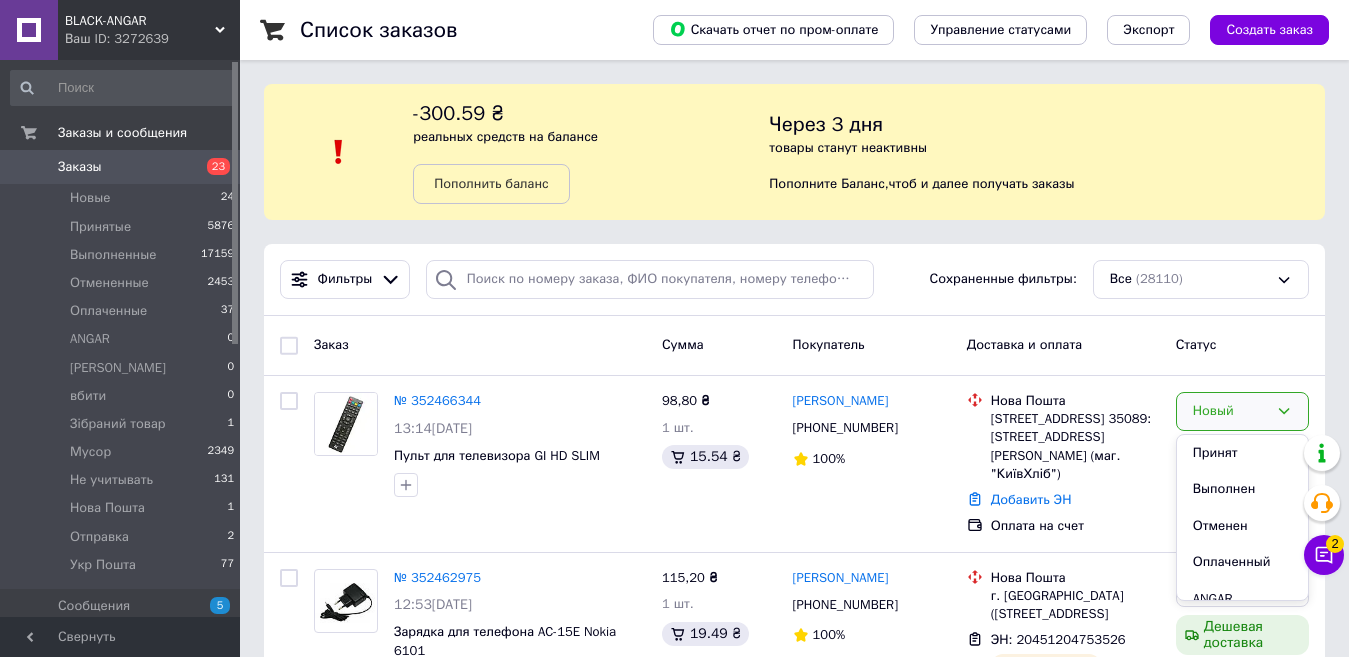 click on "2" at bounding box center (1335, 544) 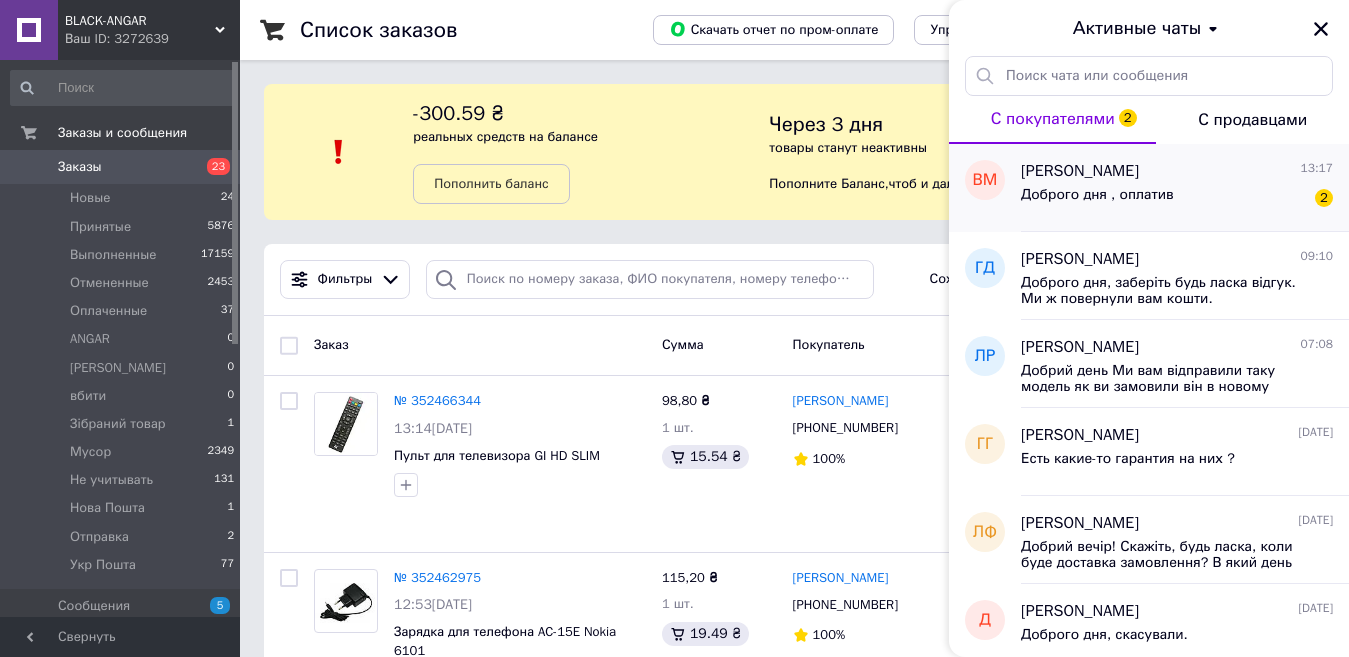 click on "Доброго дня , оплатив 2" at bounding box center [1177, 199] 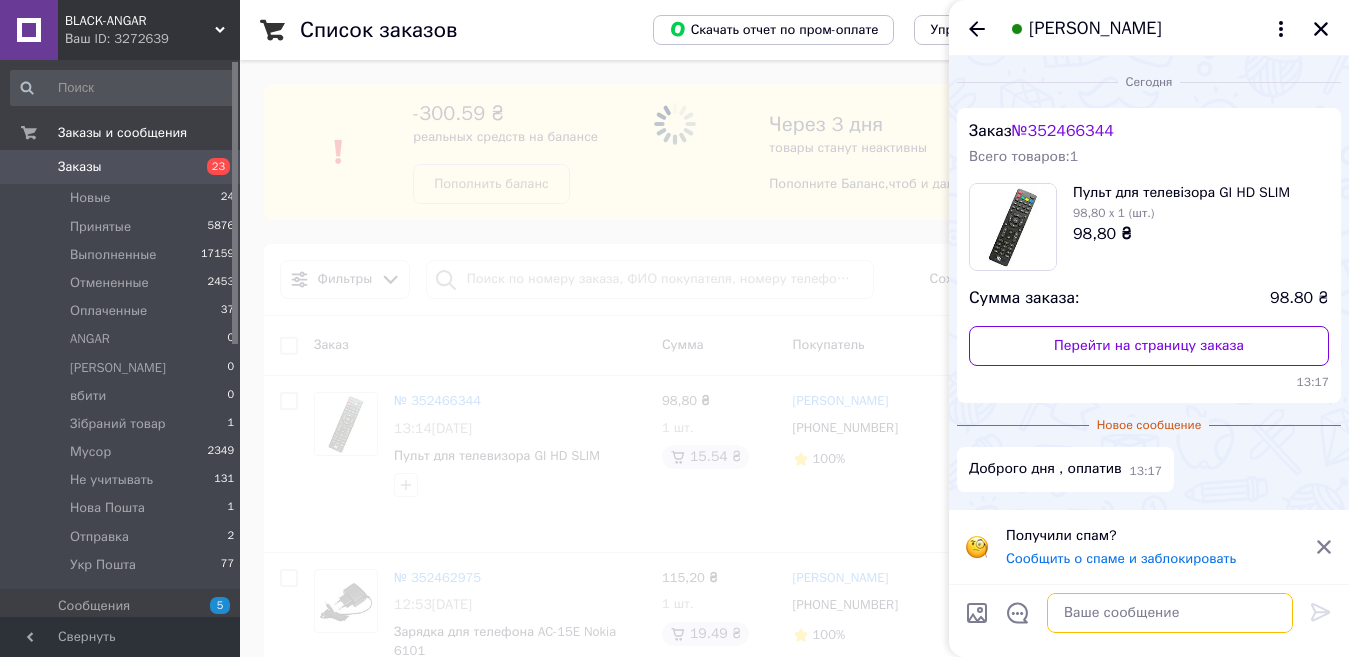 click at bounding box center [1170, 613] 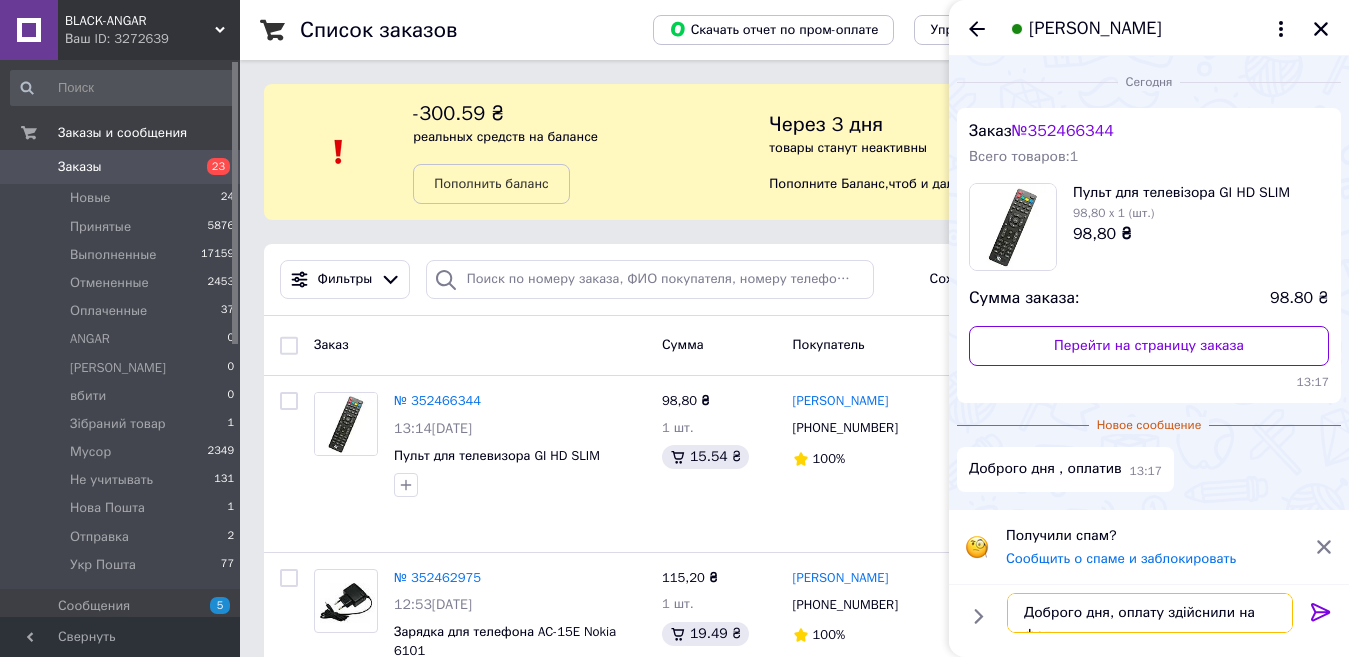 type on "Доброго дня, оплату здійснили на фоп?" 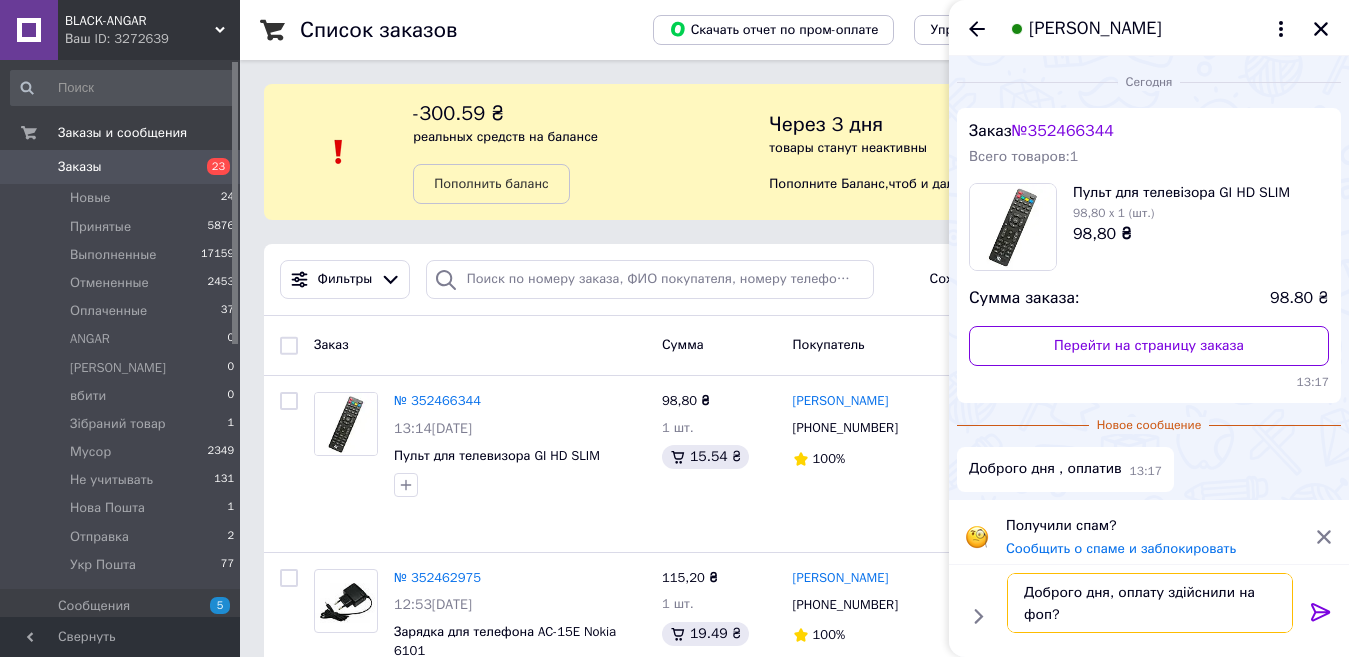 type 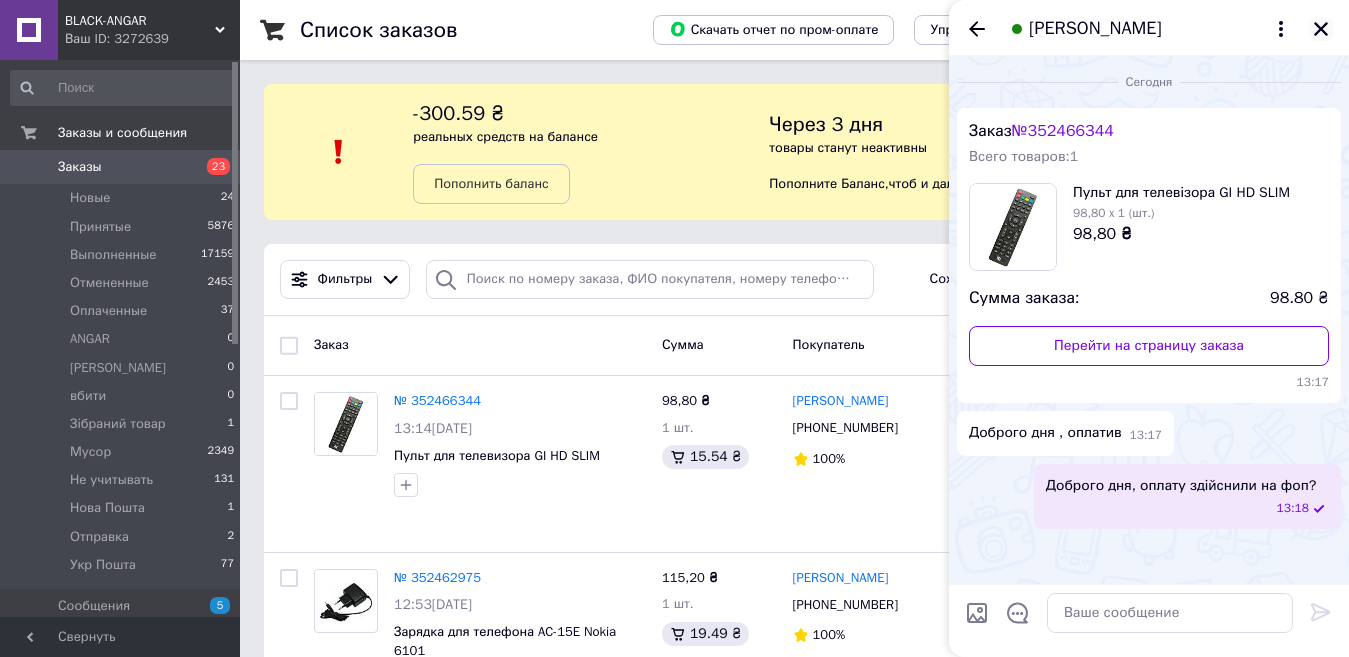 click 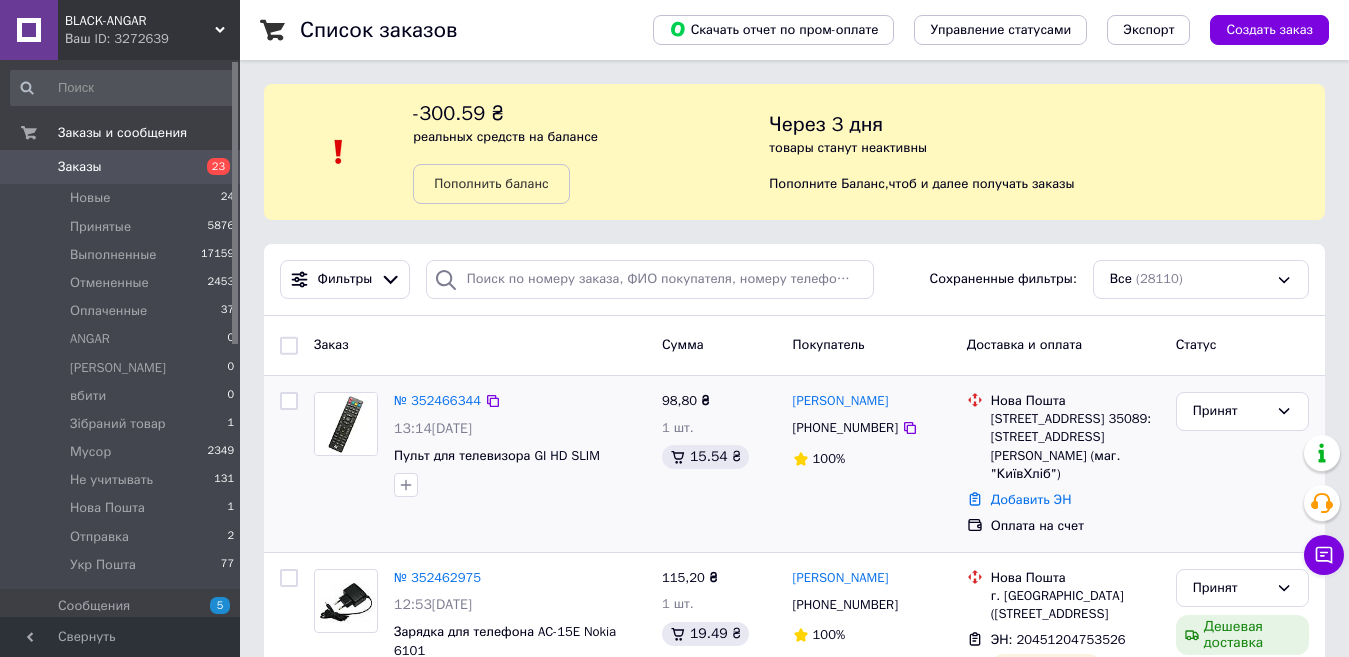 click at bounding box center [346, 424] 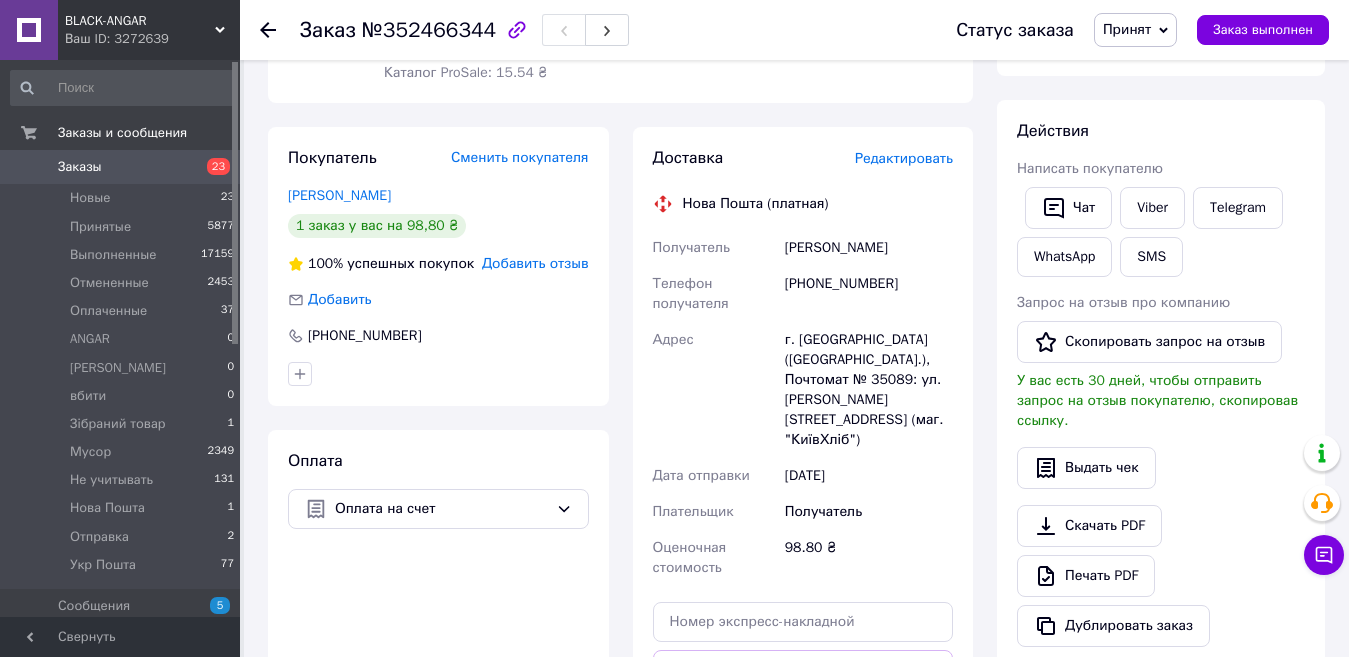 scroll, scrollTop: 400, scrollLeft: 0, axis: vertical 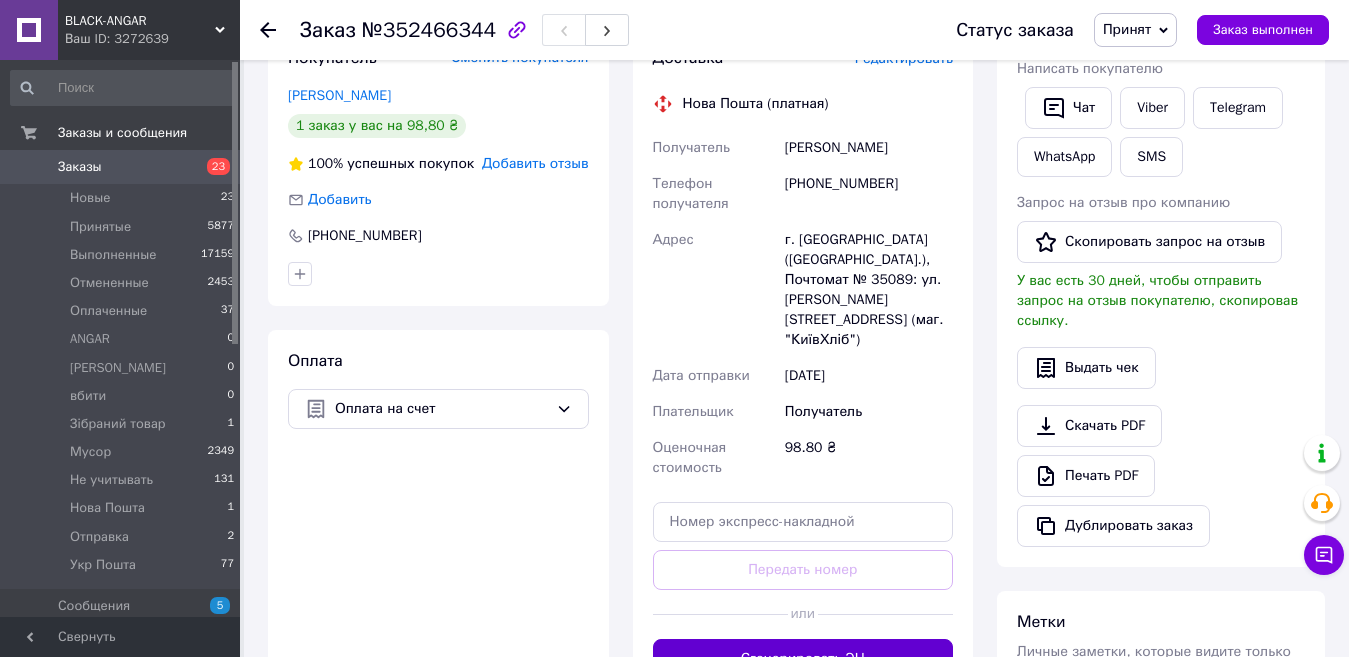 click on "Сгенерировать ЭН" at bounding box center (803, 659) 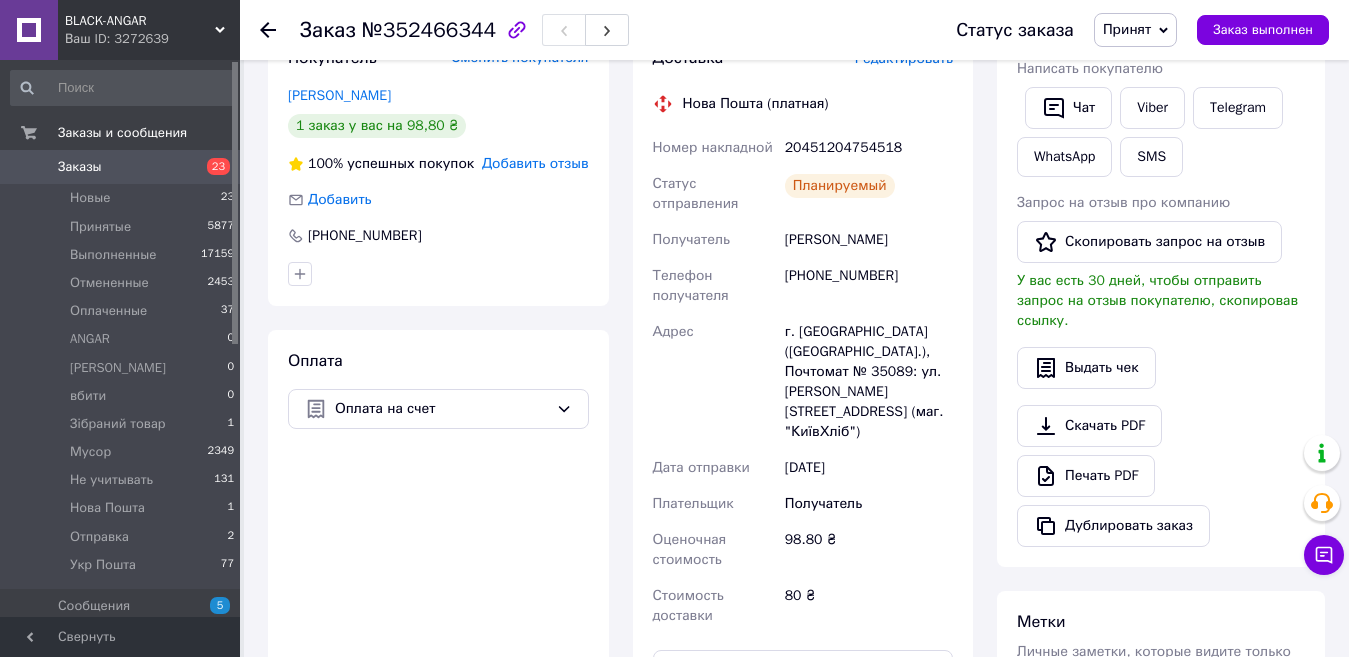 scroll, scrollTop: 0, scrollLeft: 0, axis: both 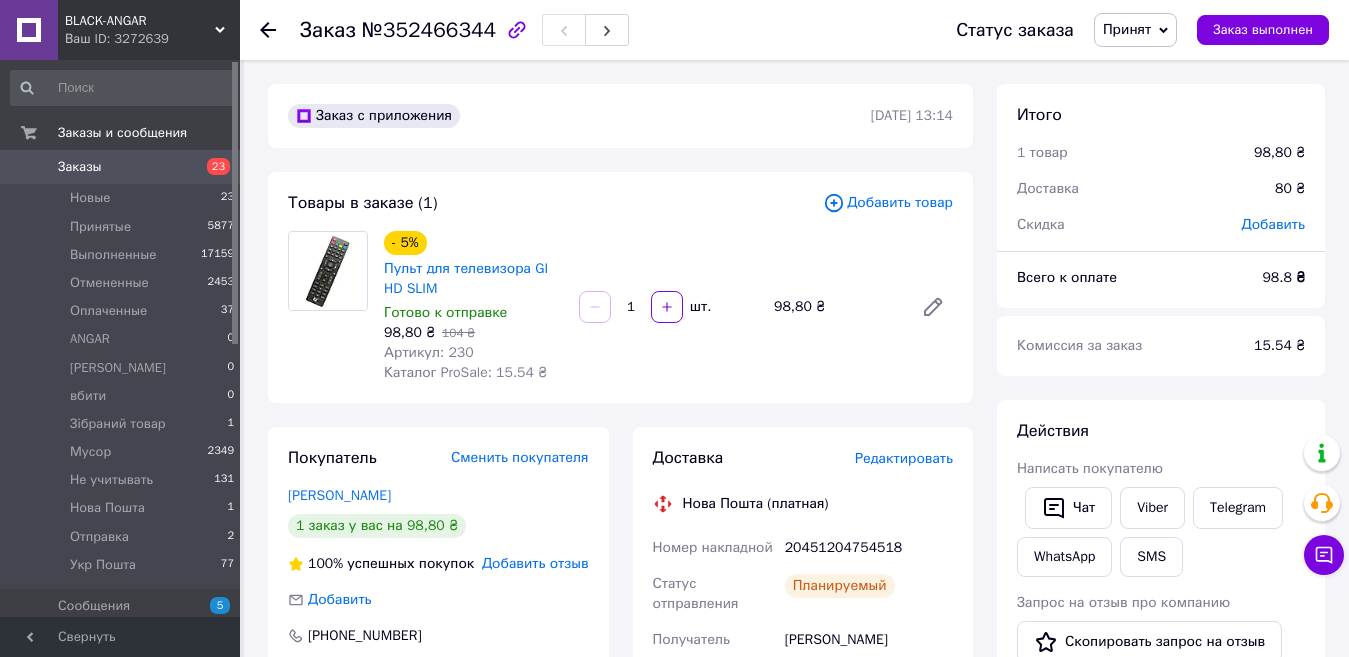 click on "Заказы" at bounding box center (121, 167) 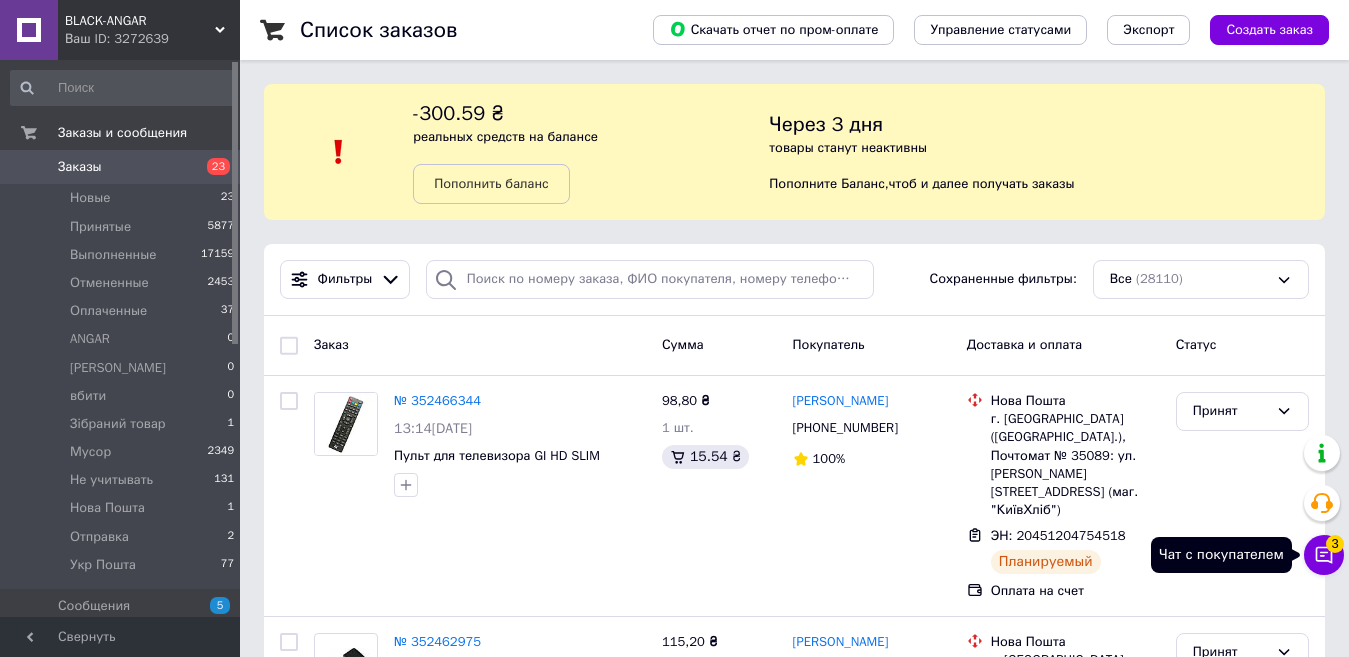 click on "Чат с покупателем 3" at bounding box center [1324, 555] 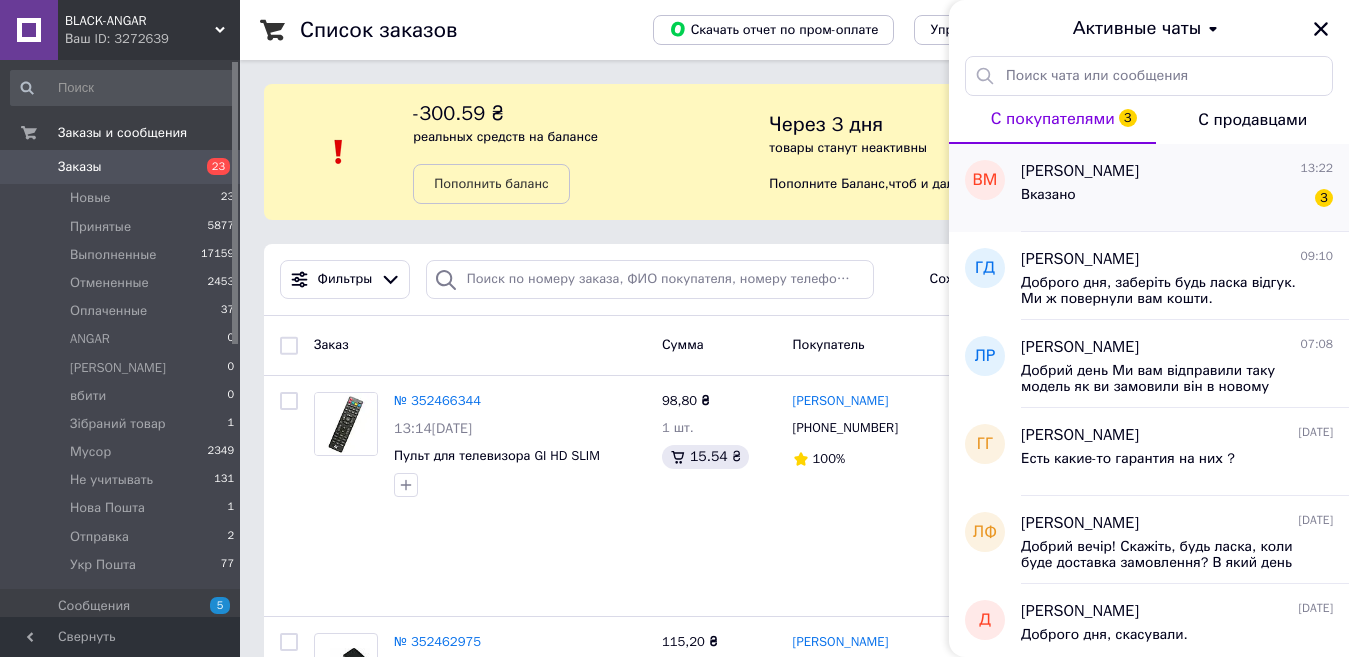 click on "[PERSON_NAME]" at bounding box center [1080, 171] 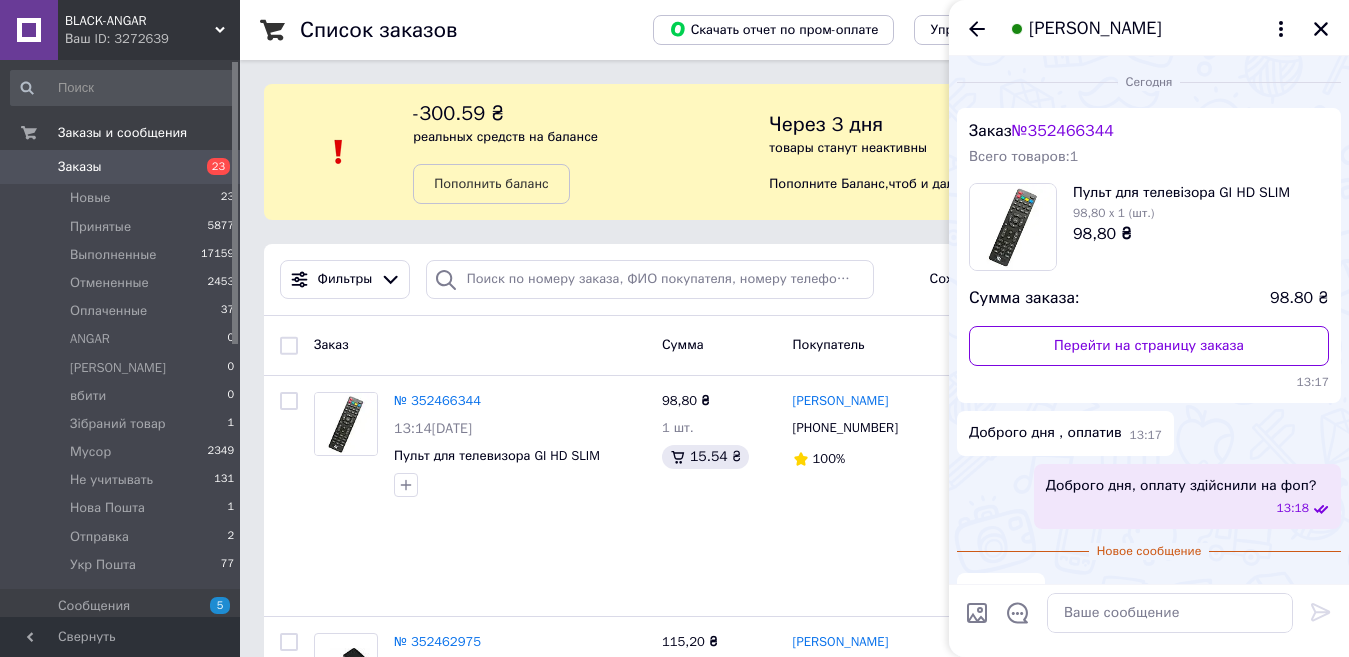 scroll, scrollTop: 149, scrollLeft: 0, axis: vertical 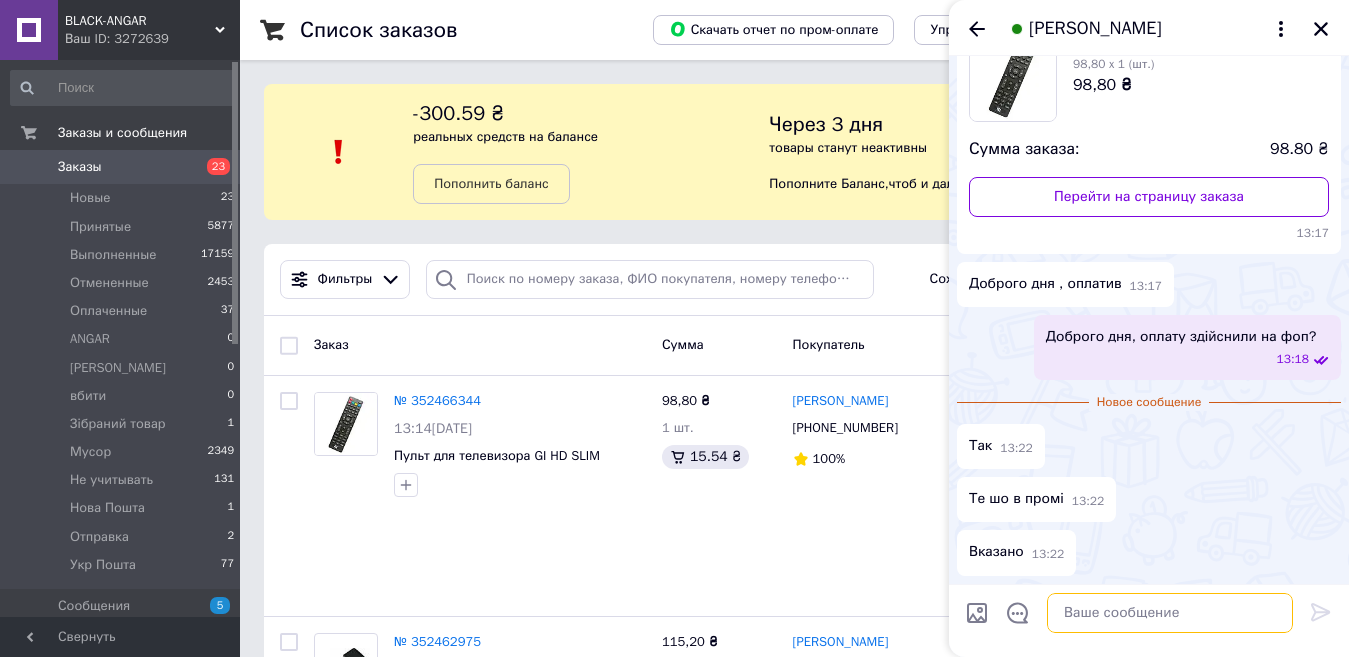 click at bounding box center (1170, 613) 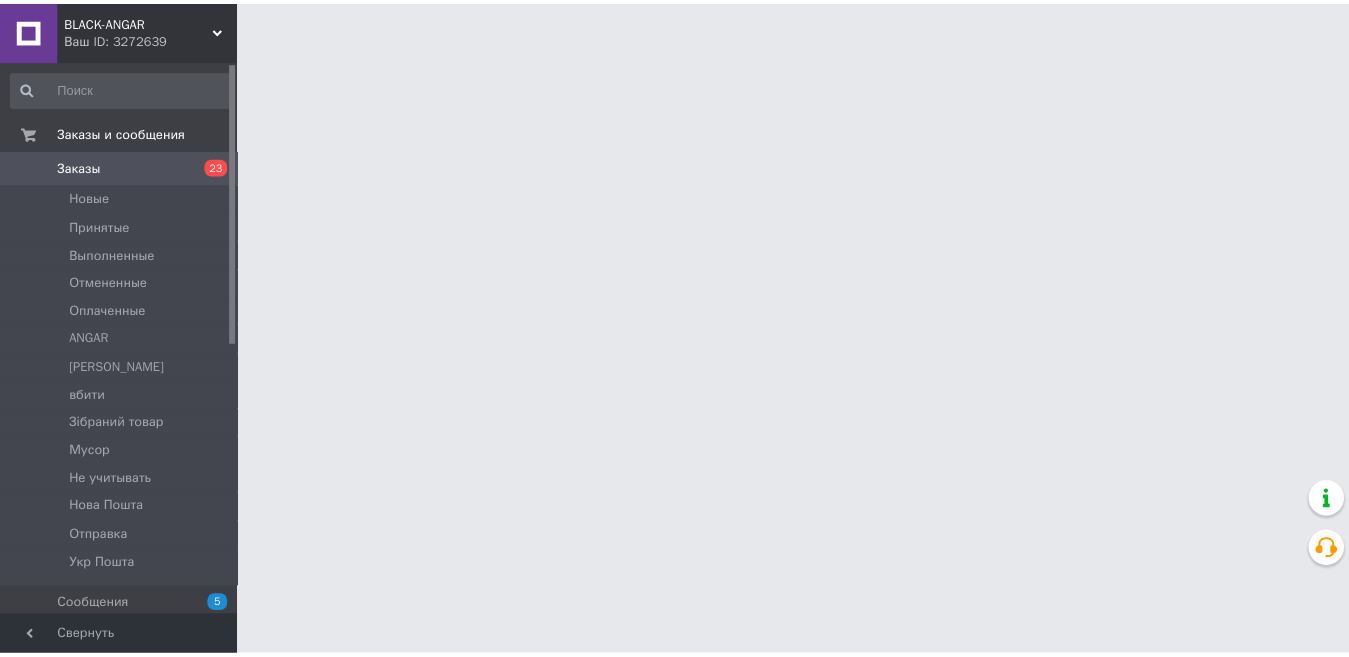 scroll, scrollTop: 0, scrollLeft: 0, axis: both 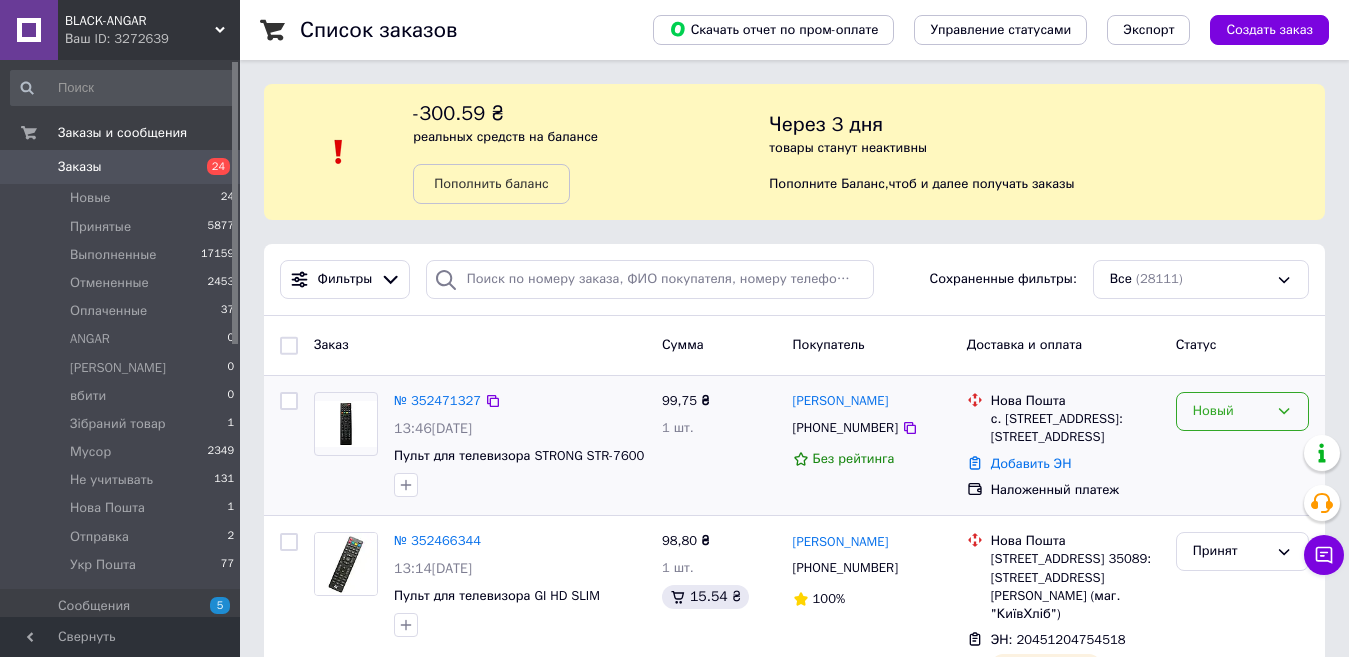 click on "Новый" at bounding box center (1242, 411) 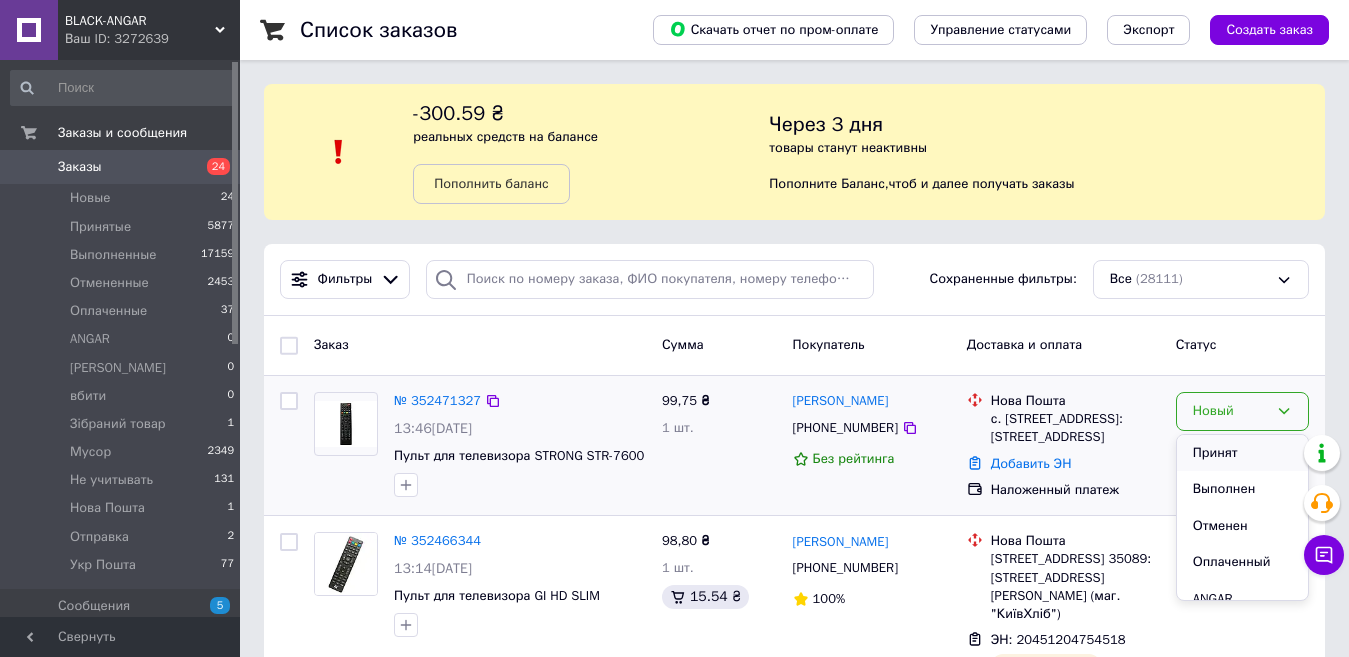 click on "Принят" at bounding box center (1242, 453) 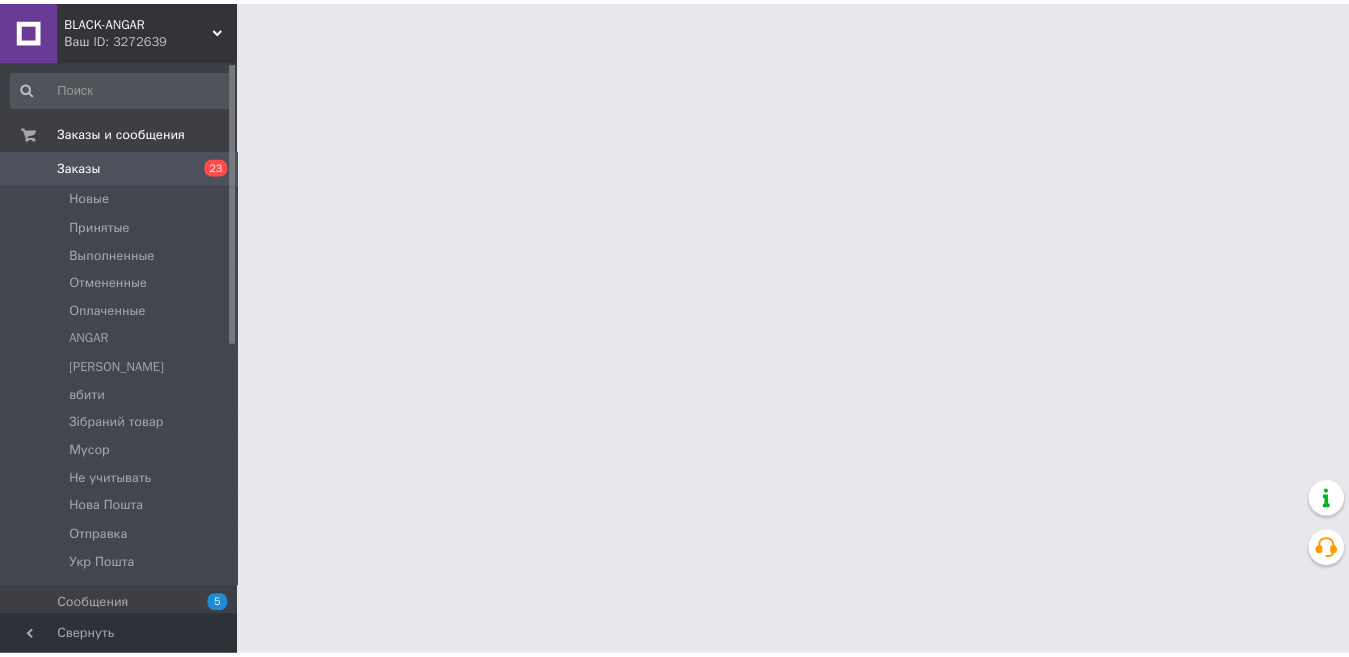 scroll, scrollTop: 0, scrollLeft: 0, axis: both 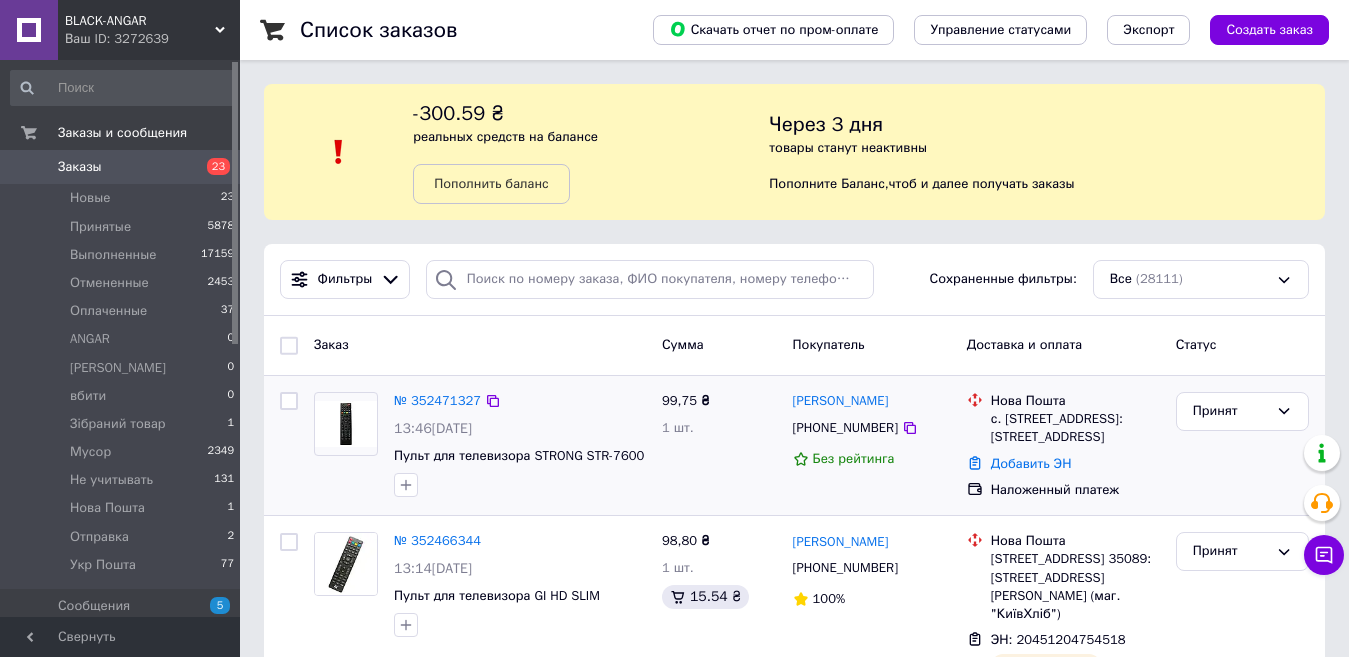 click at bounding box center [346, 424] 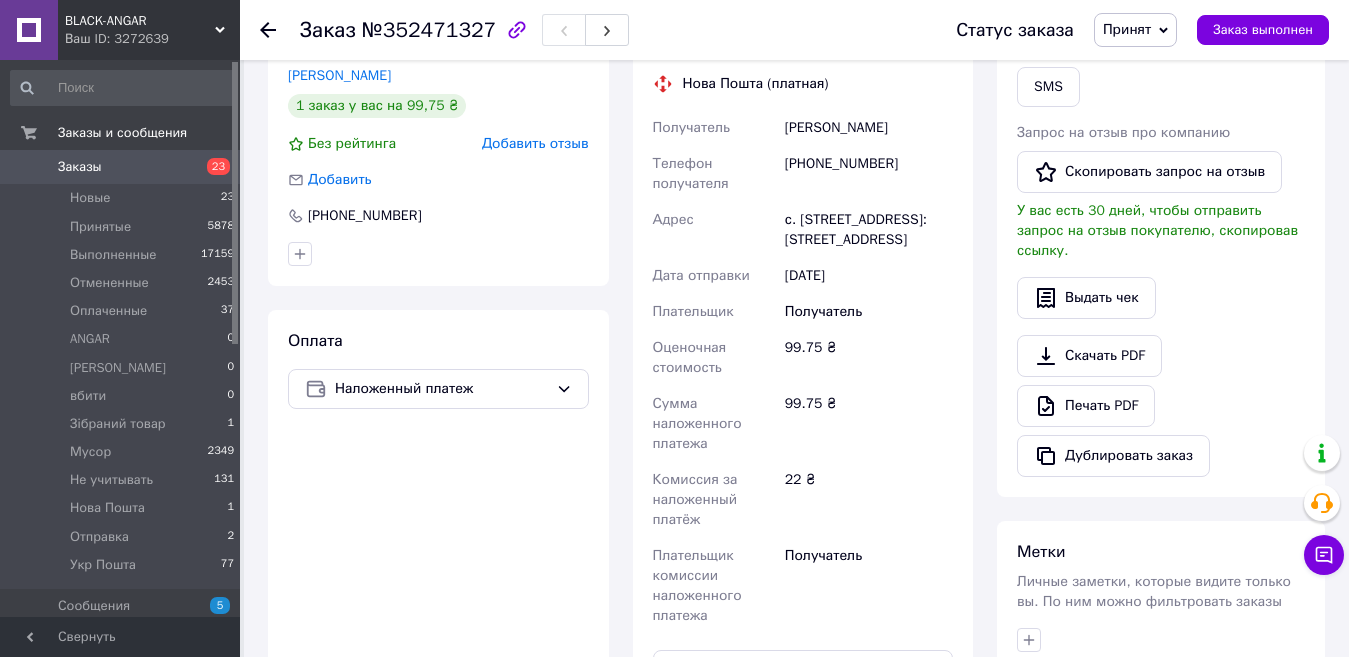 scroll, scrollTop: 700, scrollLeft: 0, axis: vertical 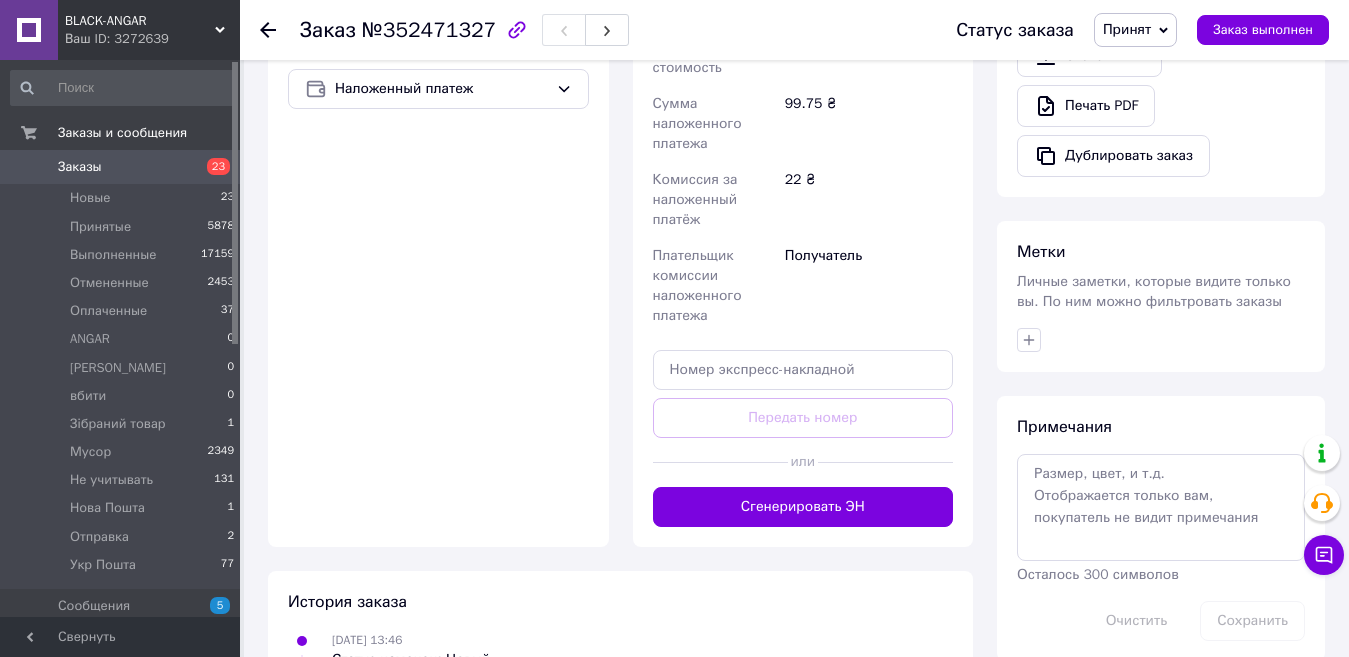 click at bounding box center [720, 462] 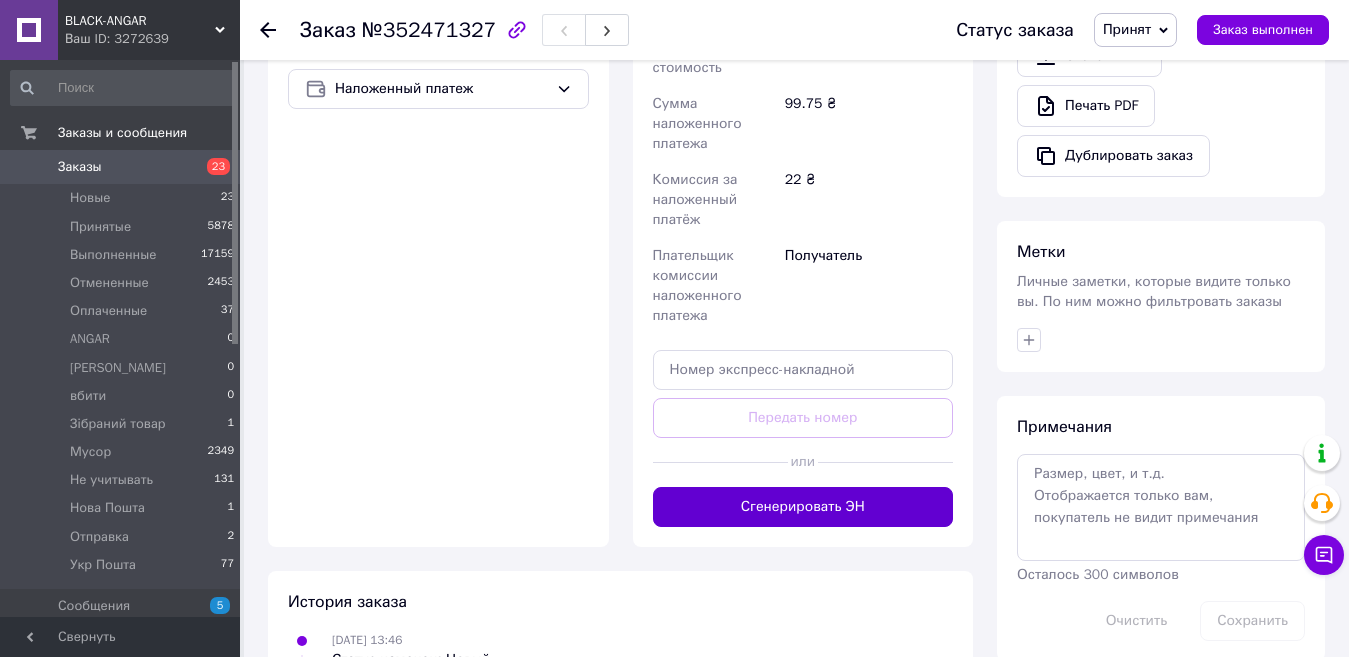 click on "Сгенерировать ЭН" at bounding box center [803, 507] 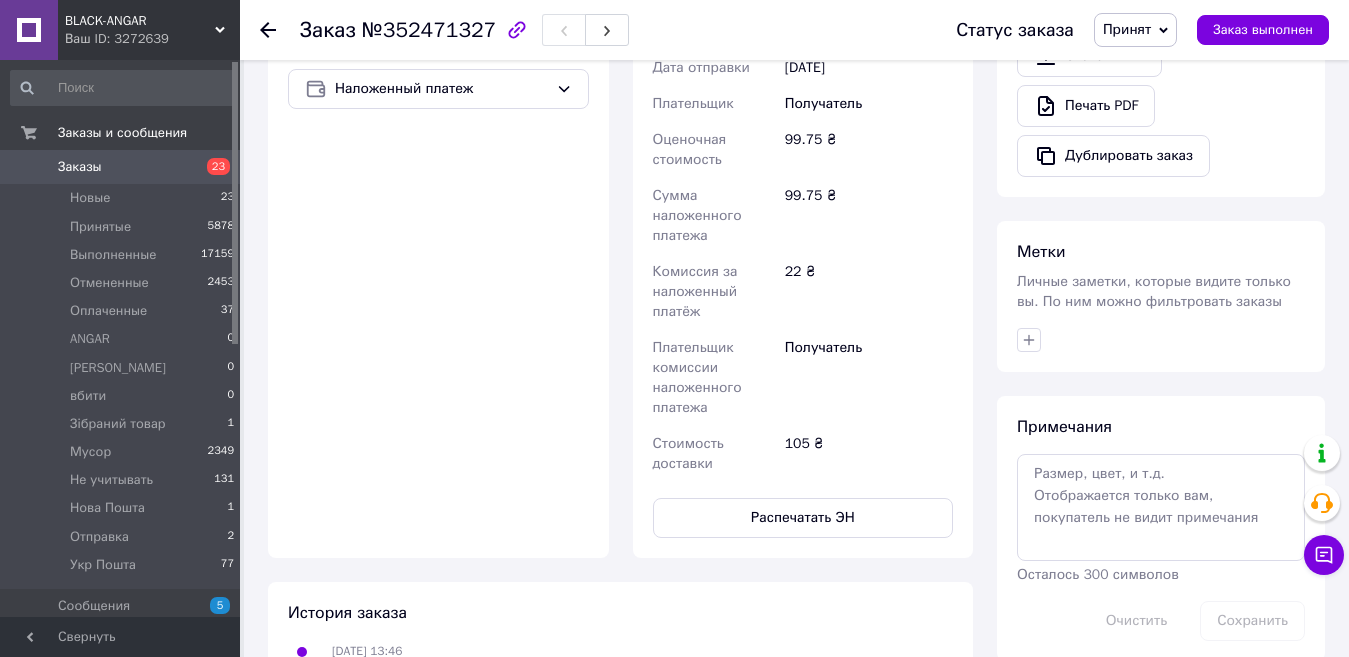 click on "Заказы" at bounding box center [121, 167] 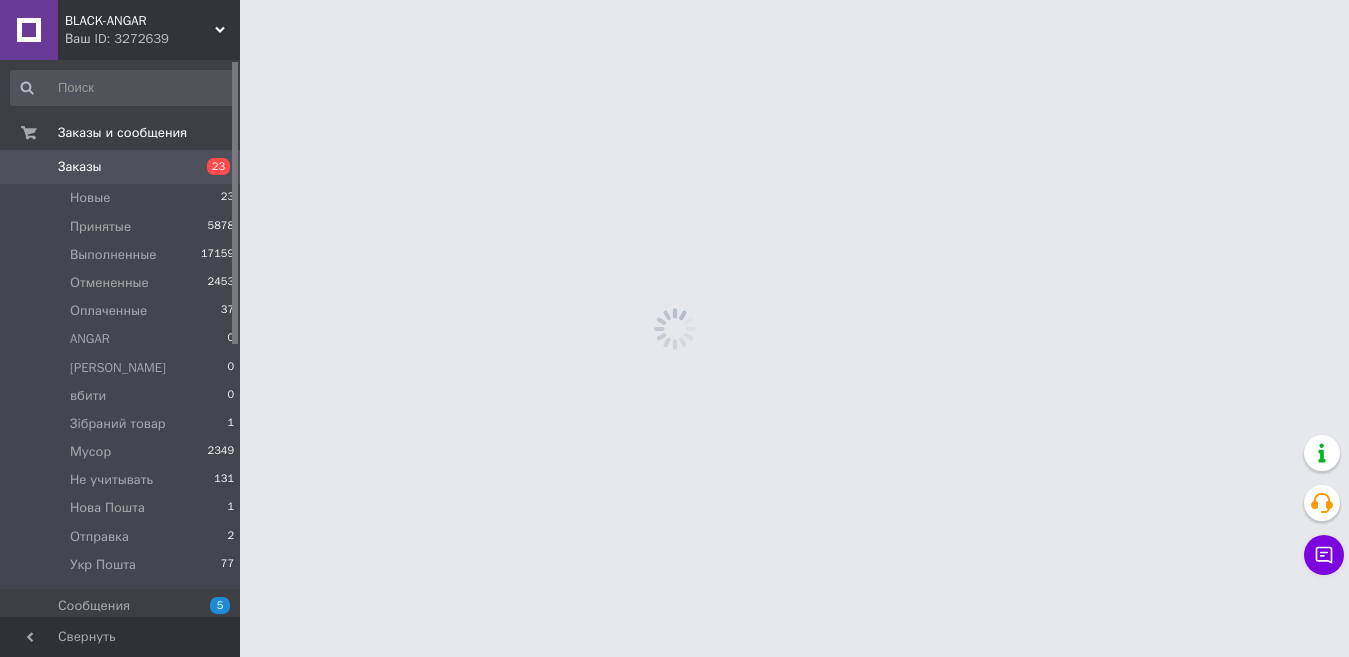 scroll, scrollTop: 0, scrollLeft: 0, axis: both 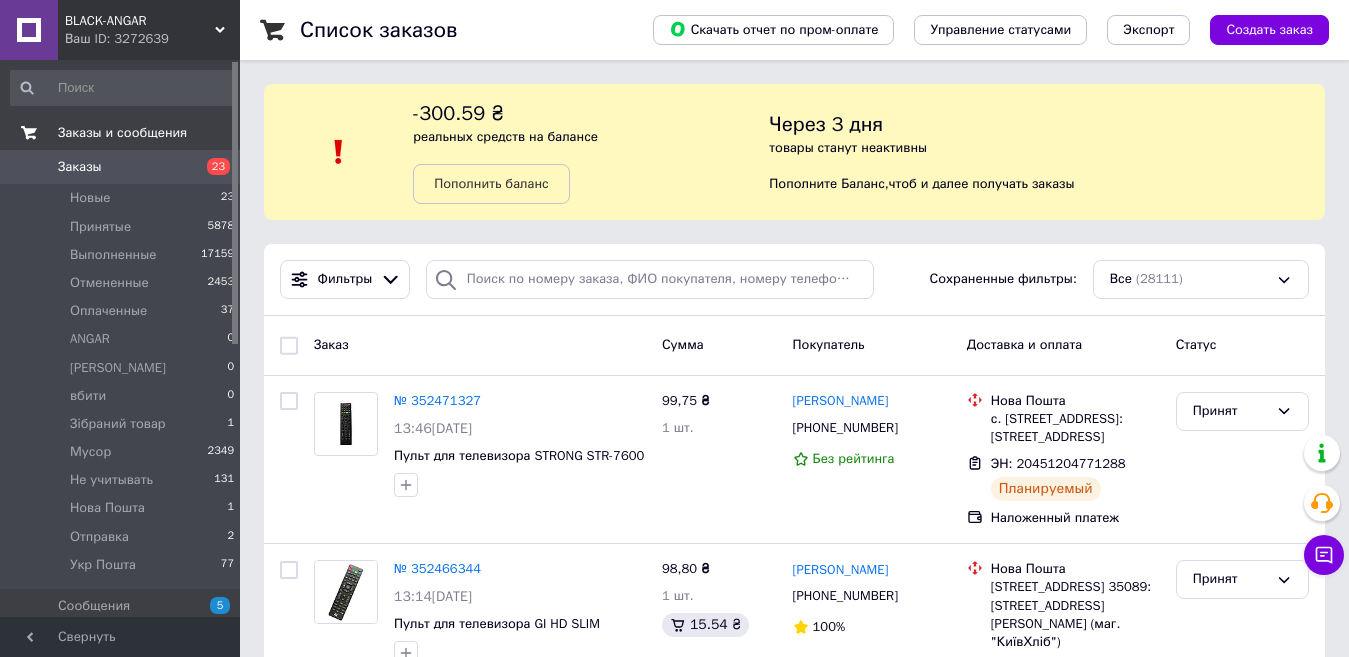 click on "Заказы и сообщения" at bounding box center [122, 133] 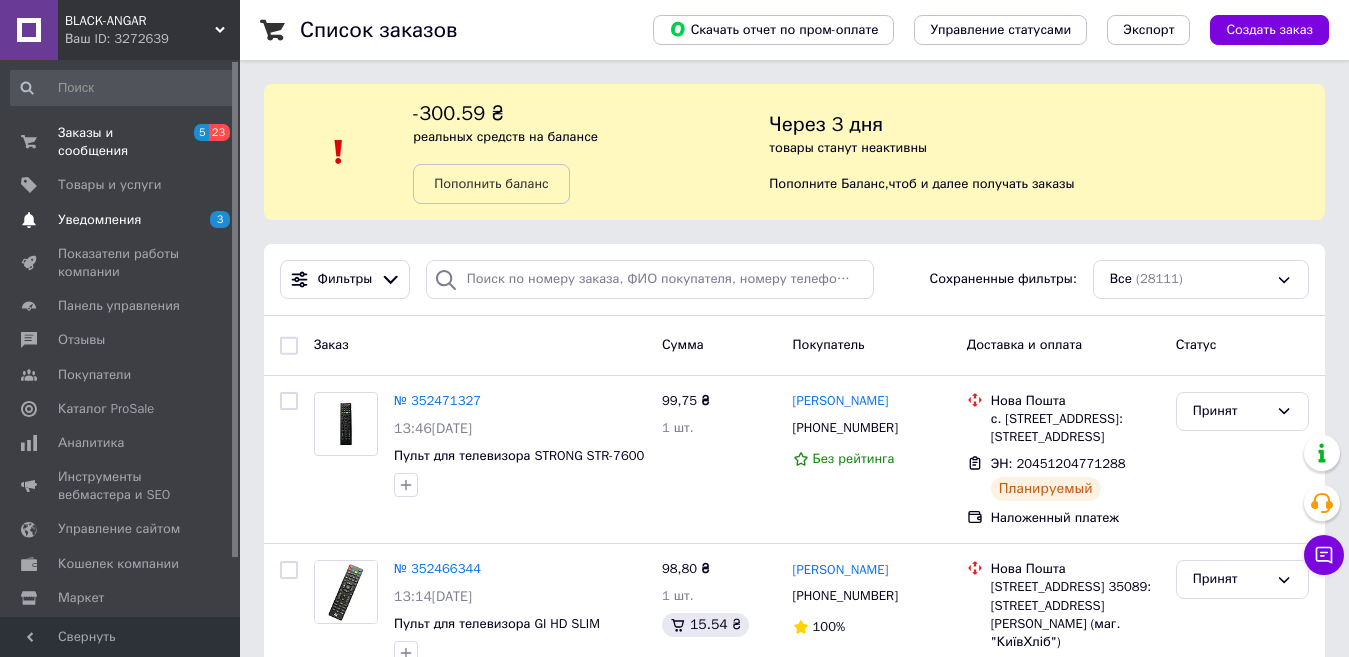click on "Уведомления" at bounding box center (99, 220) 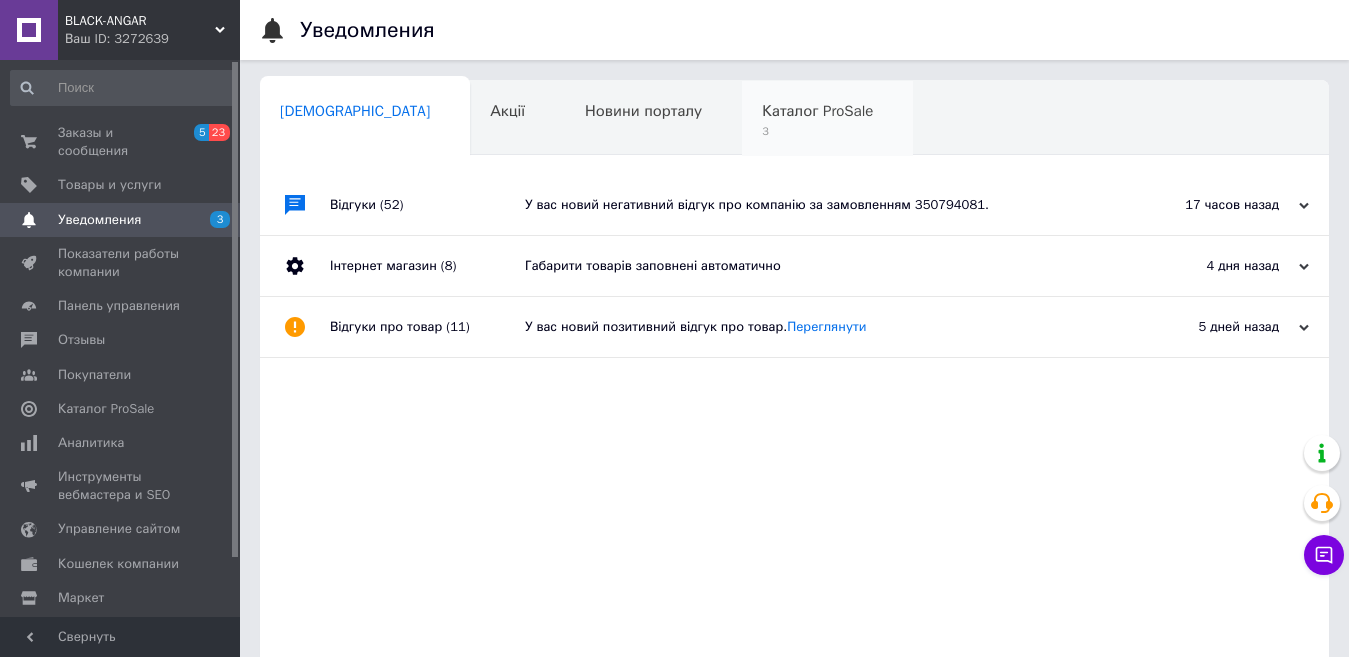 click on "Каталог ProSale" at bounding box center [817, 111] 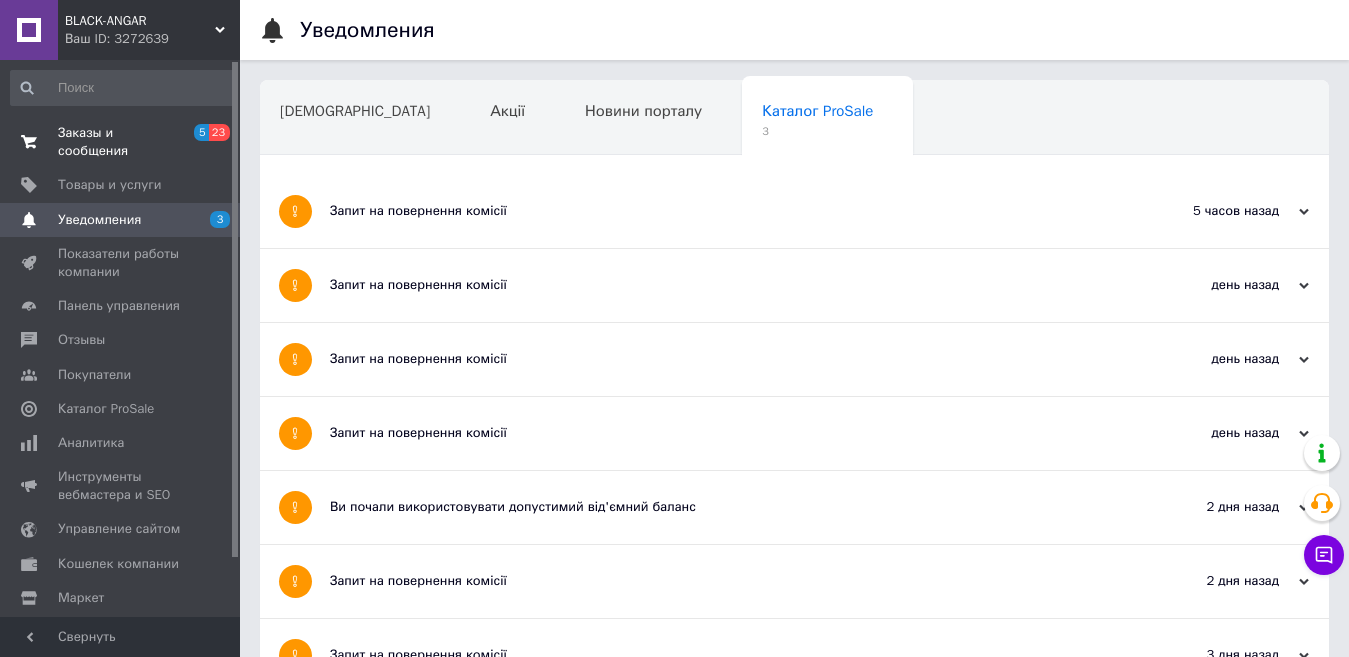 click on "Заказы и сообщения" at bounding box center [121, 142] 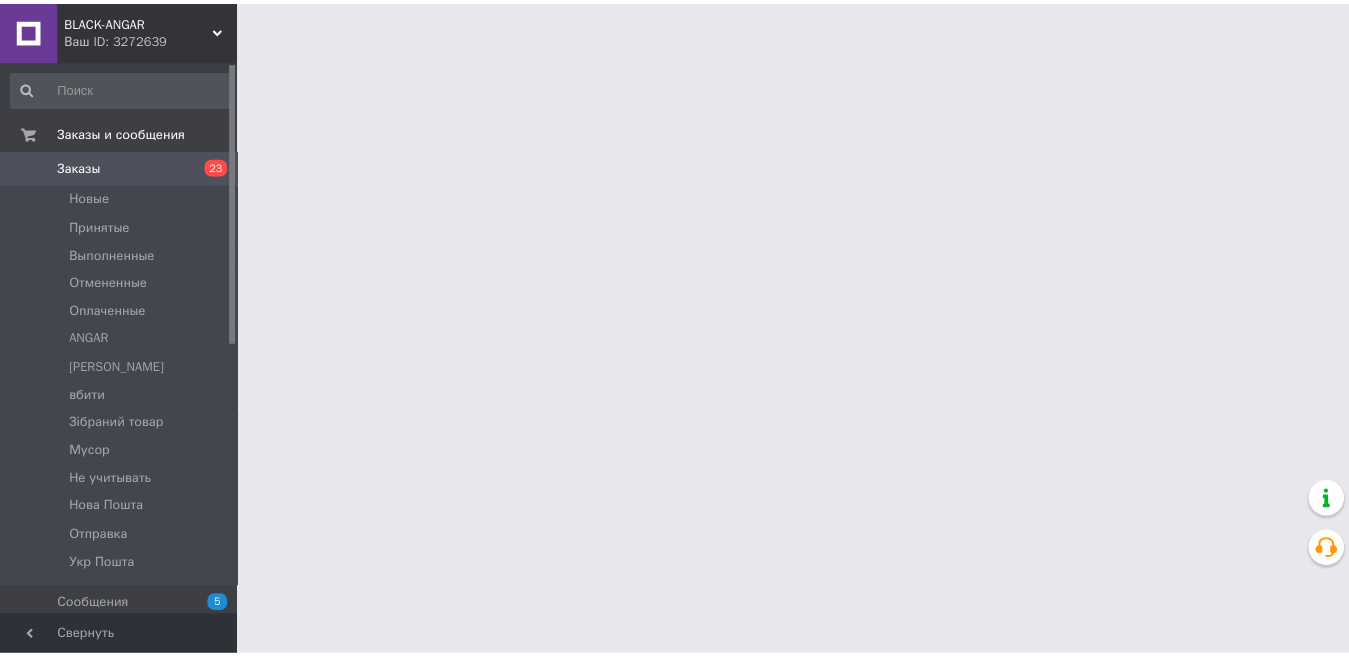 scroll, scrollTop: 0, scrollLeft: 0, axis: both 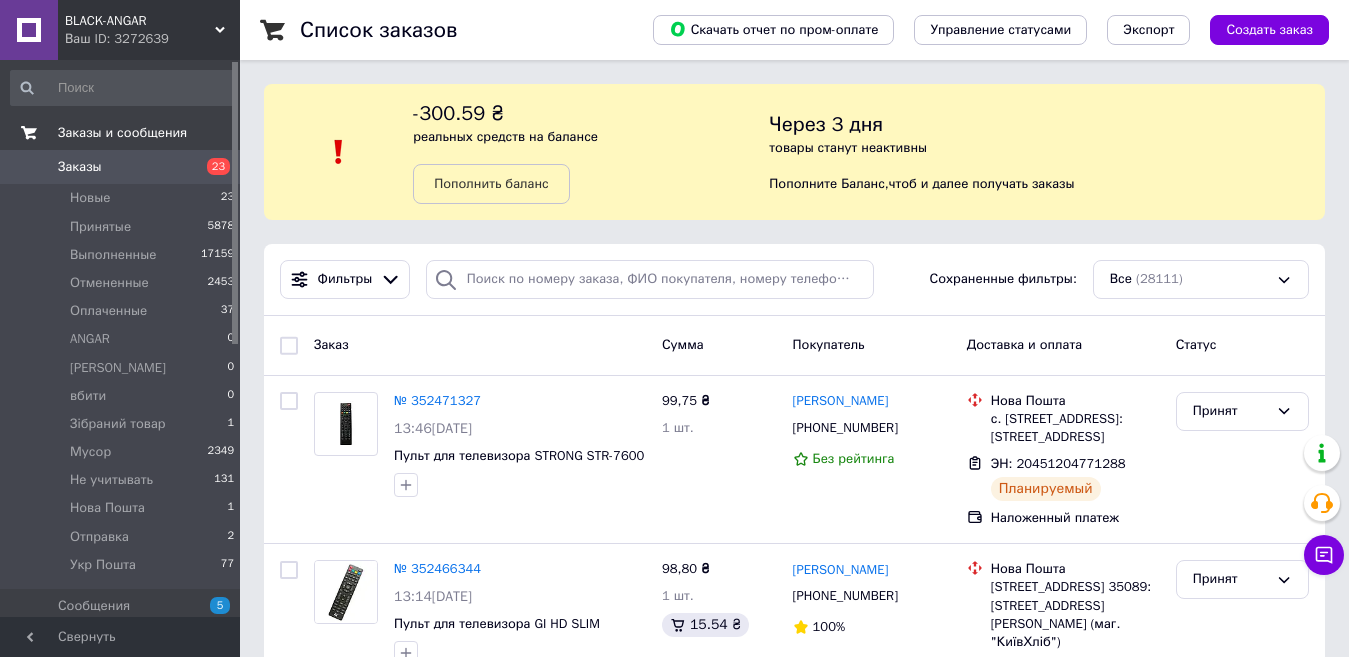 click on "Заказы и сообщения" at bounding box center (122, 133) 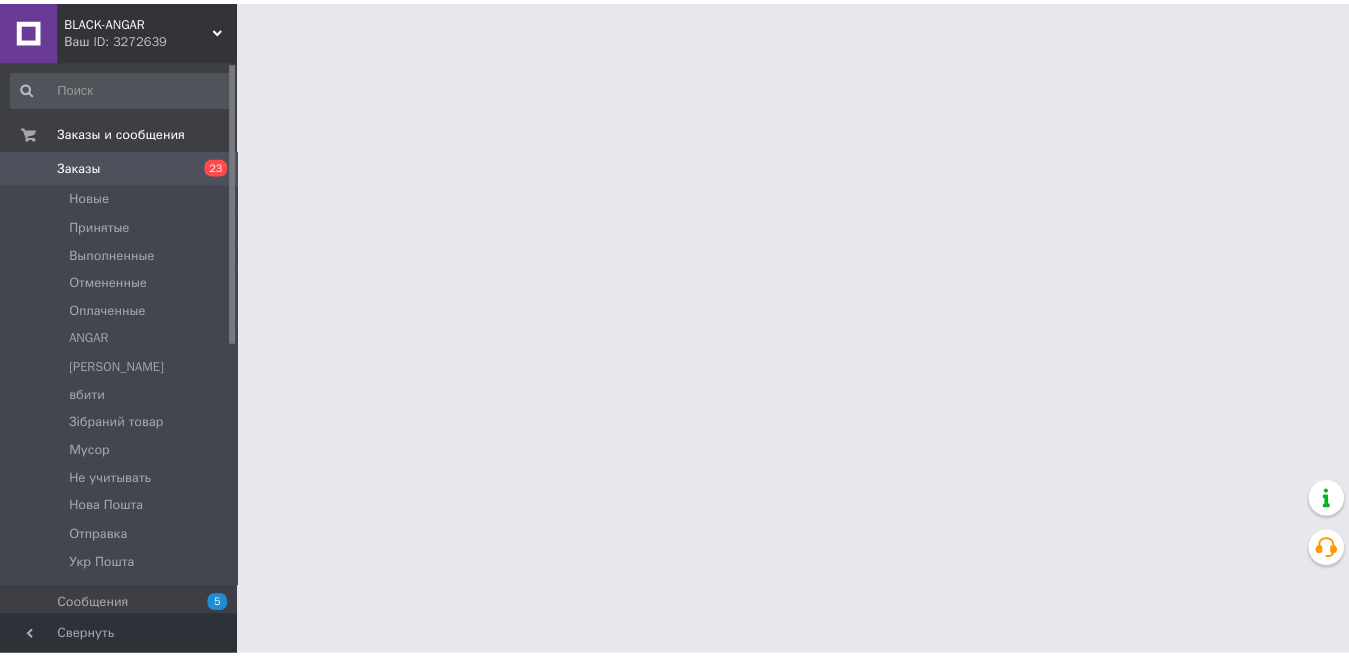 scroll, scrollTop: 0, scrollLeft: 0, axis: both 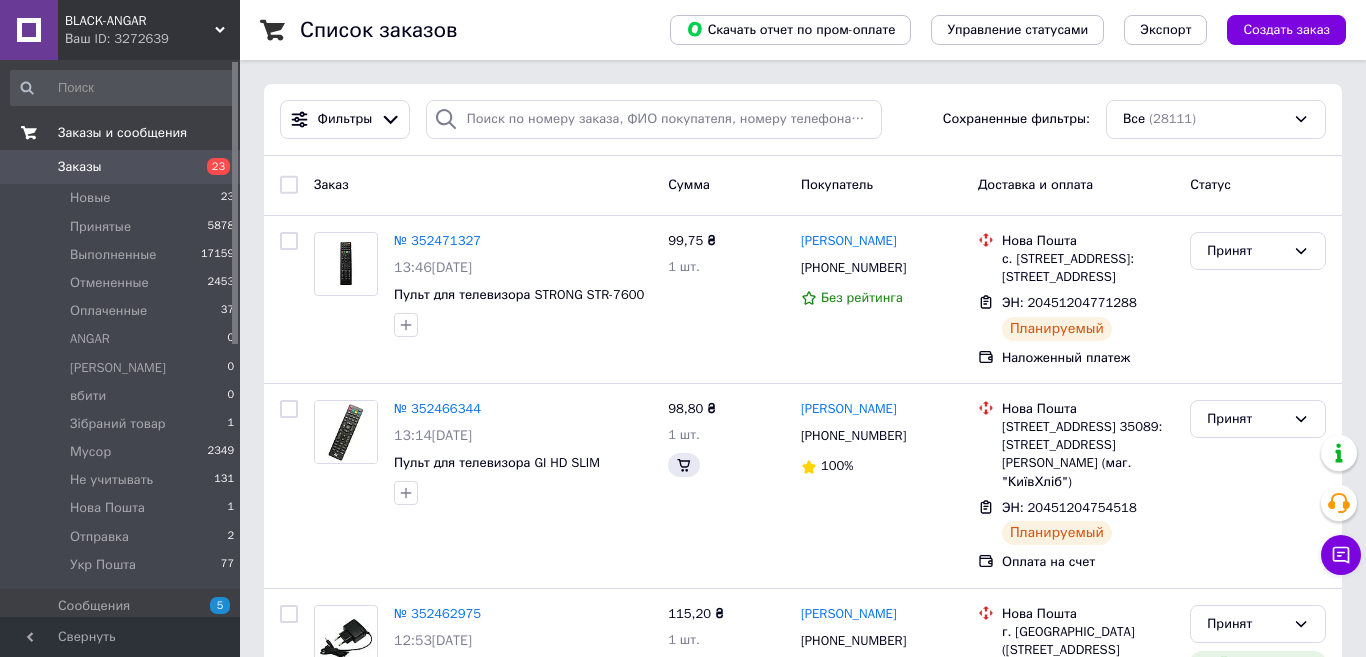 click on "Заказы и сообщения" at bounding box center (122, 133) 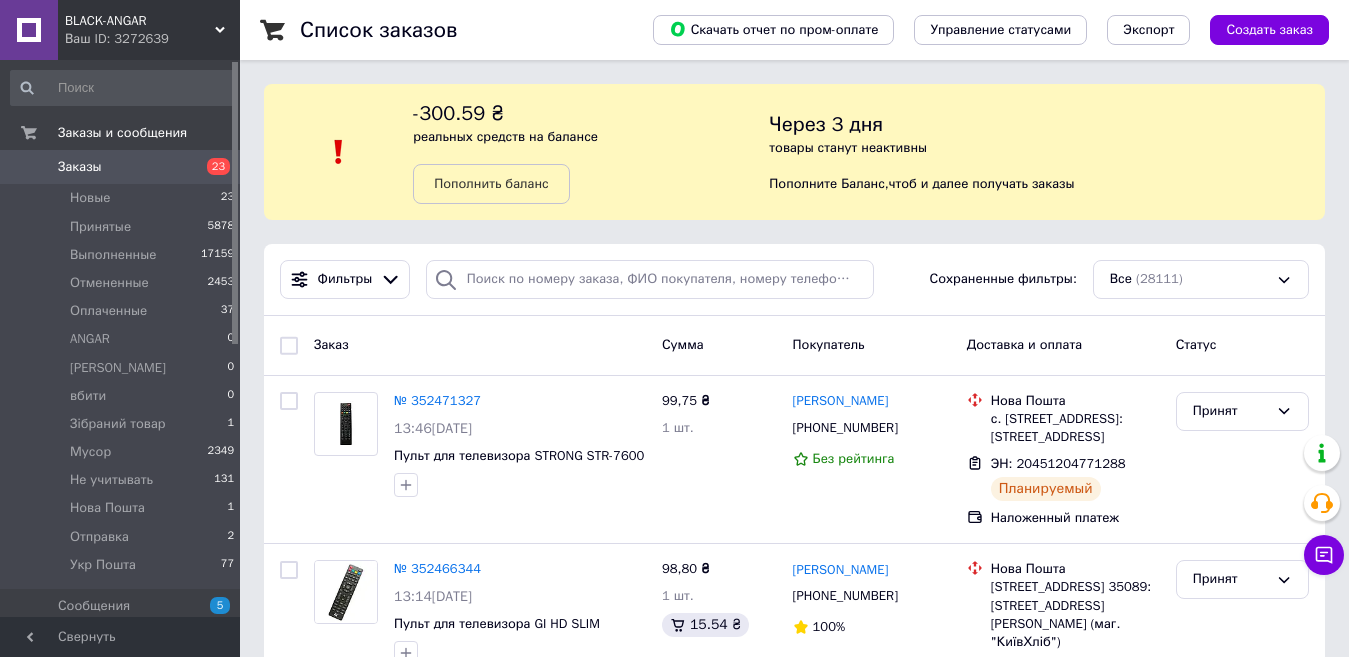 scroll, scrollTop: 0, scrollLeft: 0, axis: both 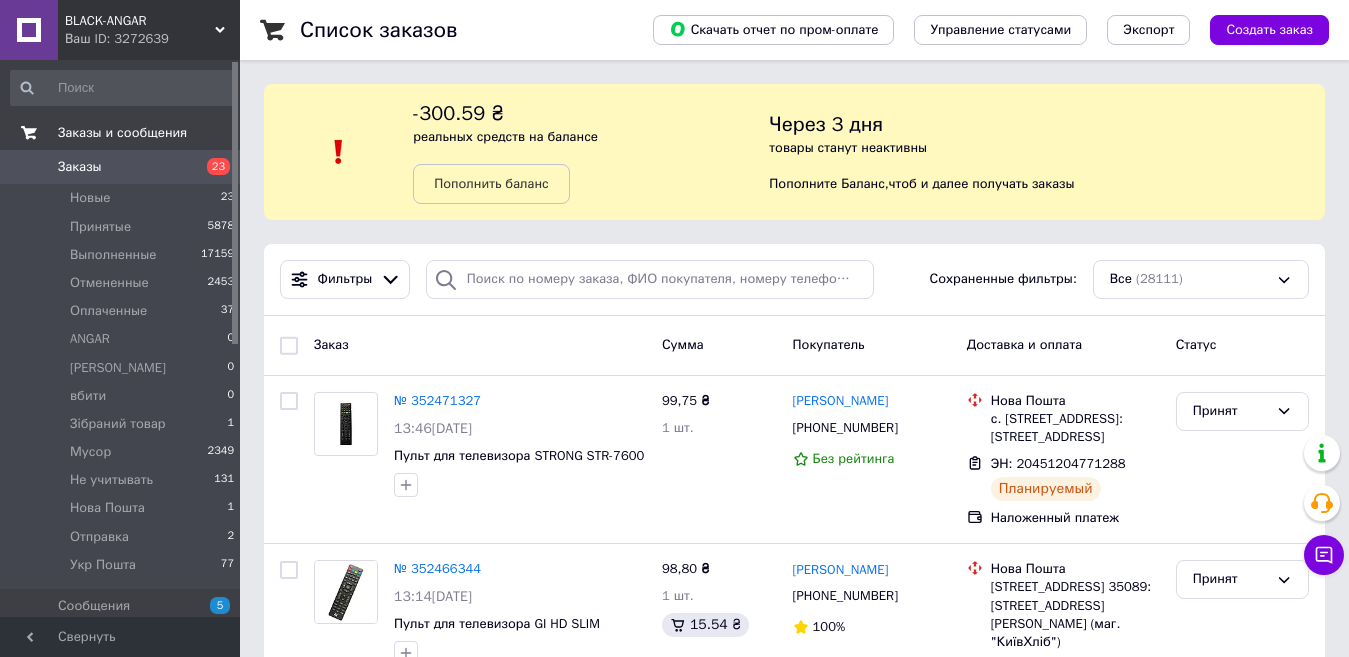 click on "Заказы и сообщения" at bounding box center (122, 133) 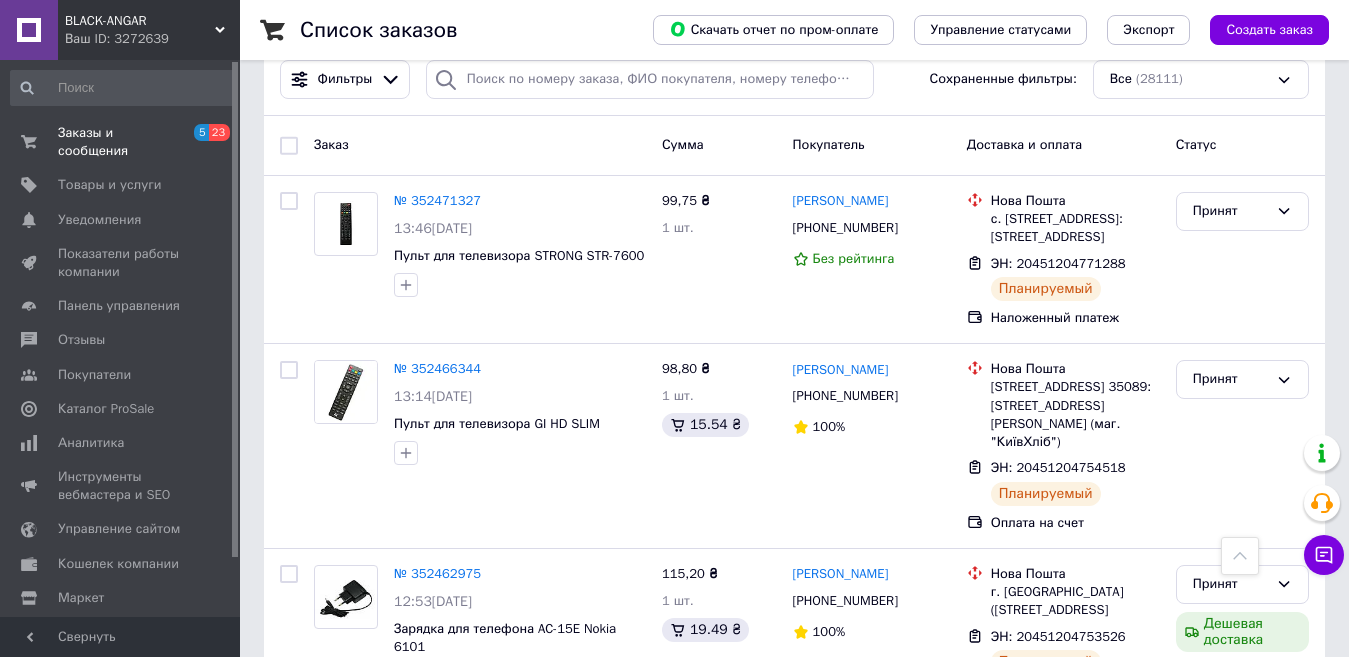 scroll, scrollTop: 0, scrollLeft: 0, axis: both 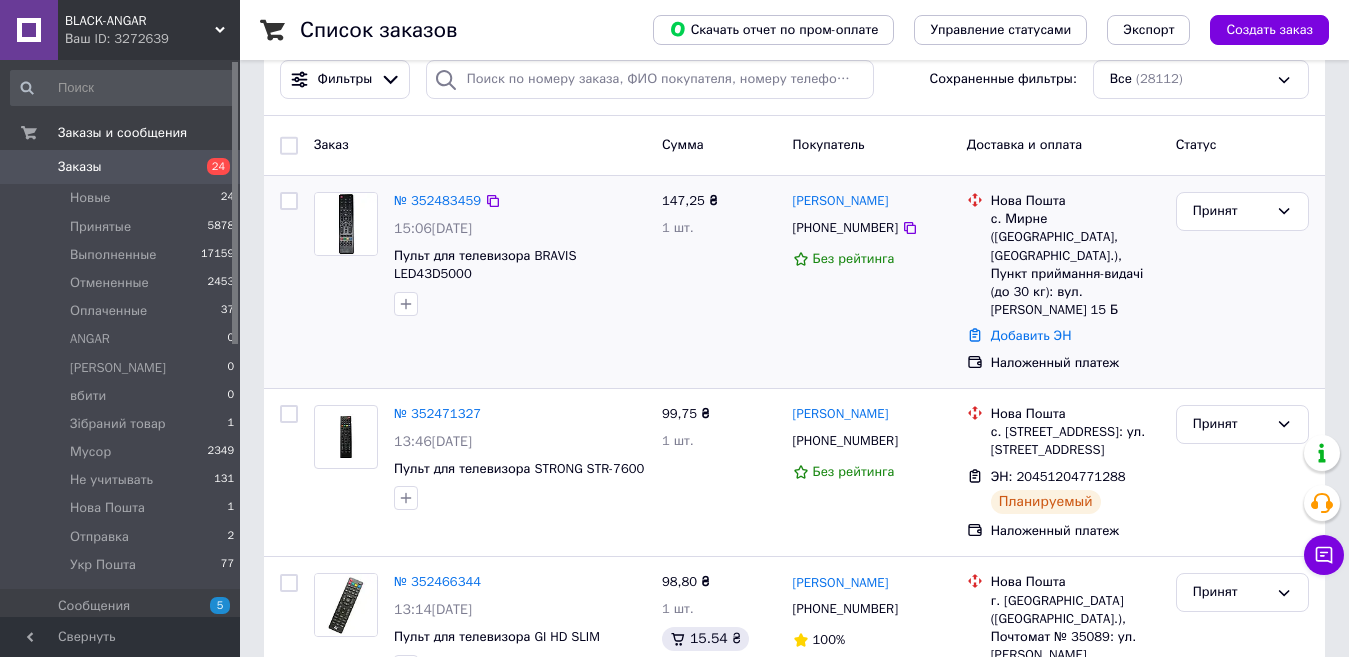 click at bounding box center [346, 224] 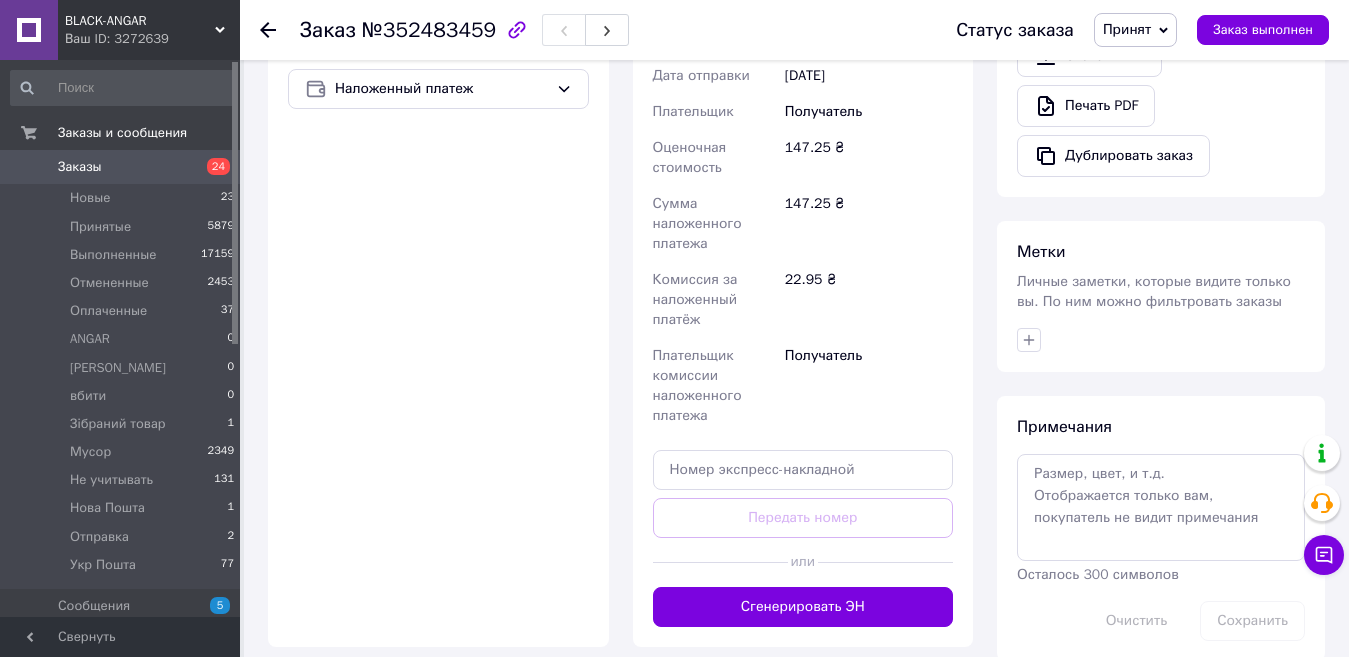 scroll, scrollTop: 800, scrollLeft: 0, axis: vertical 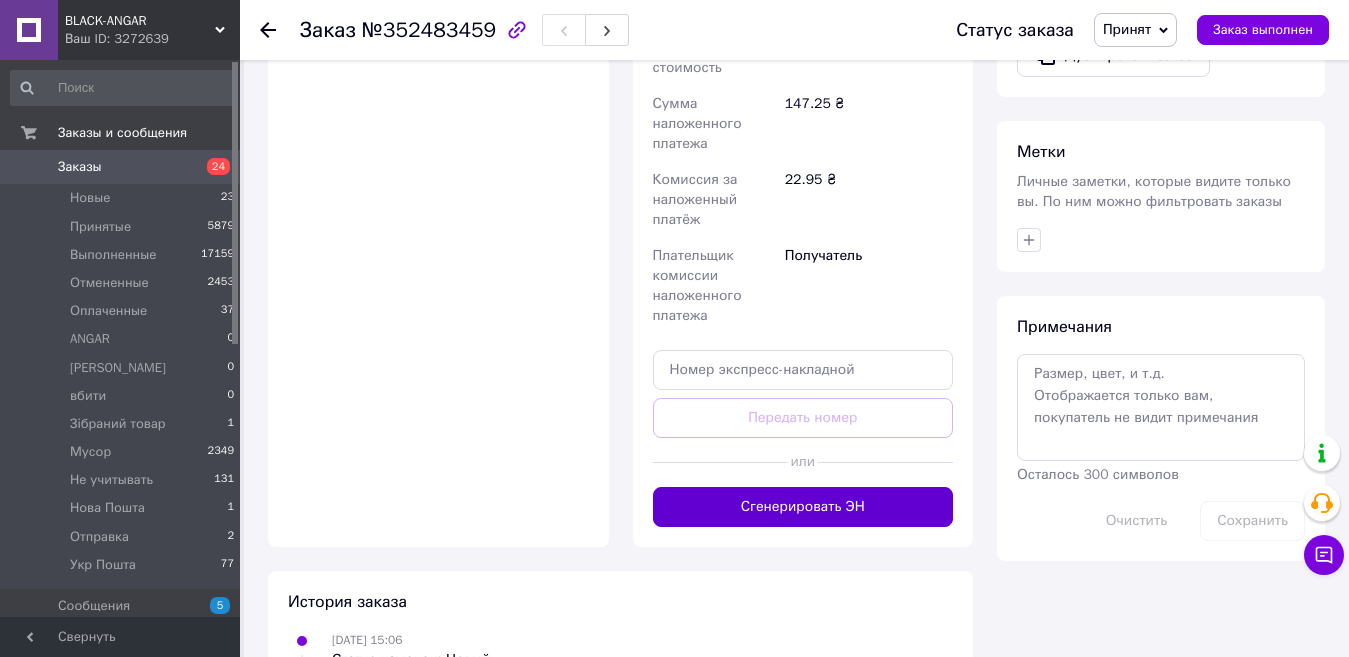 click on "Сгенерировать ЭН" at bounding box center (803, 507) 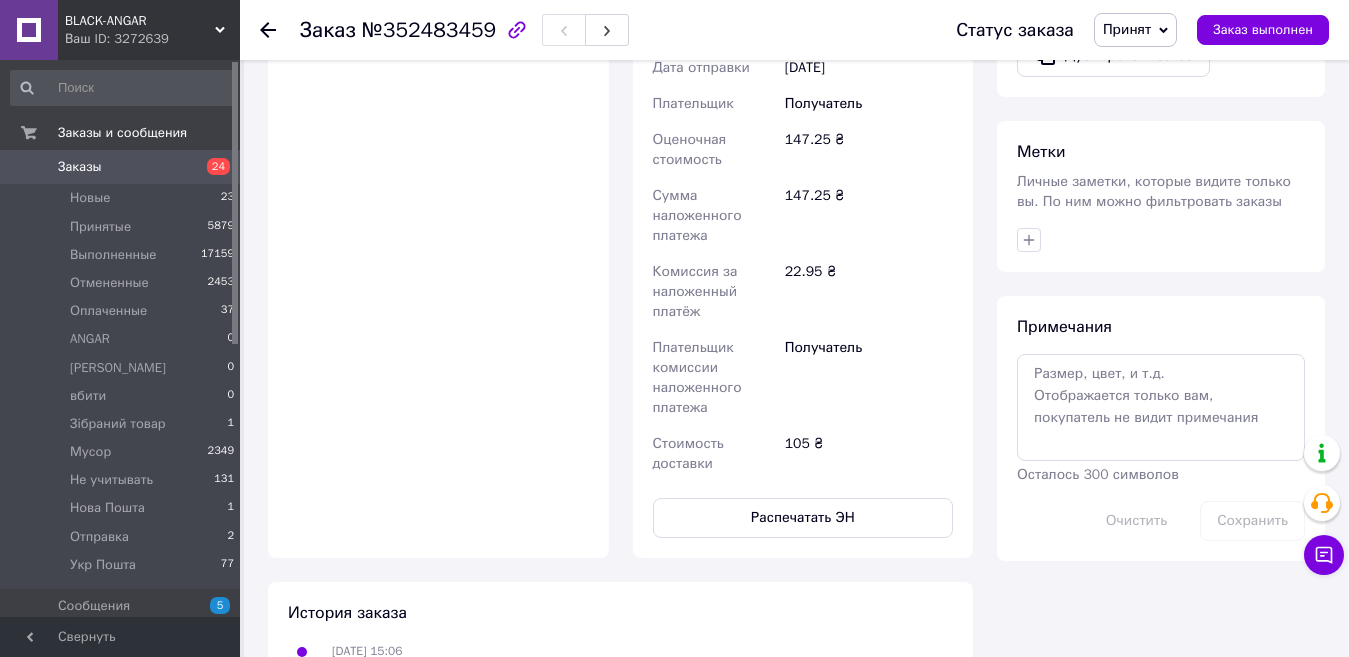 click on "24" at bounding box center (212, 167) 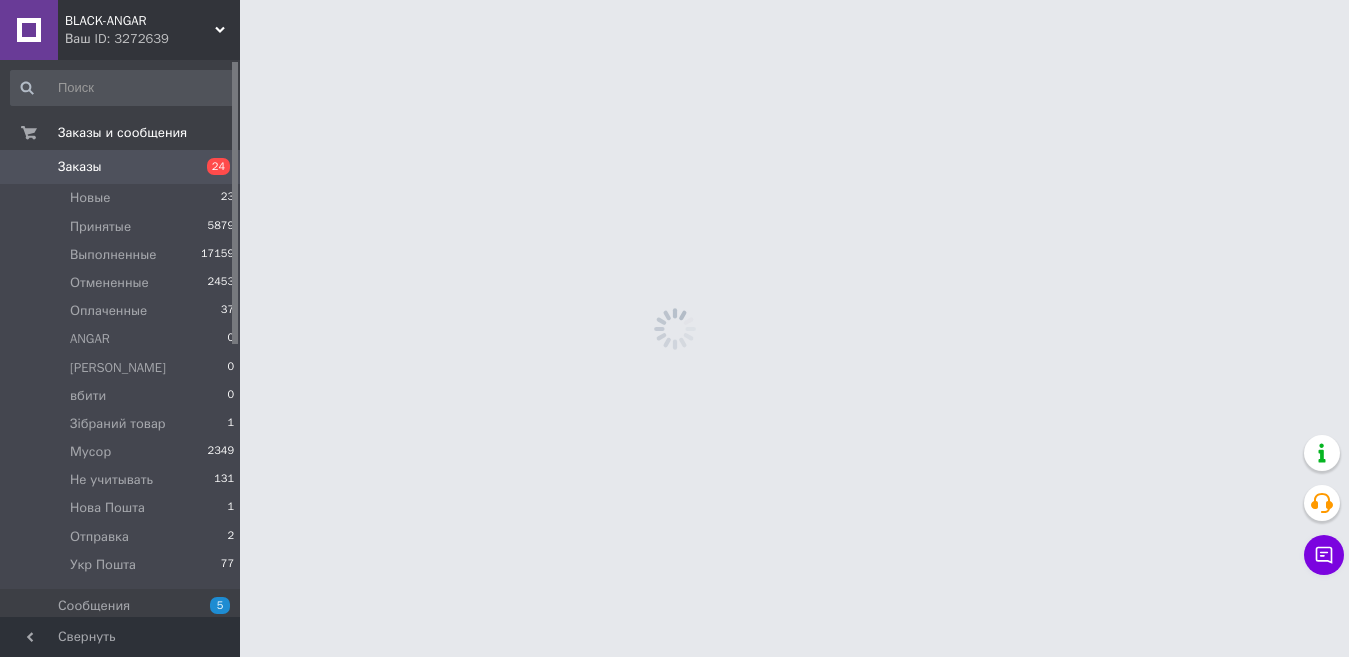 scroll, scrollTop: 0, scrollLeft: 0, axis: both 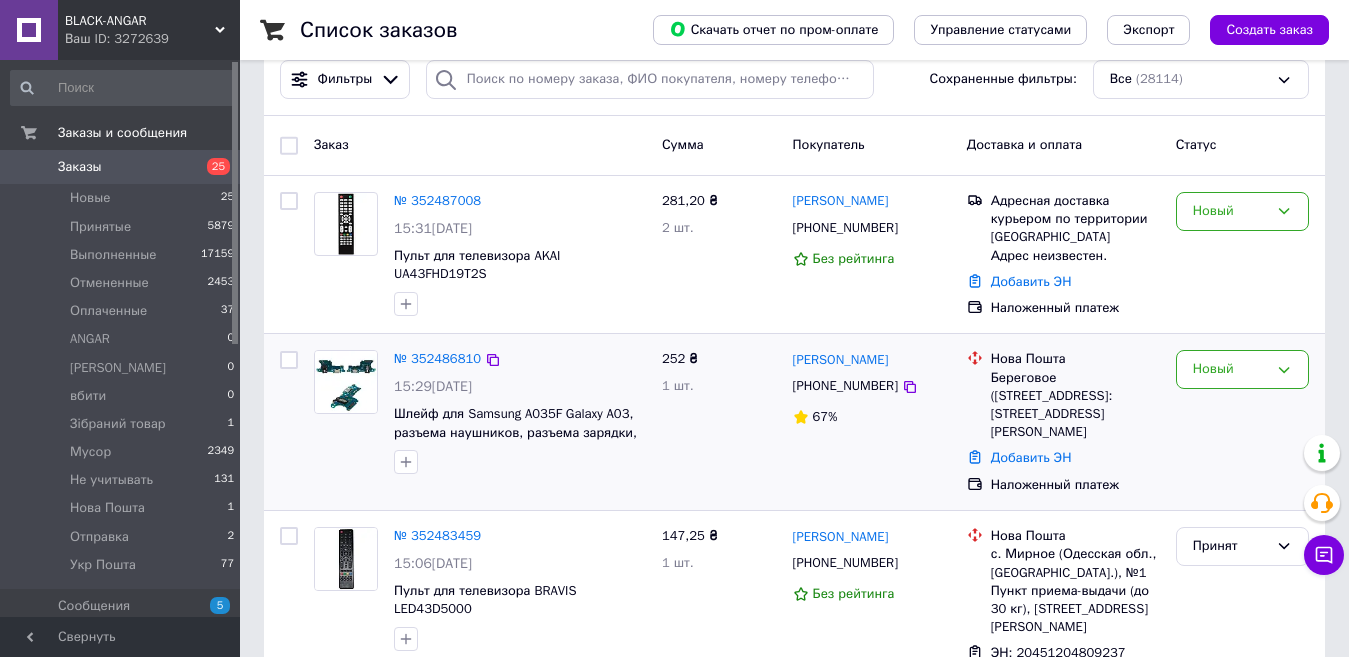 click at bounding box center (289, 360) 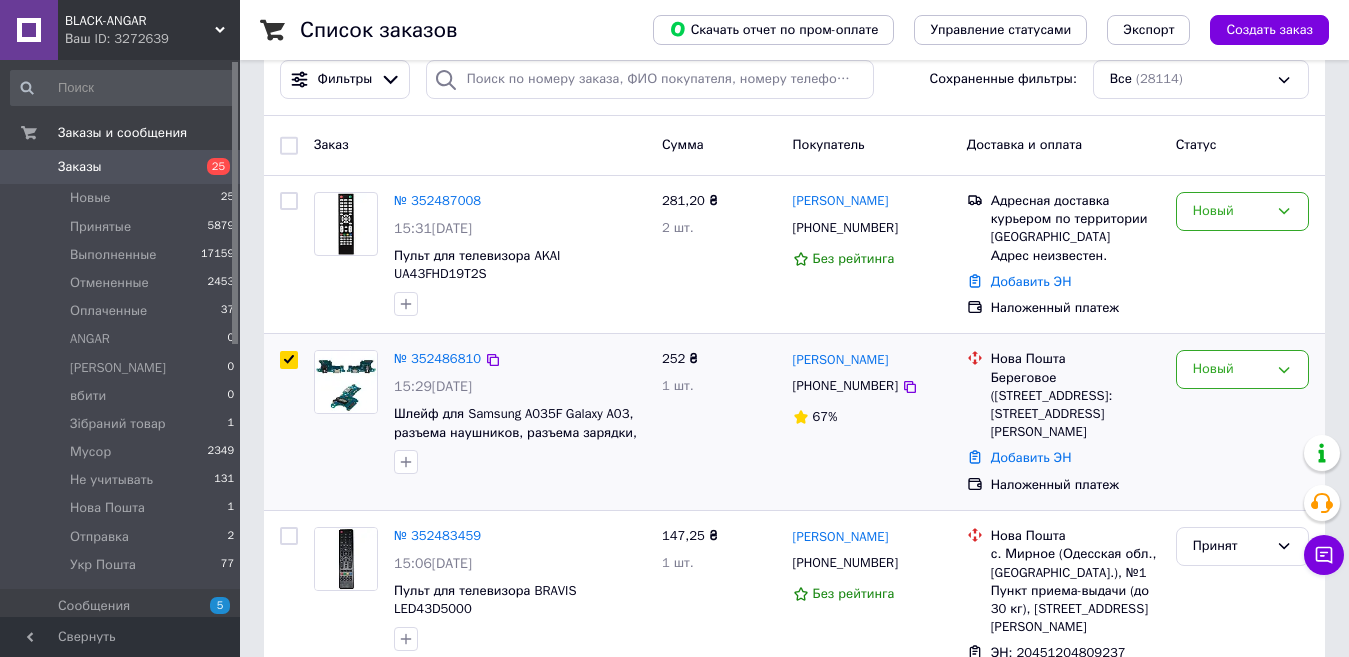 checkbox on "true" 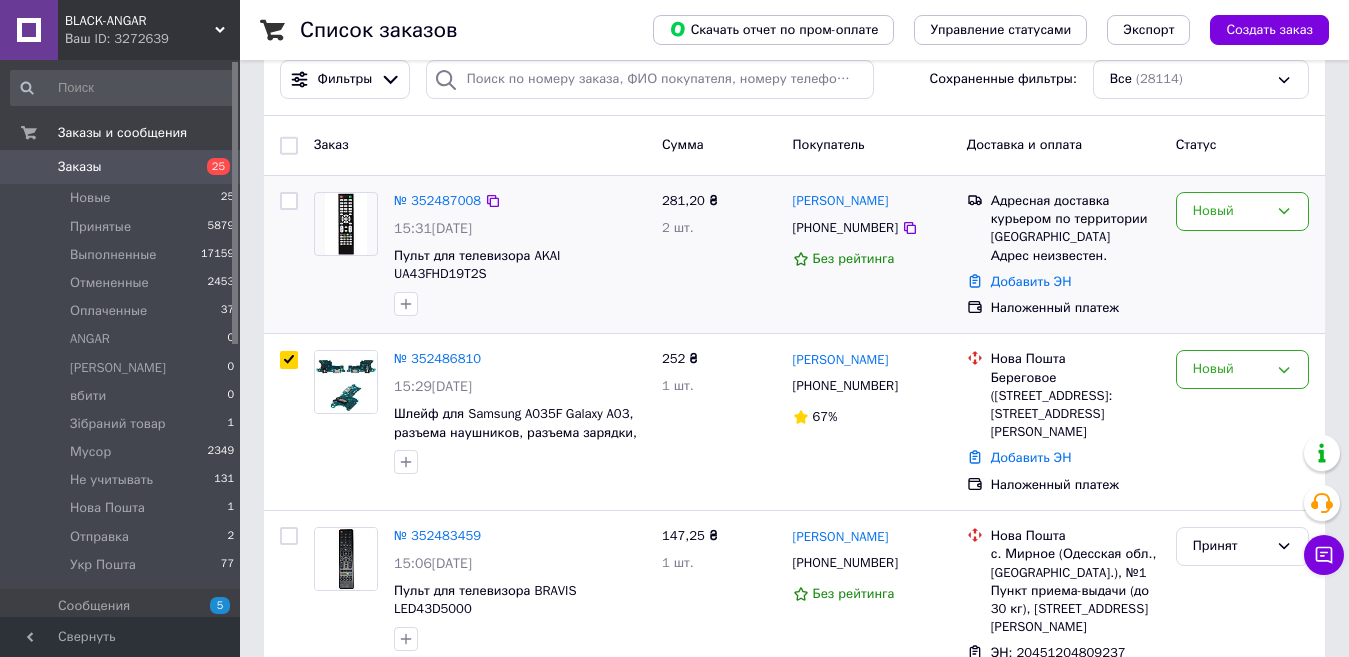 click at bounding box center (289, 201) 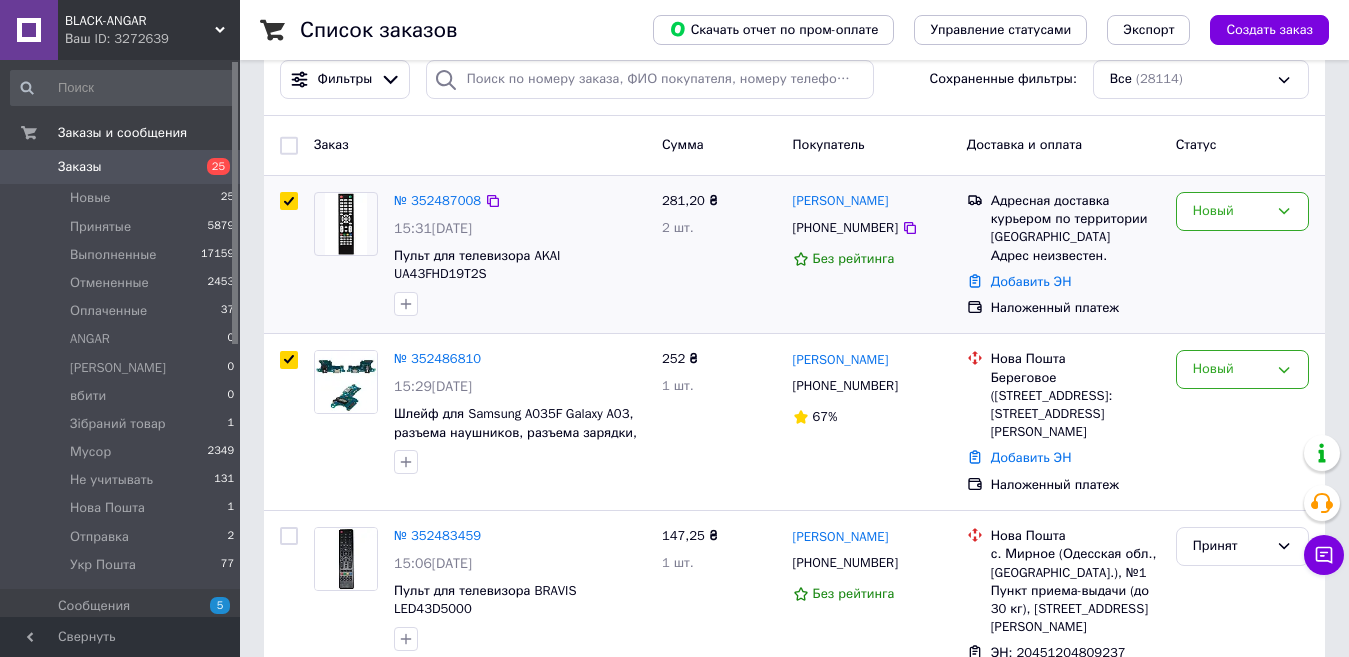 checkbox on "true" 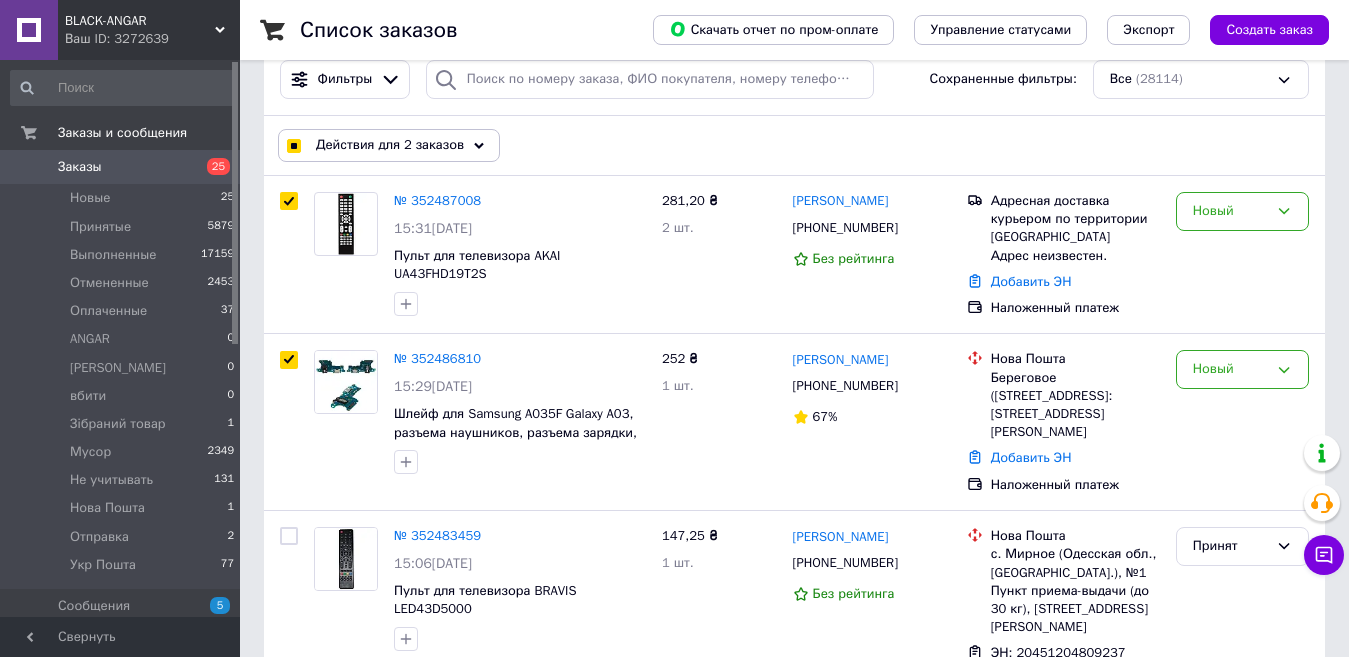 click on "Действия для 2 заказов" at bounding box center (390, 145) 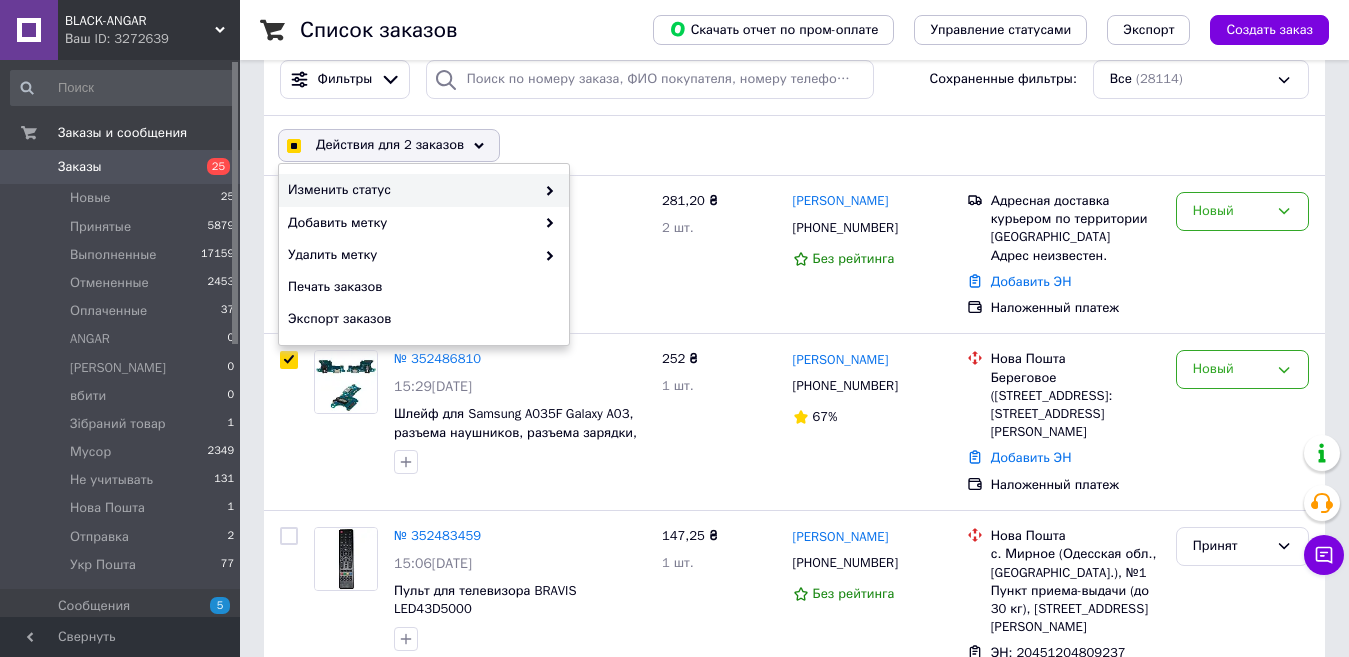 click on "Изменить статус" at bounding box center (411, 190) 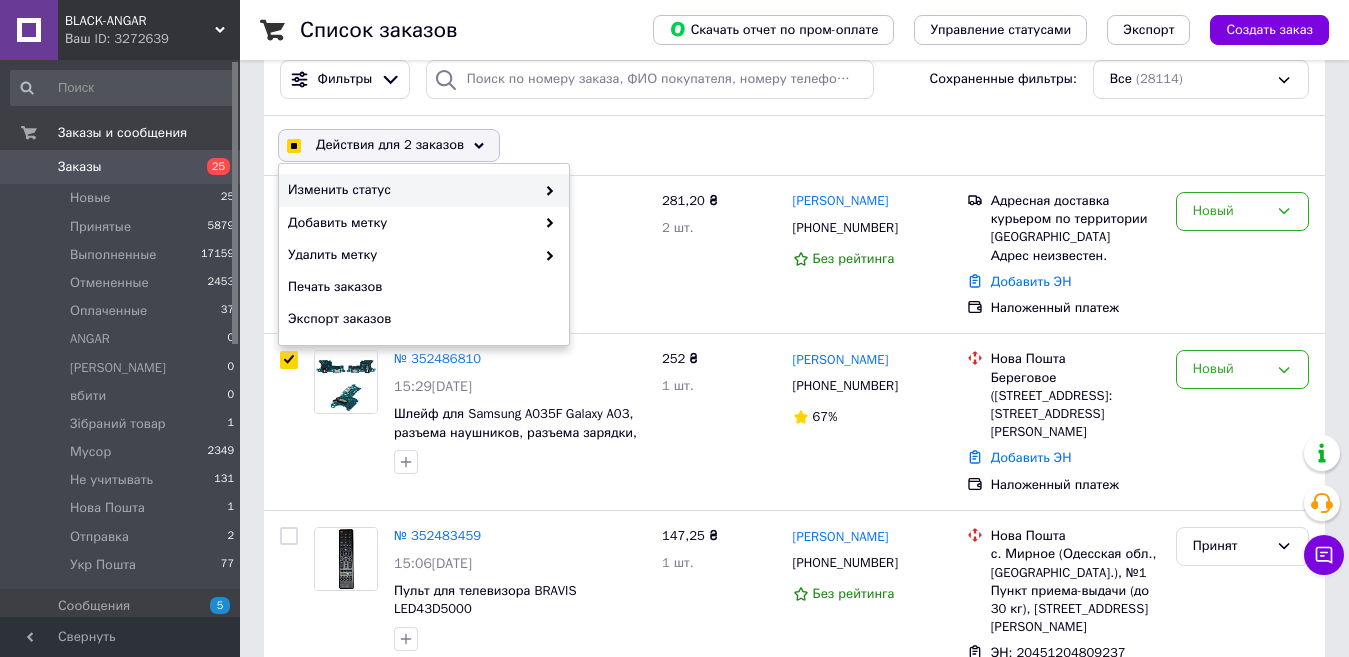 checkbox on "true" 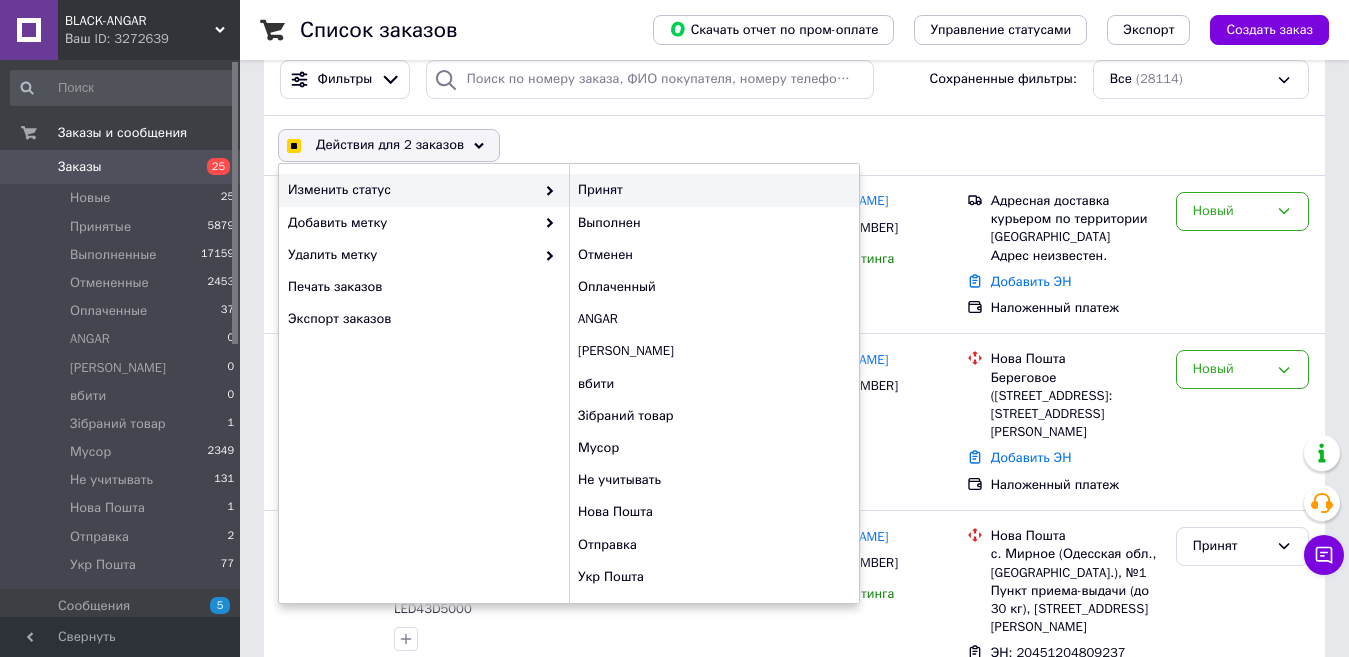 click on "Принят" at bounding box center [714, 190] 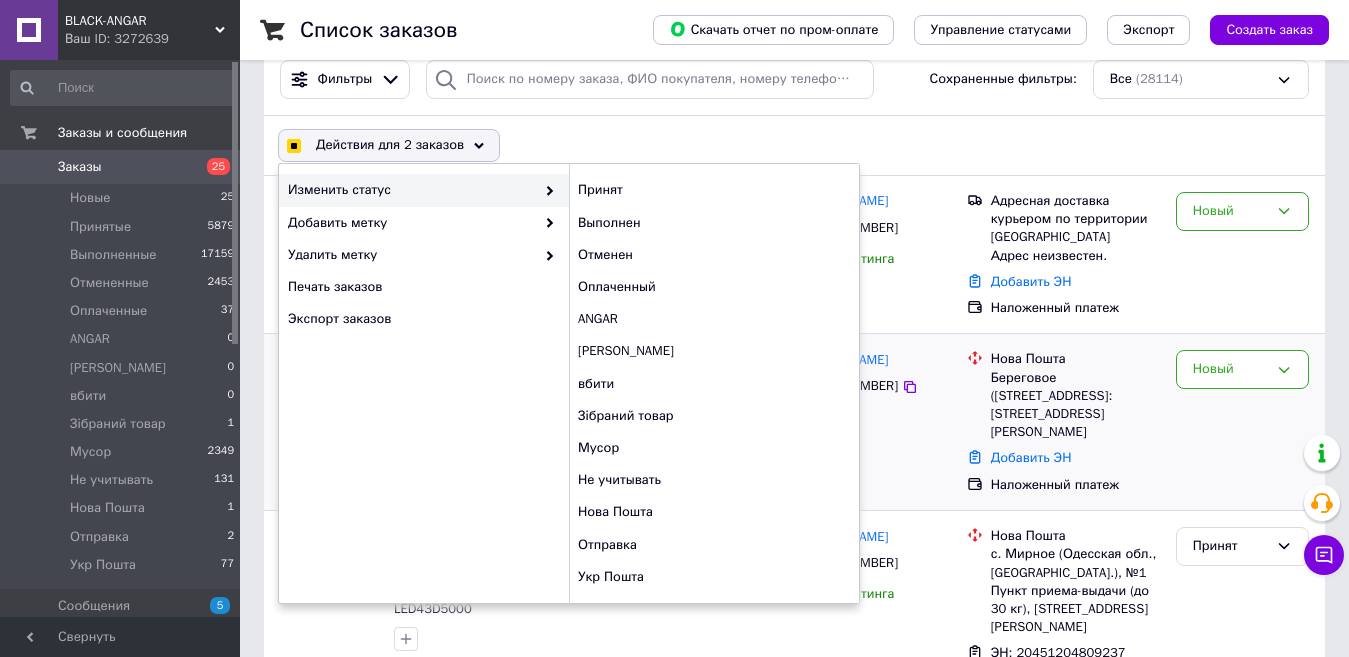 checkbox on "false" 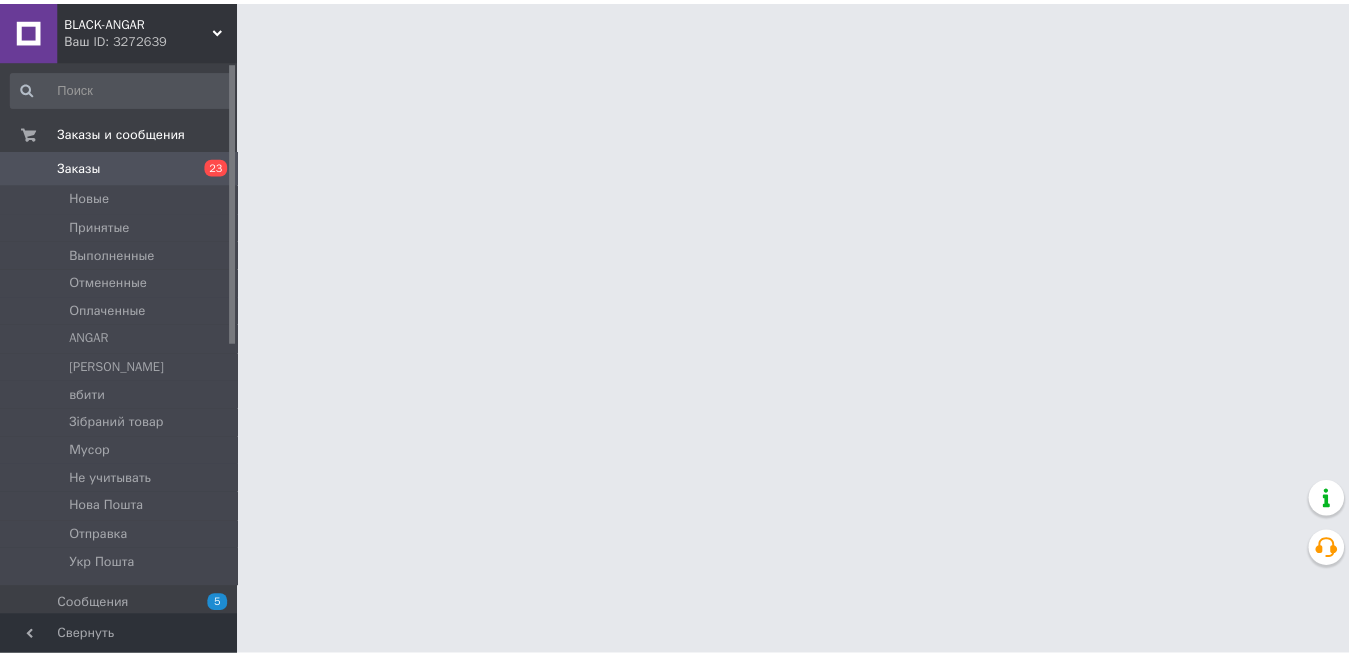 scroll, scrollTop: 0, scrollLeft: 0, axis: both 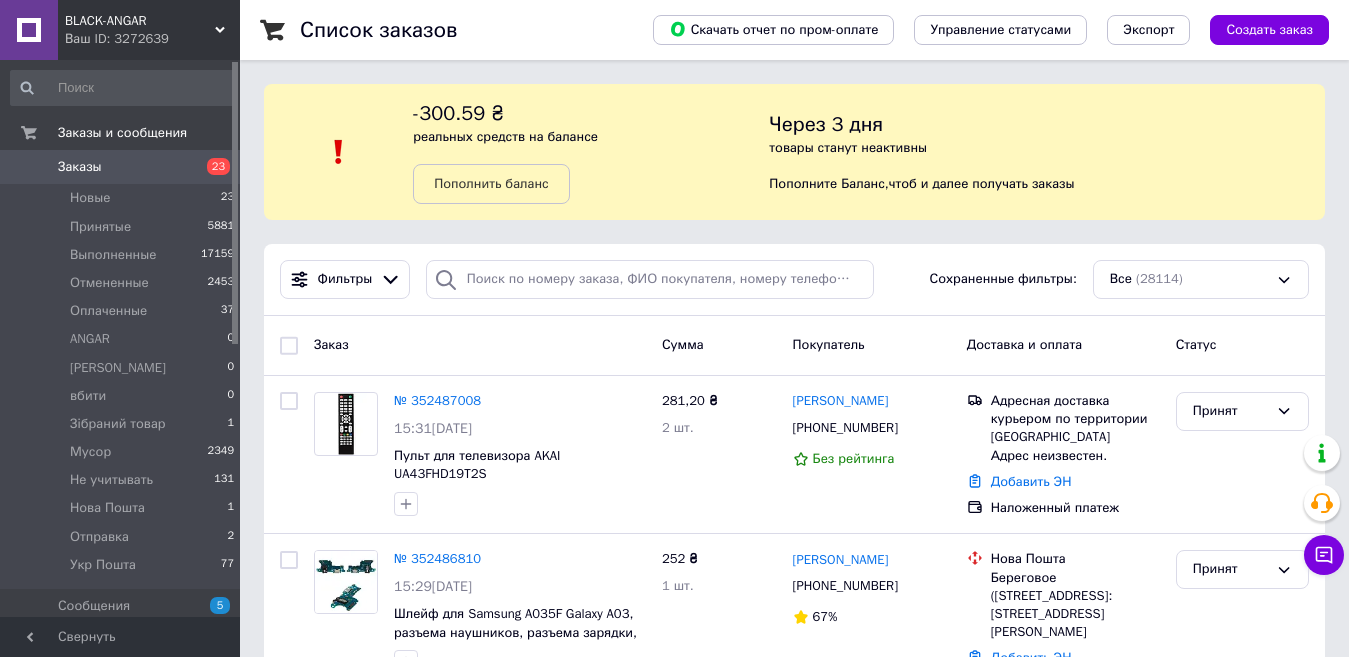 click on "Список заказов   Скачать отчет по пром-оплате Управление статусами Экспорт Создать заказ -300.59 ₴ реальных средств на балансе Пополнить баланс Через 3 дня товары станут неактивны Пополните Баланс ,  чтоб и далее получать заказы Фильтры Сохраненные фильтры: Все (28114) Заказ Сумма Покупатель Доставка и оплата Статус № 352487008 15:31, 13.07.2025 Пульт для телевизора AKAI UA43FHD19T2S 281,20 ₴ 2 шт. Яна Лісовець +380956126613 Без рейтинга Адресная доставка курьером по территории Украины Адрес неизвестен. Добавить ЭН Наложенный платеж Принят № 352486810 15:29, 13.07.2025 252 ₴ 1 шт. Іветта Сенньеш 67% 100% 1" at bounding box center (794, 9656) 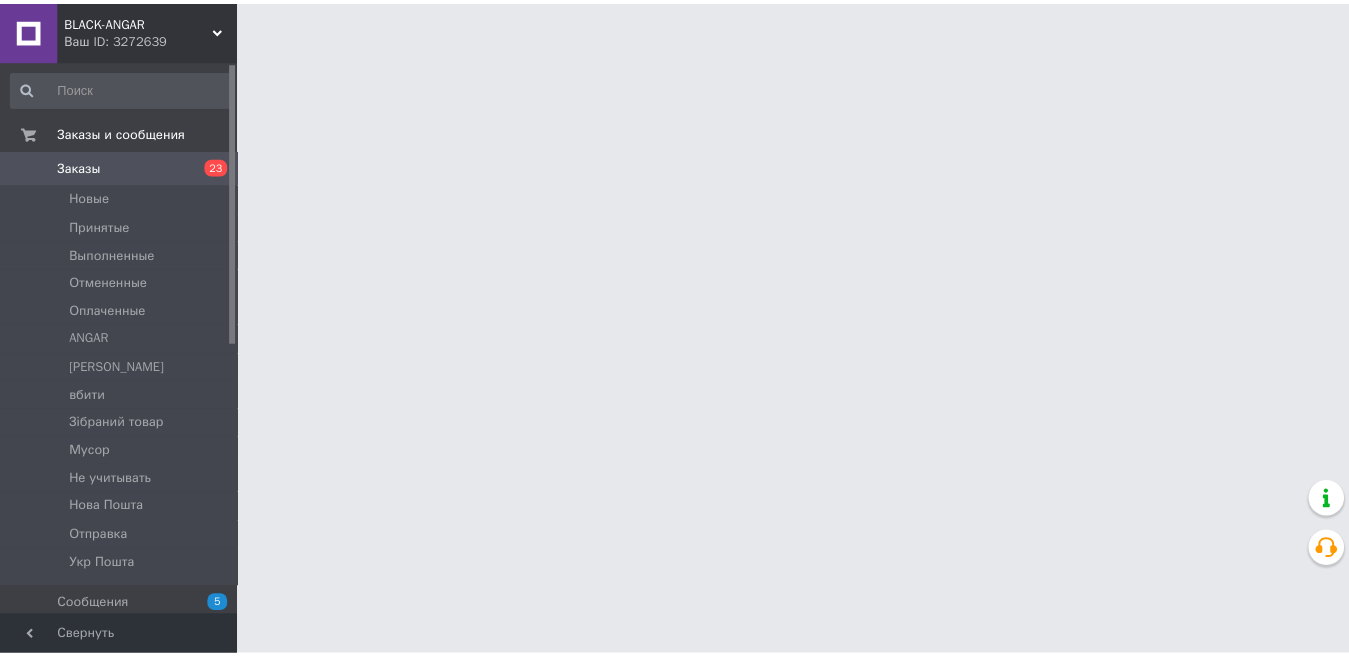 scroll, scrollTop: 0, scrollLeft: 0, axis: both 